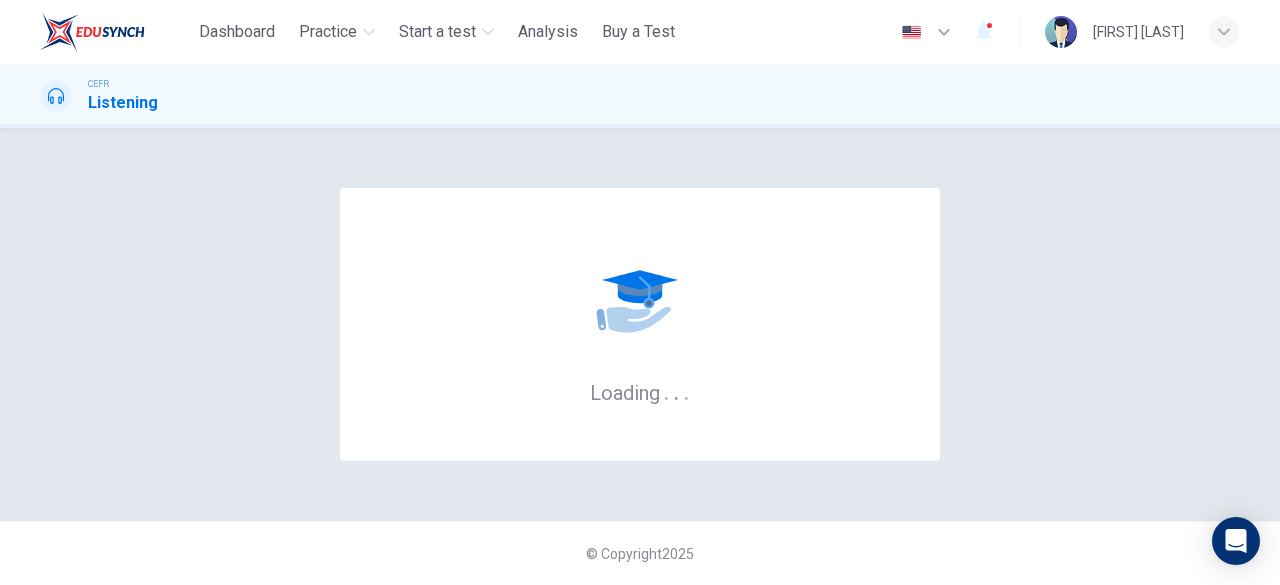 scroll, scrollTop: 0, scrollLeft: 0, axis: both 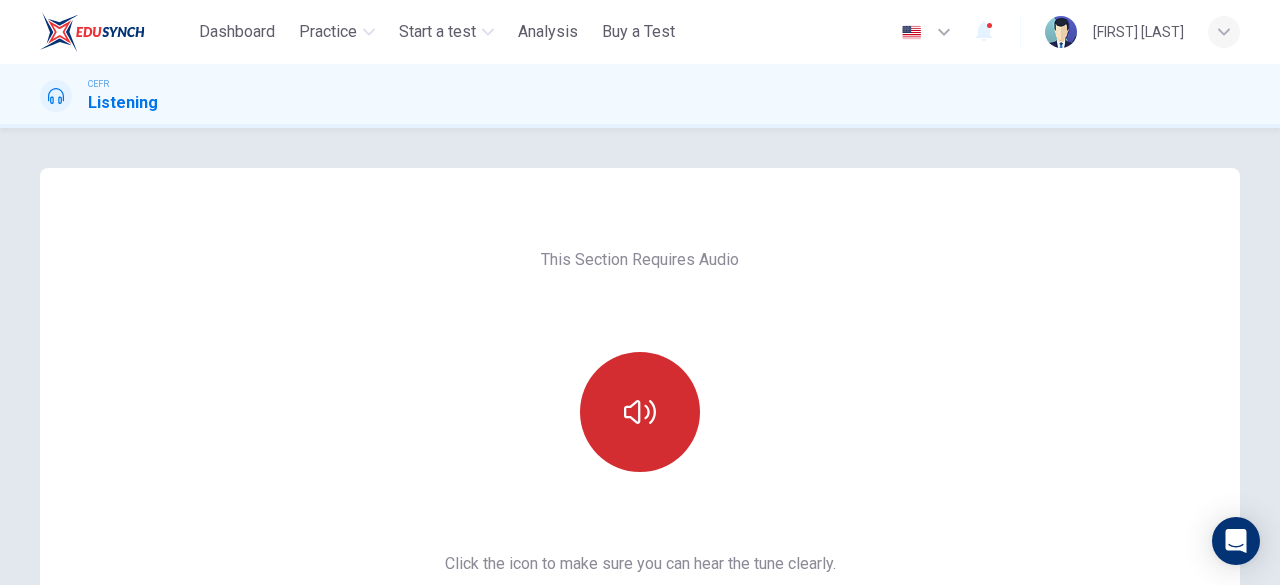 click at bounding box center (640, 412) 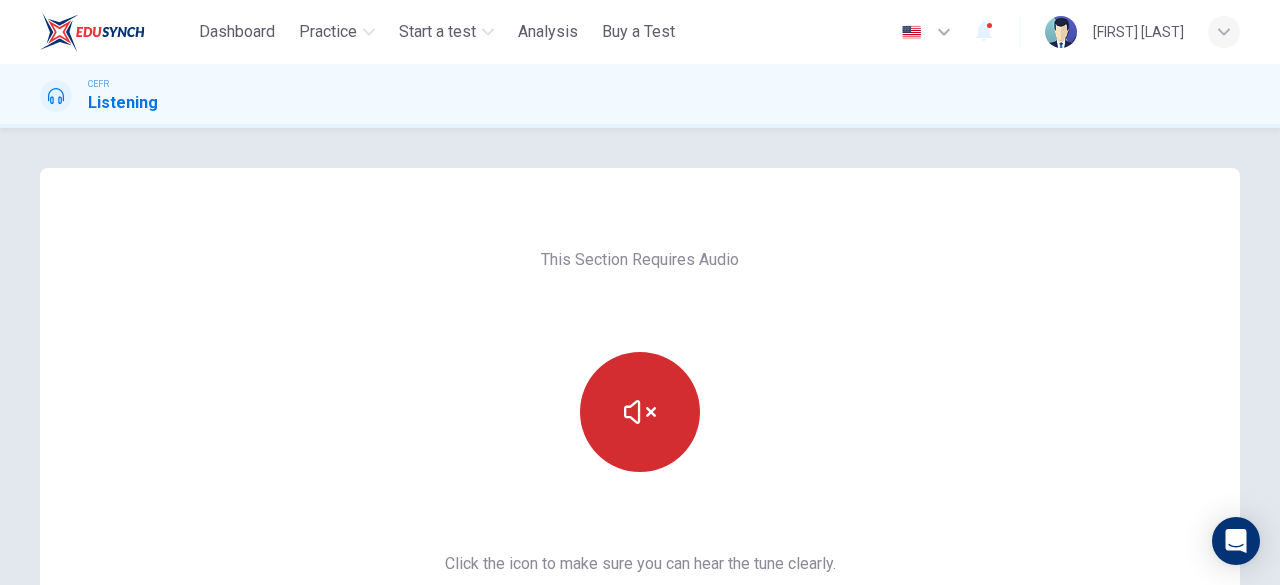 scroll, scrollTop: 232, scrollLeft: 0, axis: vertical 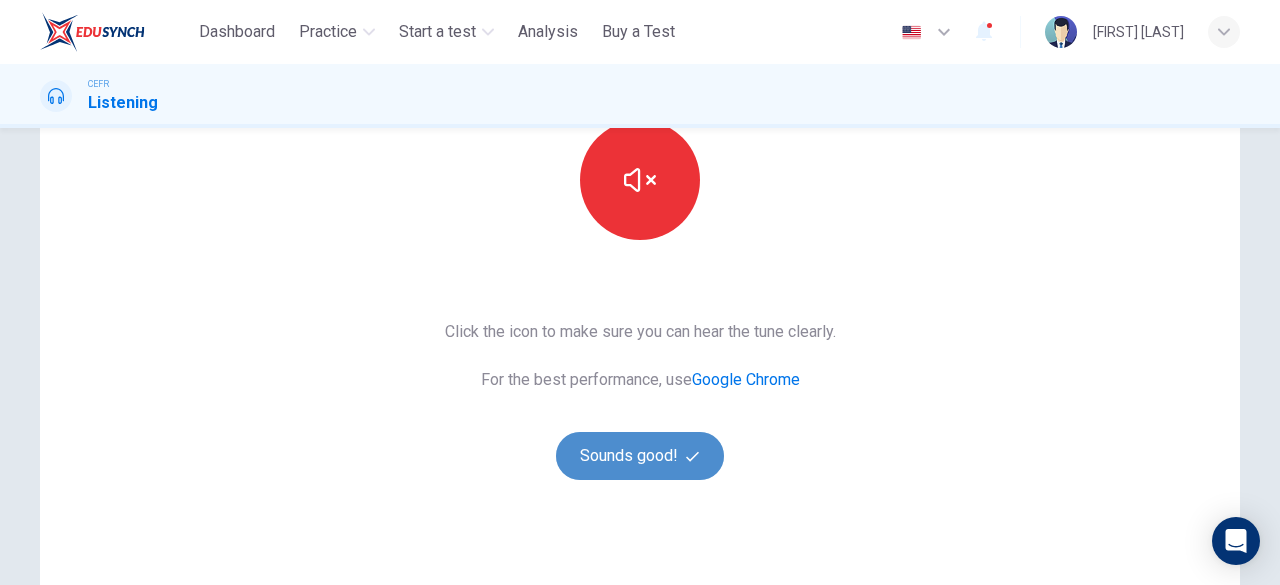 click on "Sounds good!" at bounding box center (640, 456) 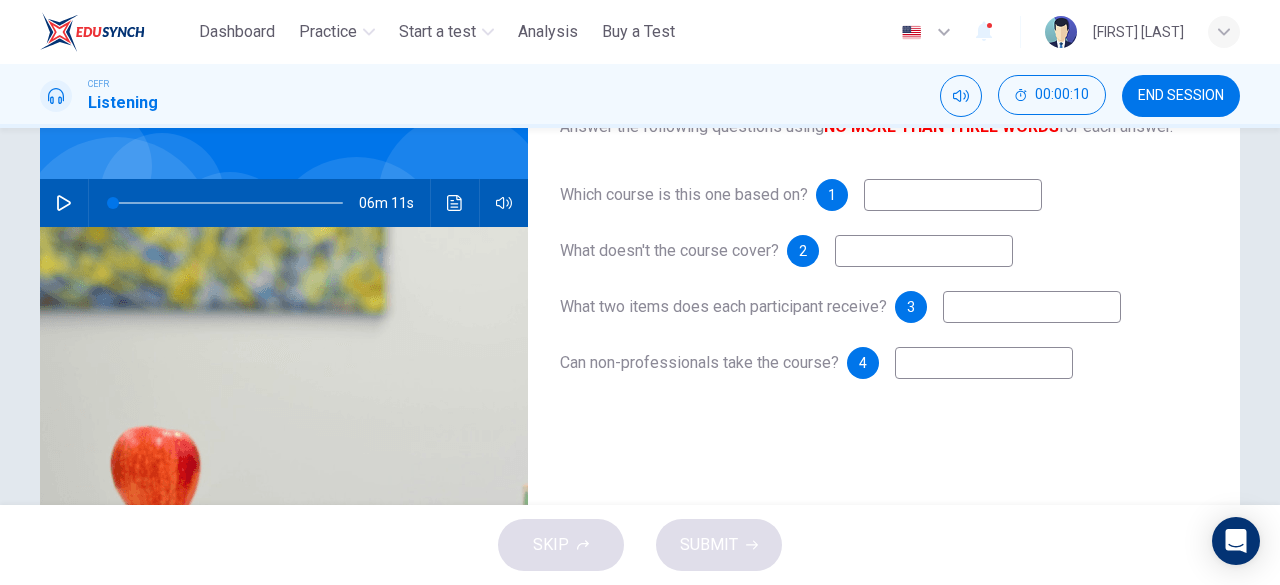 scroll, scrollTop: 148, scrollLeft: 0, axis: vertical 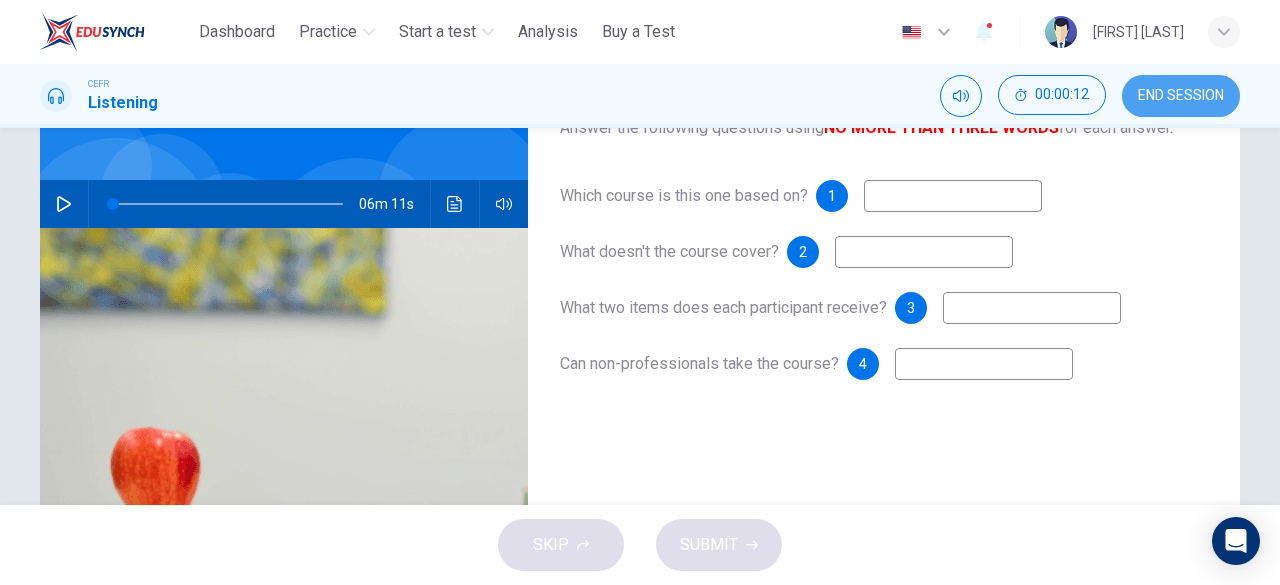 click on "END SESSION" at bounding box center [1181, 96] 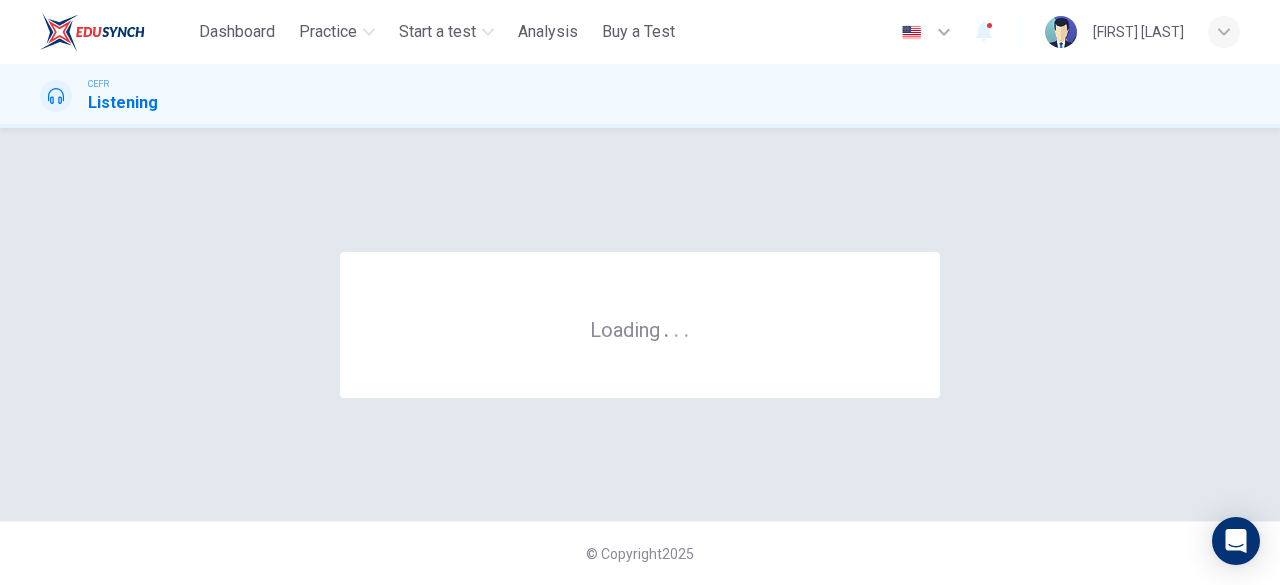 scroll, scrollTop: 0, scrollLeft: 0, axis: both 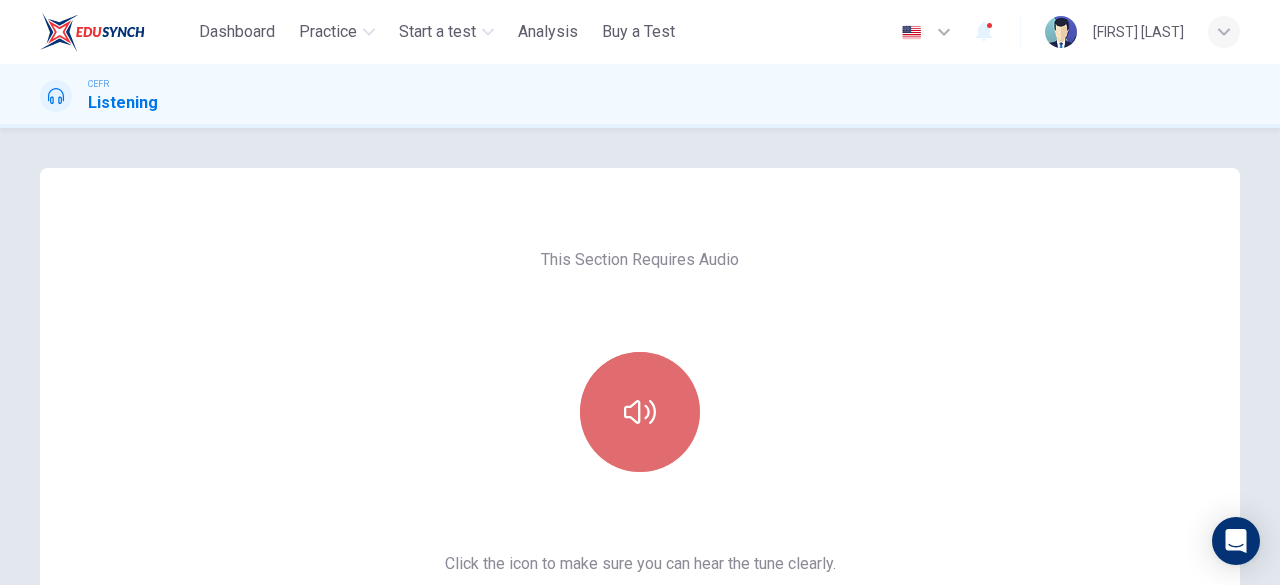 click 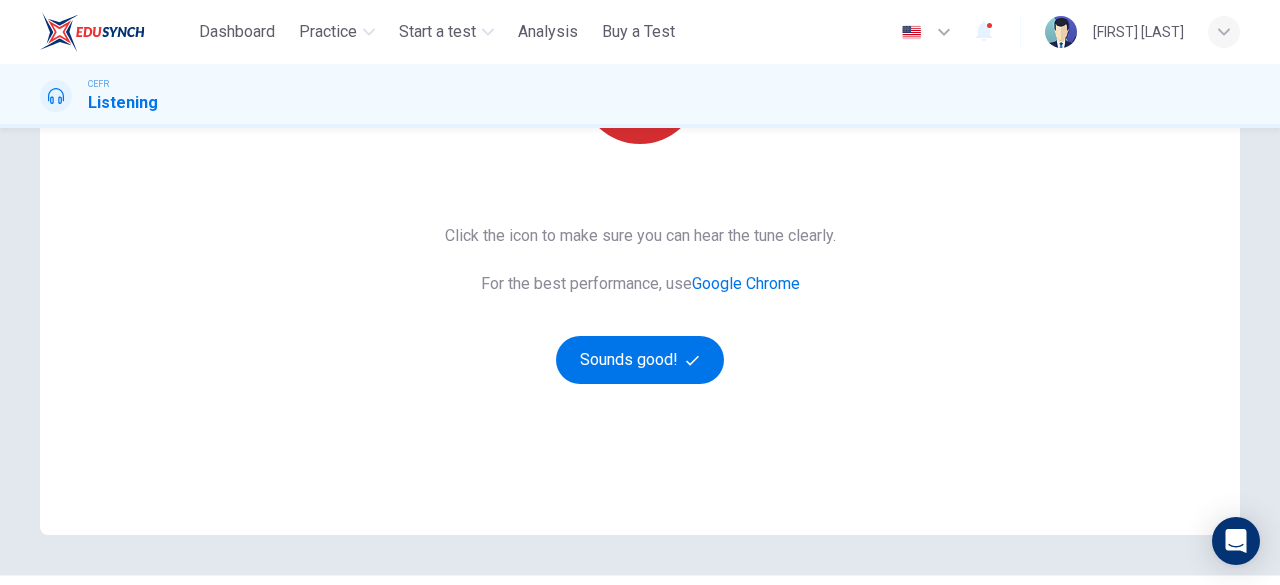 scroll, scrollTop: 328, scrollLeft: 0, axis: vertical 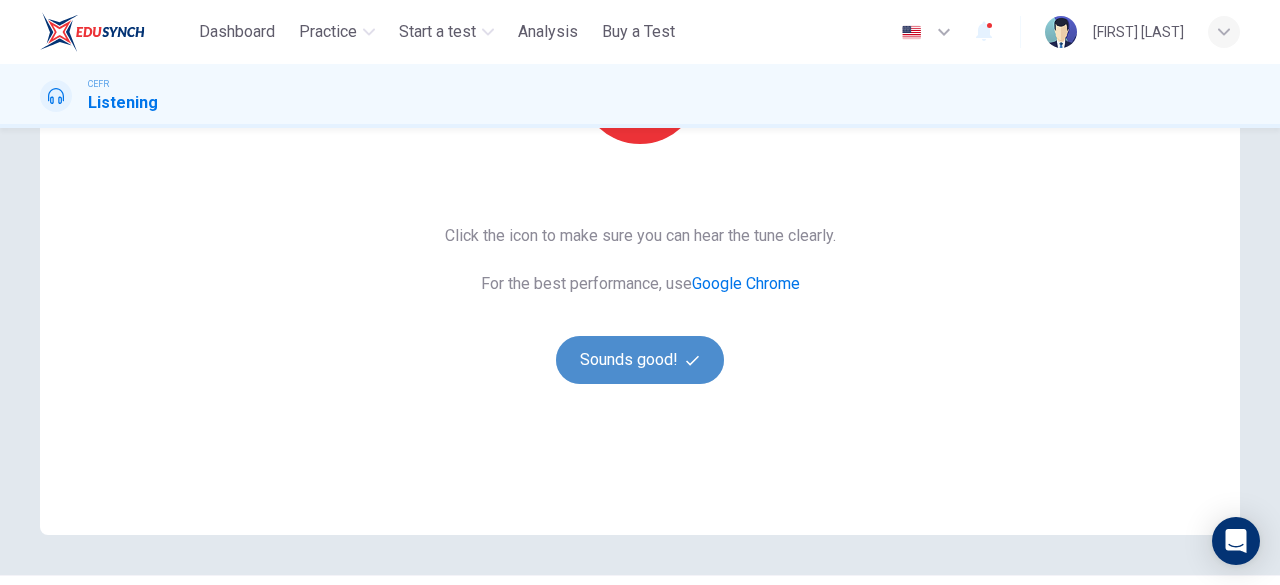 click on "Sounds good!" at bounding box center (640, 360) 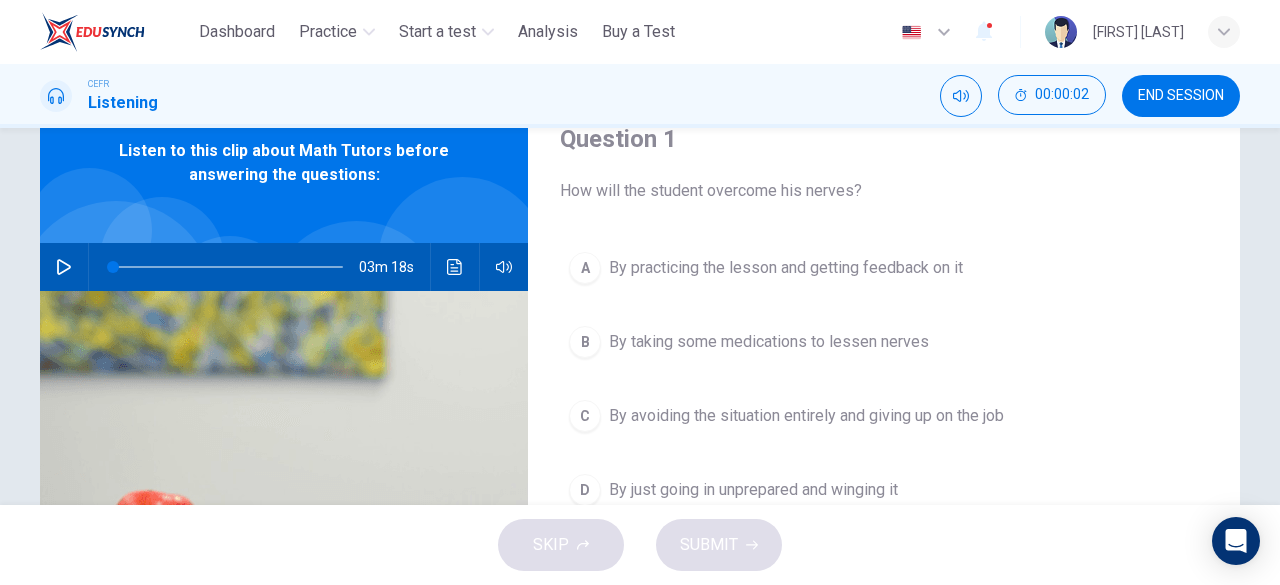 scroll, scrollTop: 23, scrollLeft: 0, axis: vertical 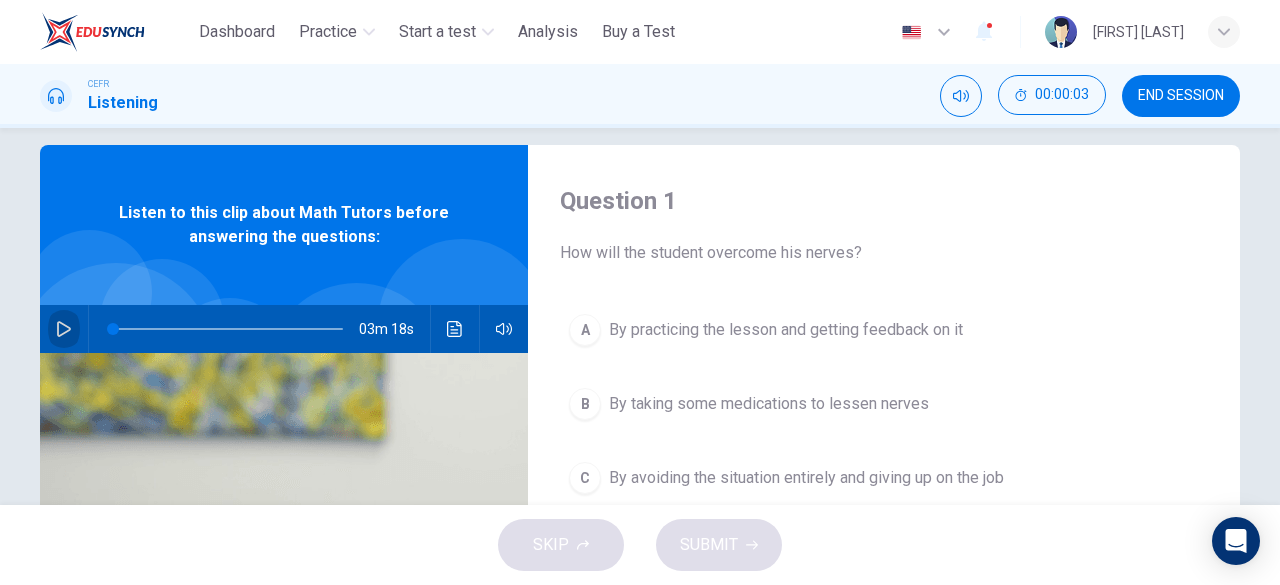 click at bounding box center (64, 329) 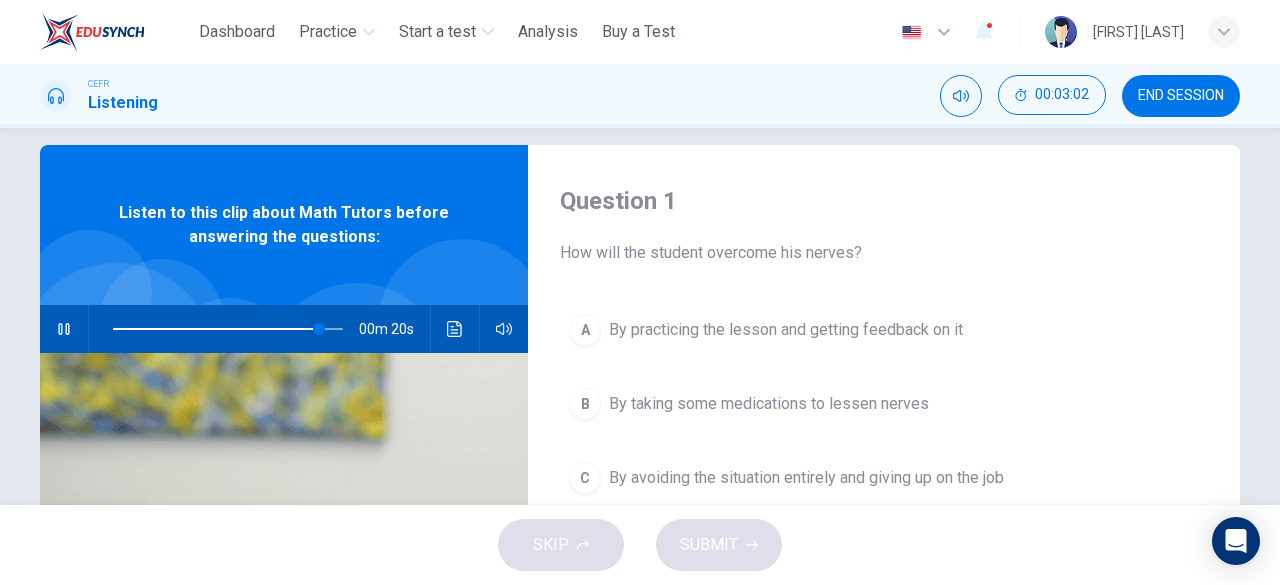 click on "Question 1" at bounding box center [884, 201] 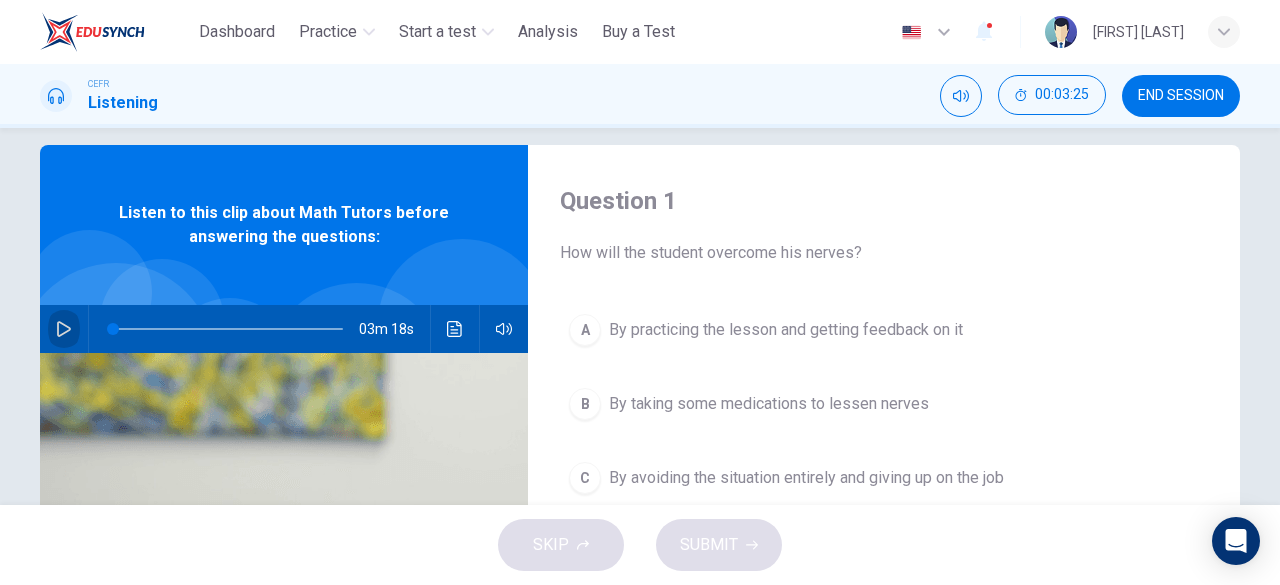click at bounding box center [64, 329] 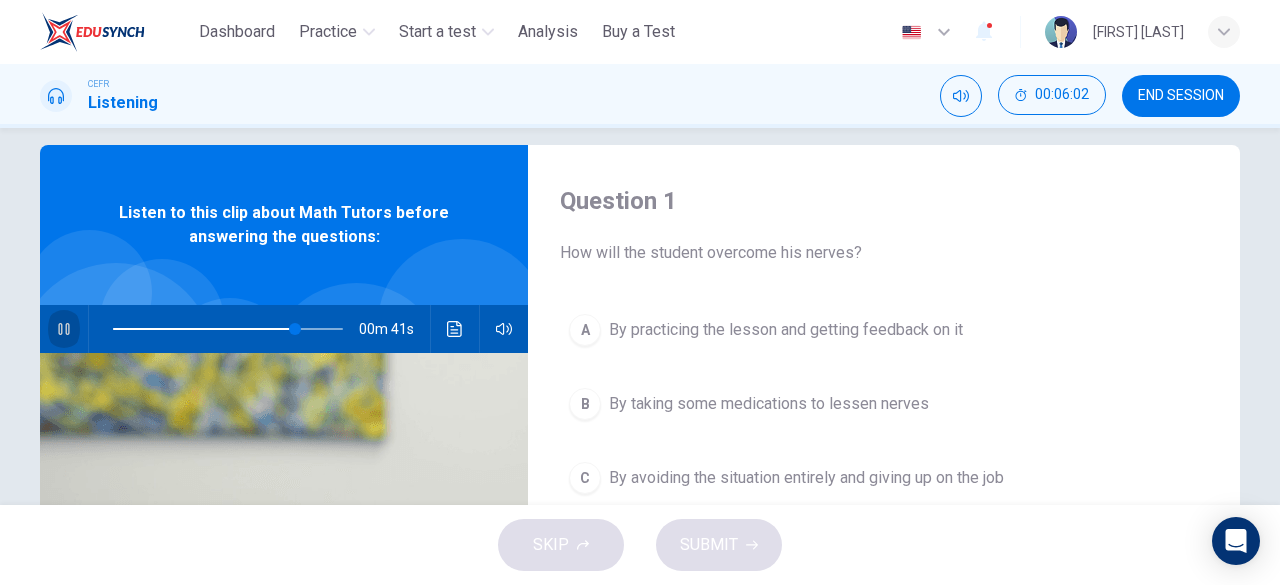 click at bounding box center [64, 329] 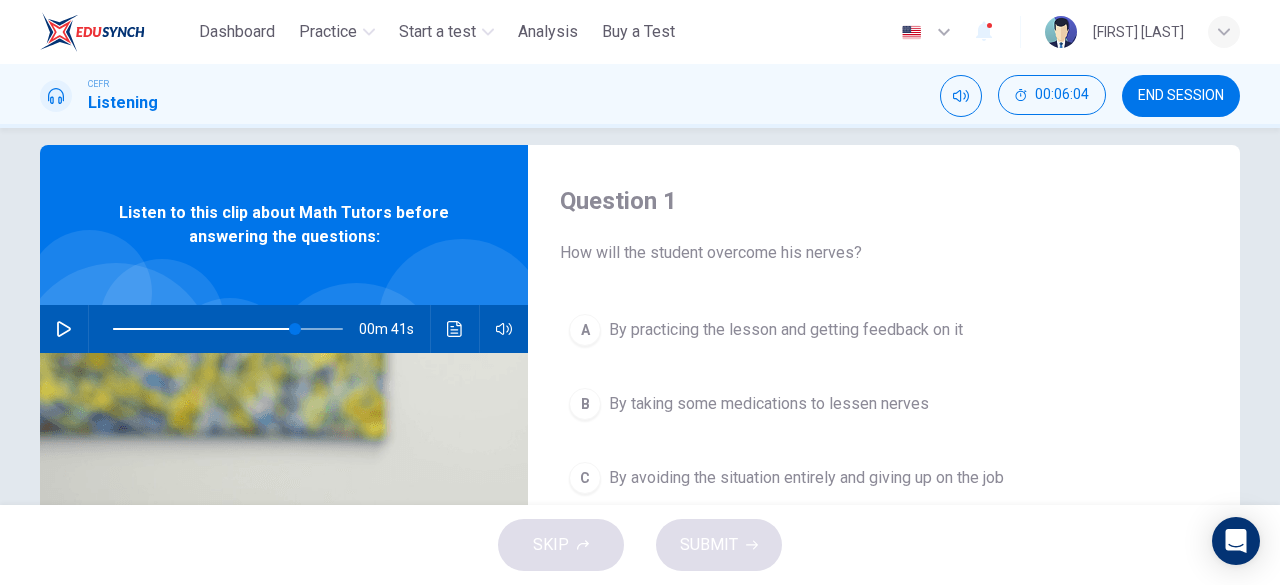 scroll, scrollTop: 109, scrollLeft: 0, axis: vertical 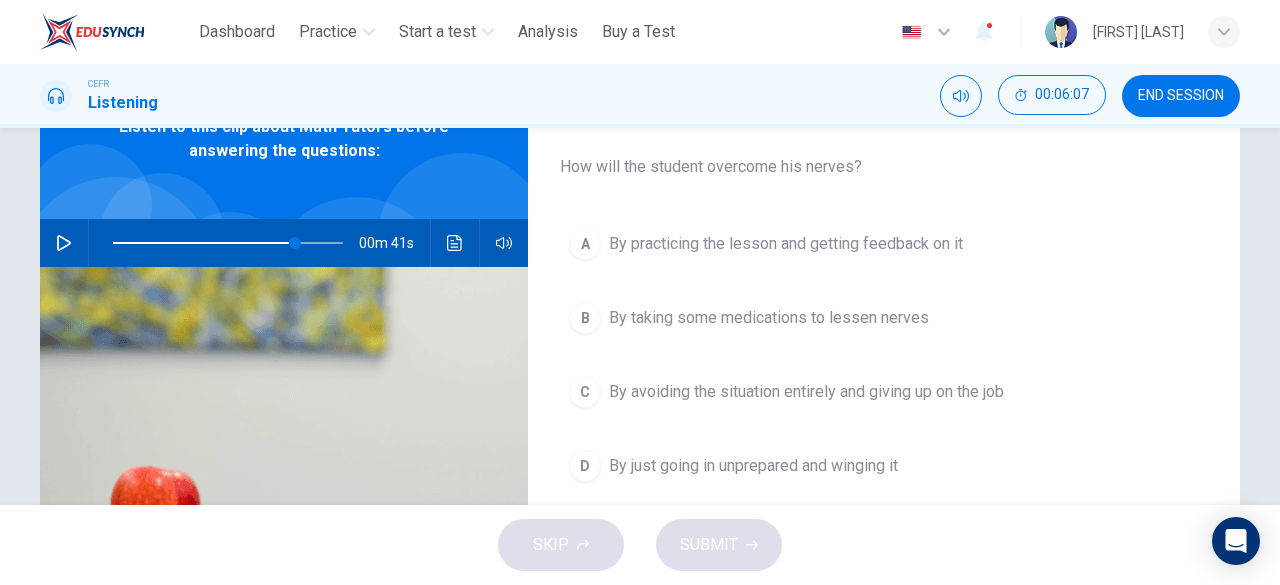 click on "By practicing the lesson and getting feedback on it" at bounding box center [786, 244] 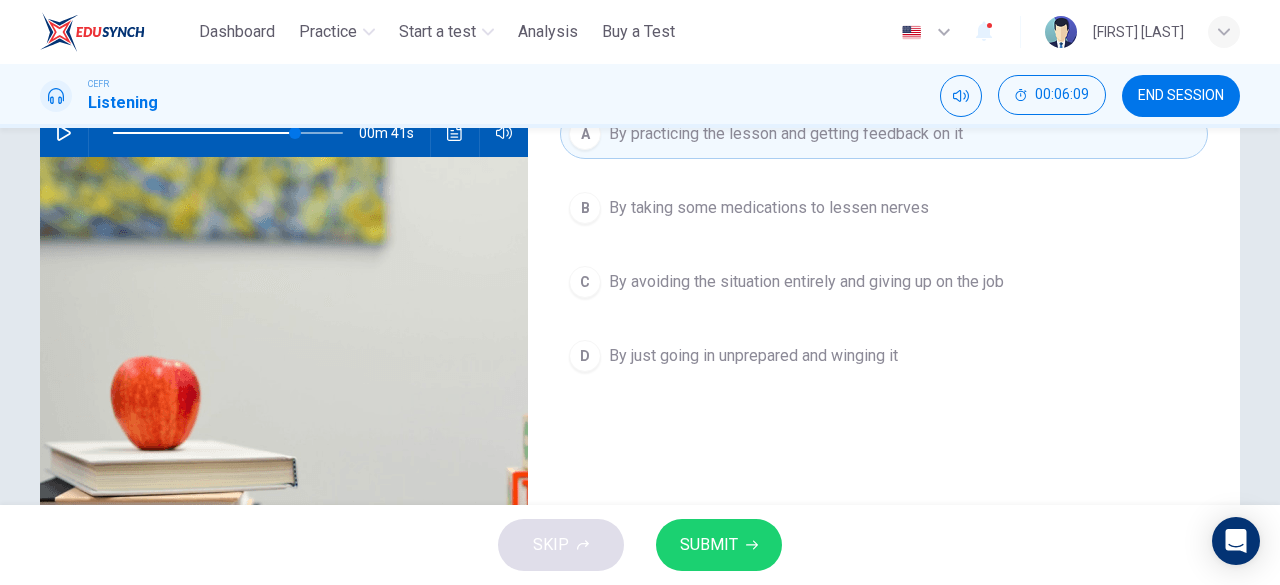 scroll, scrollTop: 221, scrollLeft: 0, axis: vertical 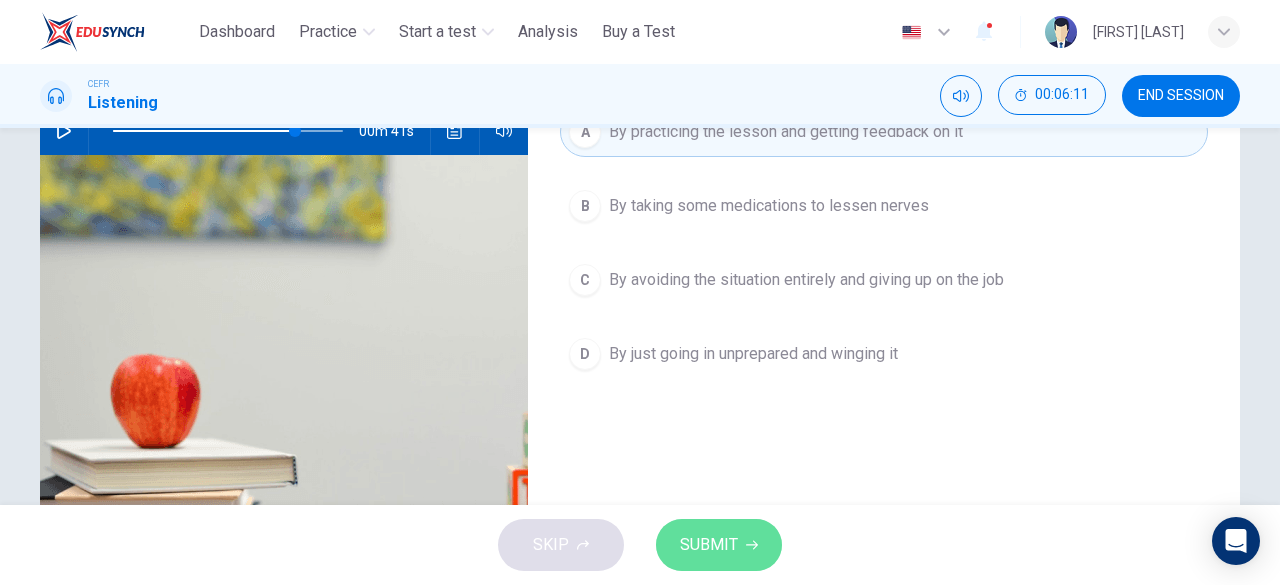 click on "SUBMIT" at bounding box center (719, 545) 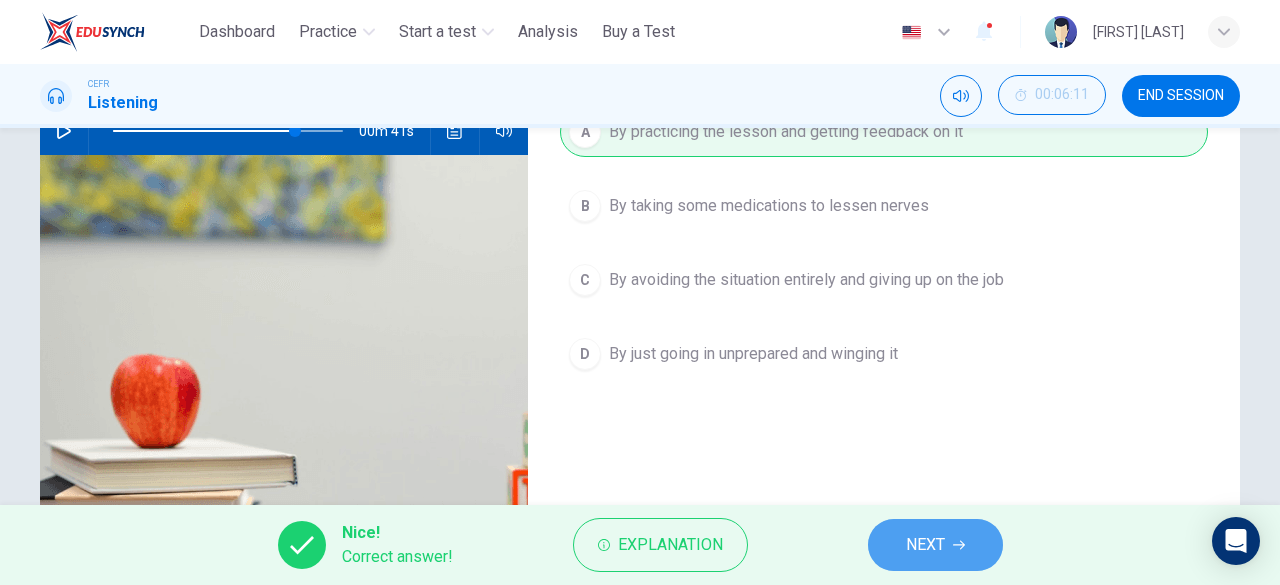 click on "NEXT" at bounding box center [925, 545] 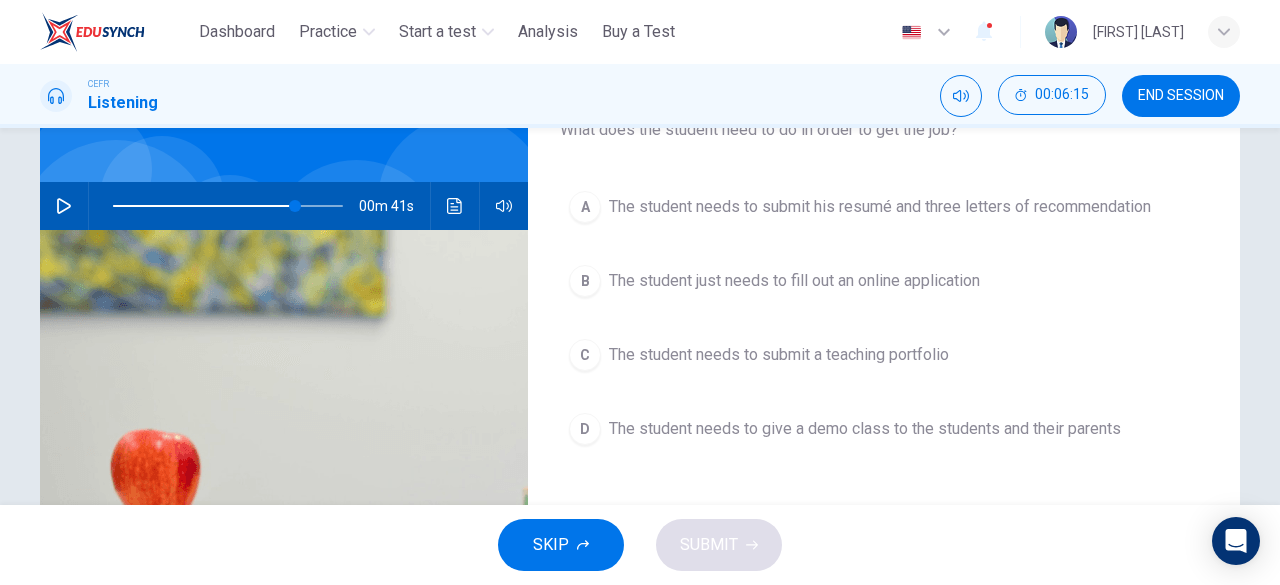 scroll, scrollTop: 147, scrollLeft: 0, axis: vertical 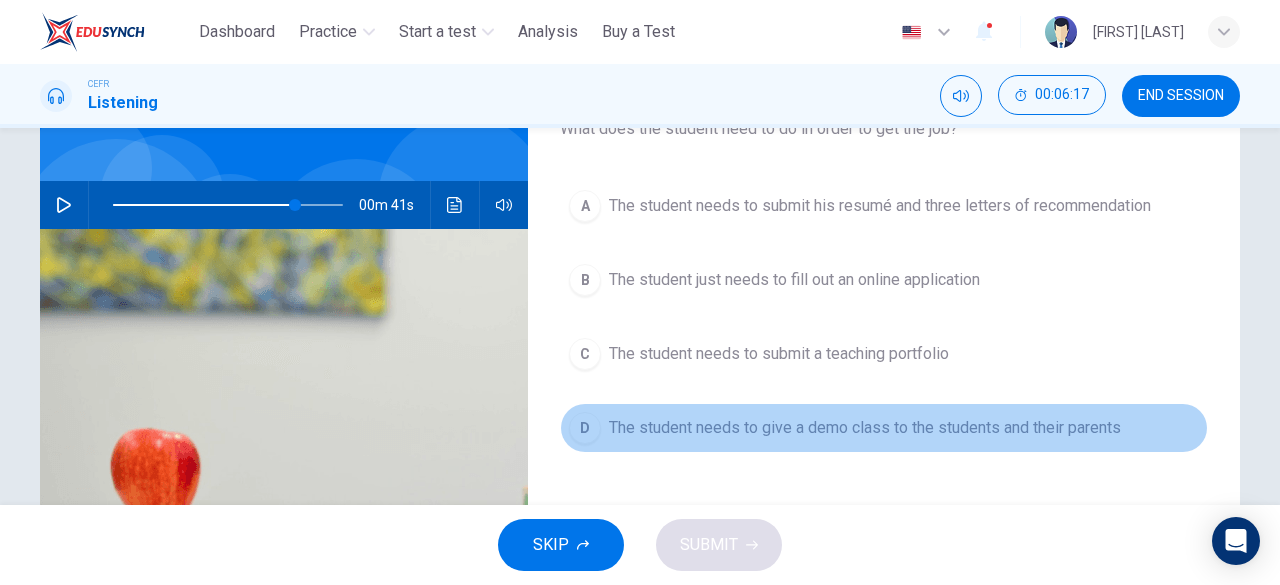 click on "The student needs to give a demo class to the students and their parents" at bounding box center (865, 428) 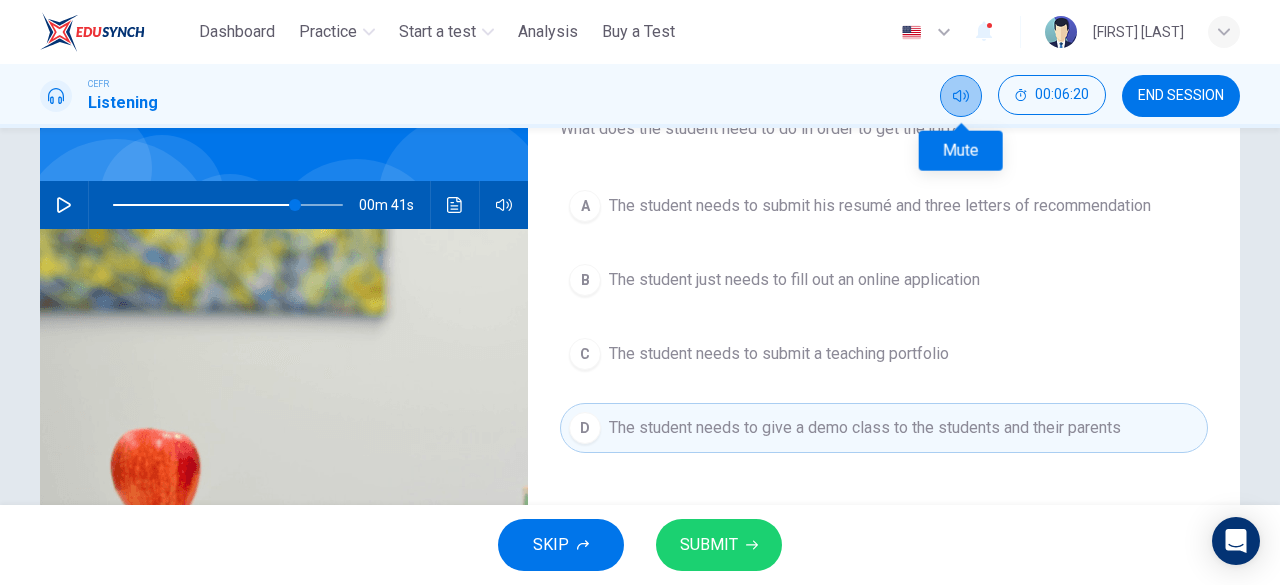 click 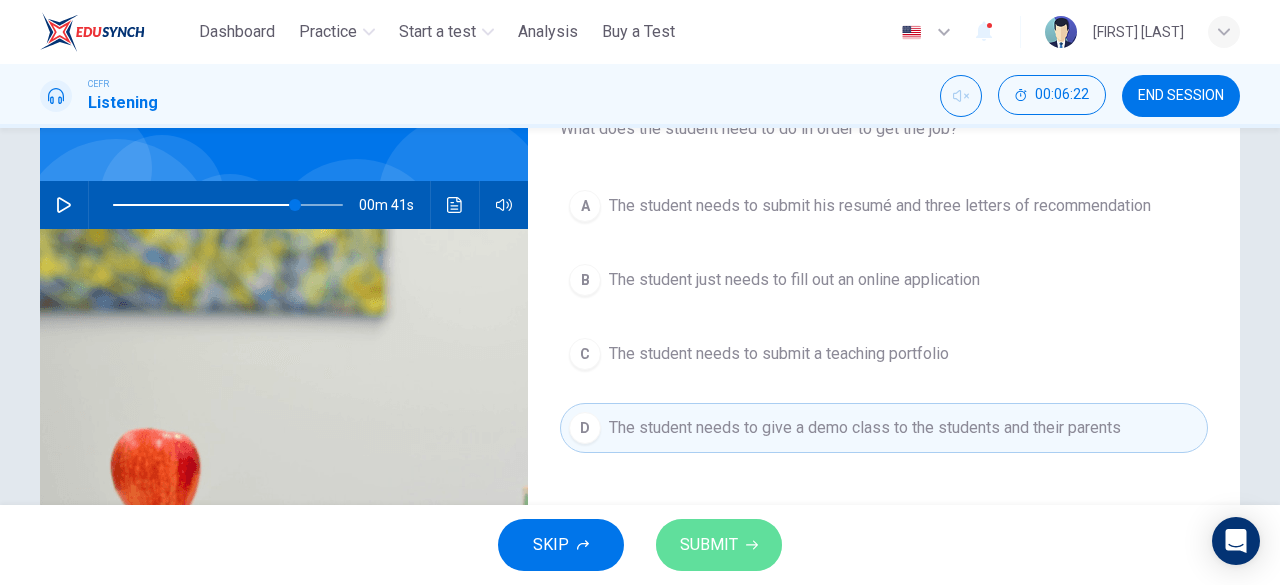 click on "SUBMIT" at bounding box center (719, 545) 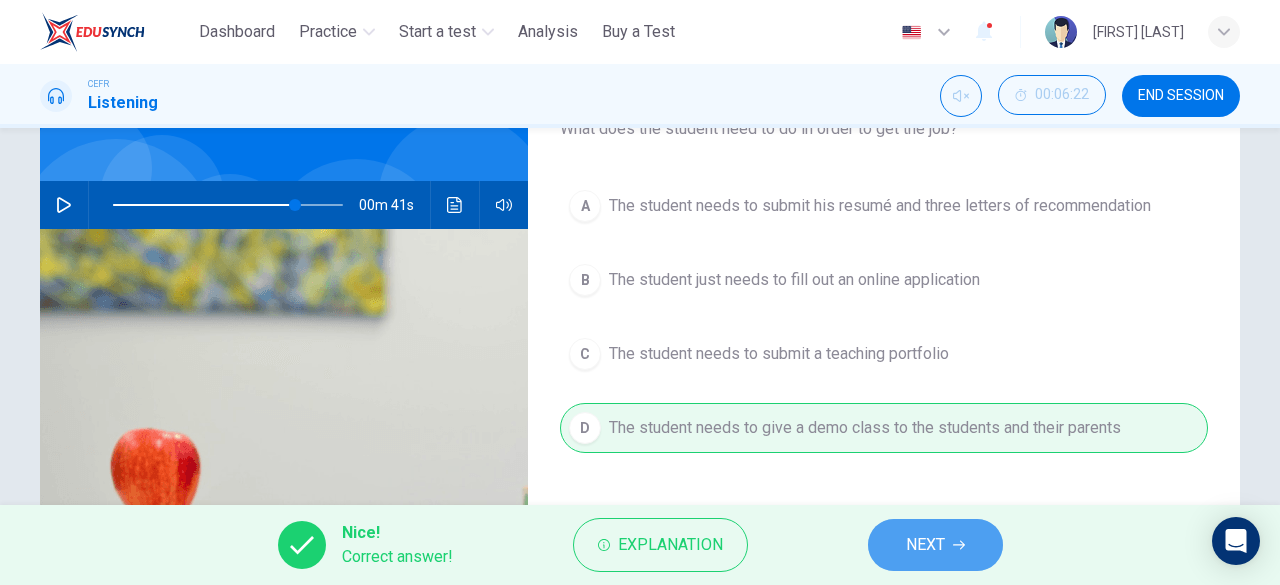 click on "NEXT" at bounding box center (925, 545) 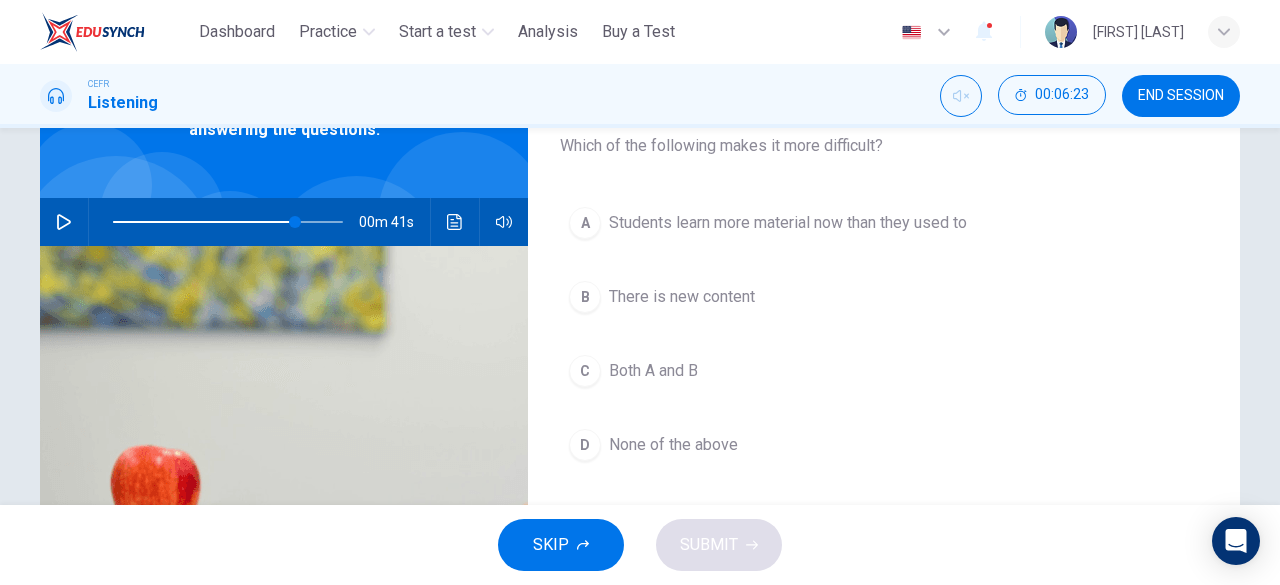 scroll, scrollTop: 130, scrollLeft: 0, axis: vertical 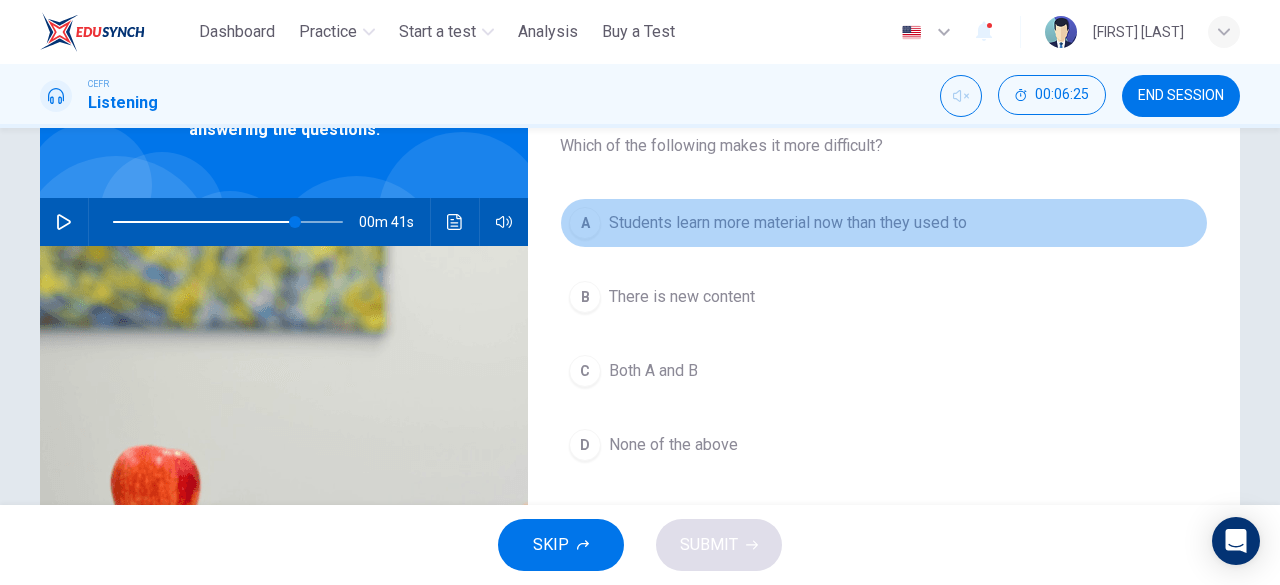 click on "Students learn more material now than they used to" at bounding box center (788, 223) 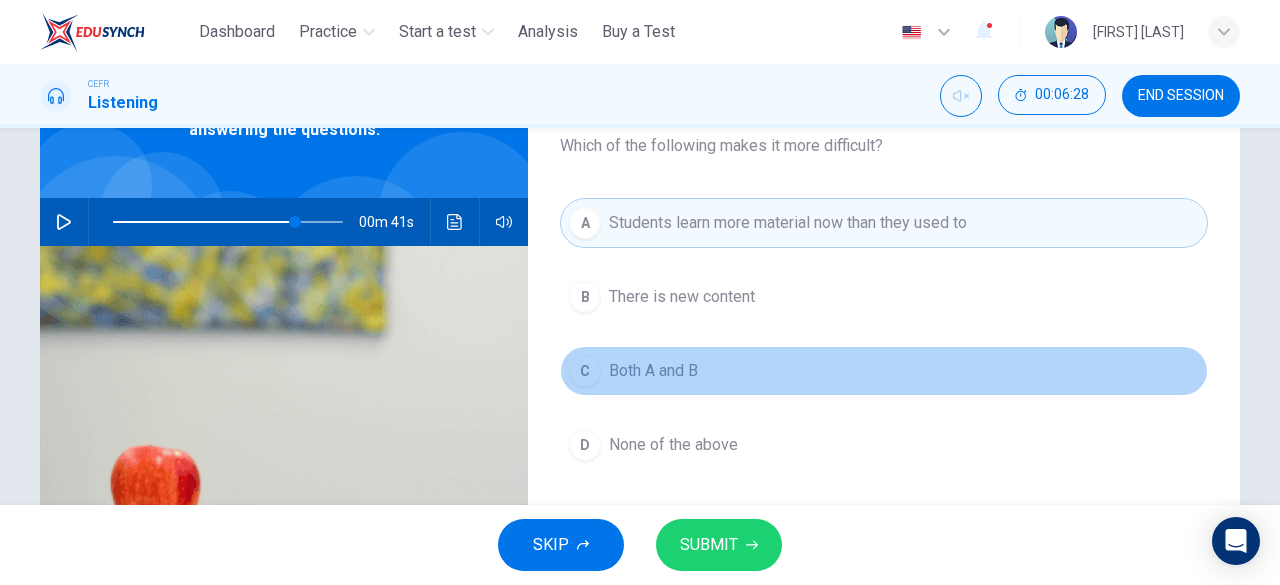 click on "C Both A and B" at bounding box center (884, 371) 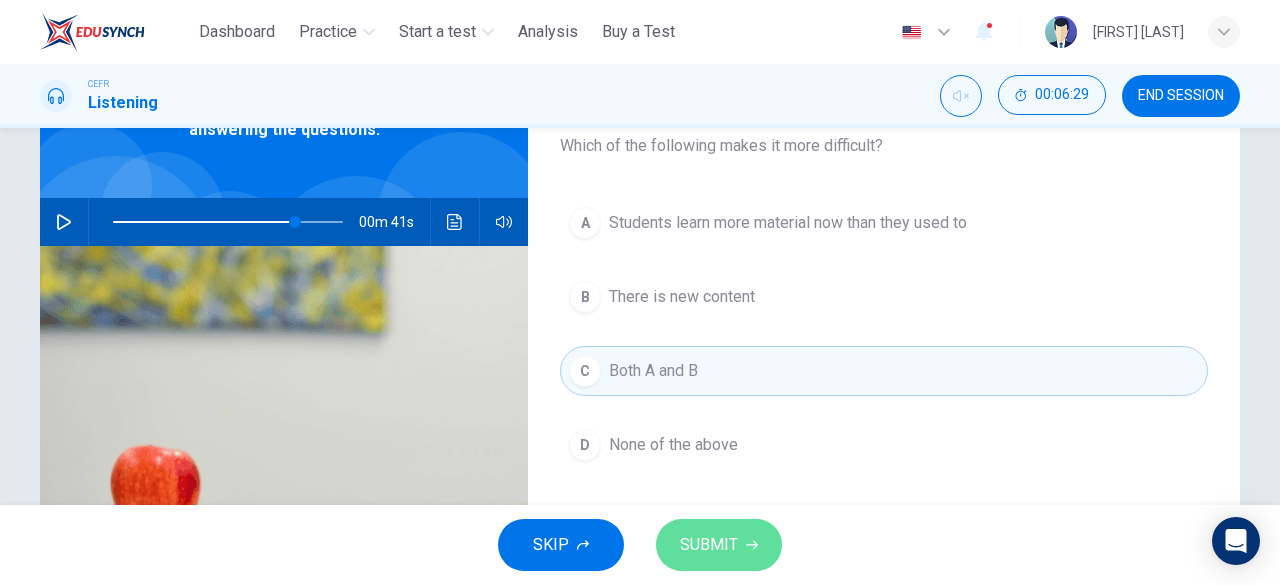click on "SUBMIT" at bounding box center (719, 545) 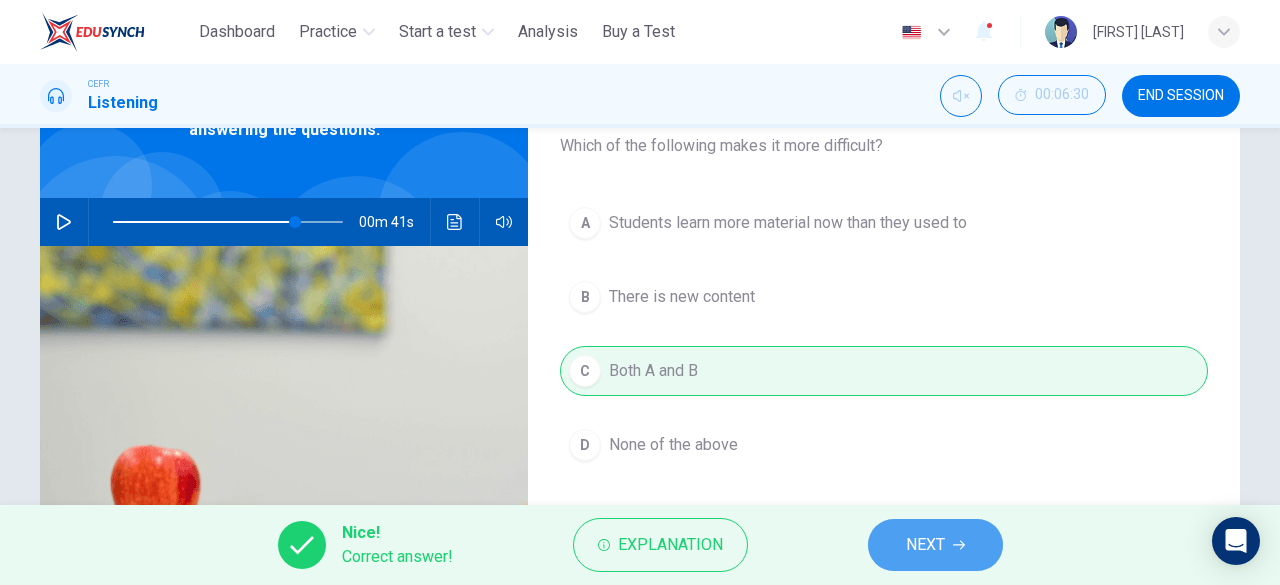 click on "NEXT" at bounding box center [925, 545] 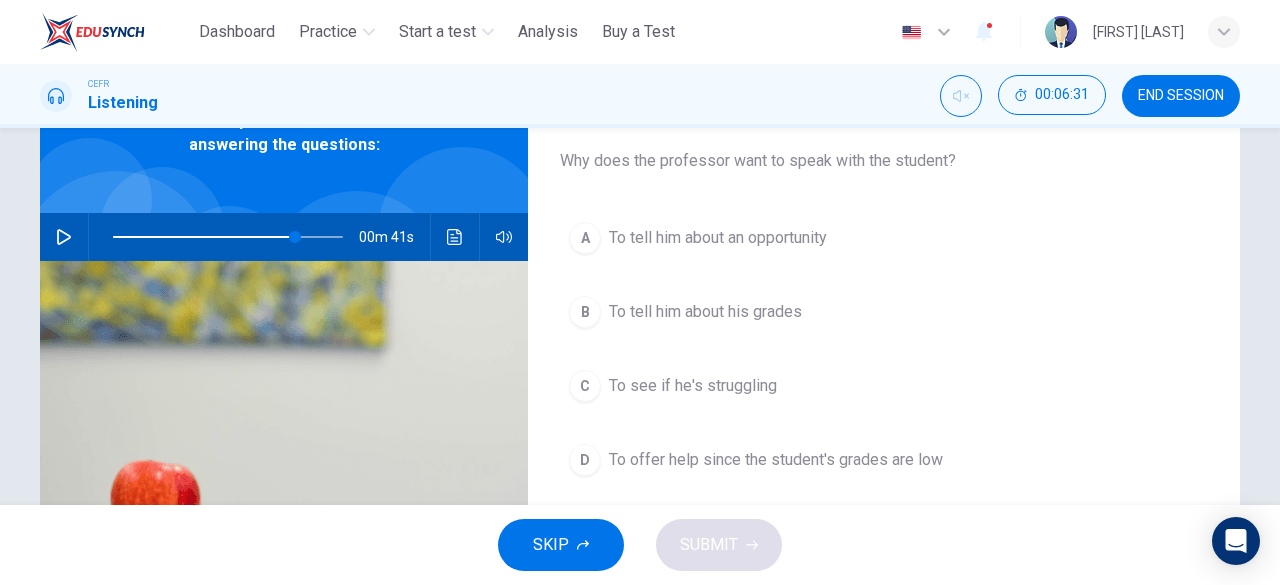 scroll, scrollTop: 116, scrollLeft: 0, axis: vertical 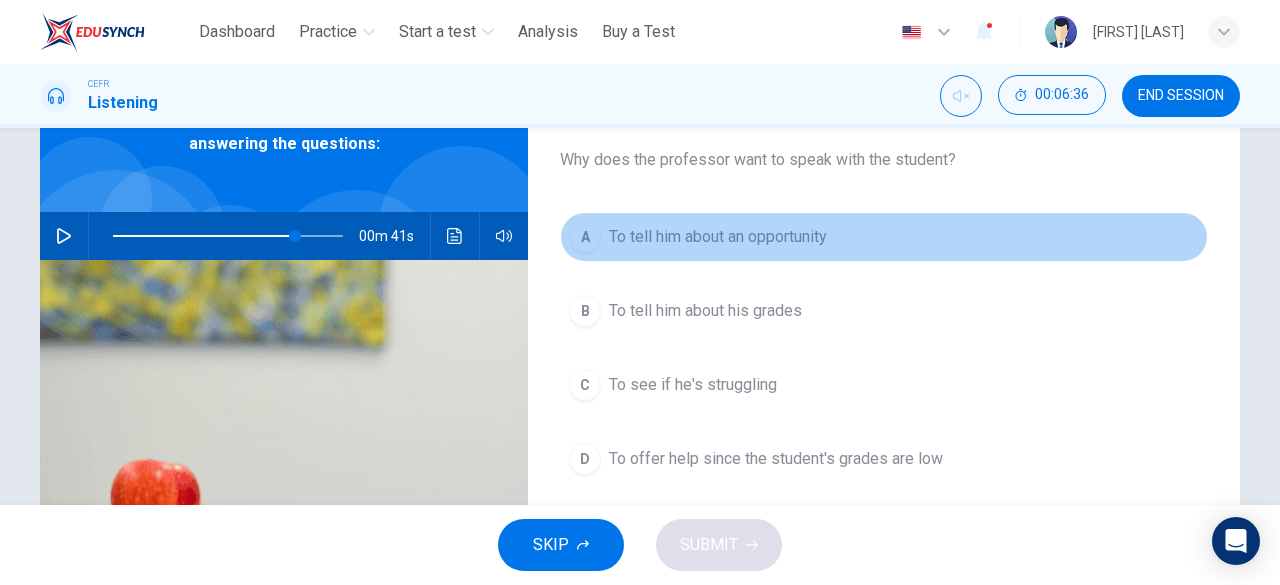 click on "To tell him about an opportunity" at bounding box center (718, 237) 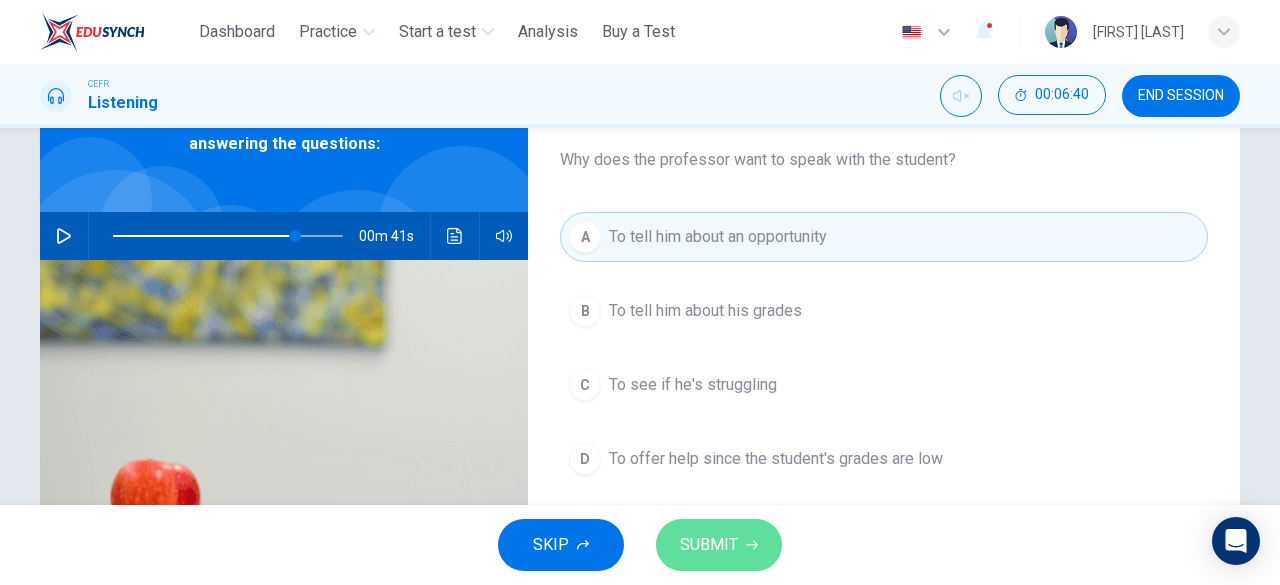 click on "SUBMIT" at bounding box center (719, 545) 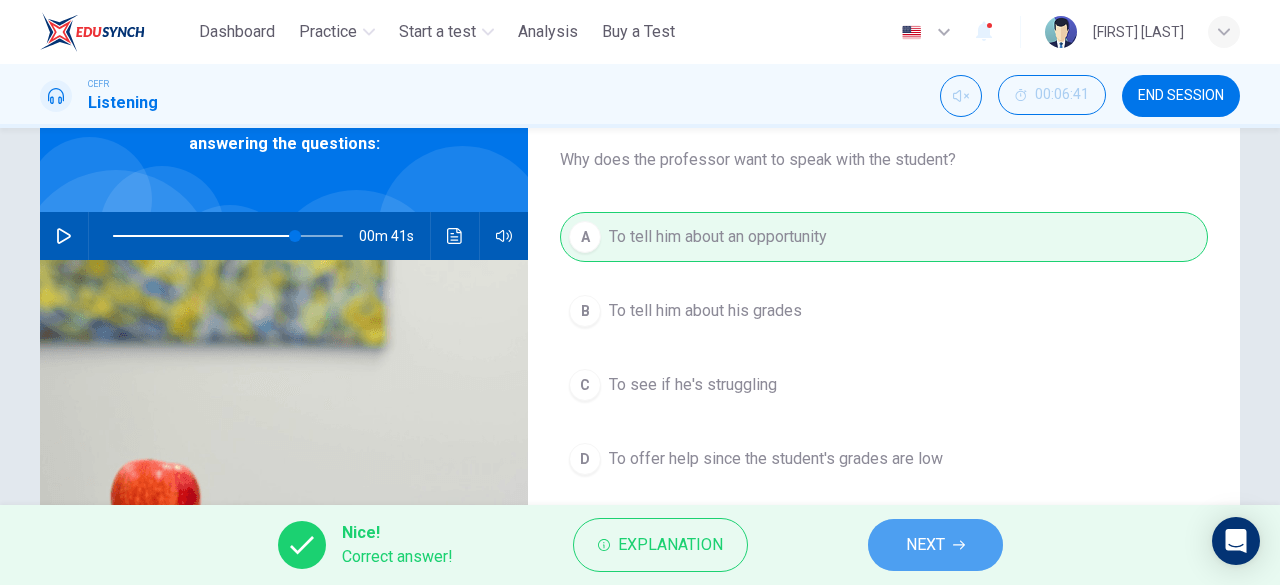 click on "NEXT" at bounding box center [935, 545] 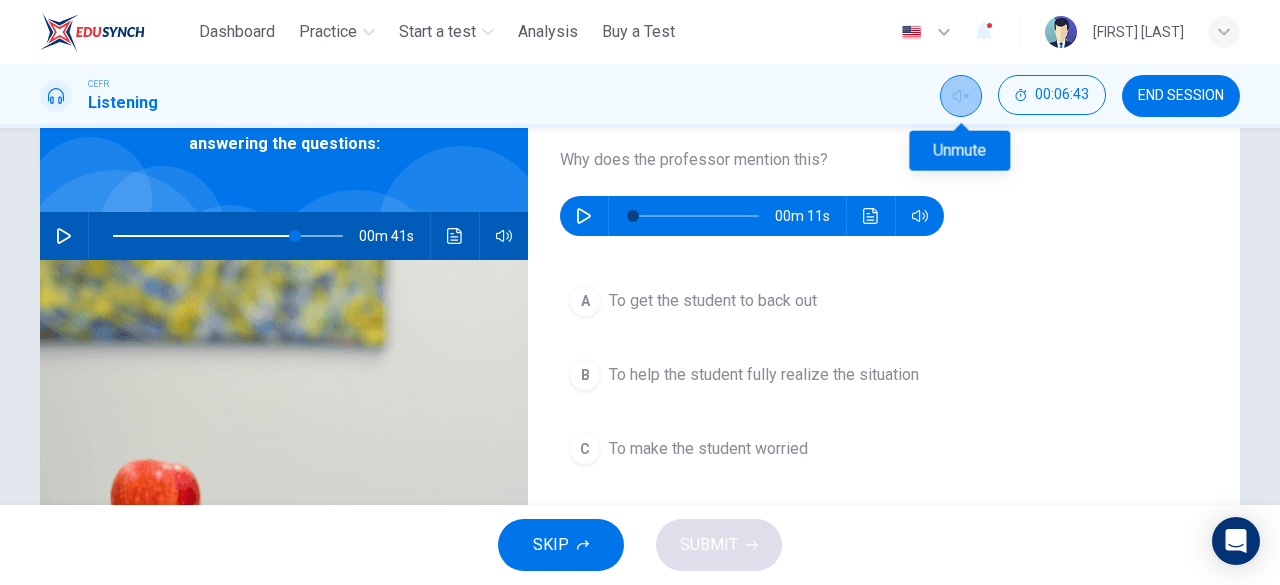 click 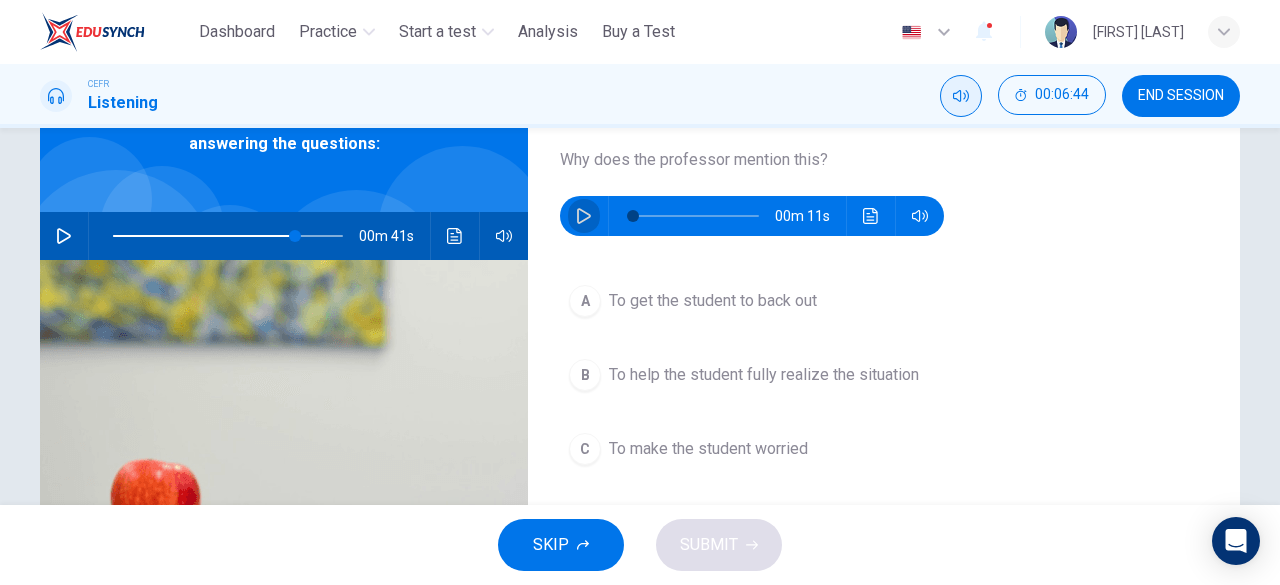 click 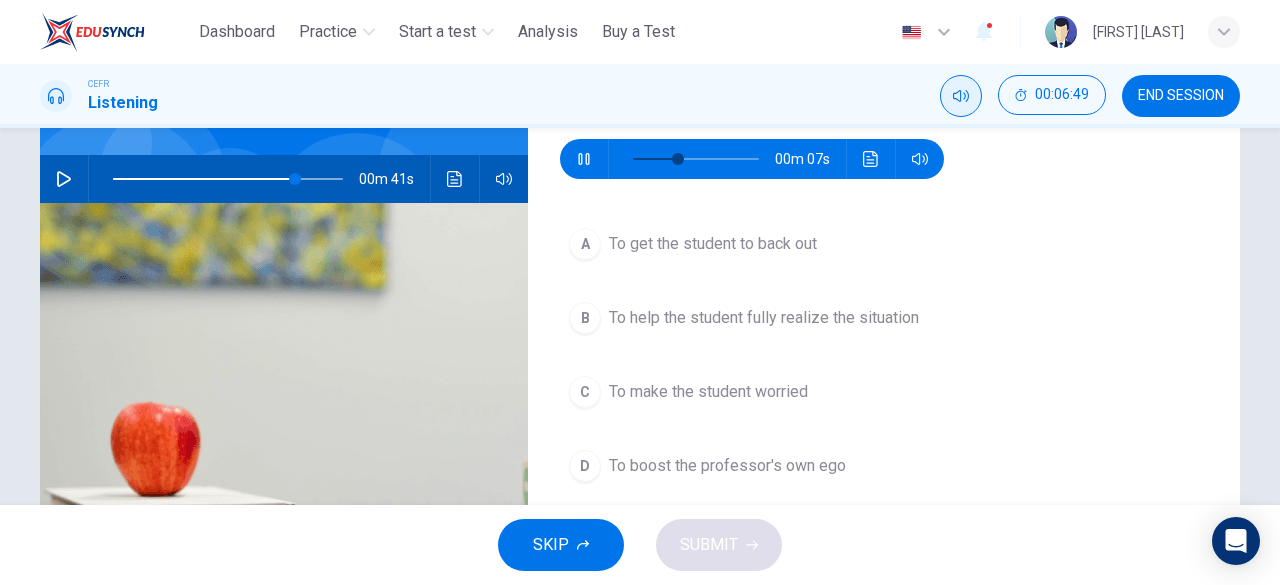 scroll, scrollTop: 169, scrollLeft: 0, axis: vertical 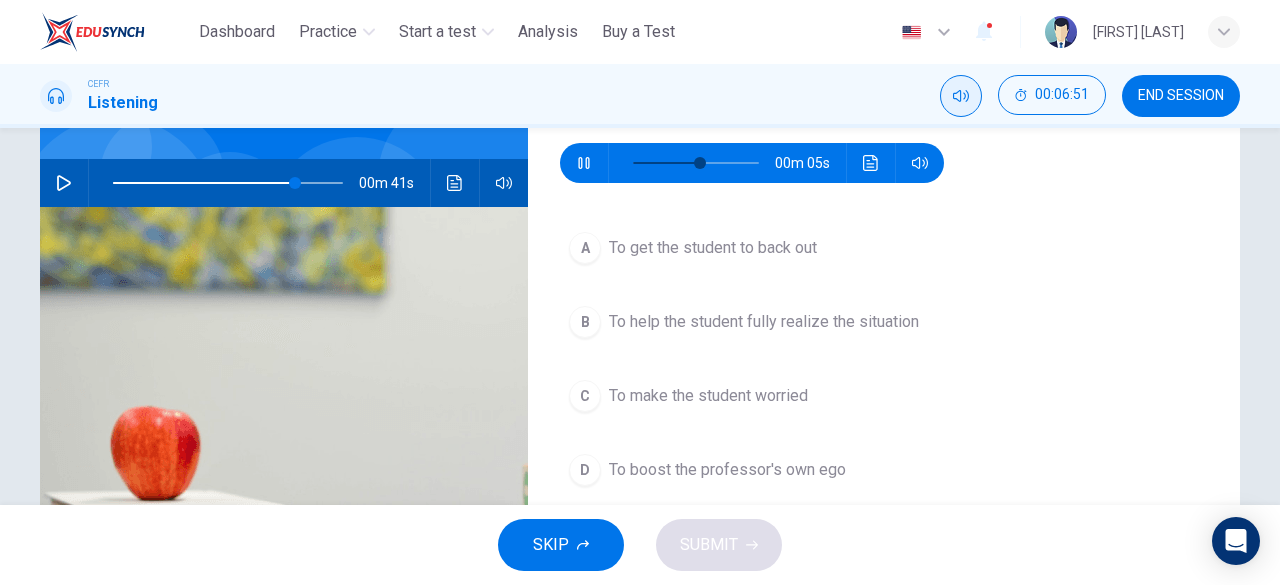 type on "**" 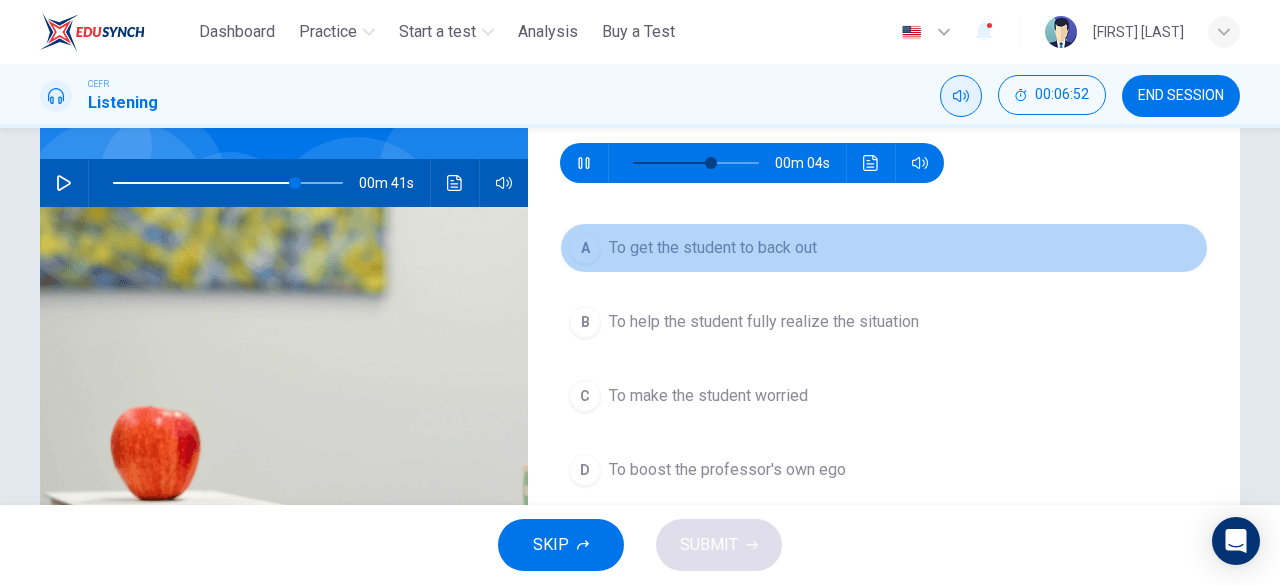 click on "A To get the student to back out" at bounding box center (884, 248) 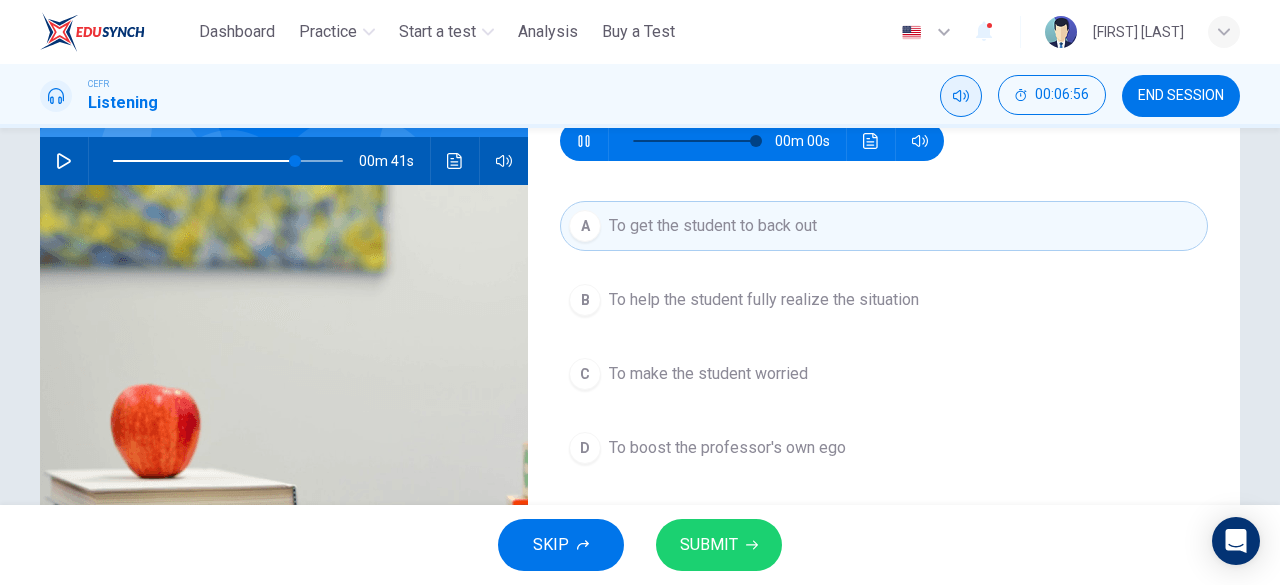 type on "*" 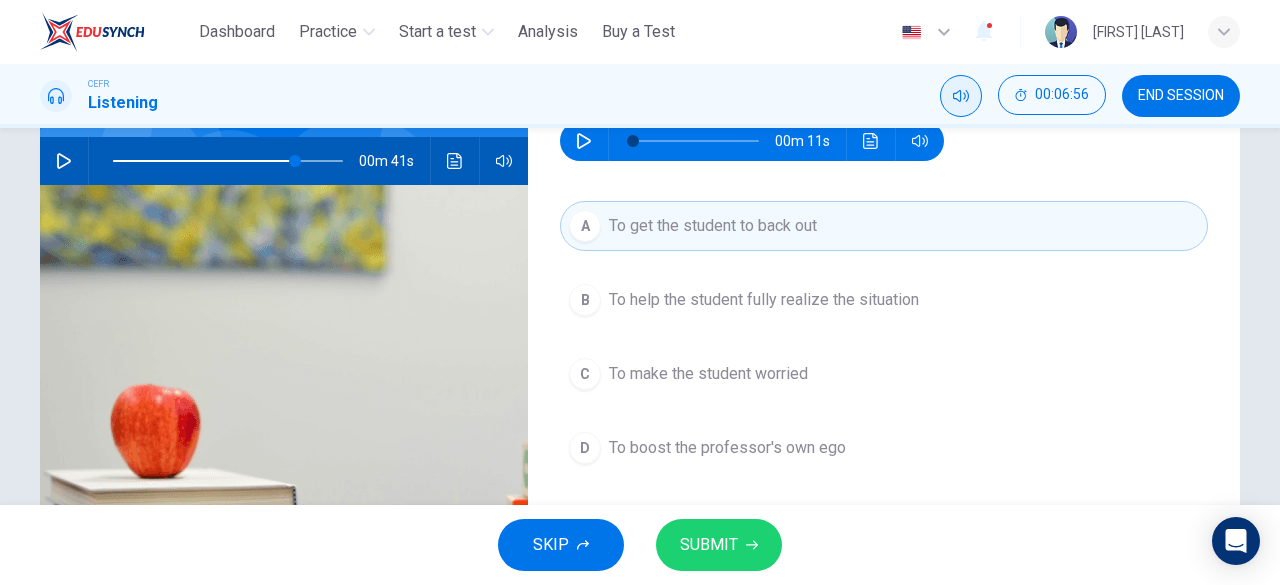 scroll, scrollTop: 162, scrollLeft: 0, axis: vertical 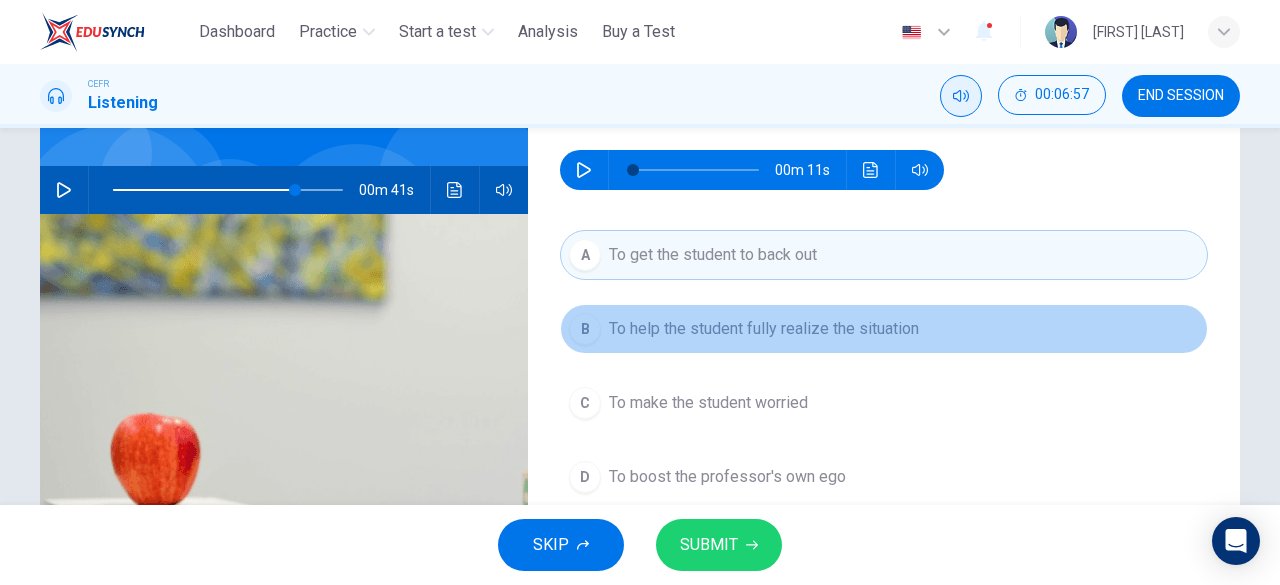click on "B To help the student fully realize the situation" at bounding box center [884, 329] 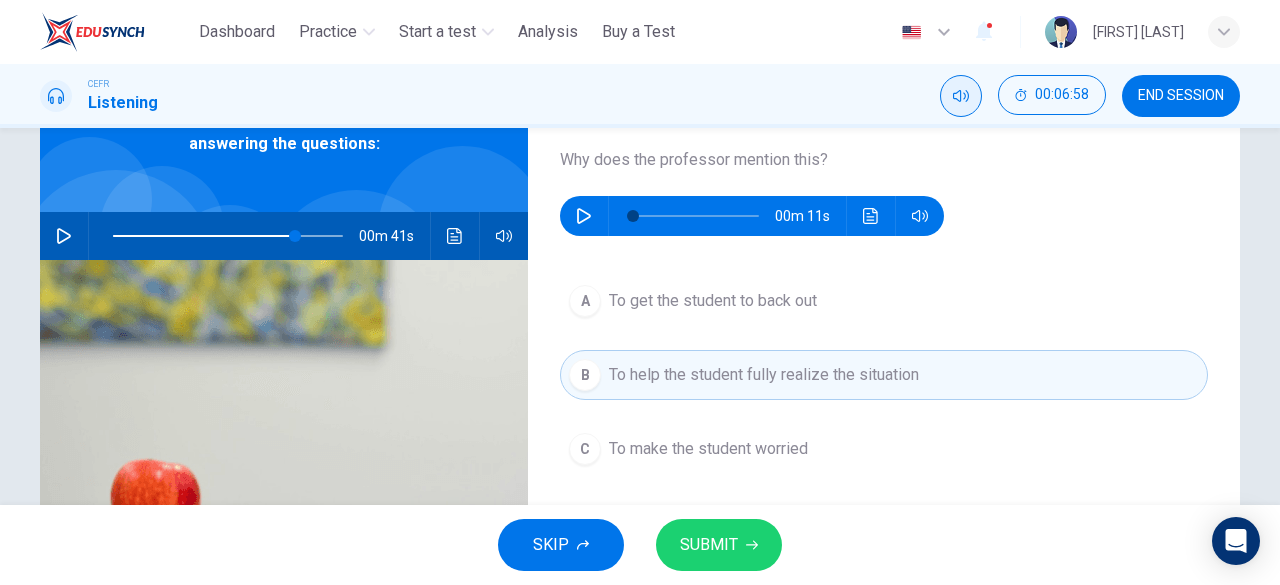 scroll, scrollTop: 114, scrollLeft: 0, axis: vertical 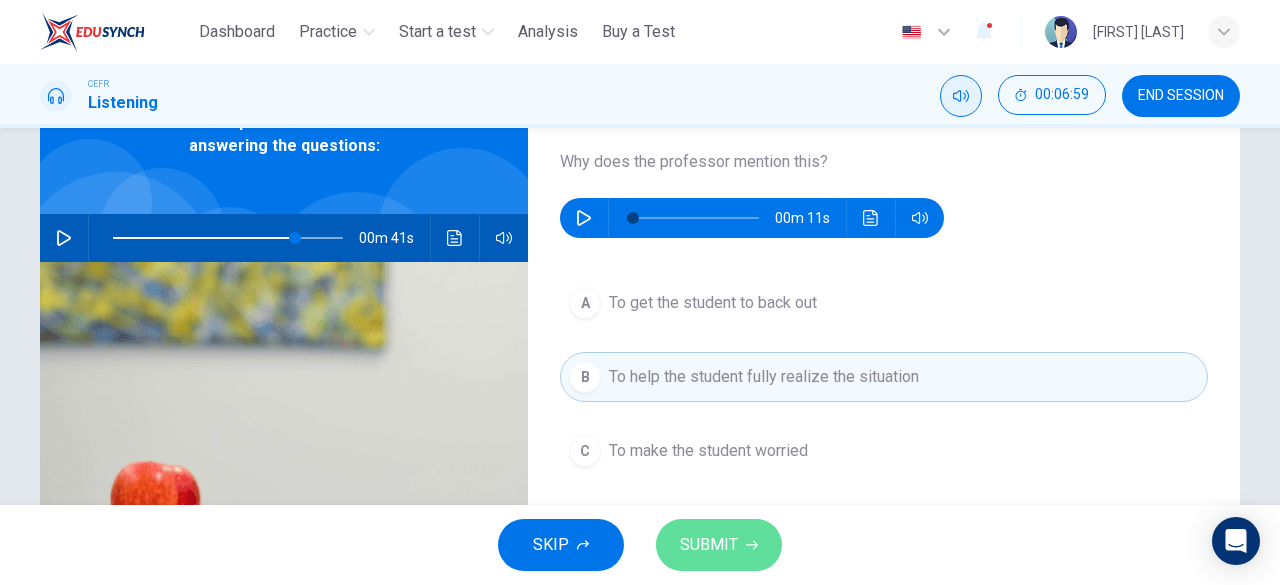 click on "SUBMIT" at bounding box center (719, 545) 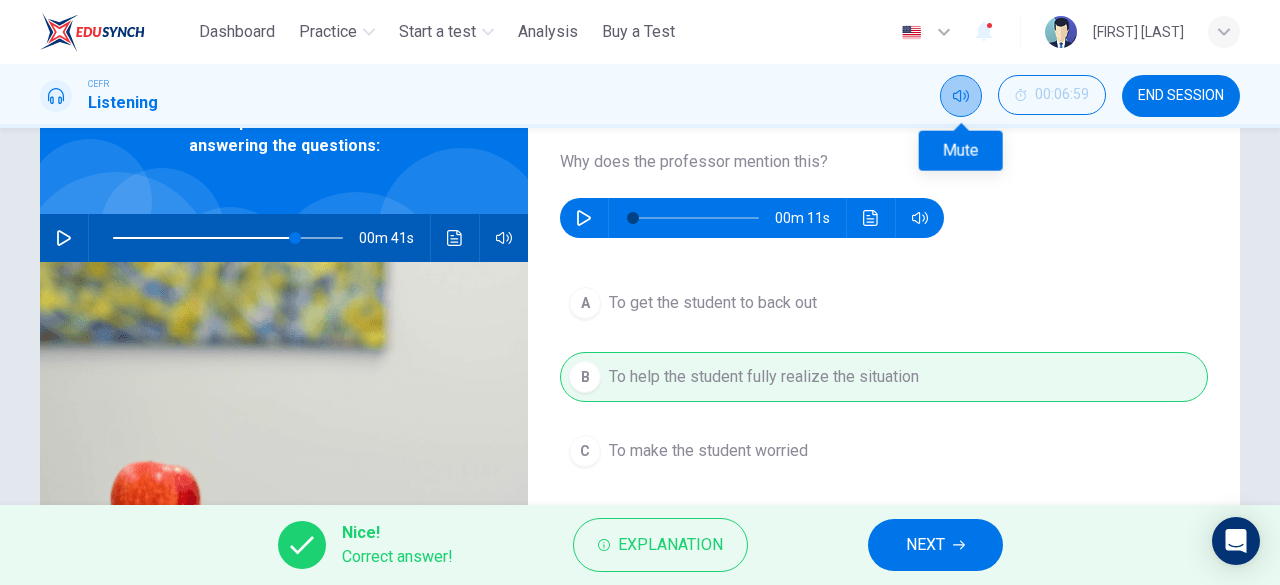 click at bounding box center [961, 96] 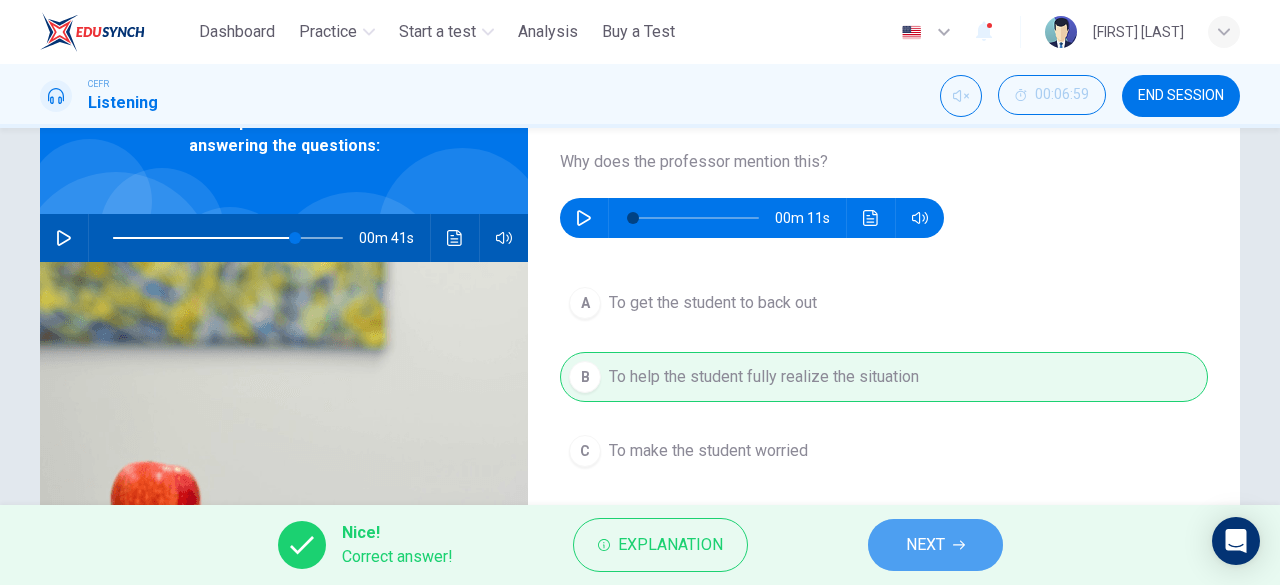 click on "NEXT" at bounding box center (925, 545) 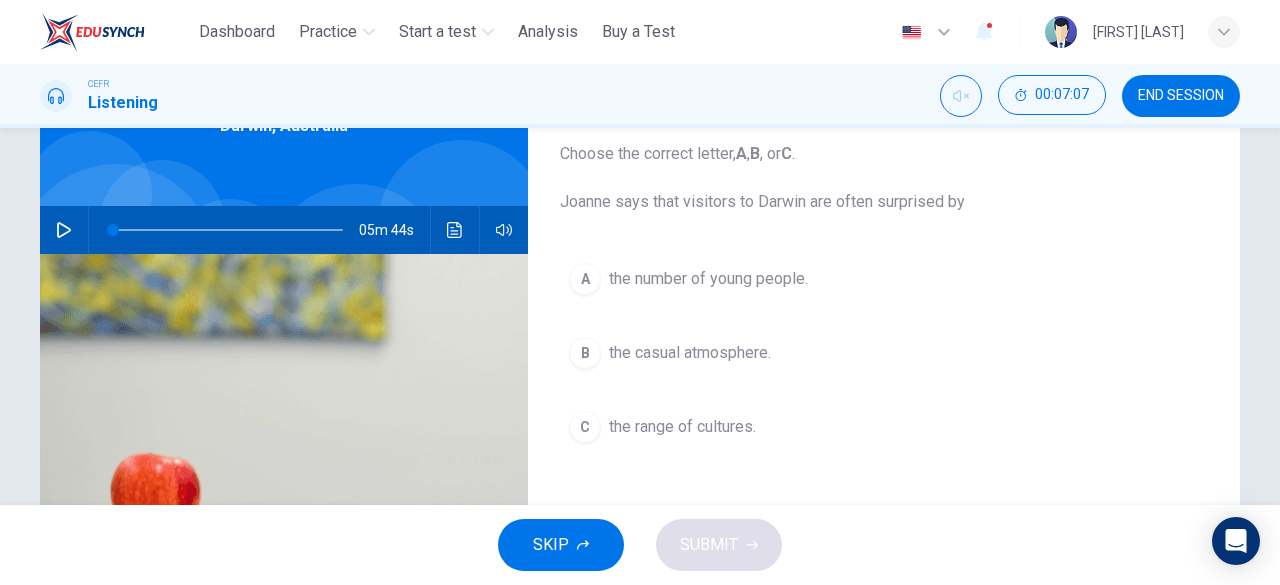 scroll, scrollTop: 88, scrollLeft: 0, axis: vertical 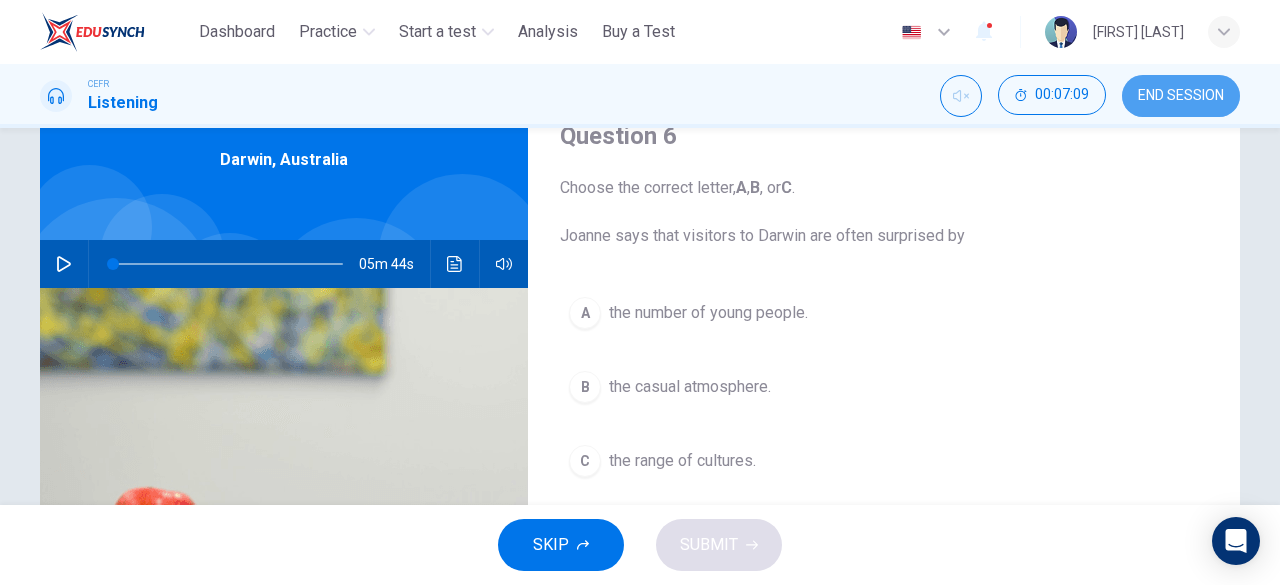 click on "END SESSION" at bounding box center (1181, 96) 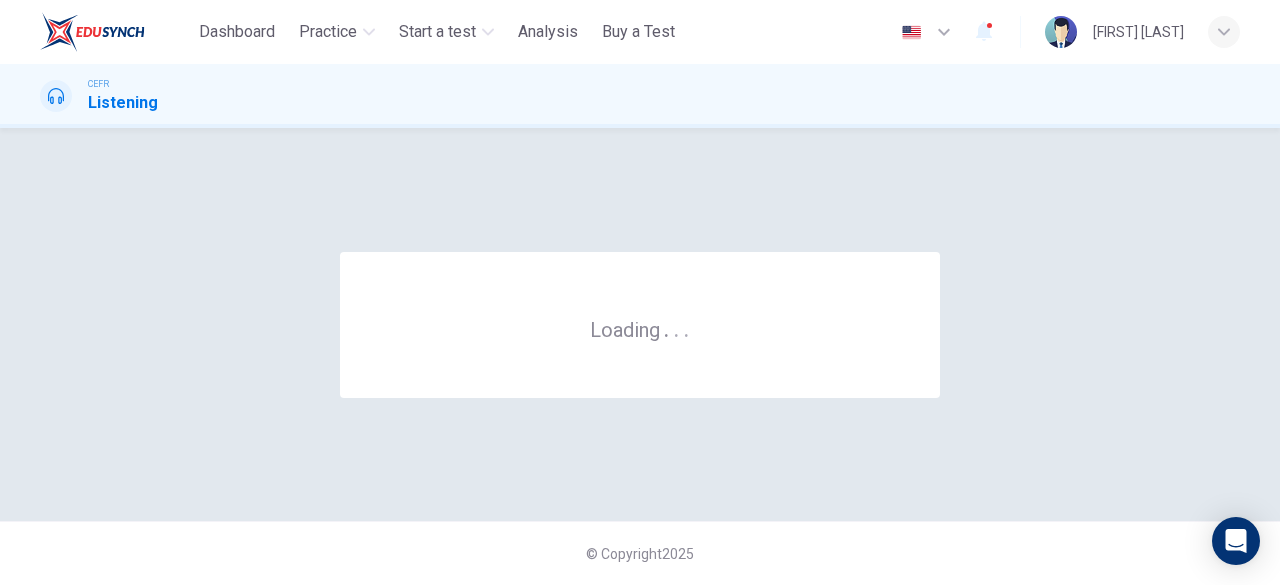 scroll, scrollTop: 0, scrollLeft: 0, axis: both 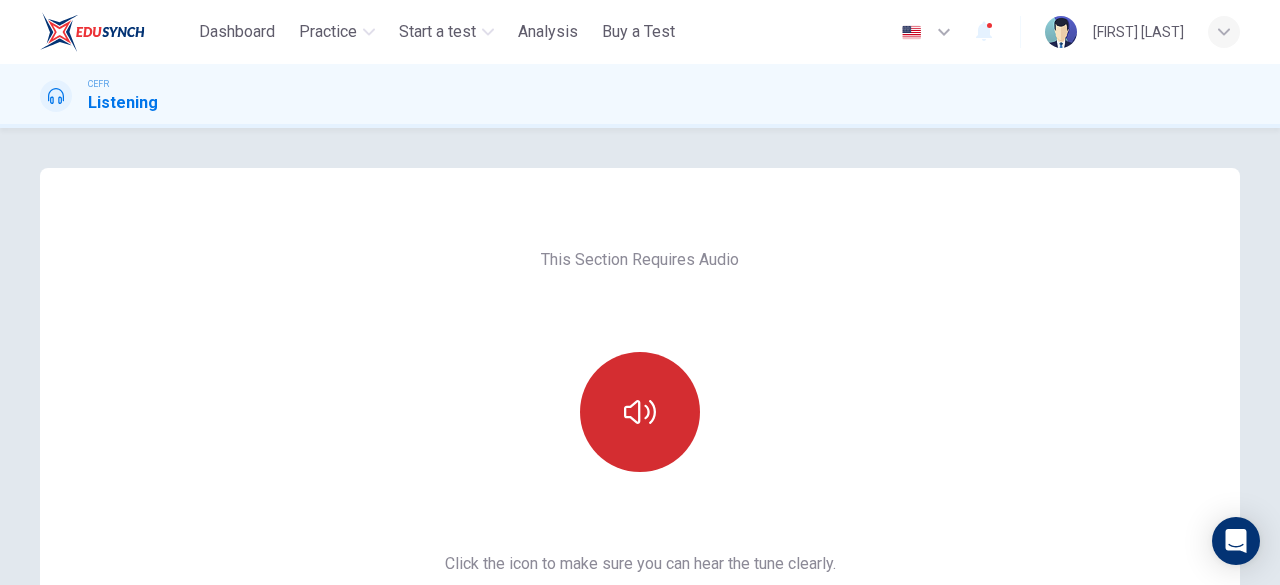 click at bounding box center [640, 412] 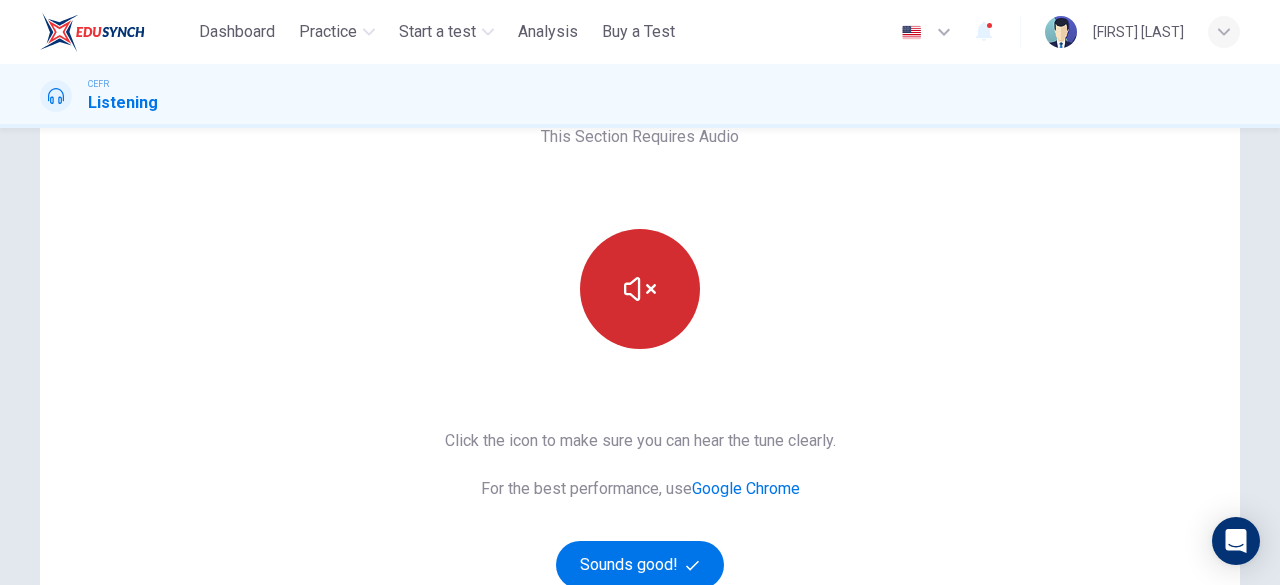 scroll, scrollTop: 131, scrollLeft: 0, axis: vertical 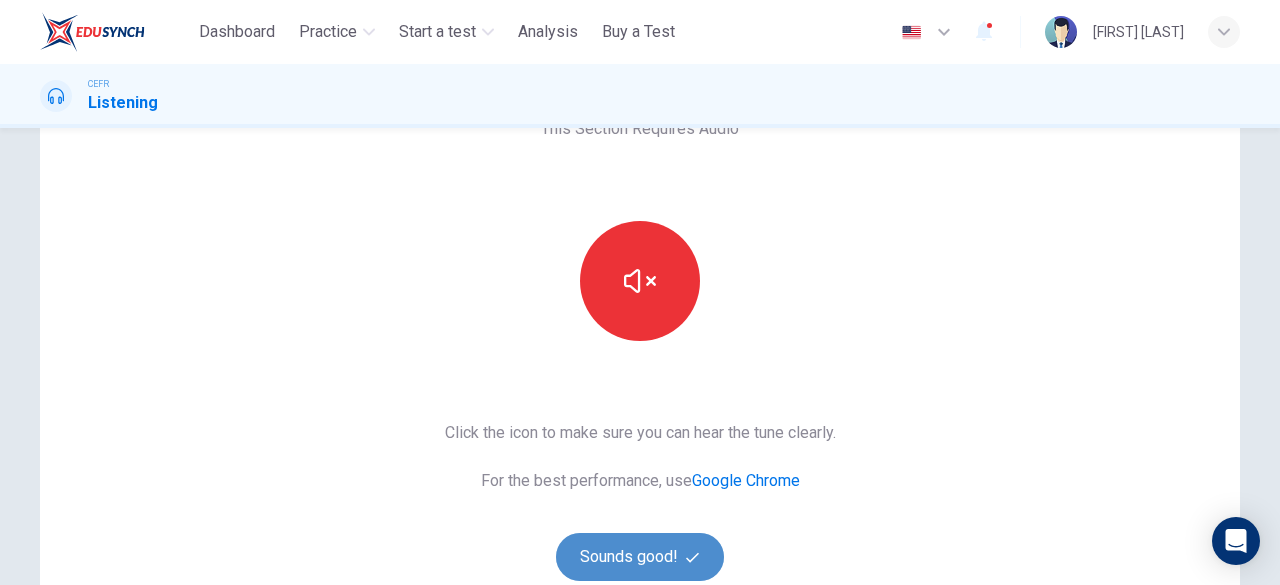 click on "Sounds good!" at bounding box center [640, 557] 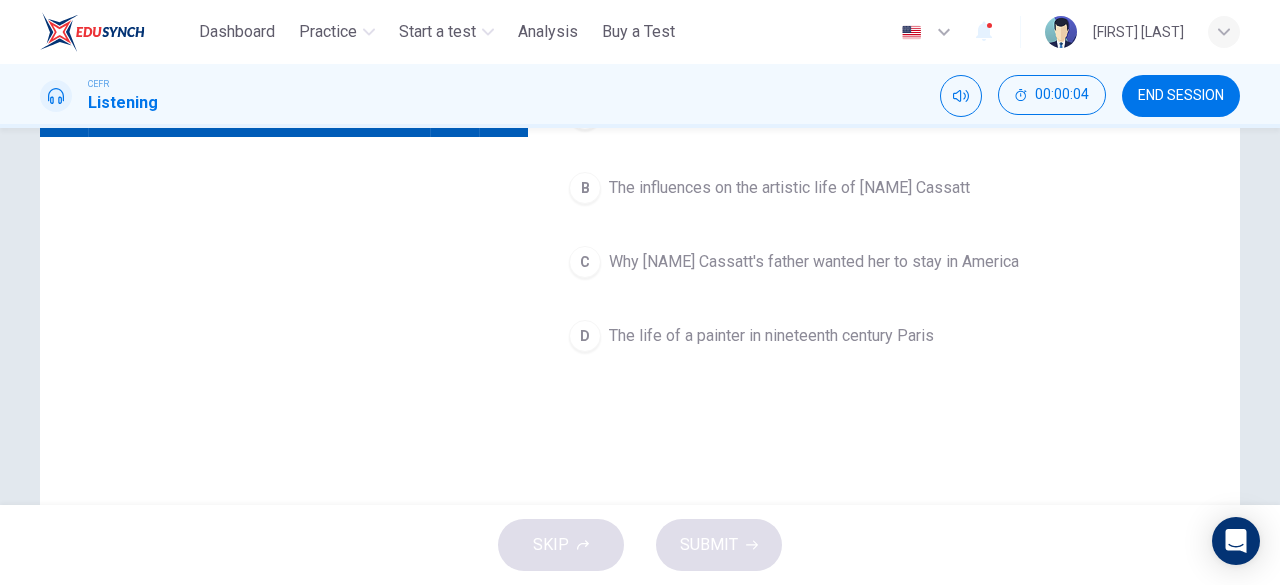 scroll, scrollTop: 275, scrollLeft: 0, axis: vertical 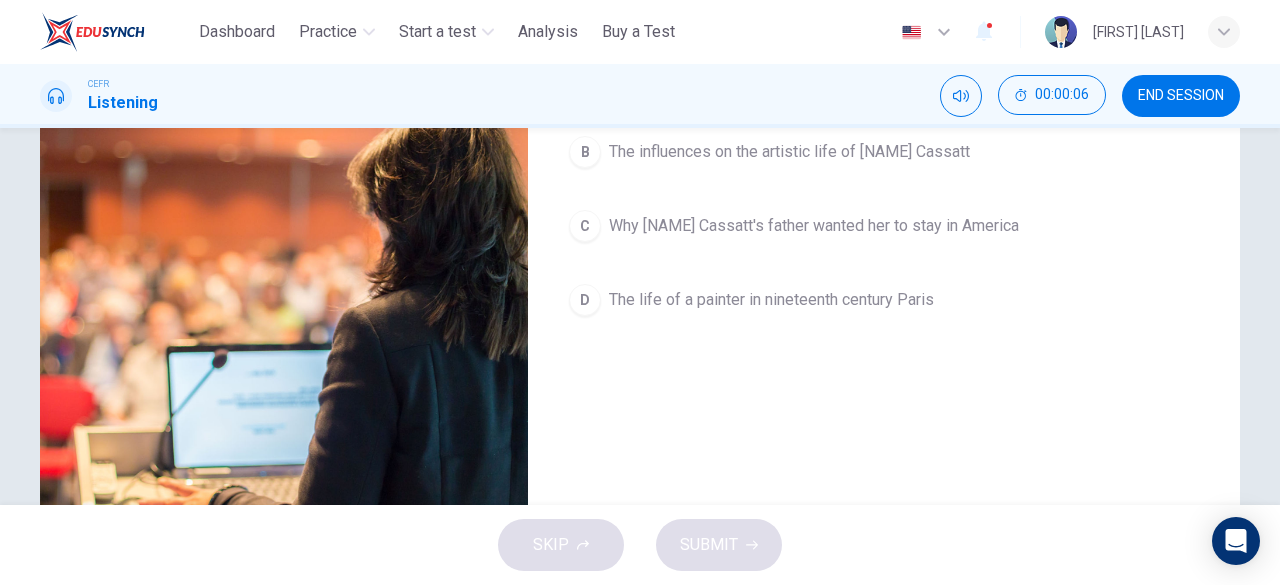 click on "END SESSION" at bounding box center (1181, 96) 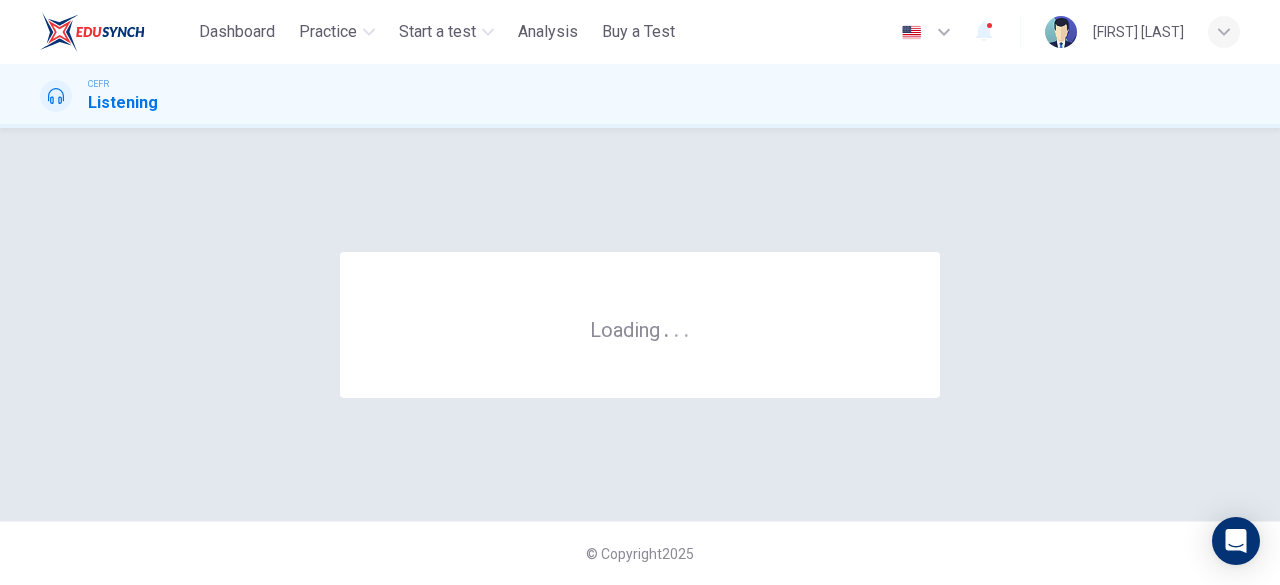 scroll, scrollTop: 0, scrollLeft: 0, axis: both 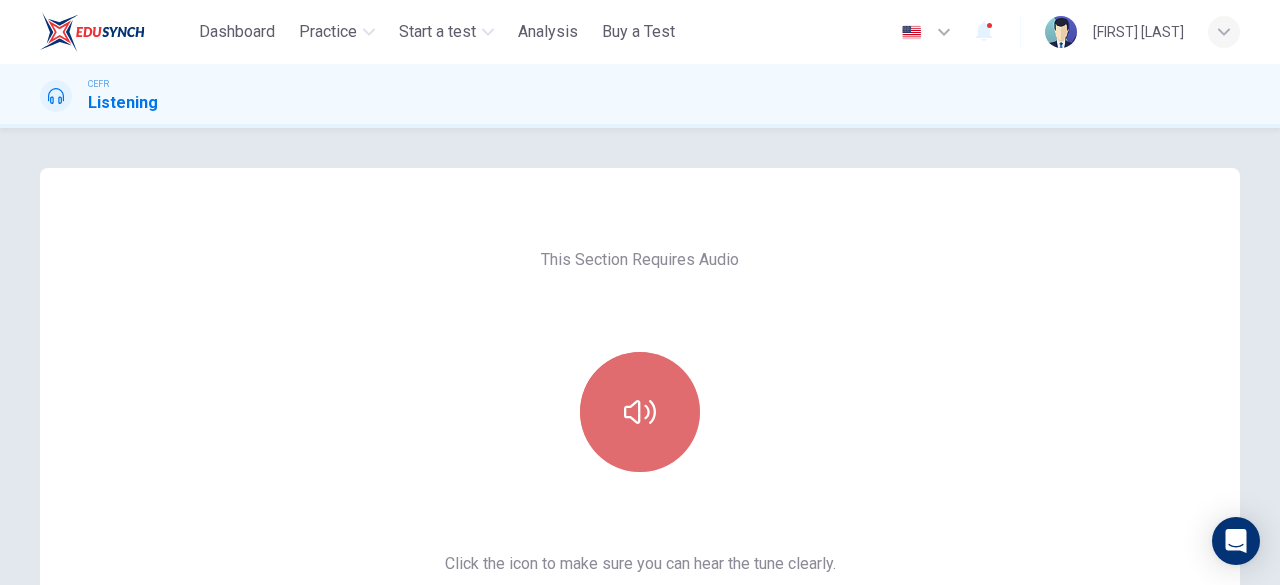 click at bounding box center (640, 412) 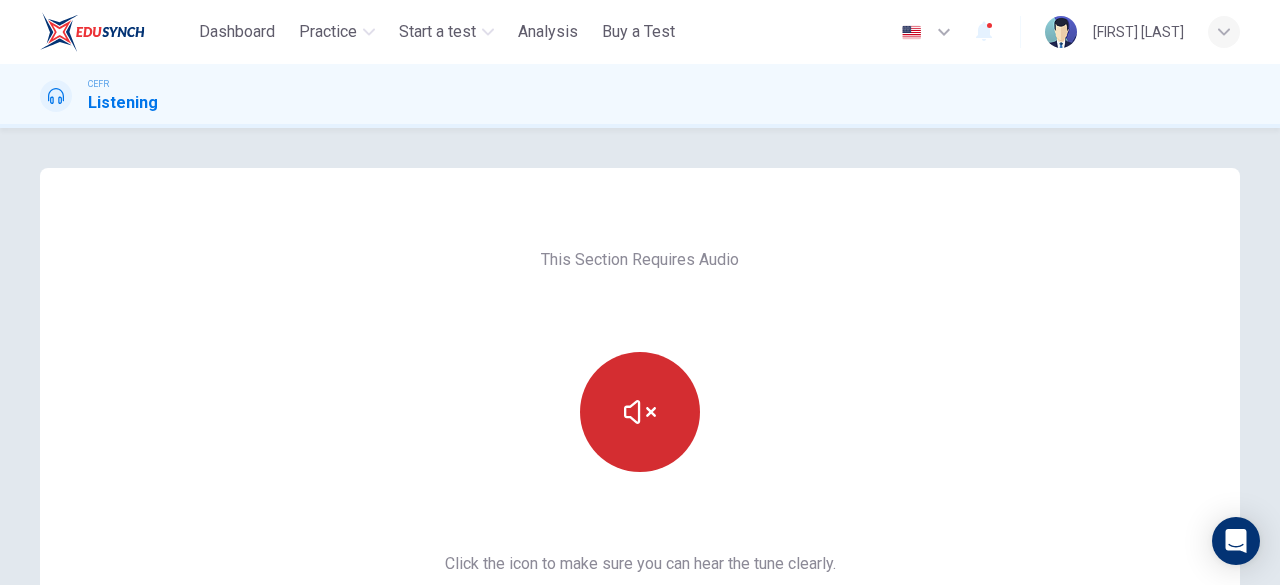 scroll, scrollTop: 225, scrollLeft: 0, axis: vertical 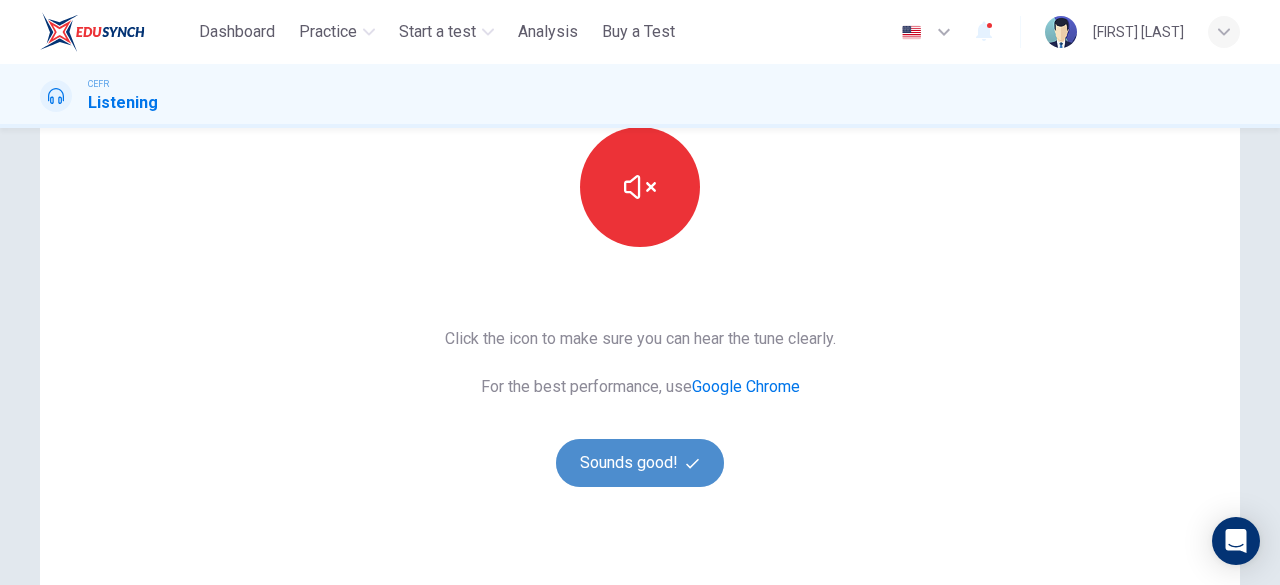 click on "Sounds good!" at bounding box center (640, 463) 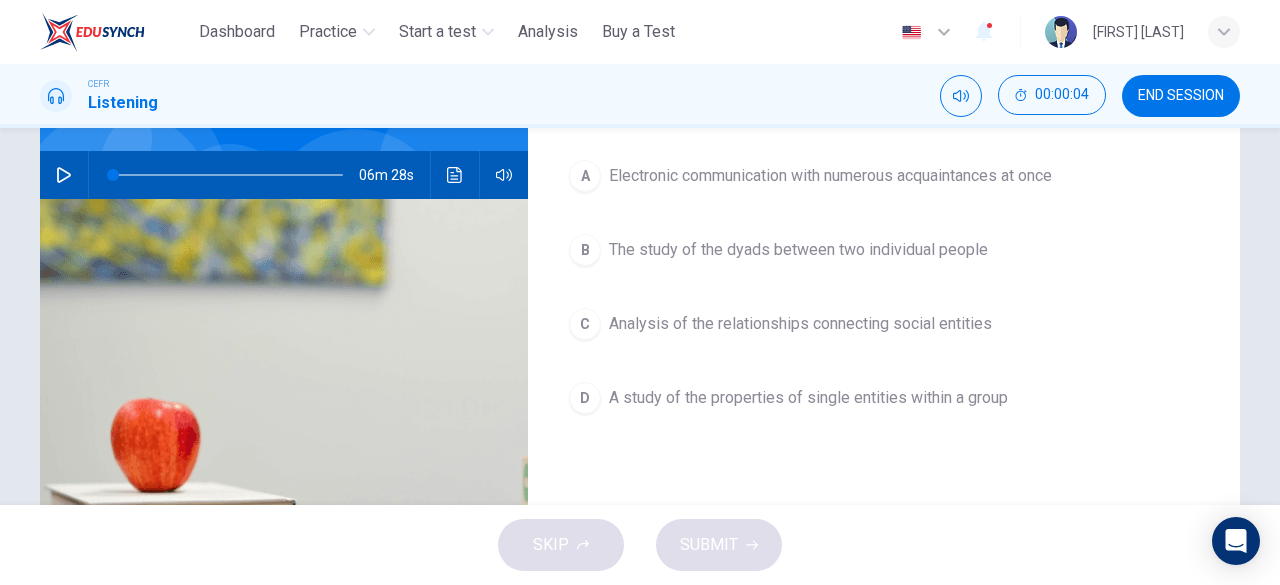 scroll, scrollTop: 0, scrollLeft: 0, axis: both 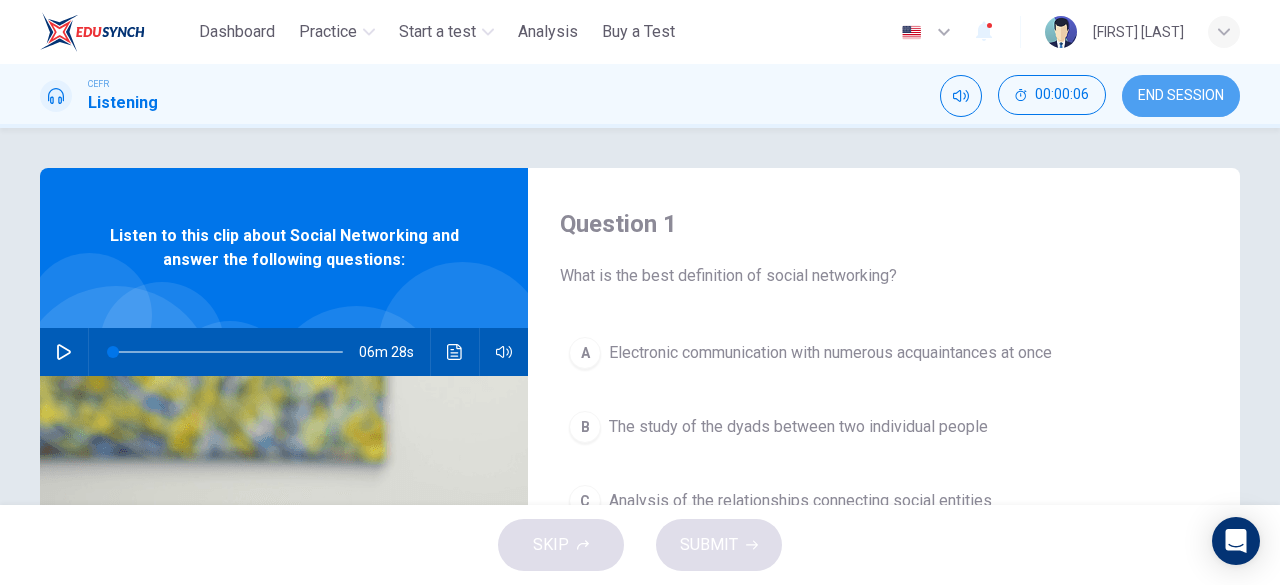 click on "END SESSION" at bounding box center [1181, 96] 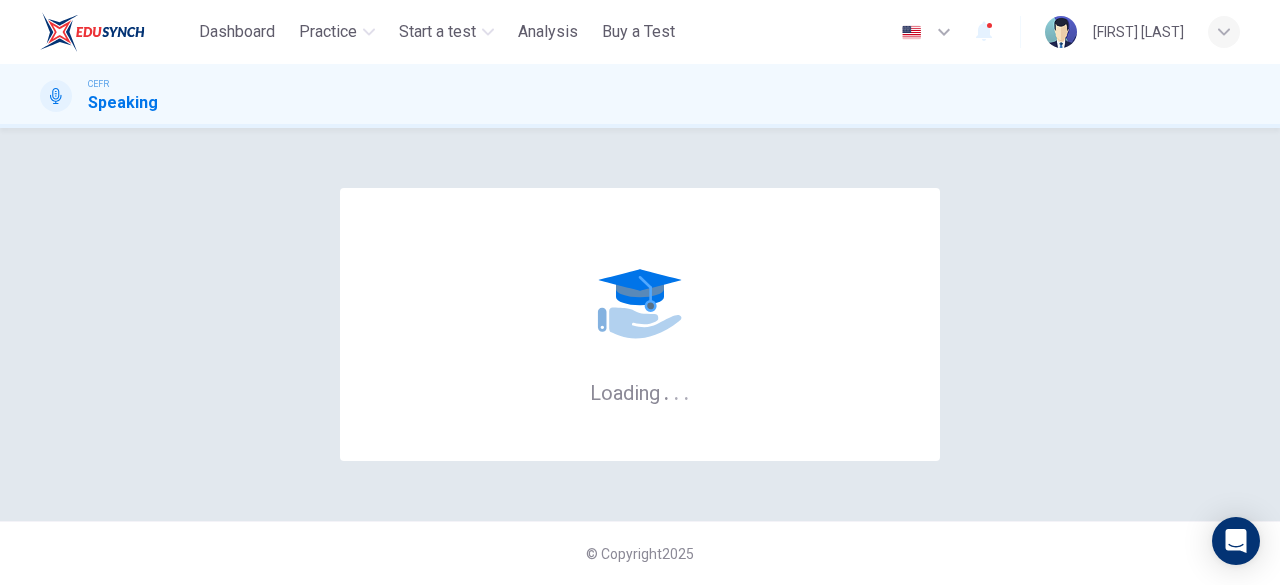 scroll, scrollTop: 0, scrollLeft: 0, axis: both 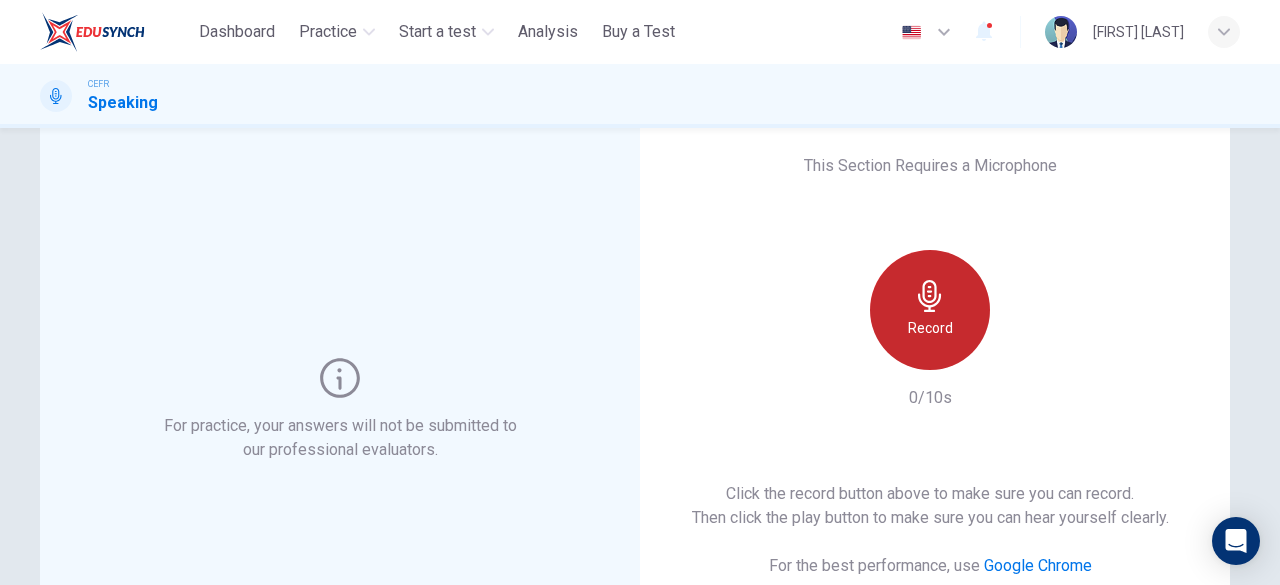 click on "Record" at bounding box center (930, 310) 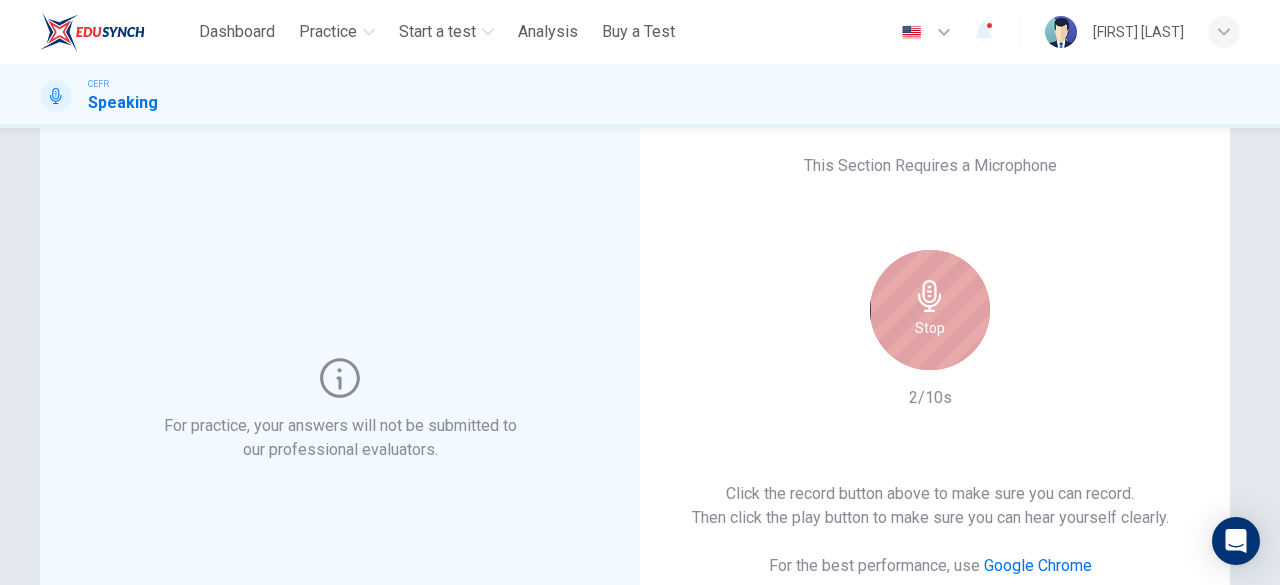 click on "Stop" at bounding box center (930, 310) 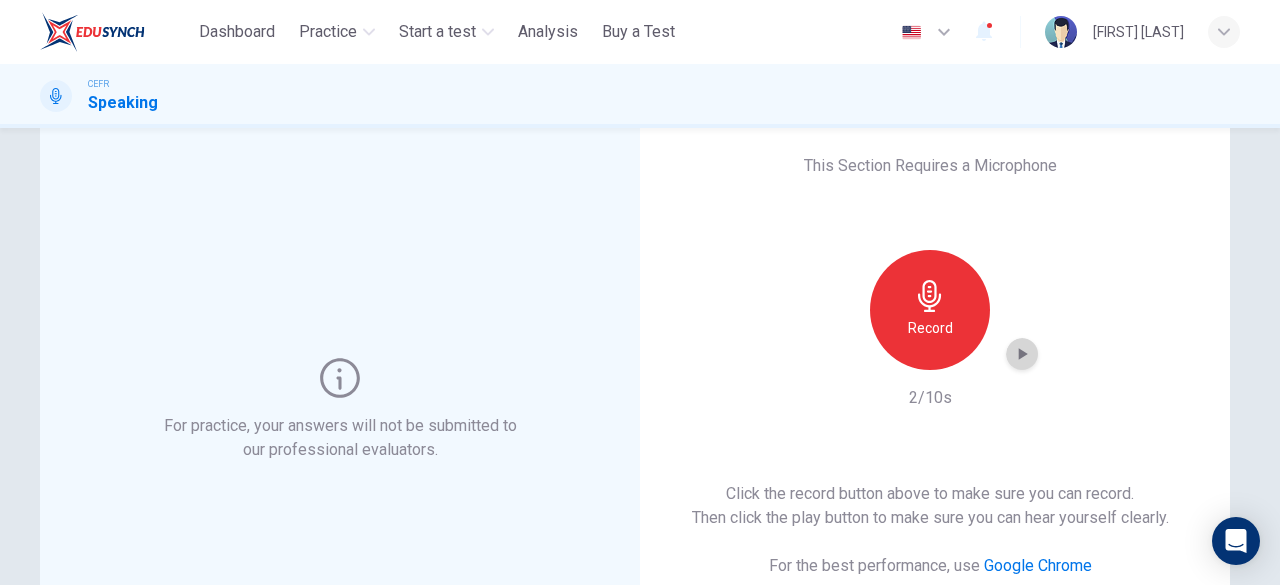 click 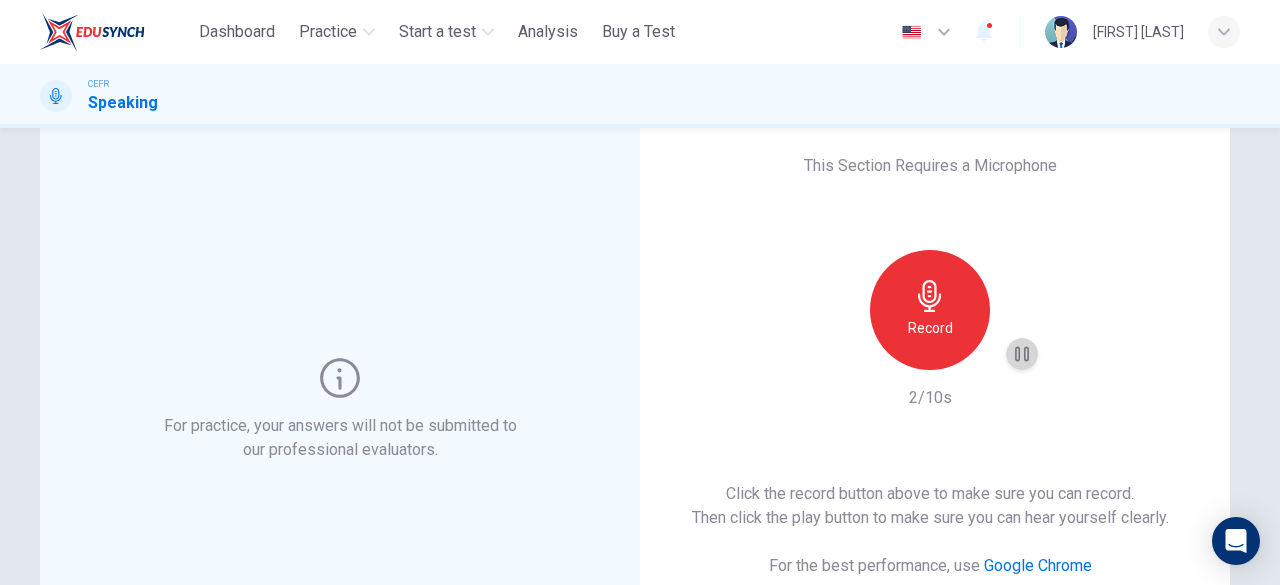 click 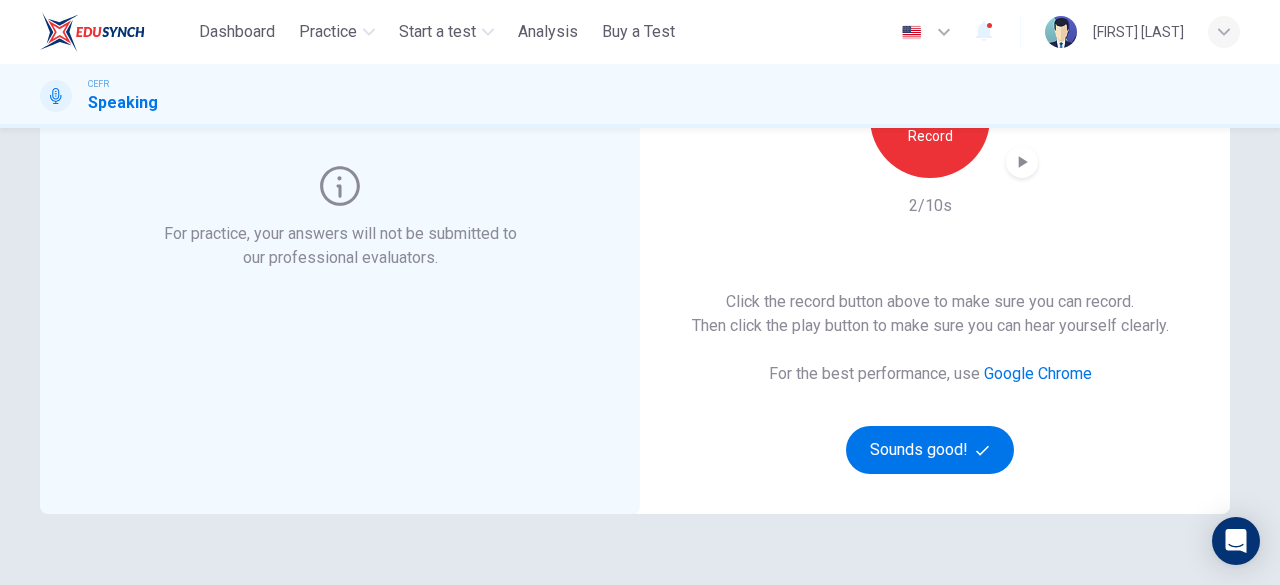 scroll, scrollTop: 254, scrollLeft: 0, axis: vertical 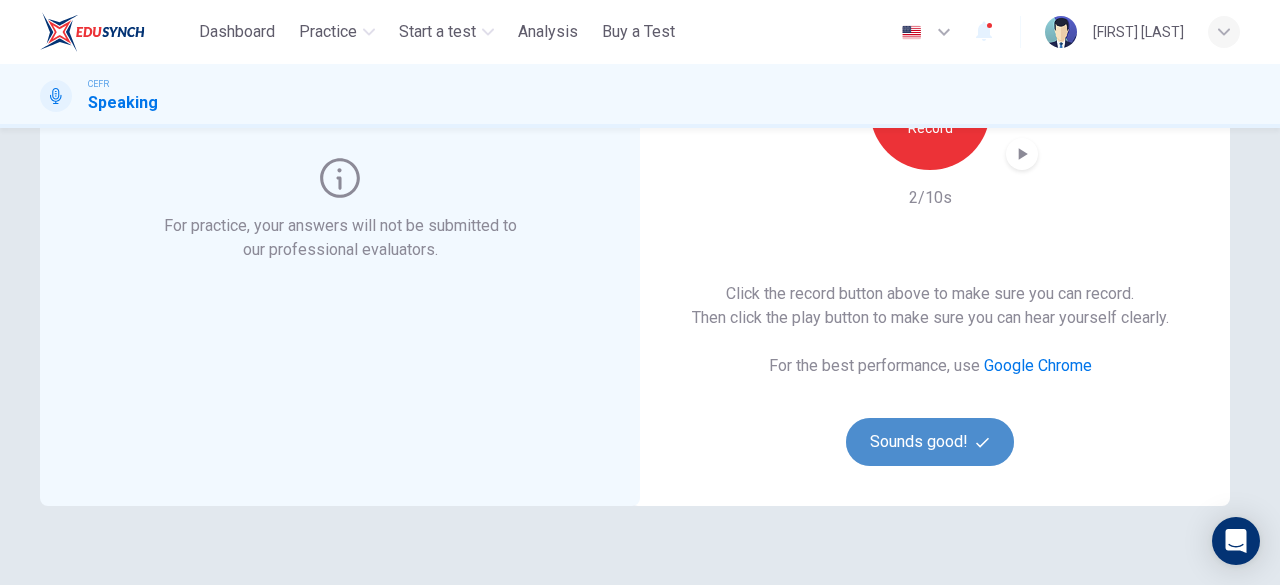 click on "Sounds good!" at bounding box center (930, 442) 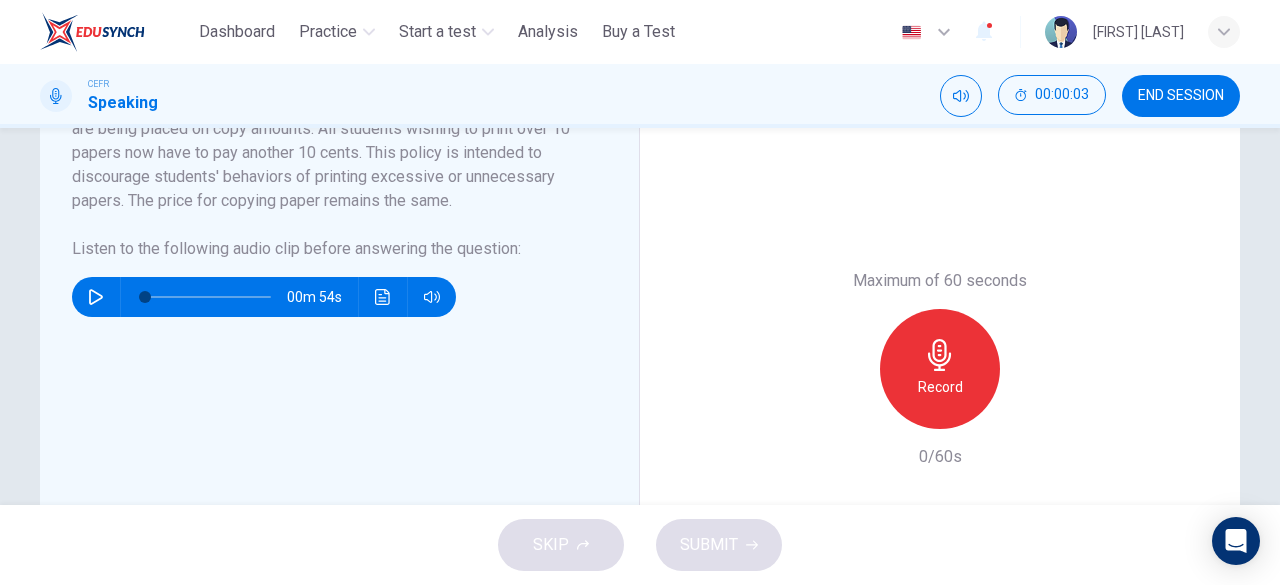 scroll, scrollTop: 429, scrollLeft: 0, axis: vertical 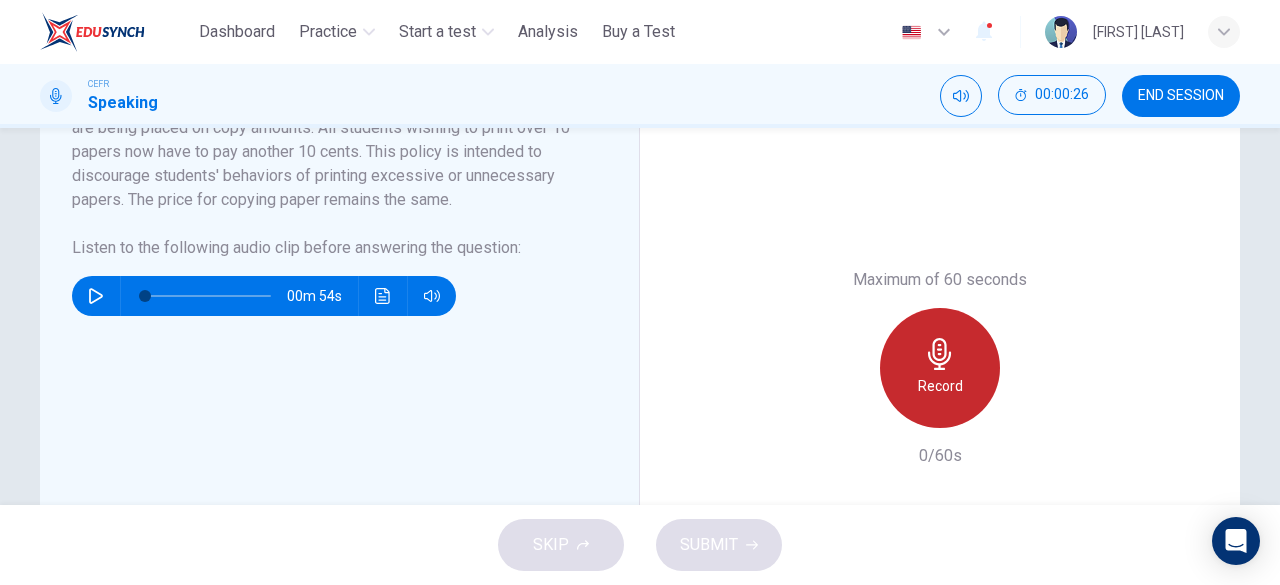 click on "Record" at bounding box center [940, 368] 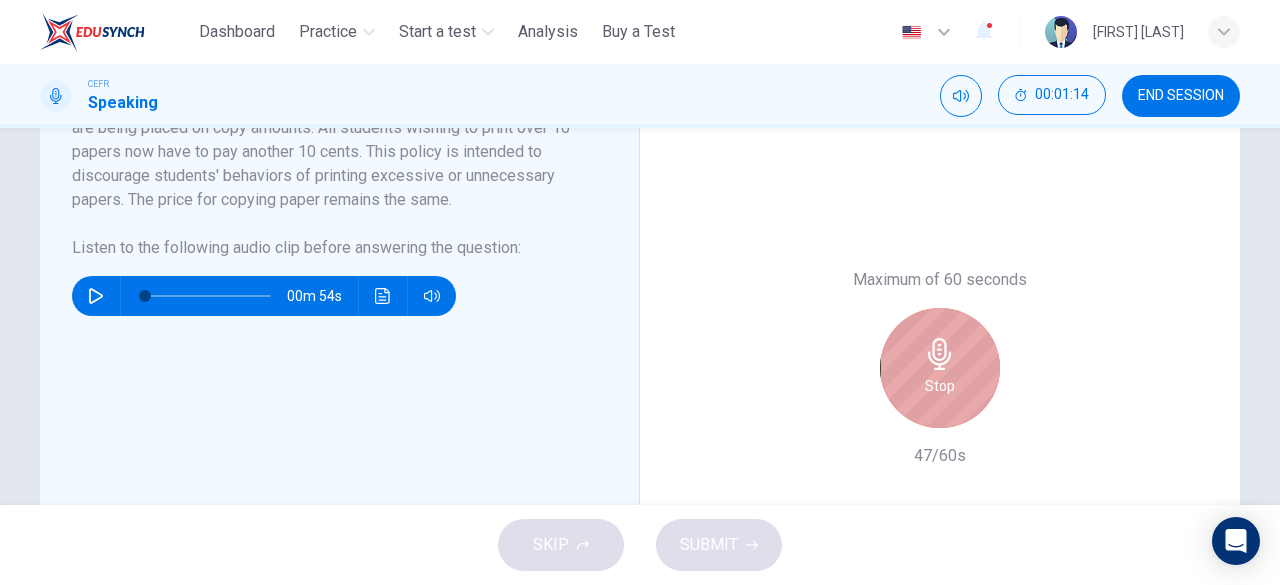 click on "Stop" at bounding box center (940, 368) 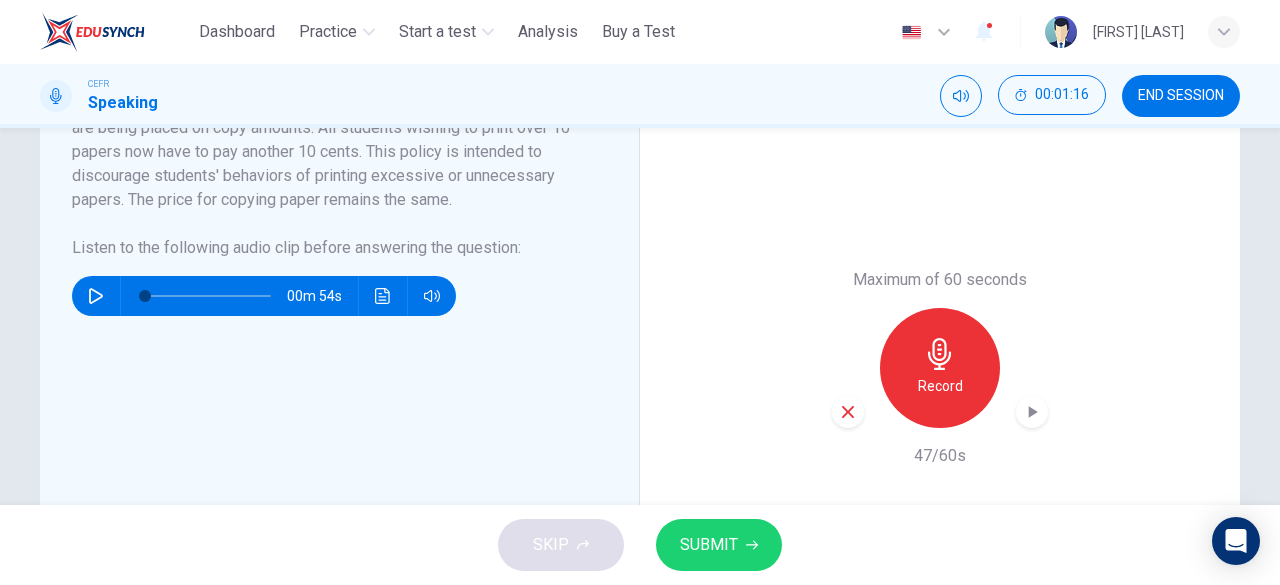 click 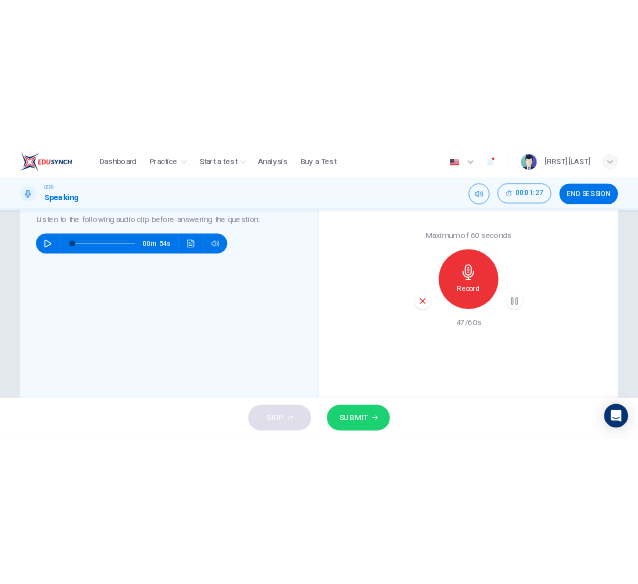 scroll, scrollTop: 531, scrollLeft: 0, axis: vertical 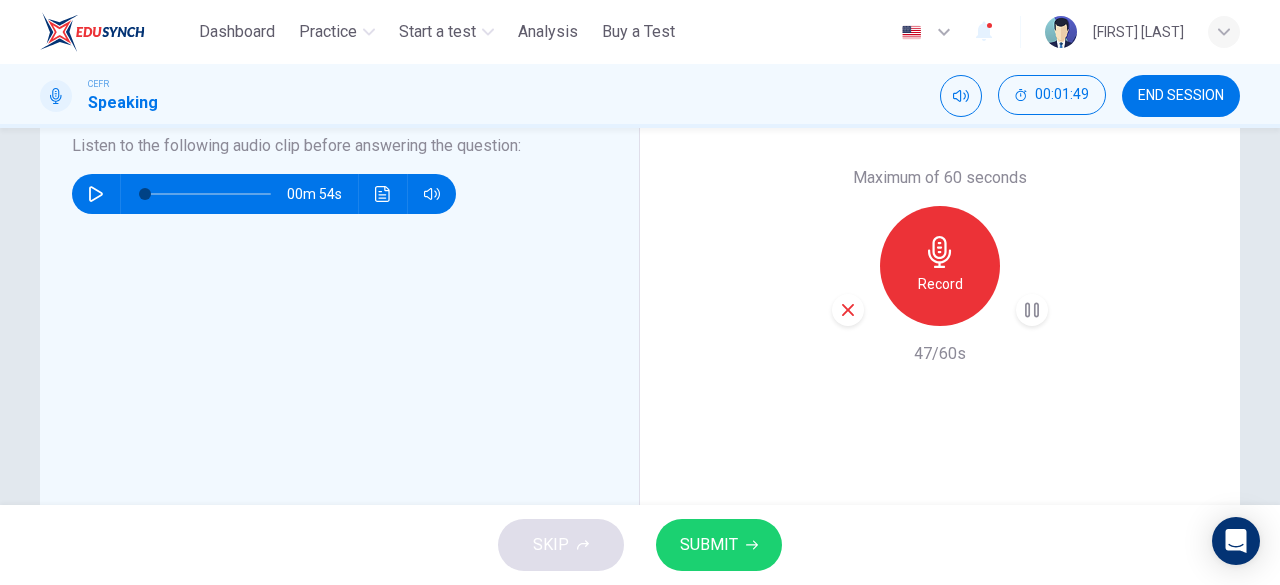 type 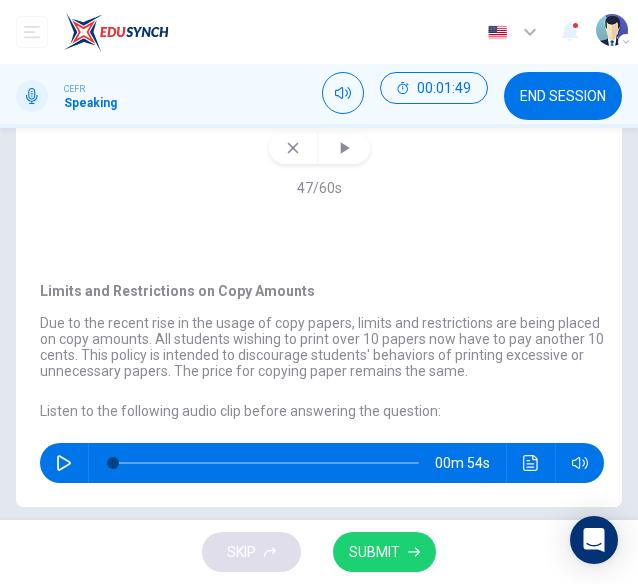 scroll, scrollTop: 294, scrollLeft: 0, axis: vertical 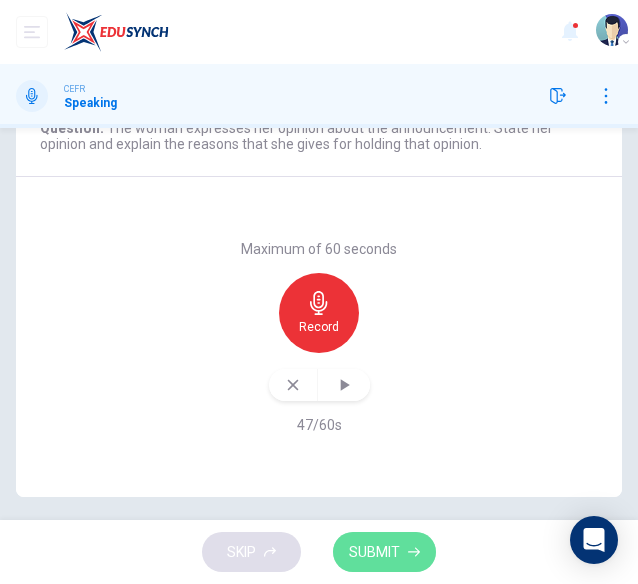 click on "SUBMIT" at bounding box center [384, 552] 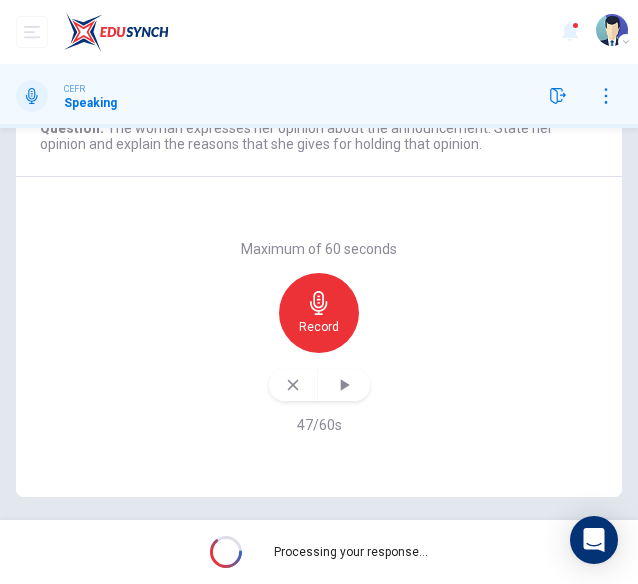 scroll, scrollTop: 144, scrollLeft: 0, axis: vertical 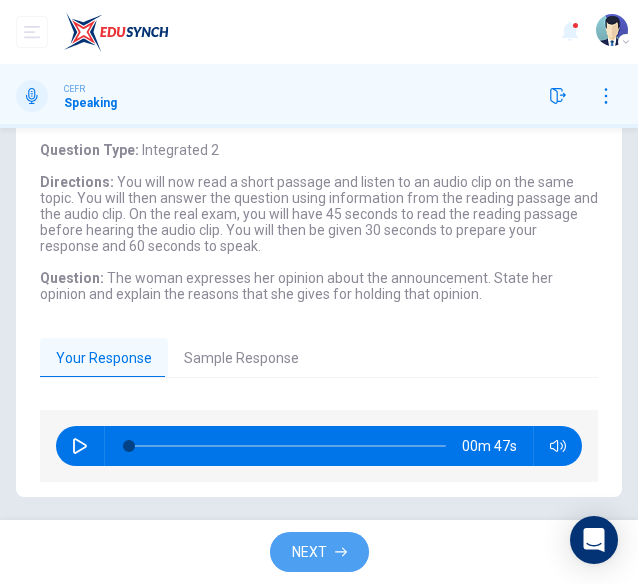 click on "NEXT" at bounding box center [309, 552] 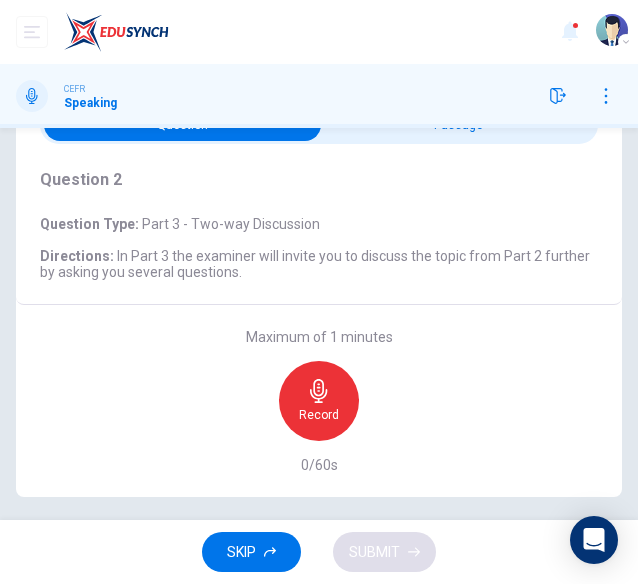 scroll, scrollTop: 70, scrollLeft: 0, axis: vertical 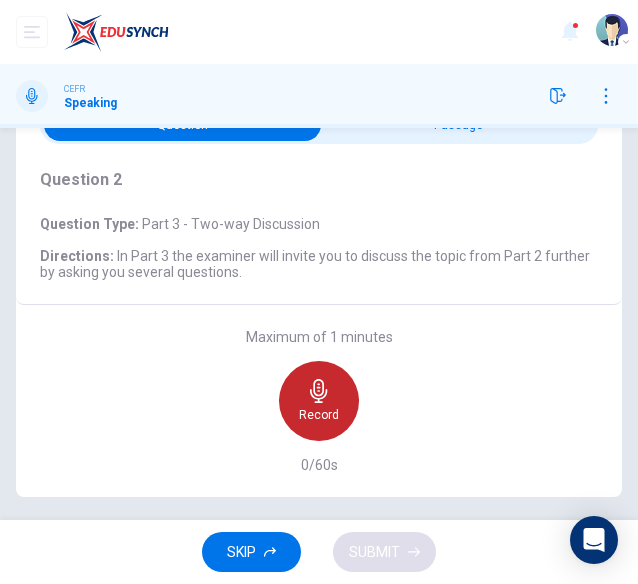 click 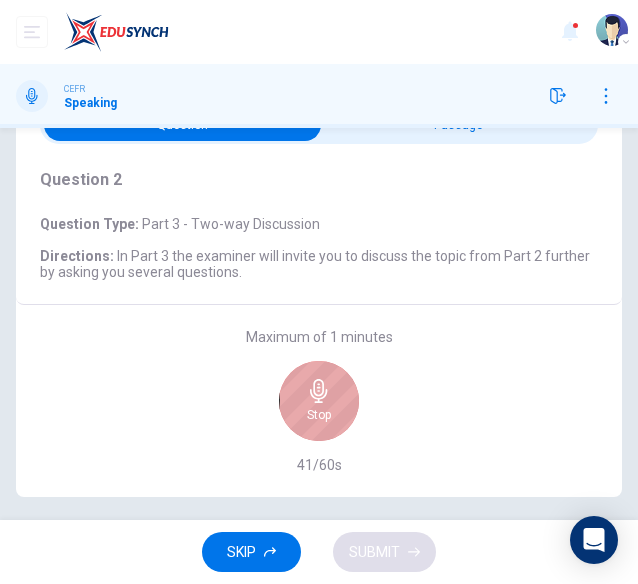 click 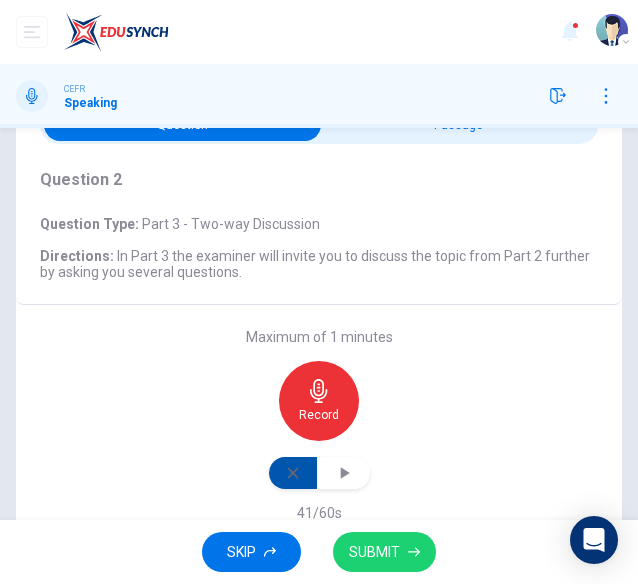 click 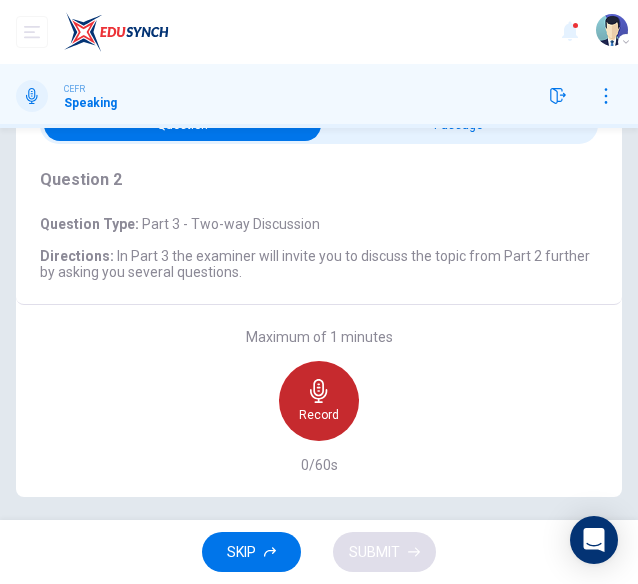 click on "Record" at bounding box center (319, 401) 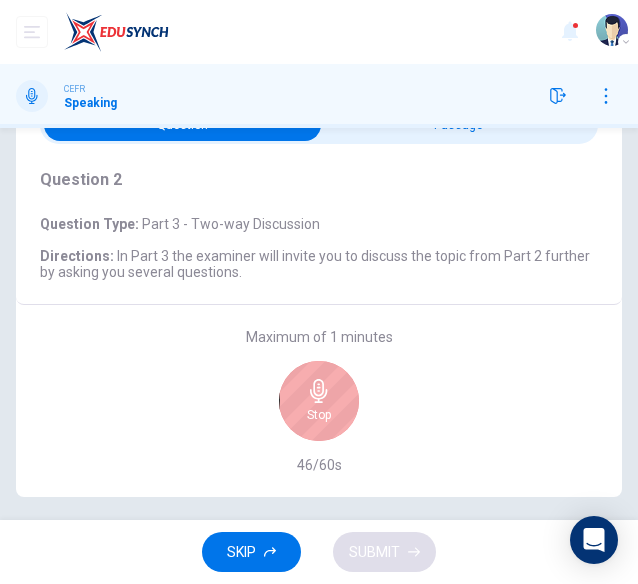 click on "Stop" at bounding box center (319, 401) 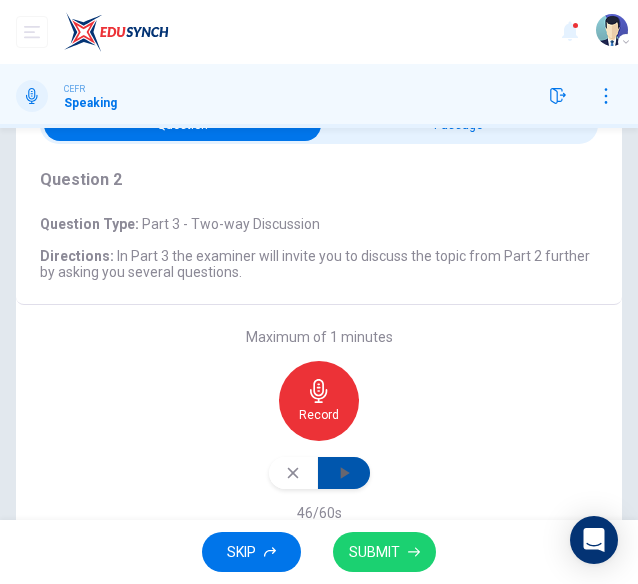 click 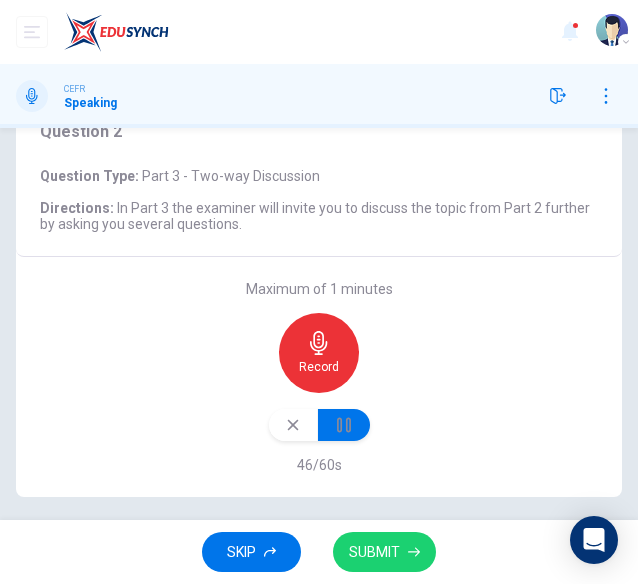 scroll, scrollTop: 118, scrollLeft: 0, axis: vertical 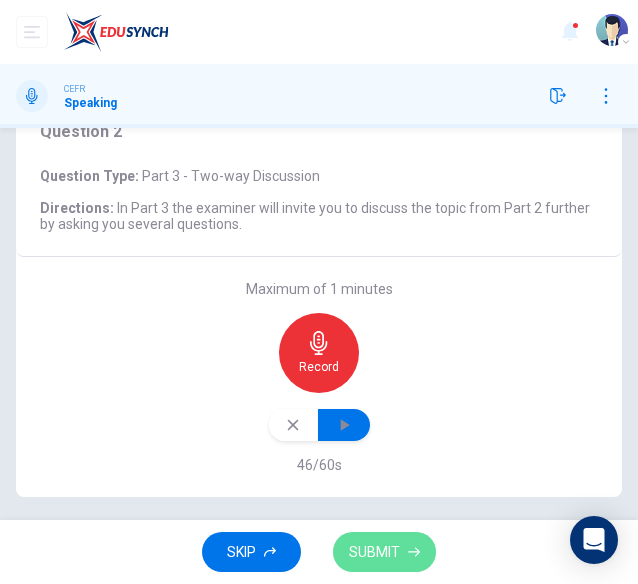 click on "SUBMIT" at bounding box center [374, 552] 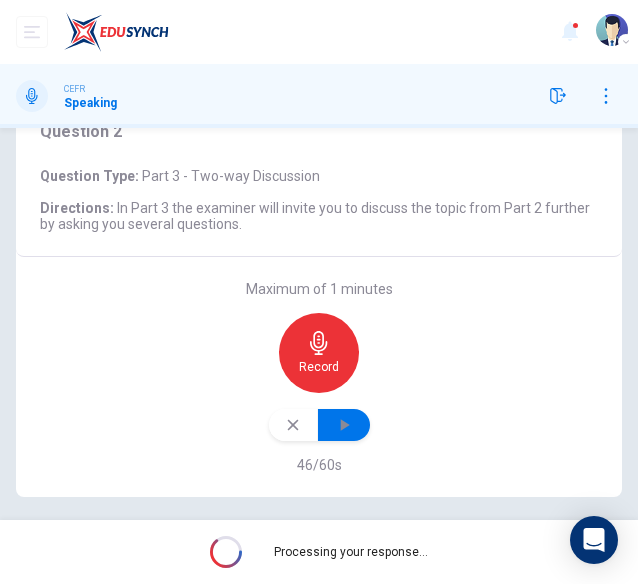 scroll, scrollTop: 48, scrollLeft: 0, axis: vertical 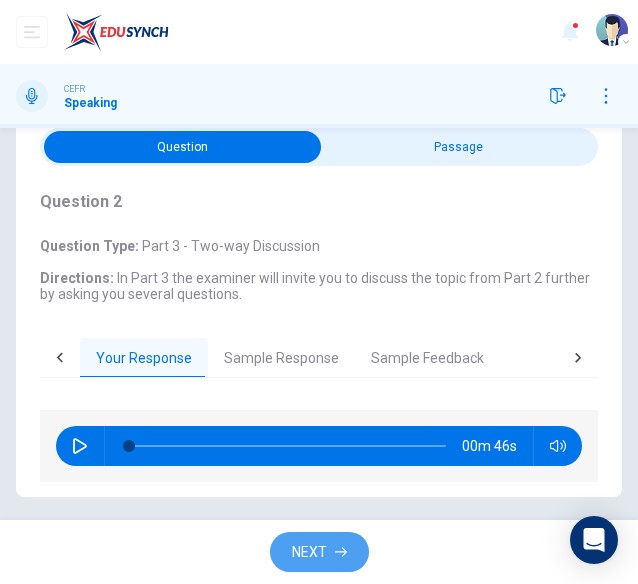 click on "NEXT" at bounding box center (309, 552) 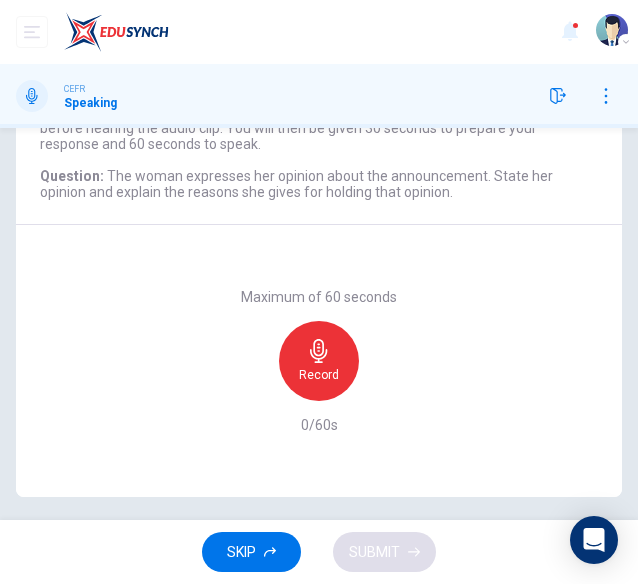 scroll, scrollTop: 246, scrollLeft: 0, axis: vertical 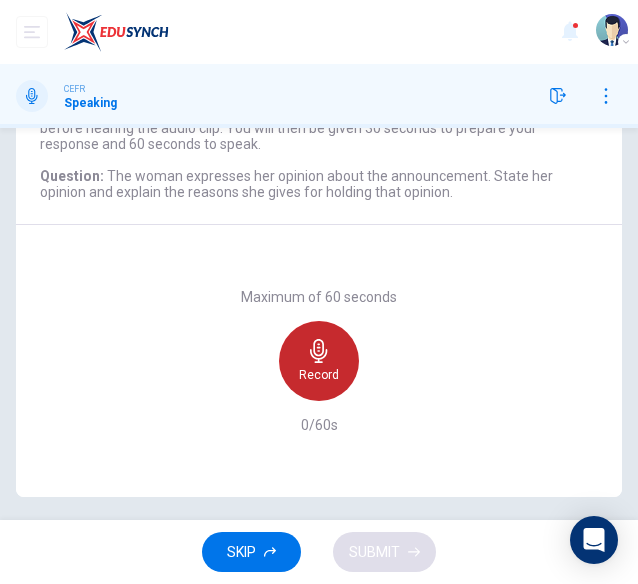 click on "Record" at bounding box center (319, 361) 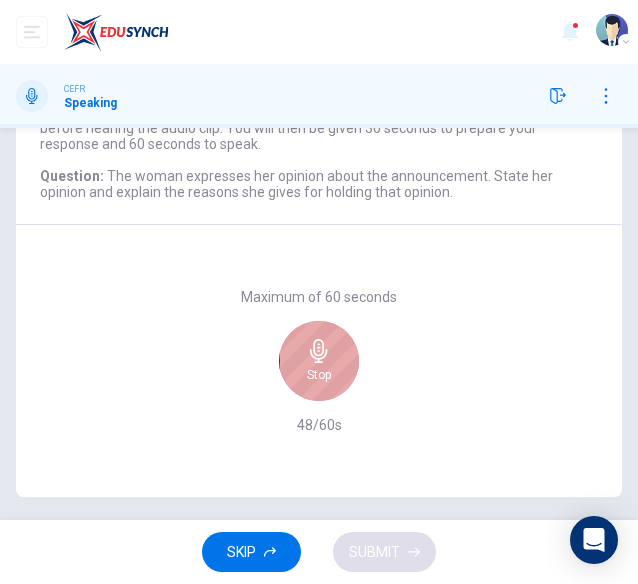 click 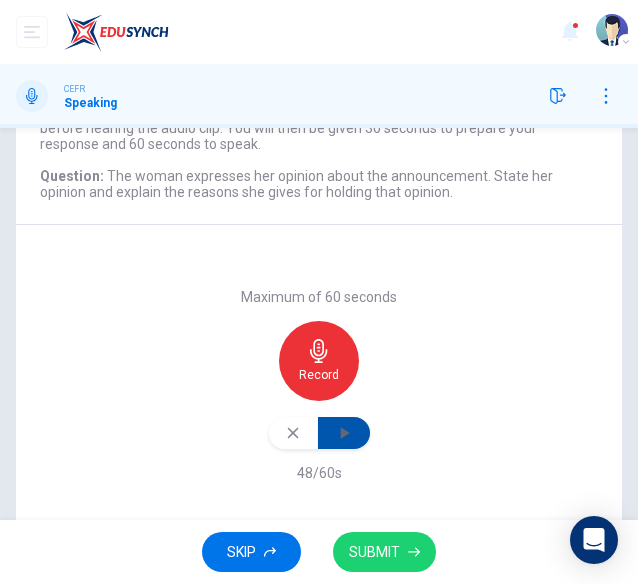 click 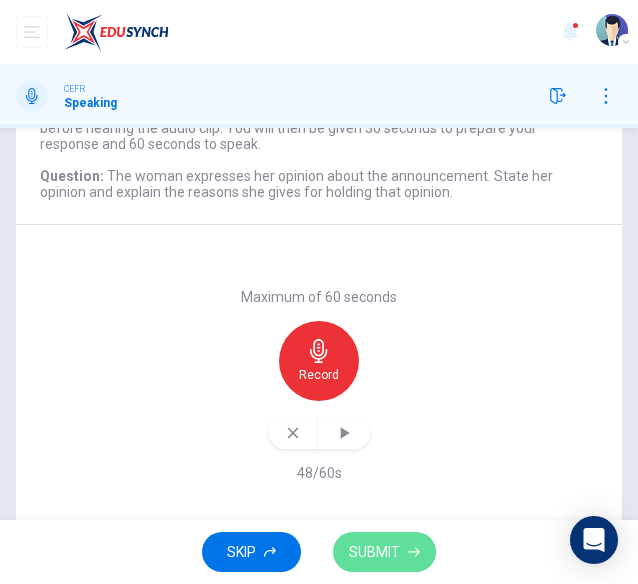 click on "SUBMIT" at bounding box center (374, 552) 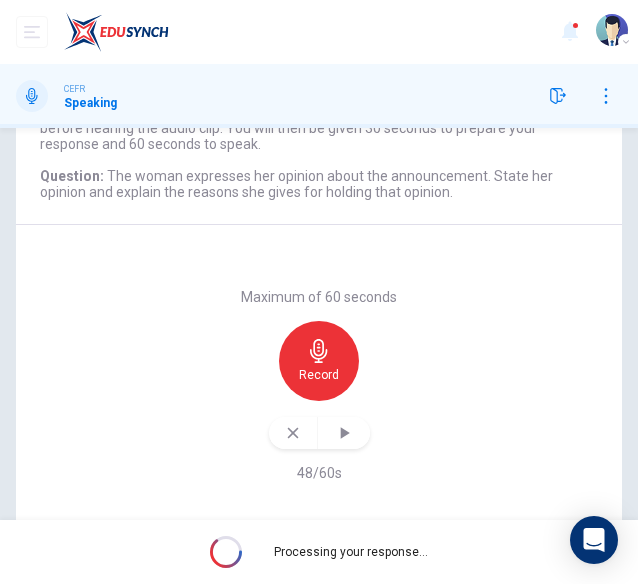 scroll, scrollTop: 144, scrollLeft: 0, axis: vertical 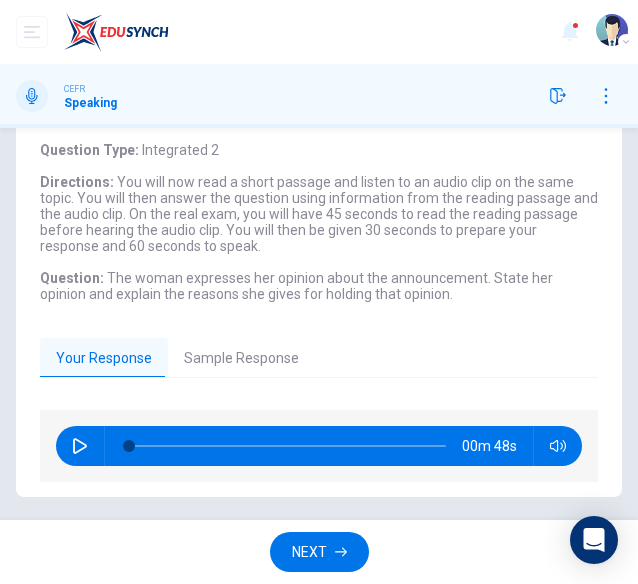 click on "NEXT" at bounding box center (309, 552) 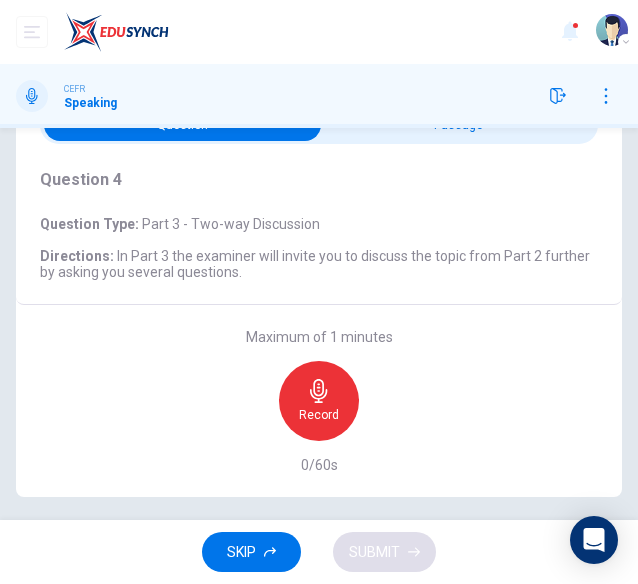 scroll, scrollTop: 70, scrollLeft: 0, axis: vertical 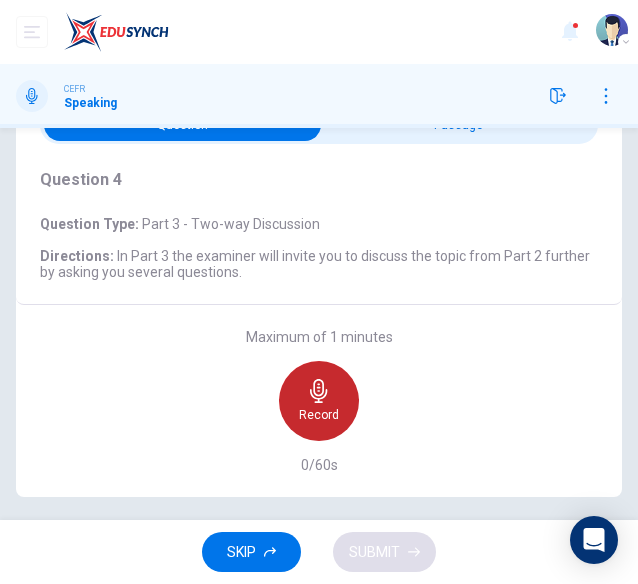 click on "Record" at bounding box center (319, 415) 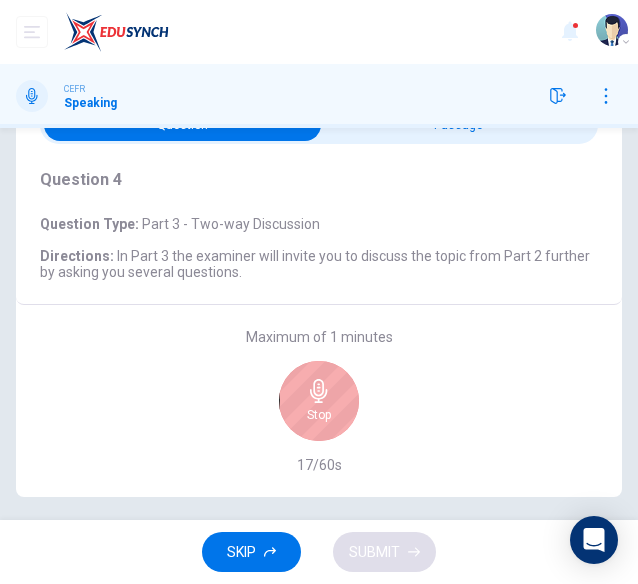 click on "Stop" at bounding box center [319, 415] 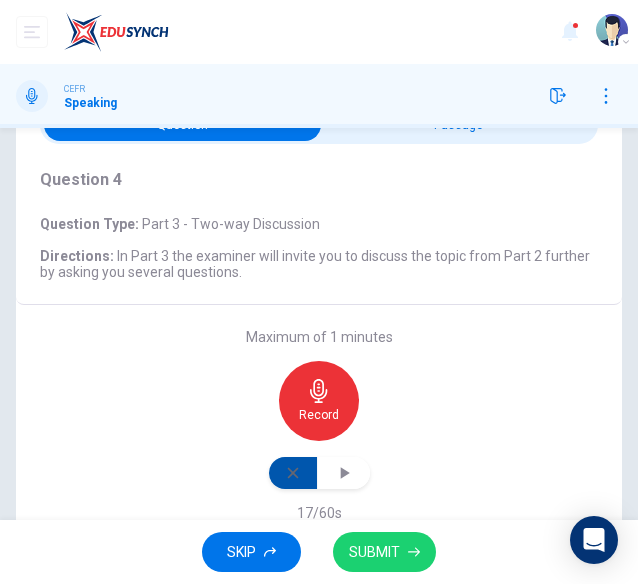 click 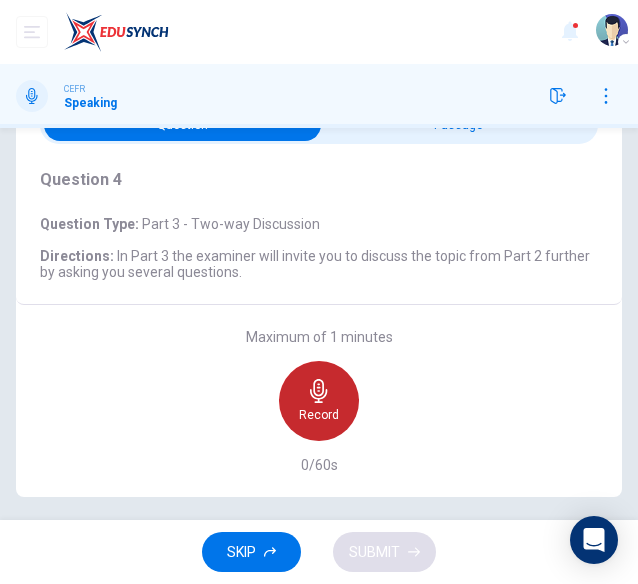 click on "Record" at bounding box center (319, 401) 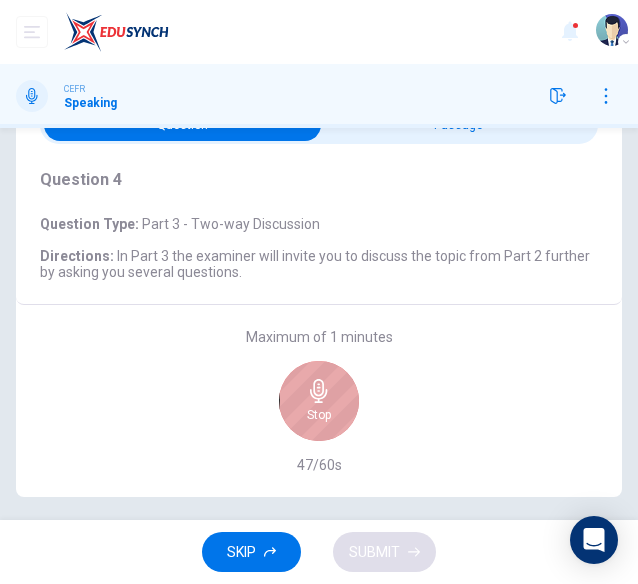 click on "Stop" at bounding box center [319, 401] 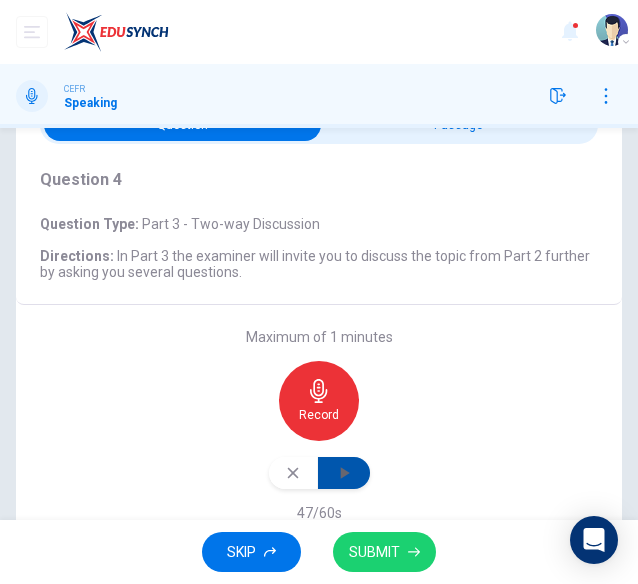 click at bounding box center [344, 473] 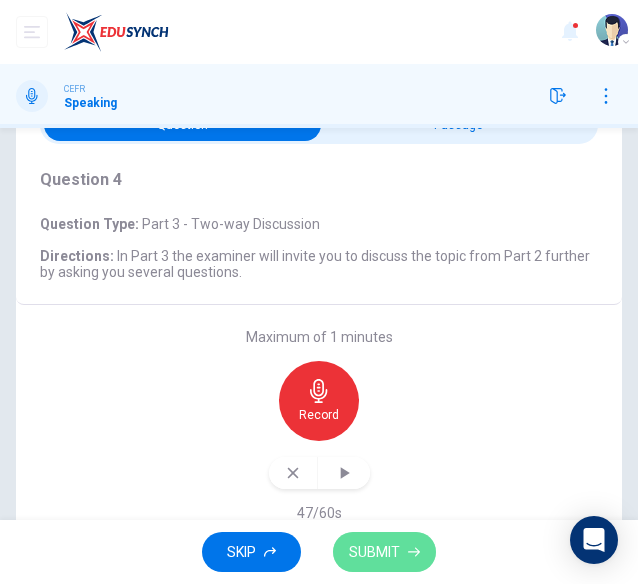 click on "SUBMIT" at bounding box center (384, 552) 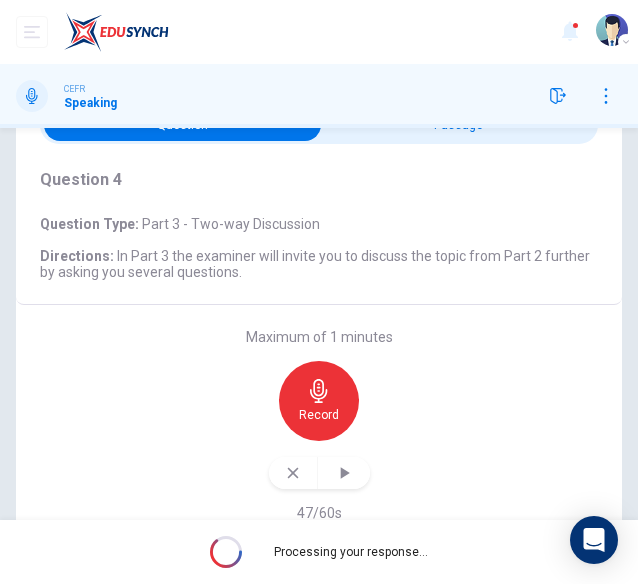 scroll, scrollTop: 48, scrollLeft: 0, axis: vertical 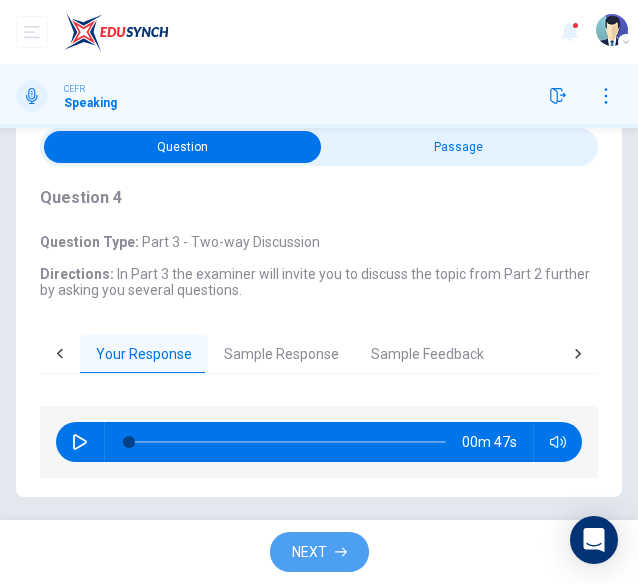 click on "NEXT" at bounding box center (319, 552) 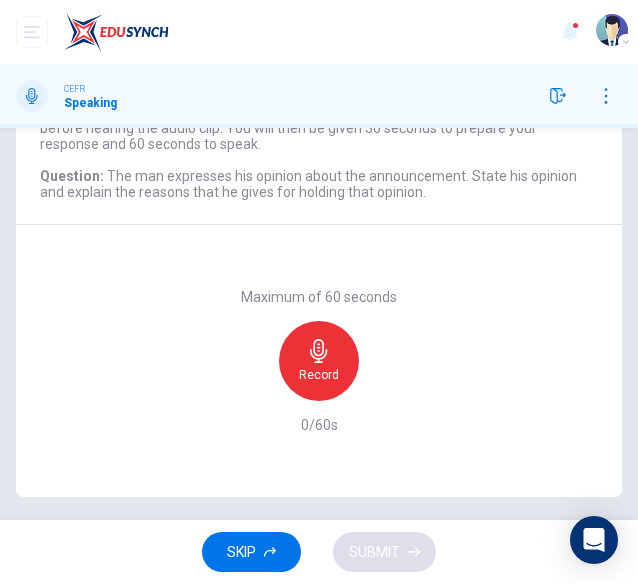 scroll, scrollTop: 246, scrollLeft: 0, axis: vertical 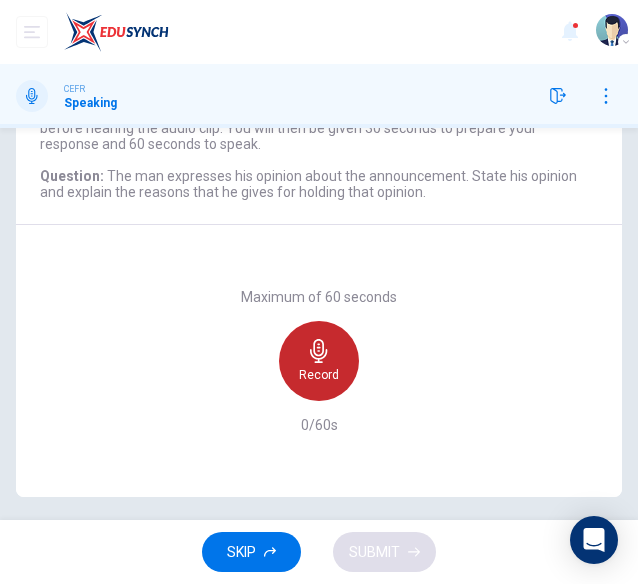 click on "Record" at bounding box center [319, 375] 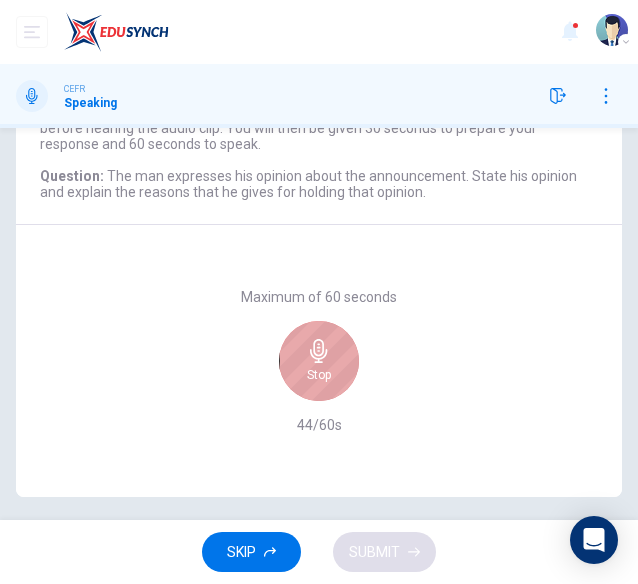 click on "Stop" at bounding box center [319, 375] 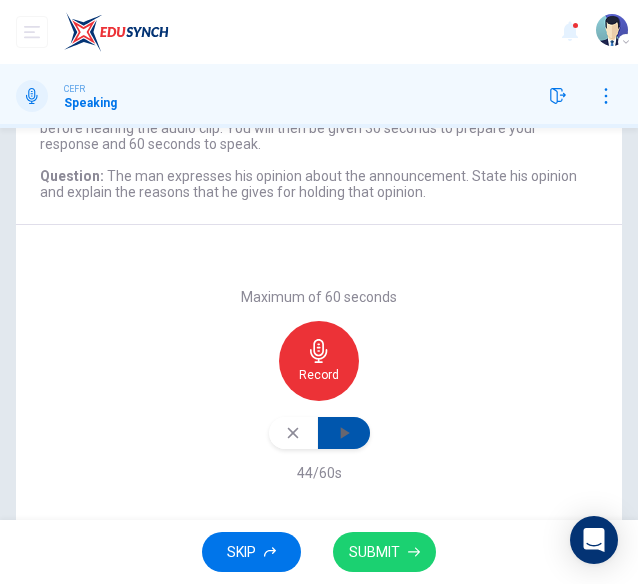 click 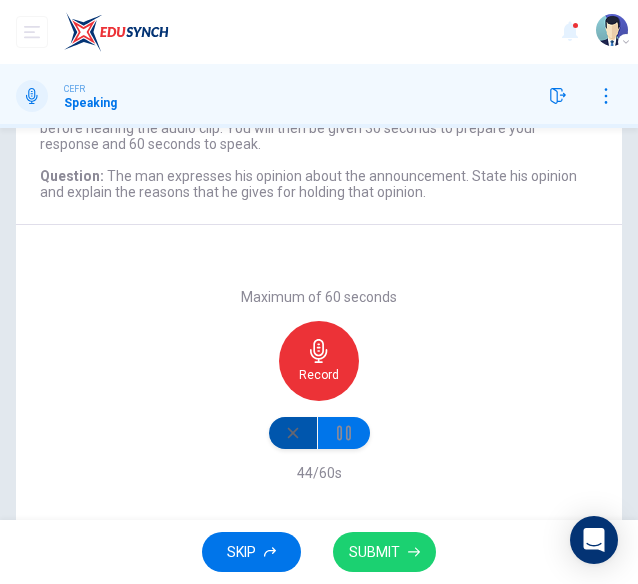 click at bounding box center (293, 433) 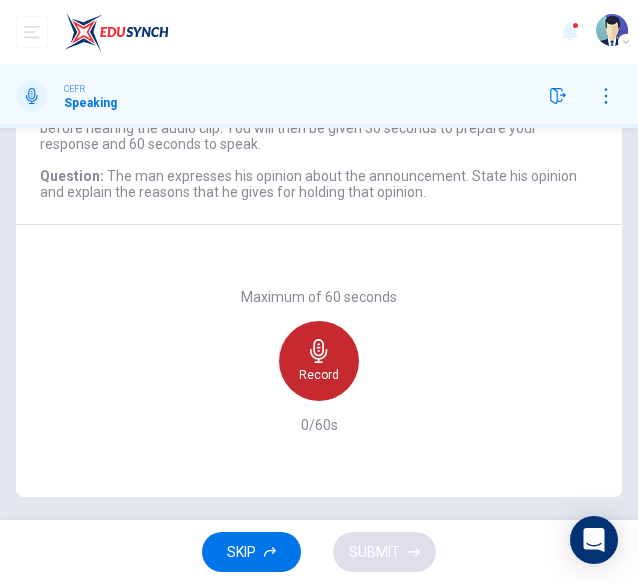click on "Record" at bounding box center (319, 375) 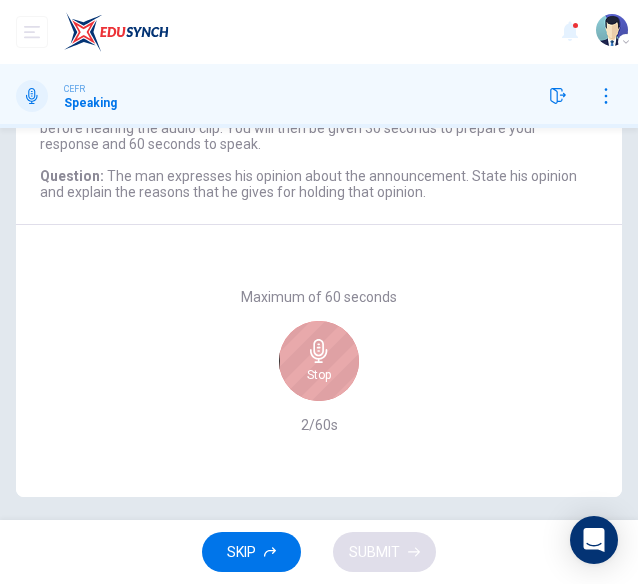 click on "Stop" at bounding box center [319, 361] 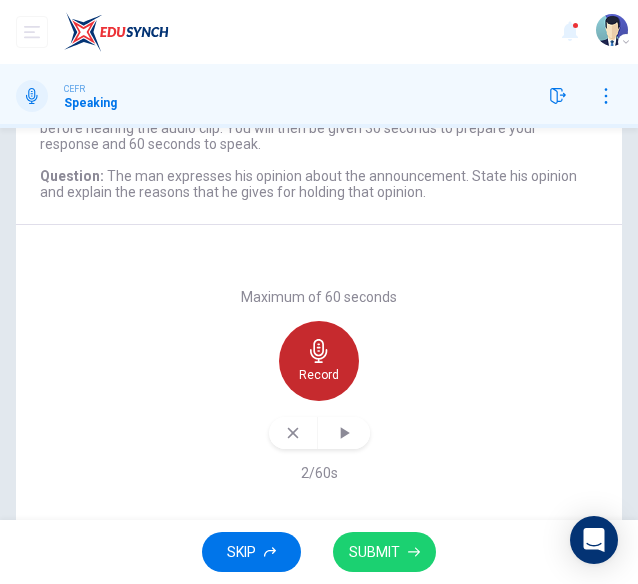 click 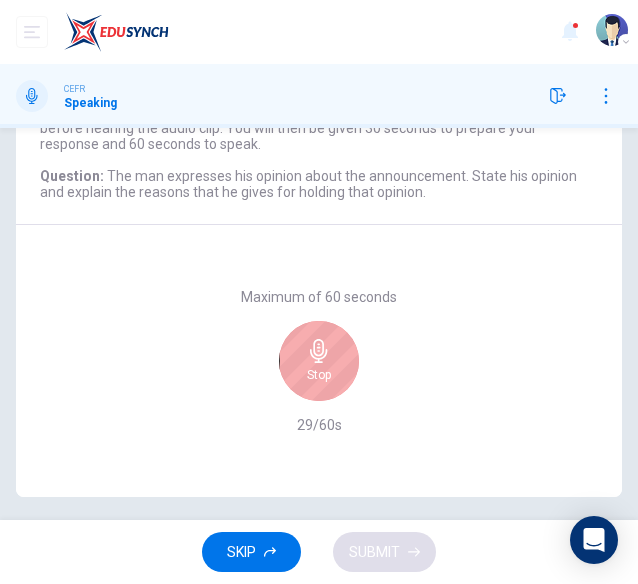 click 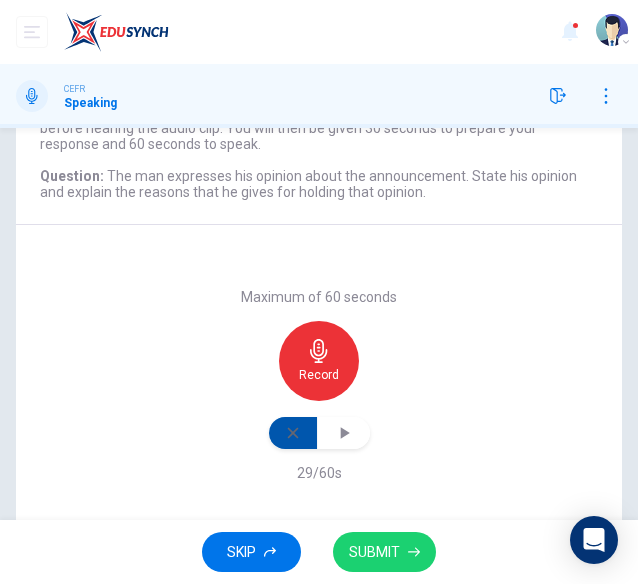 click 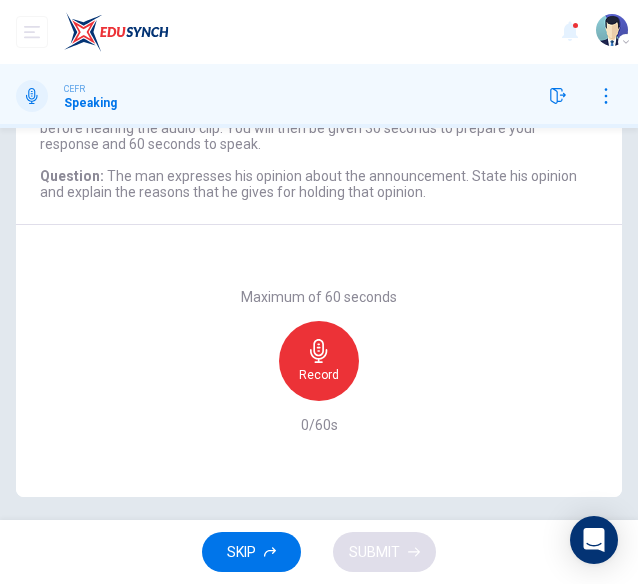click 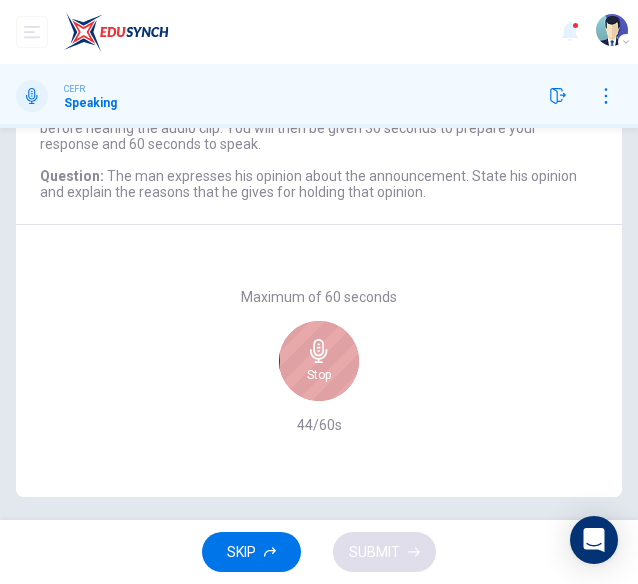 click 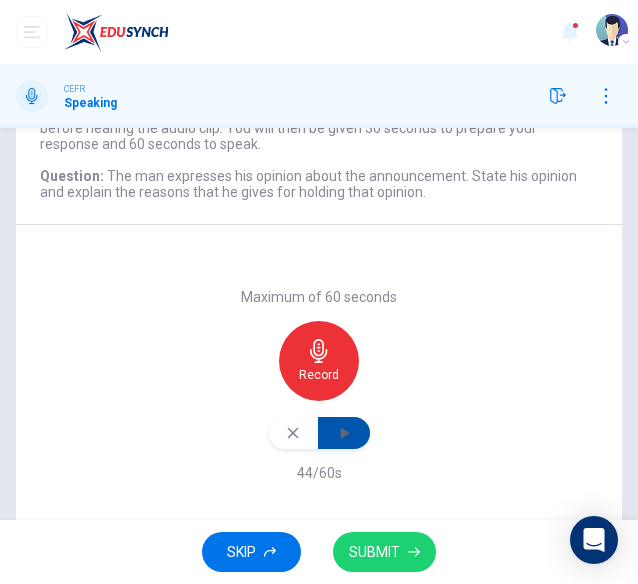 click at bounding box center (344, 433) 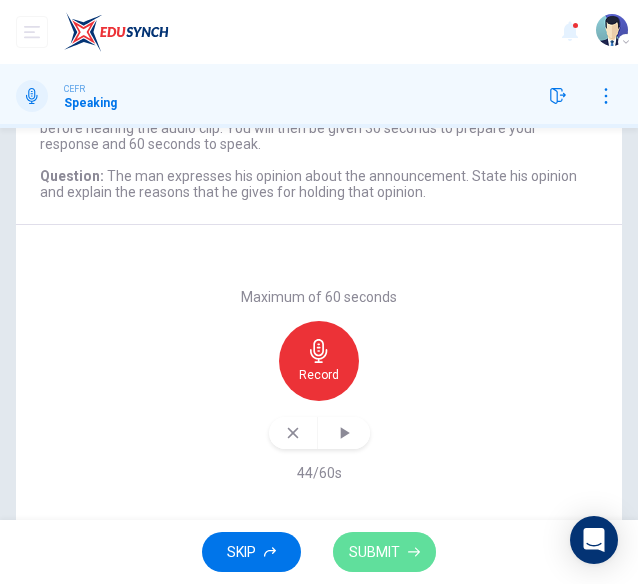 click on "SUBMIT" at bounding box center (374, 552) 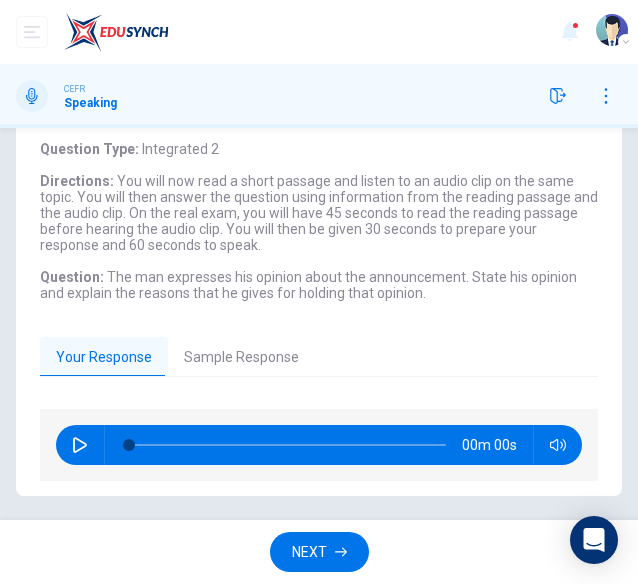 scroll, scrollTop: 144, scrollLeft: 0, axis: vertical 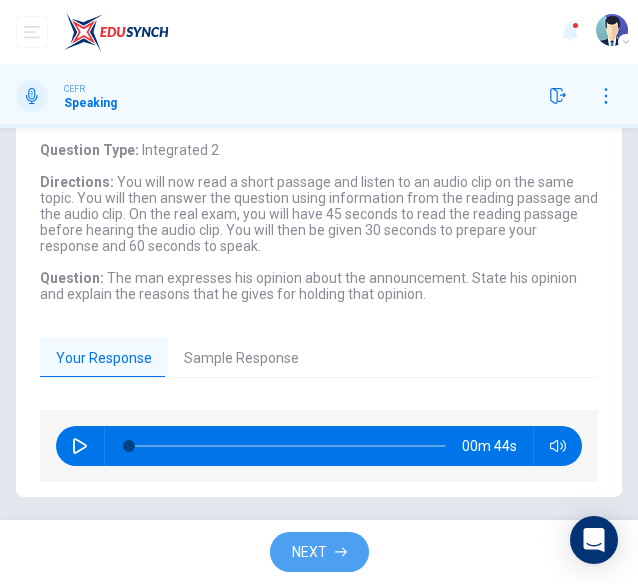 click on "NEXT" at bounding box center (309, 552) 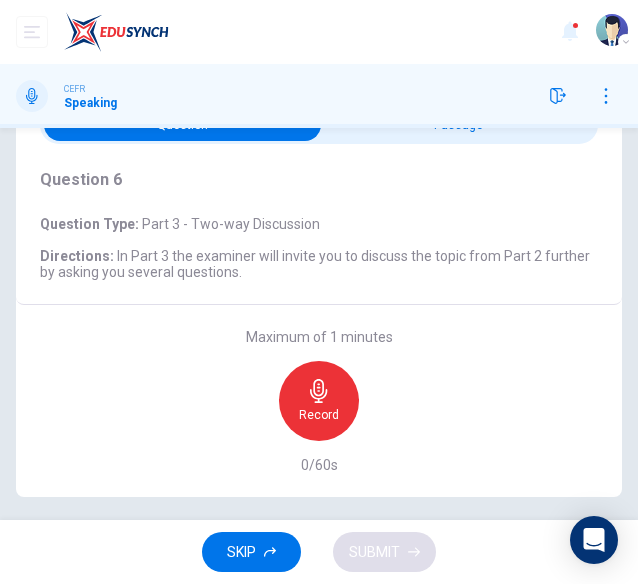 scroll, scrollTop: 70, scrollLeft: 0, axis: vertical 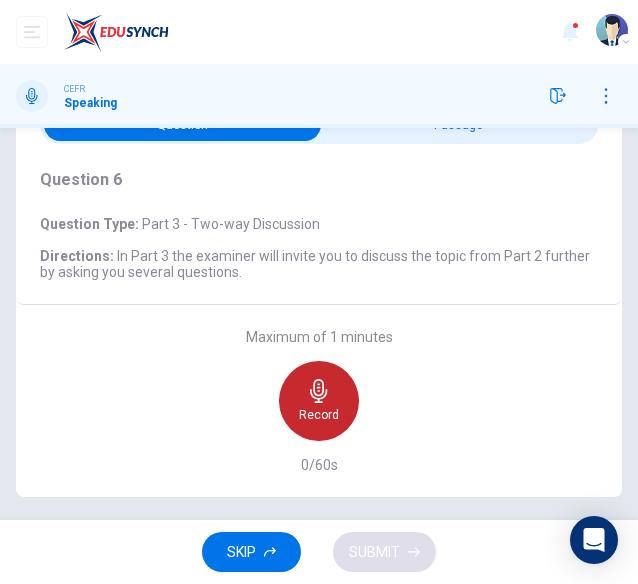 click on "Record" at bounding box center [319, 401] 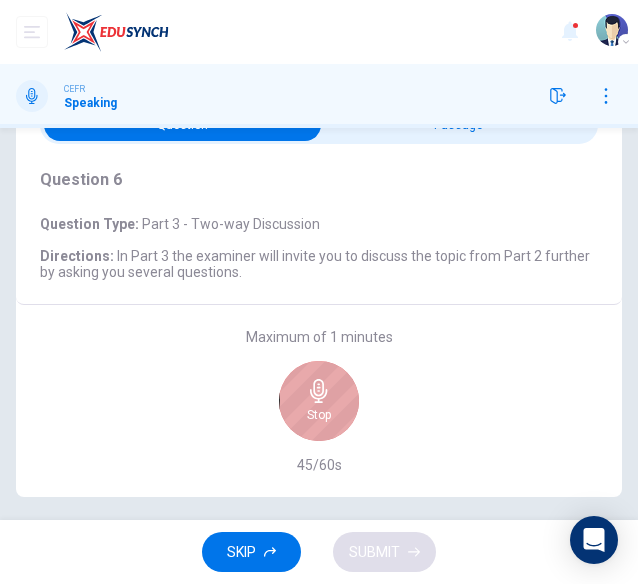 click on "Stop" at bounding box center (319, 401) 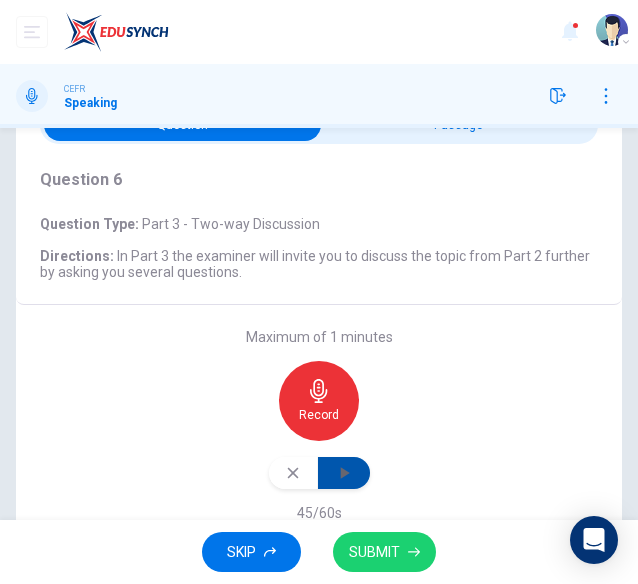 click at bounding box center (344, 473) 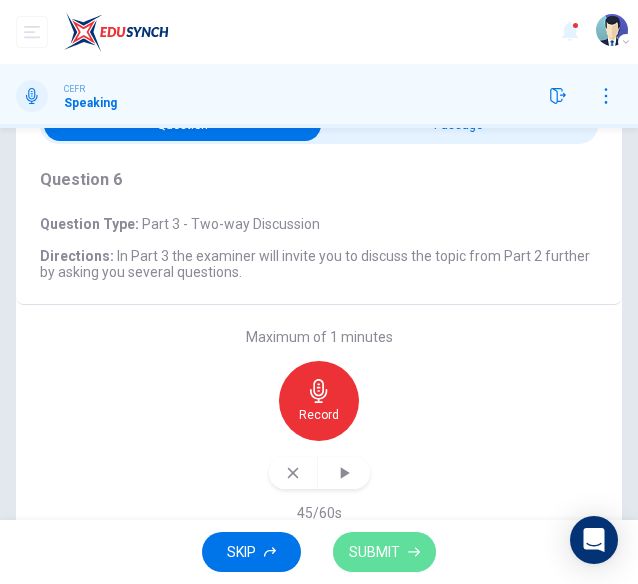 click on "SUBMIT" at bounding box center [374, 552] 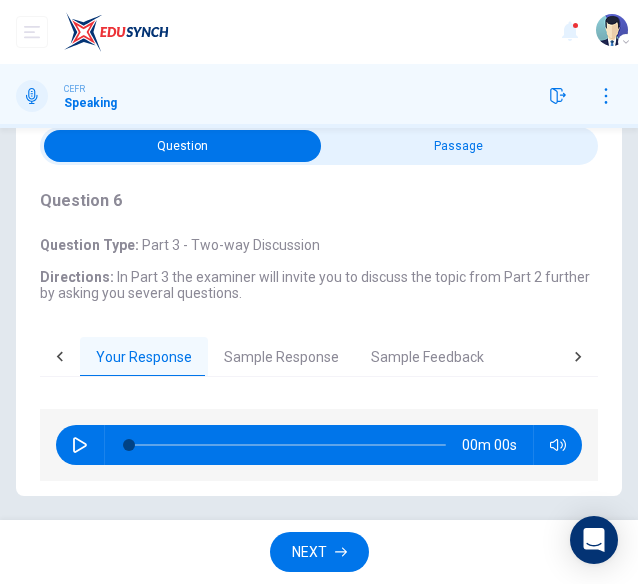 scroll, scrollTop: 48, scrollLeft: 0, axis: vertical 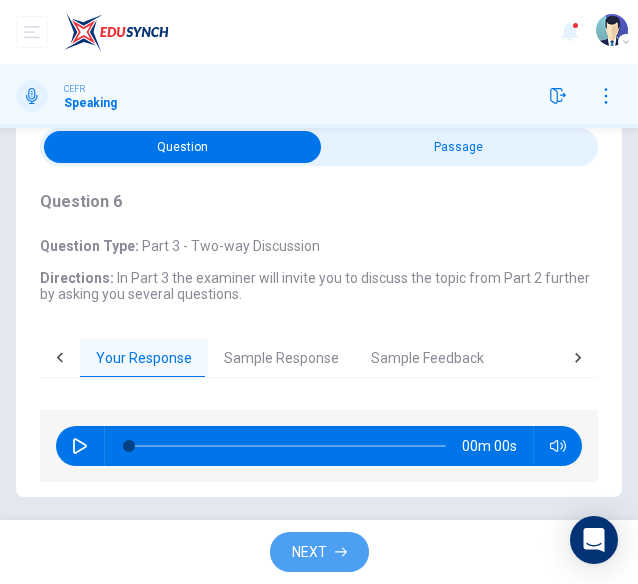 click on "NEXT" at bounding box center [319, 552] 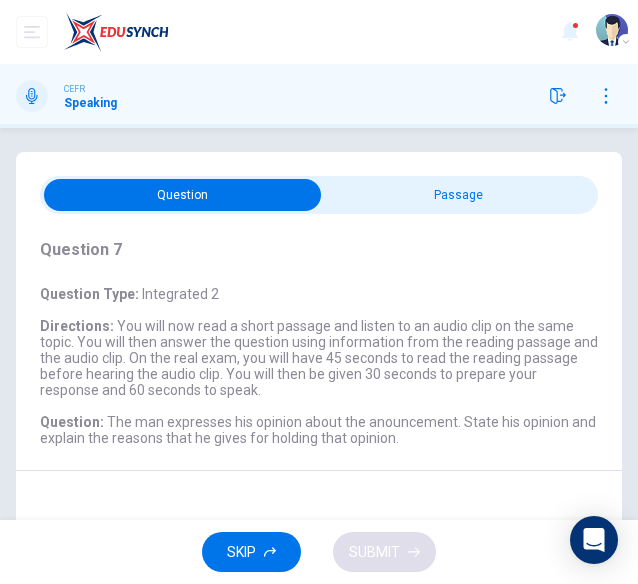 scroll, scrollTop: 246, scrollLeft: 0, axis: vertical 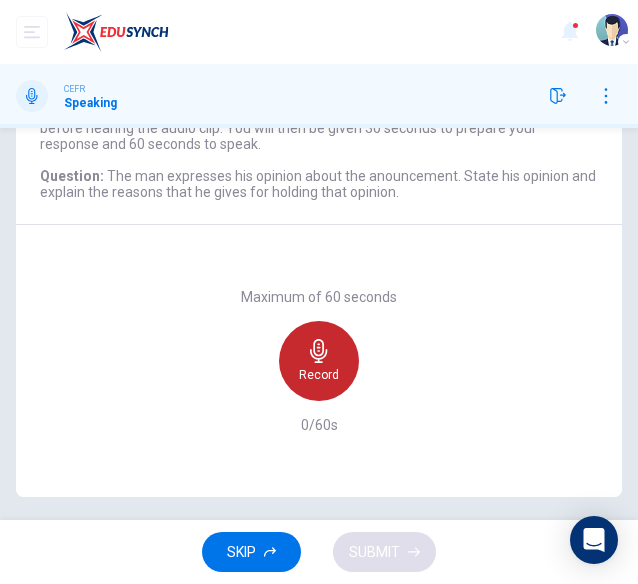 click 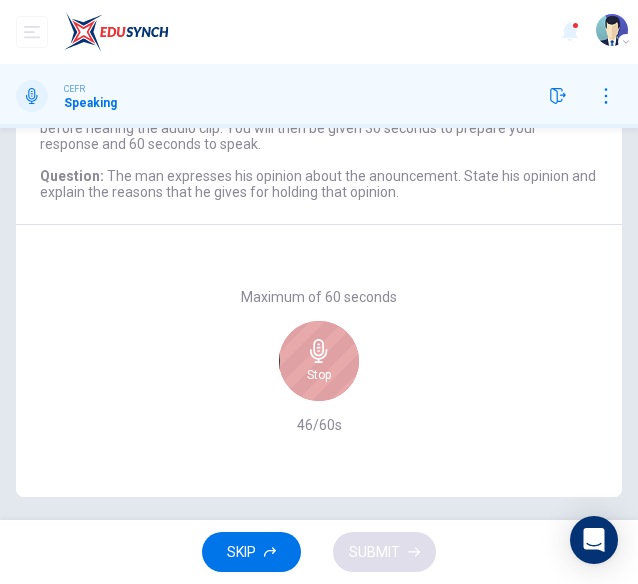 click 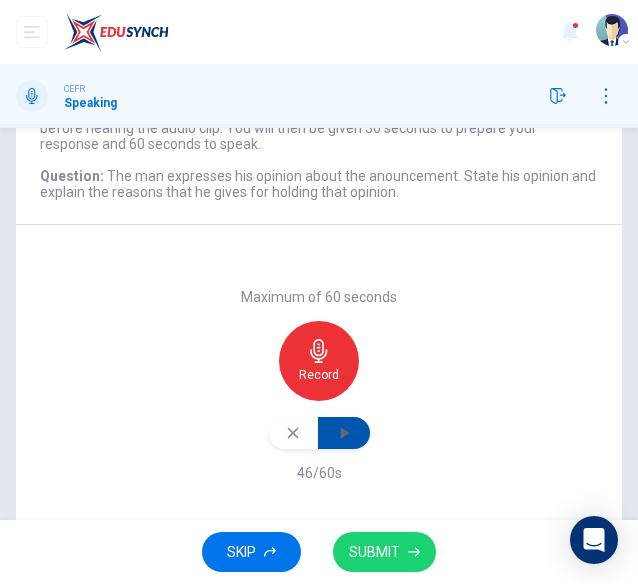click at bounding box center [344, 433] 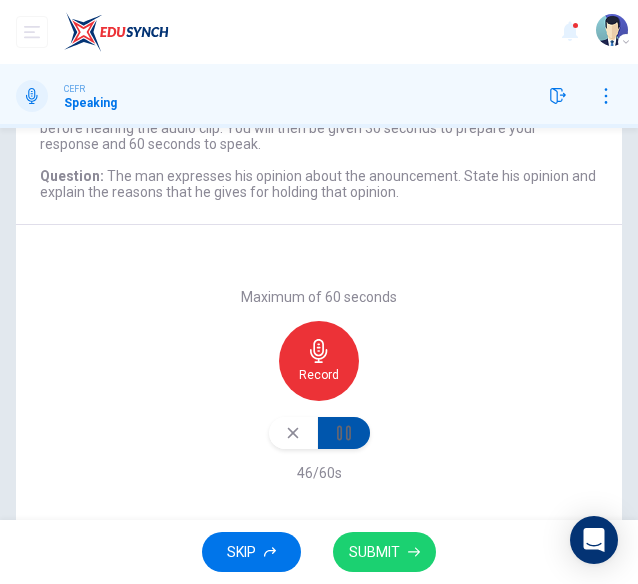 click at bounding box center (344, 433) 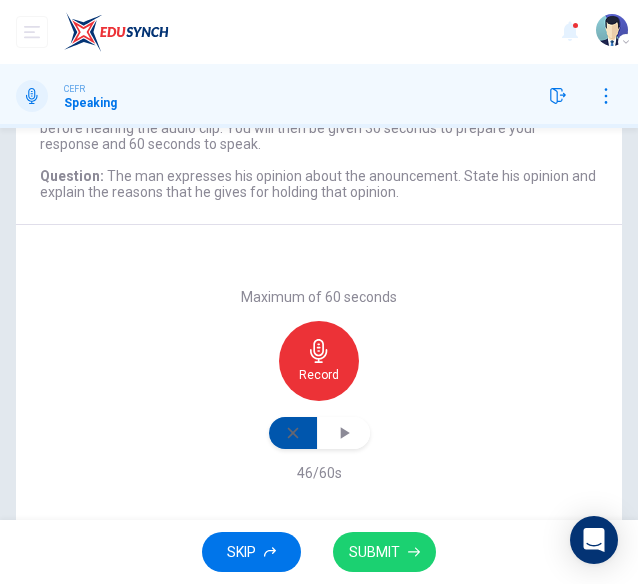 click 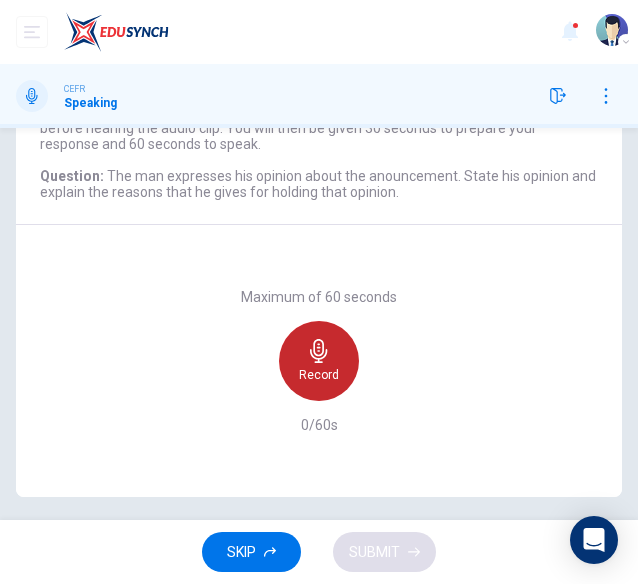 click on "Record" at bounding box center (319, 375) 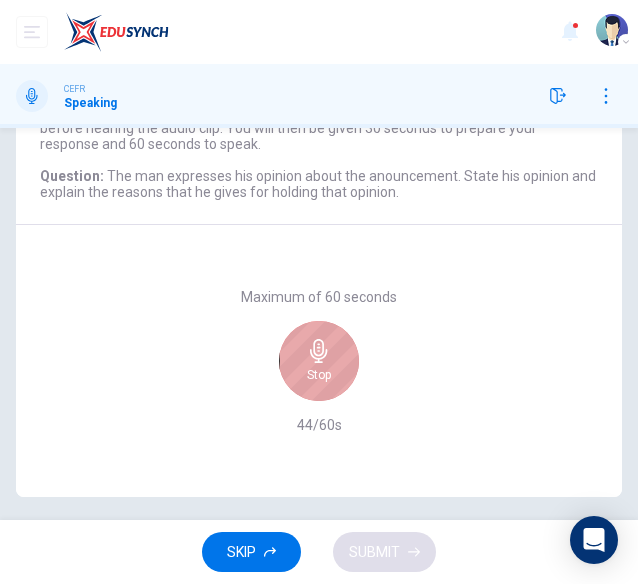 click on "Stop" at bounding box center [319, 375] 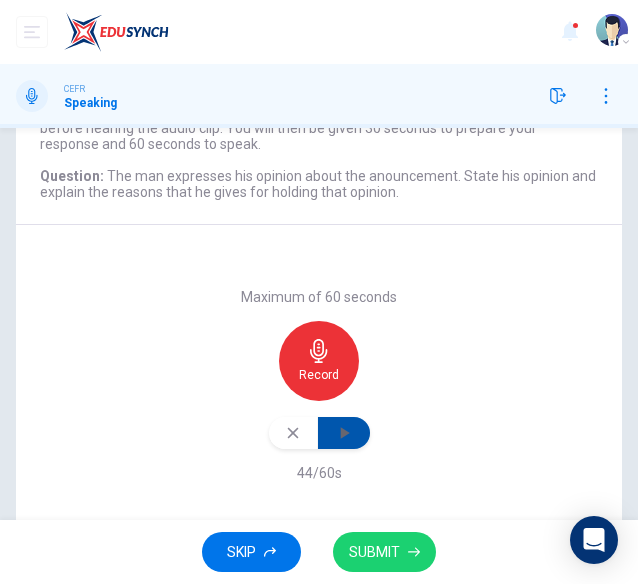 click at bounding box center (344, 433) 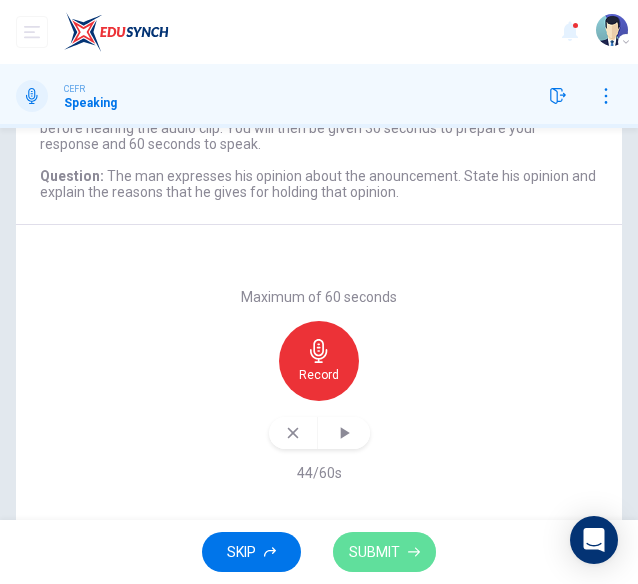 click on "SUBMIT" at bounding box center (374, 552) 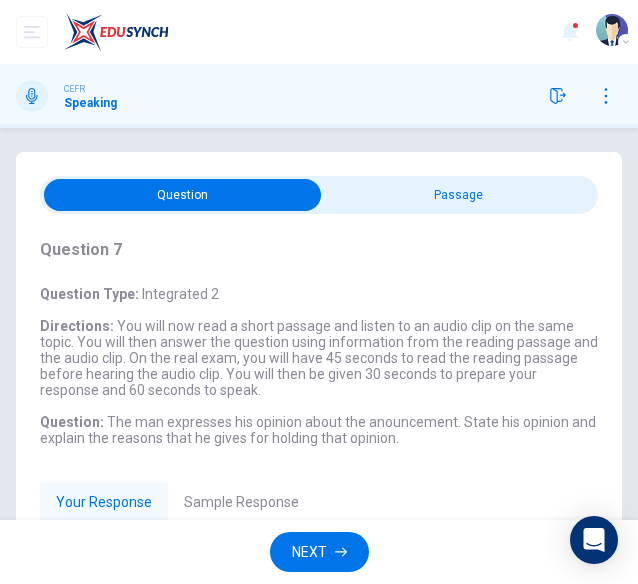 scroll, scrollTop: 144, scrollLeft: 0, axis: vertical 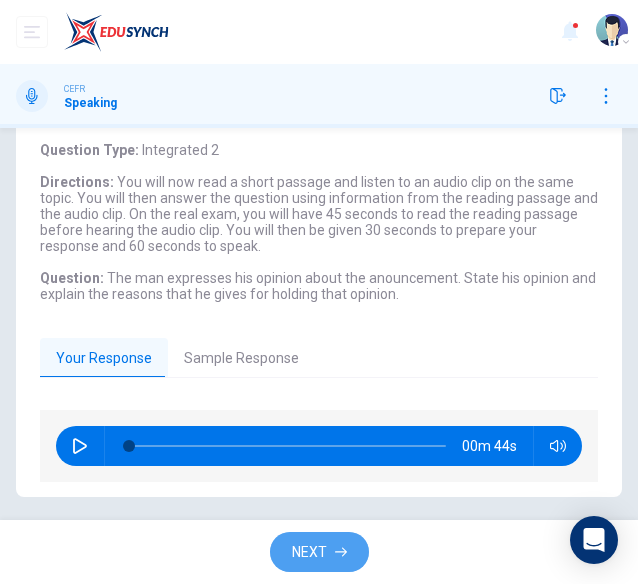 click on "NEXT" at bounding box center [309, 552] 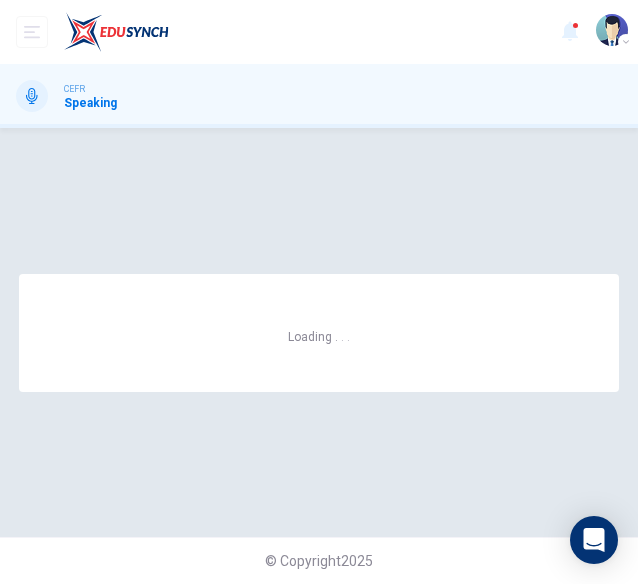 scroll, scrollTop: 0, scrollLeft: 0, axis: both 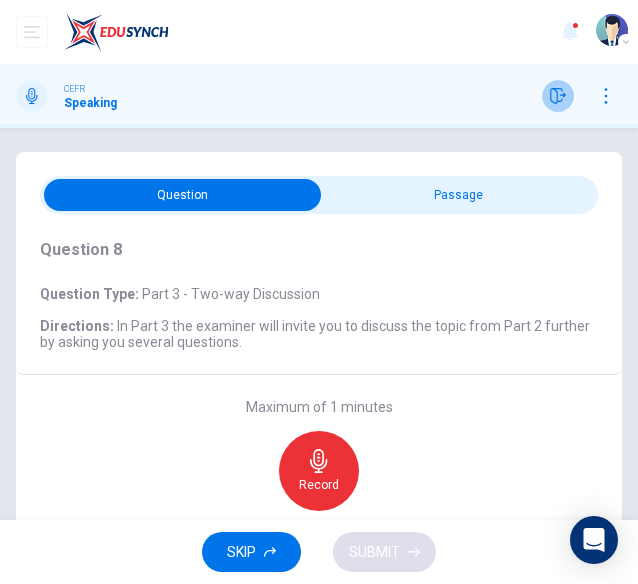 click at bounding box center [558, 96] 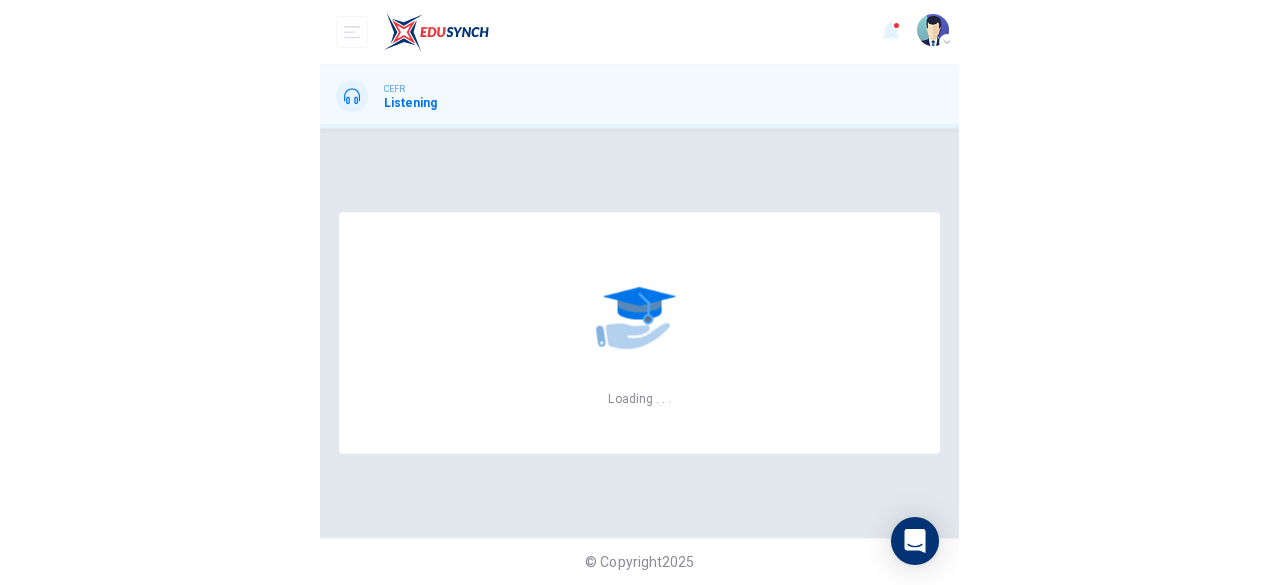 scroll, scrollTop: 0, scrollLeft: 0, axis: both 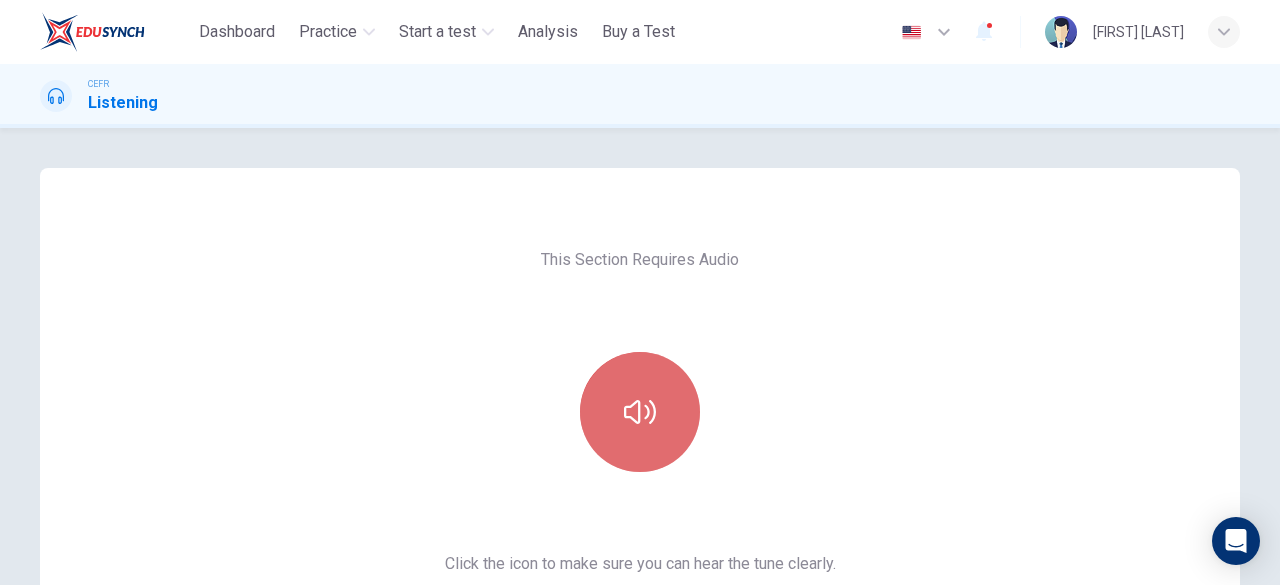 click 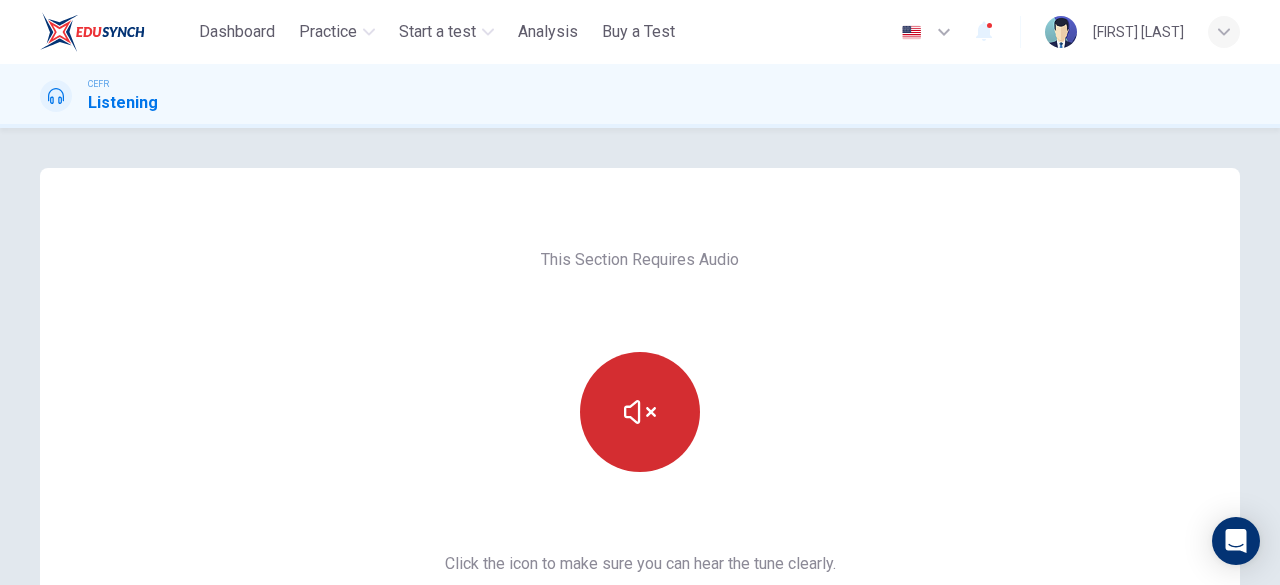 scroll, scrollTop: 326, scrollLeft: 0, axis: vertical 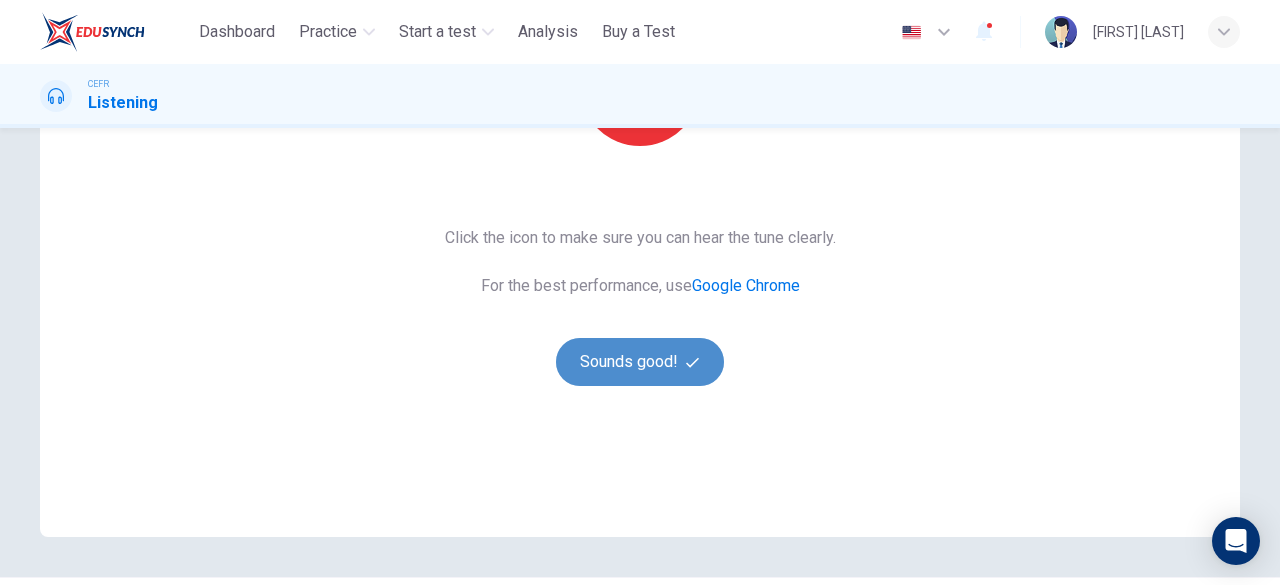 click on "Sounds good!" at bounding box center [640, 362] 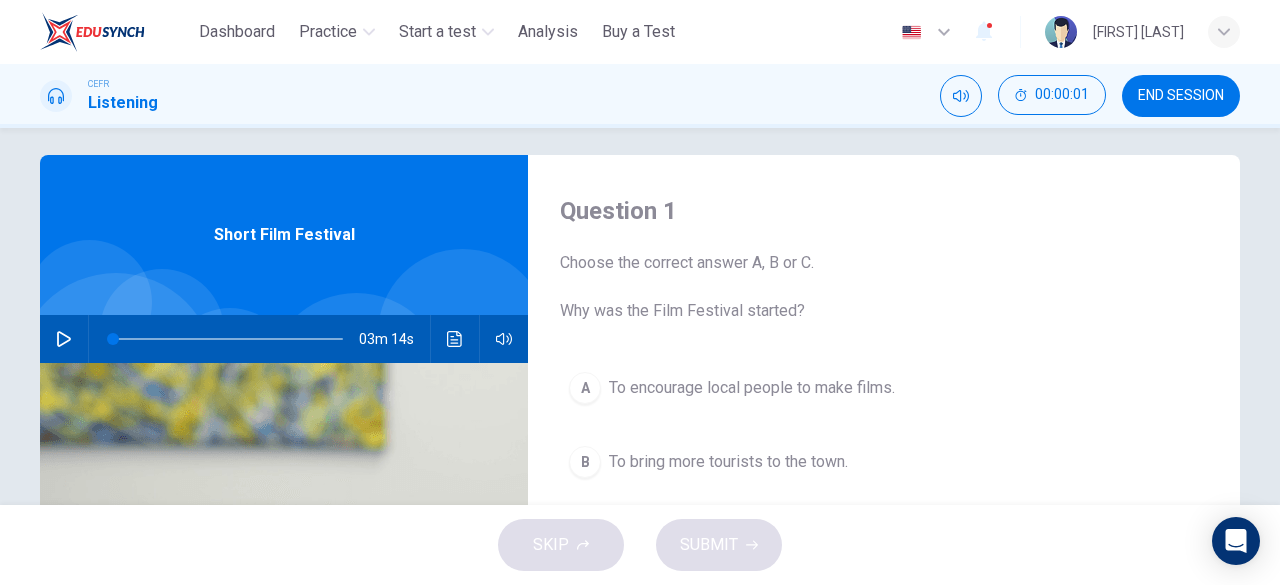scroll, scrollTop: 12, scrollLeft: 0, axis: vertical 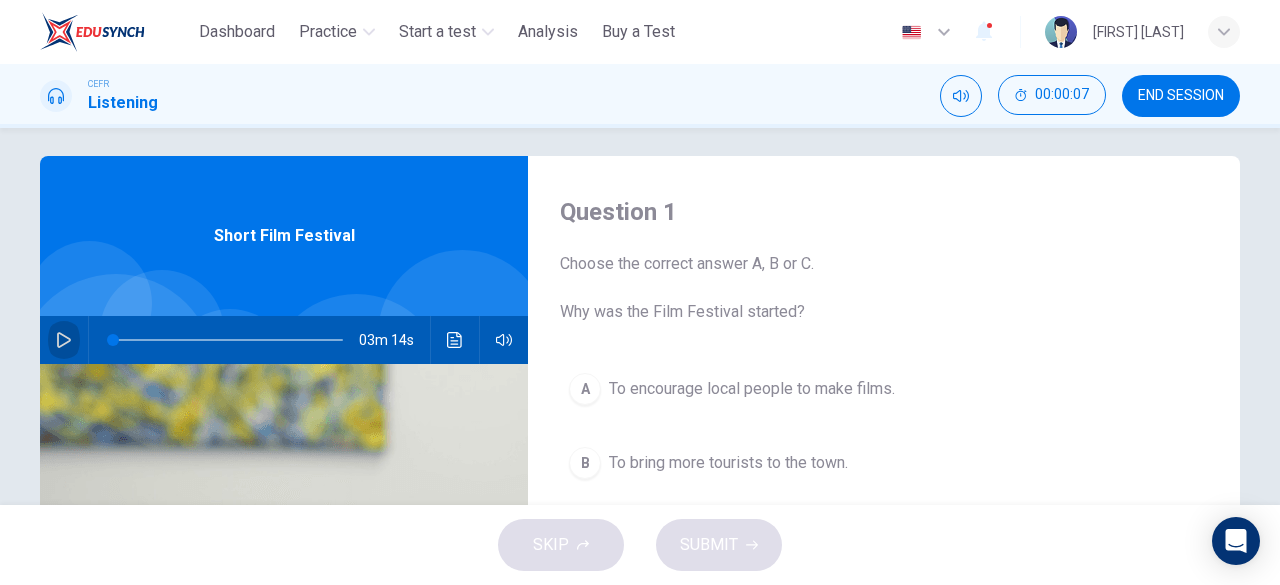 click 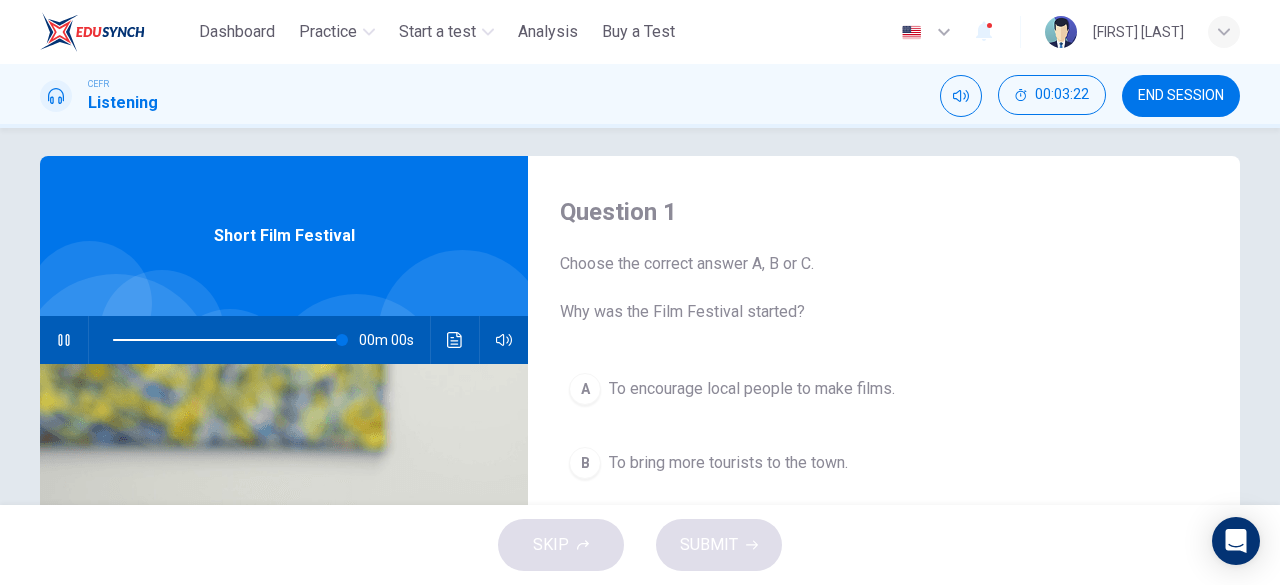 type on "*" 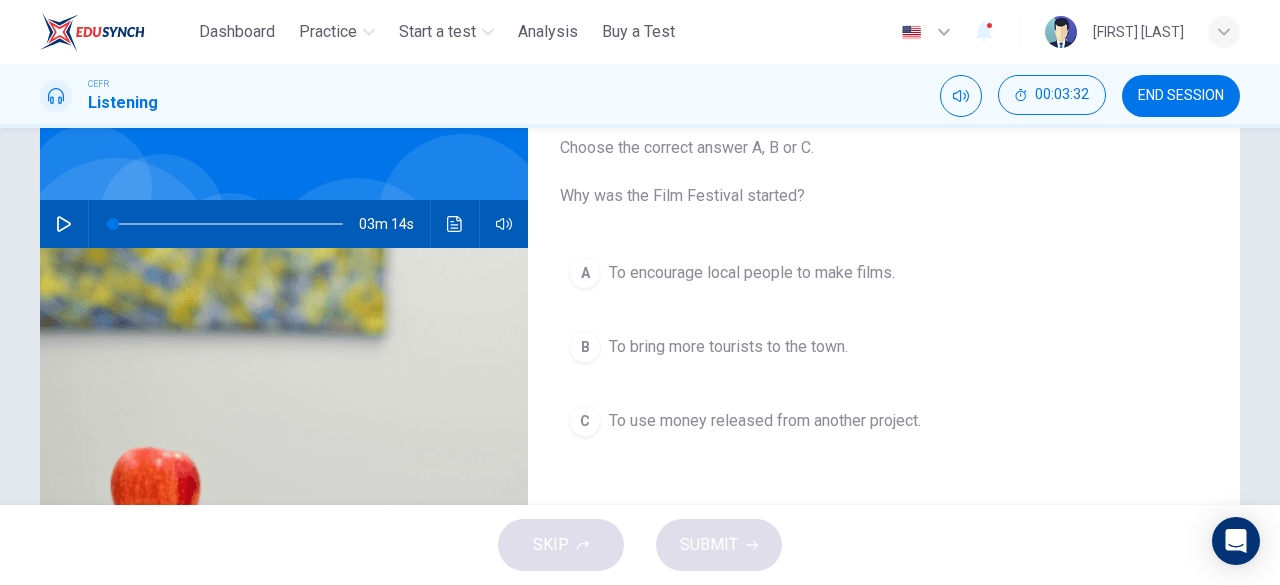 scroll, scrollTop: 127, scrollLeft: 0, axis: vertical 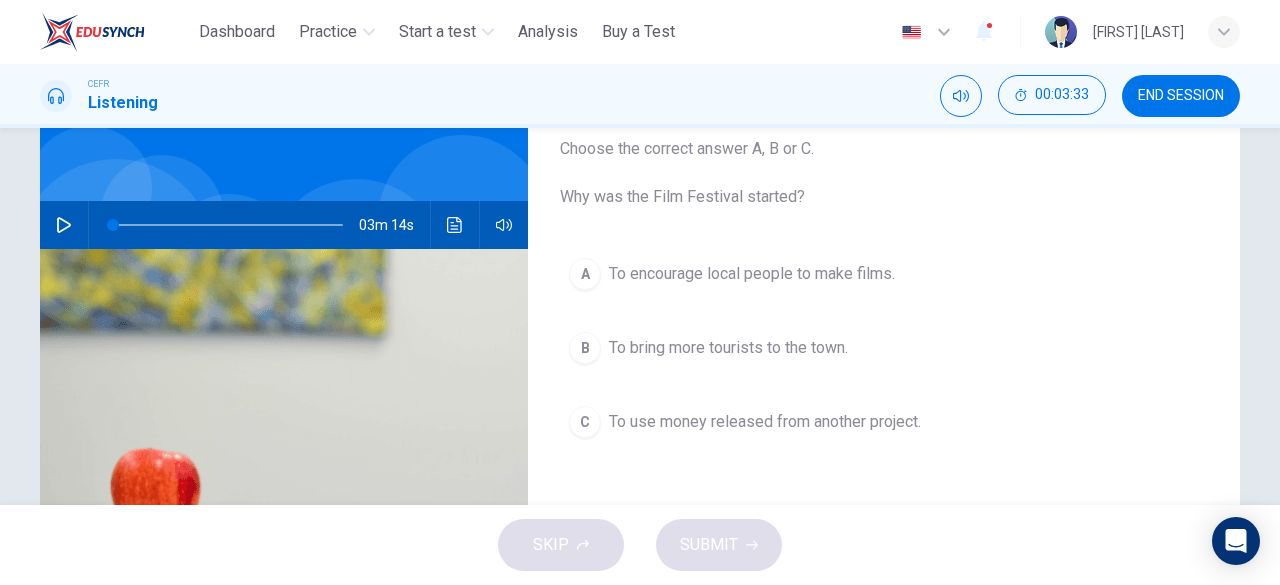 click on "B To bring more tourists to the town." at bounding box center (884, 348) 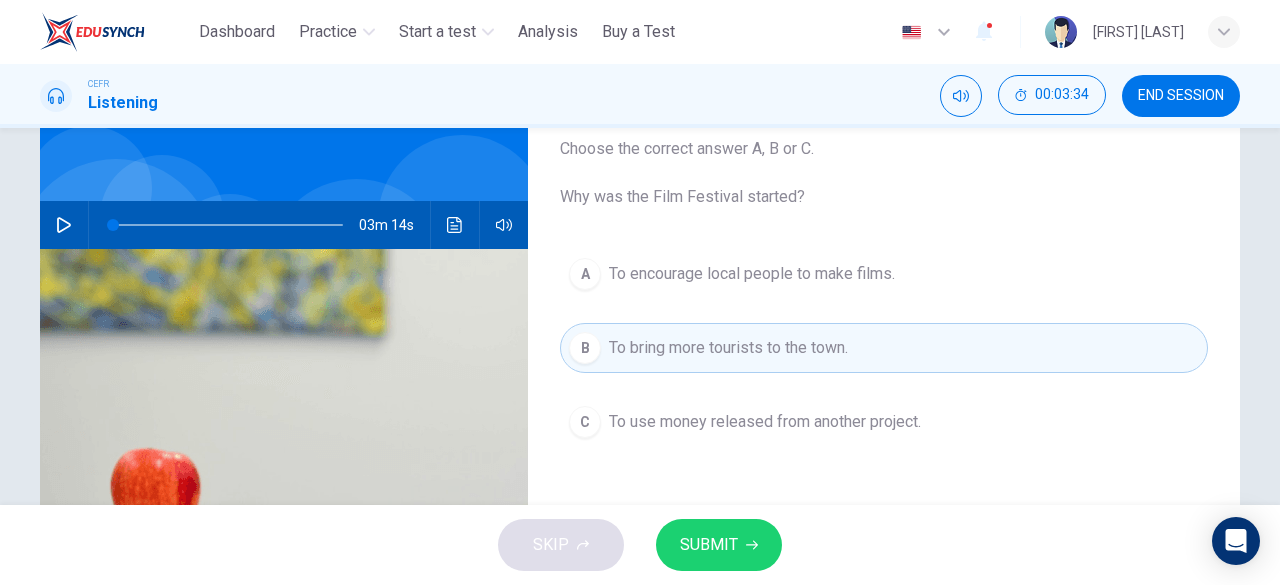 click on "SUBMIT" at bounding box center [719, 545] 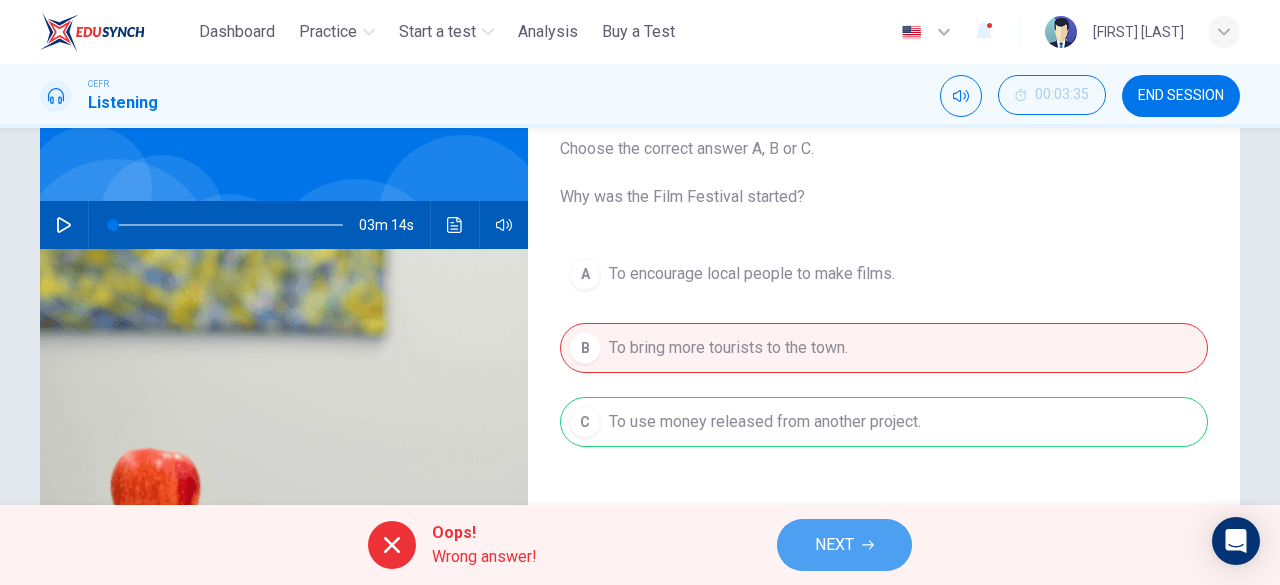 click on "NEXT" at bounding box center (844, 545) 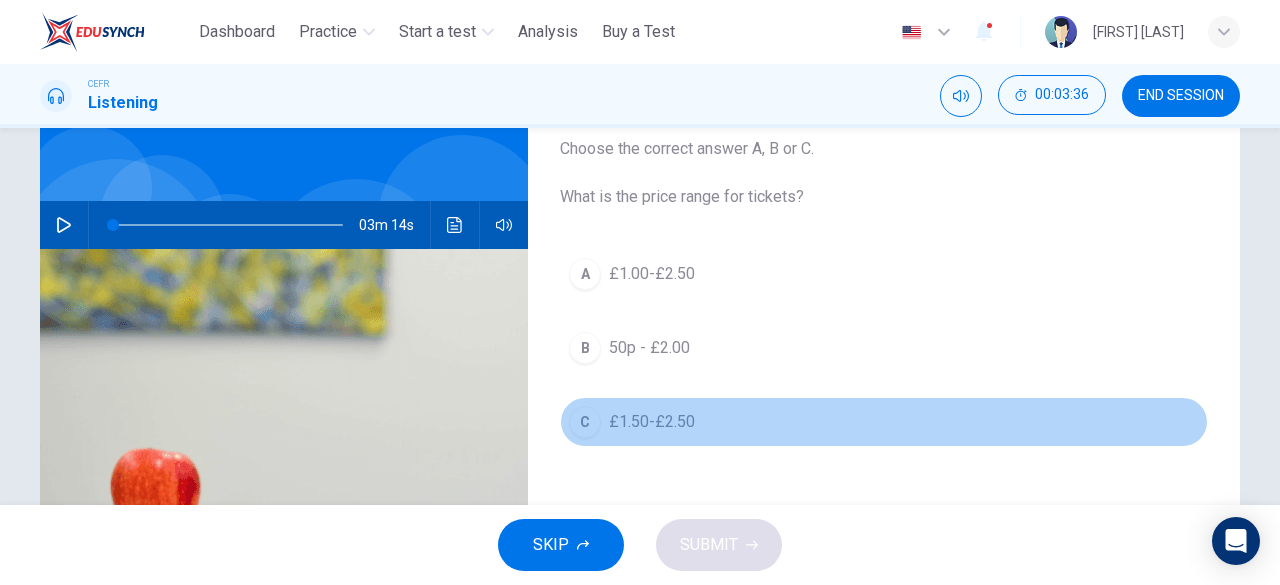 click on "C £1.50-£2.50" at bounding box center (884, 422) 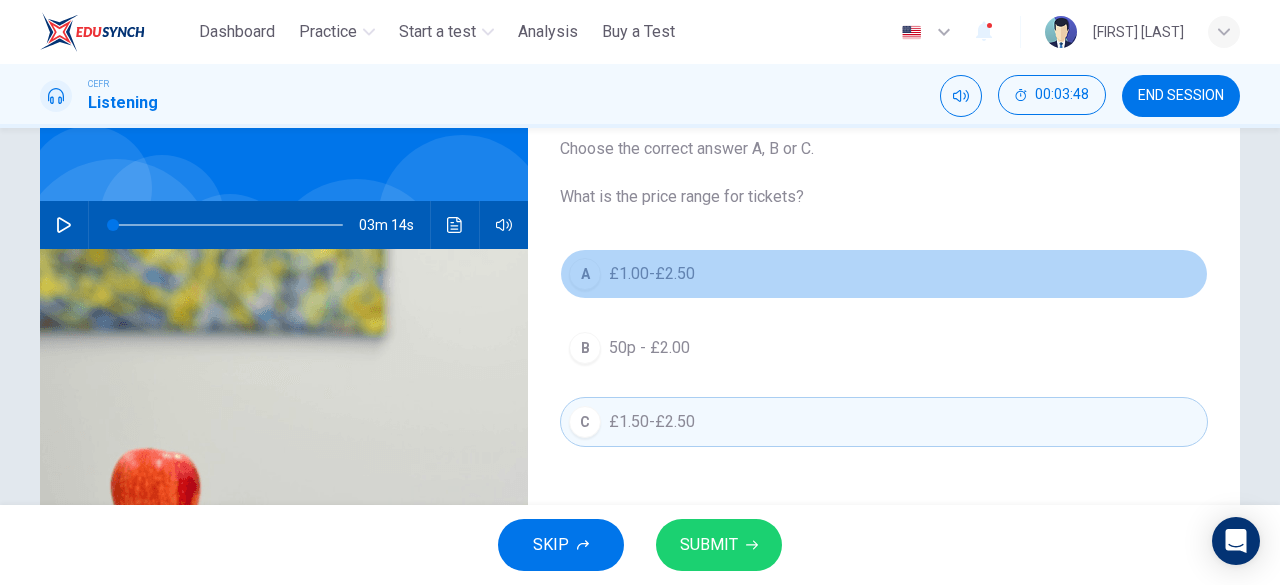 click on "A £1.00-£2.50" at bounding box center [884, 274] 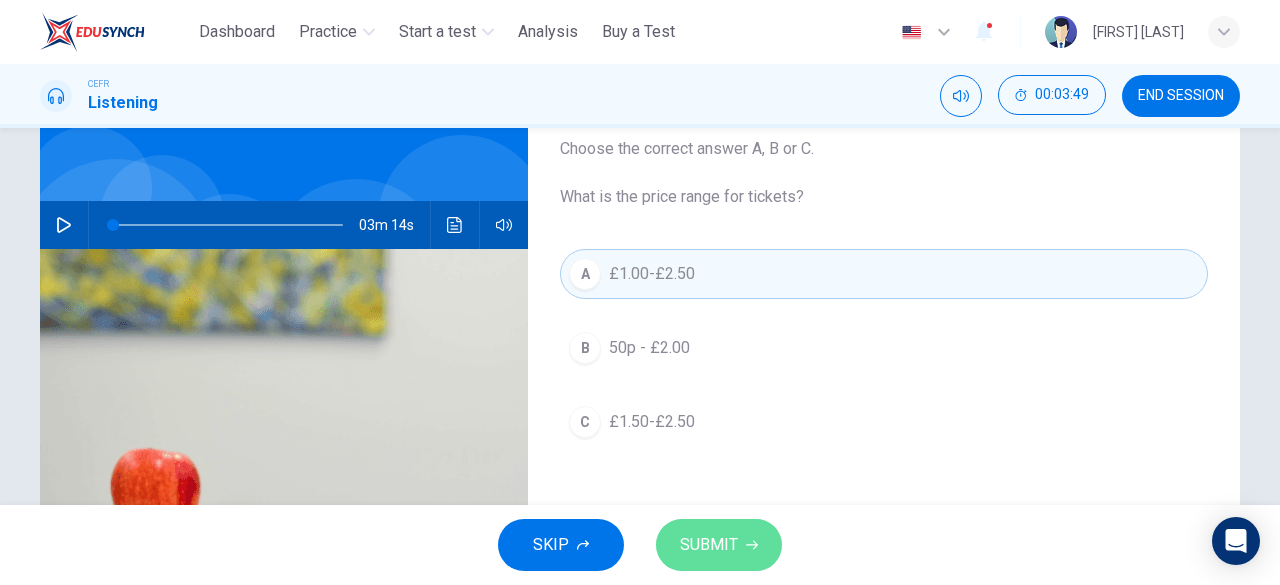 click on "SUBMIT" at bounding box center (709, 545) 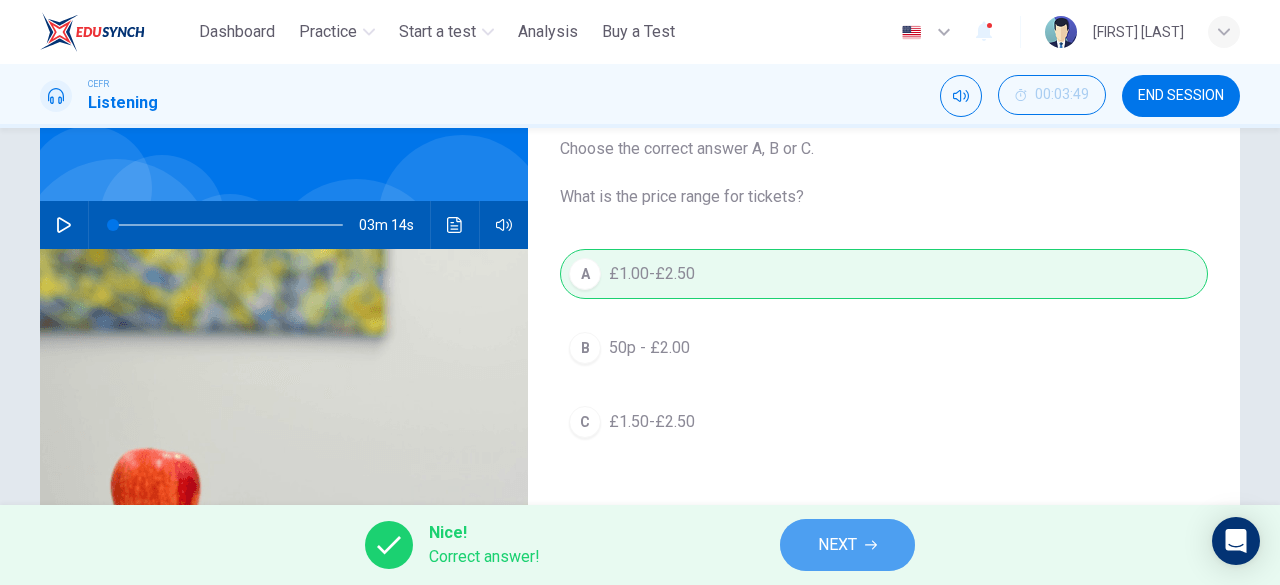 click on "NEXT" at bounding box center (837, 545) 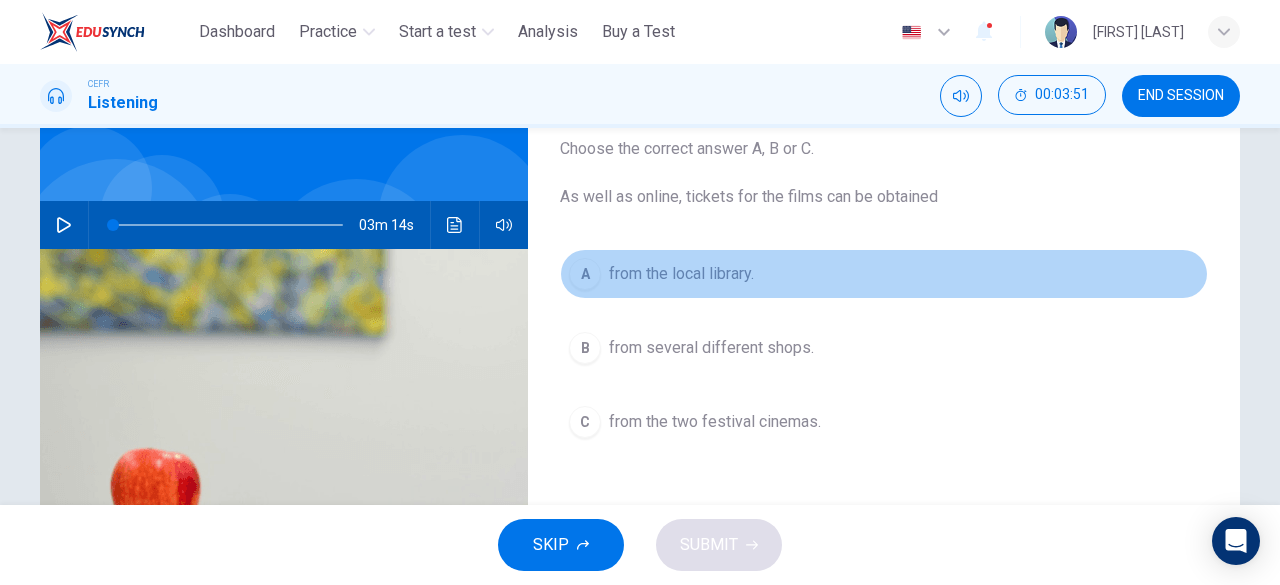 click on "from the local library." at bounding box center (681, 274) 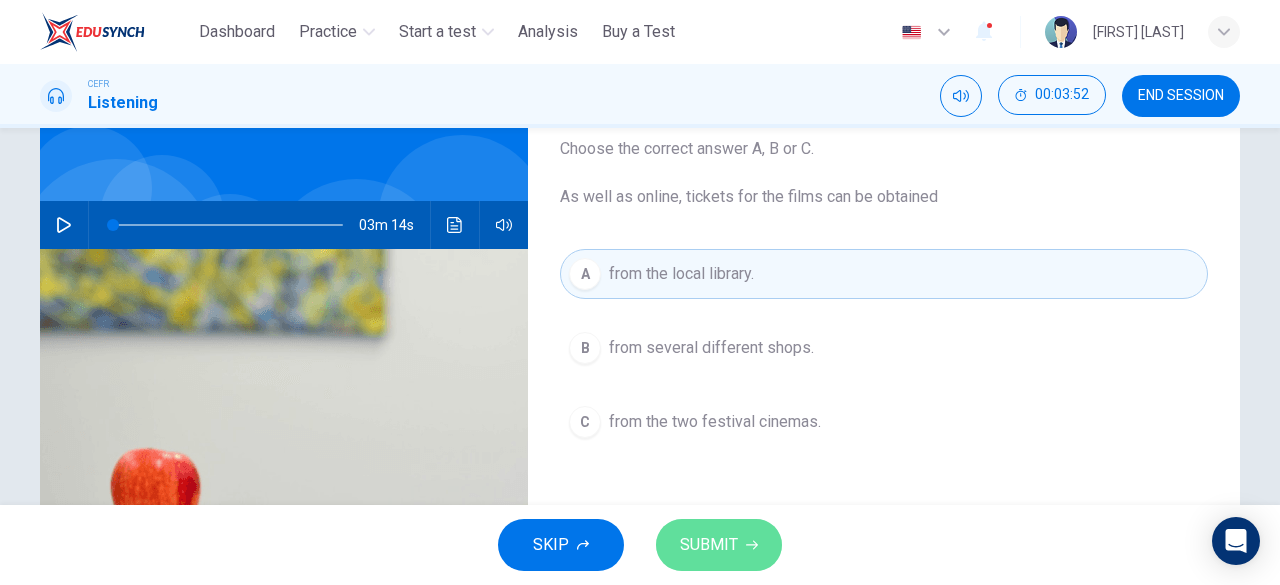 click on "SUBMIT" at bounding box center [719, 545] 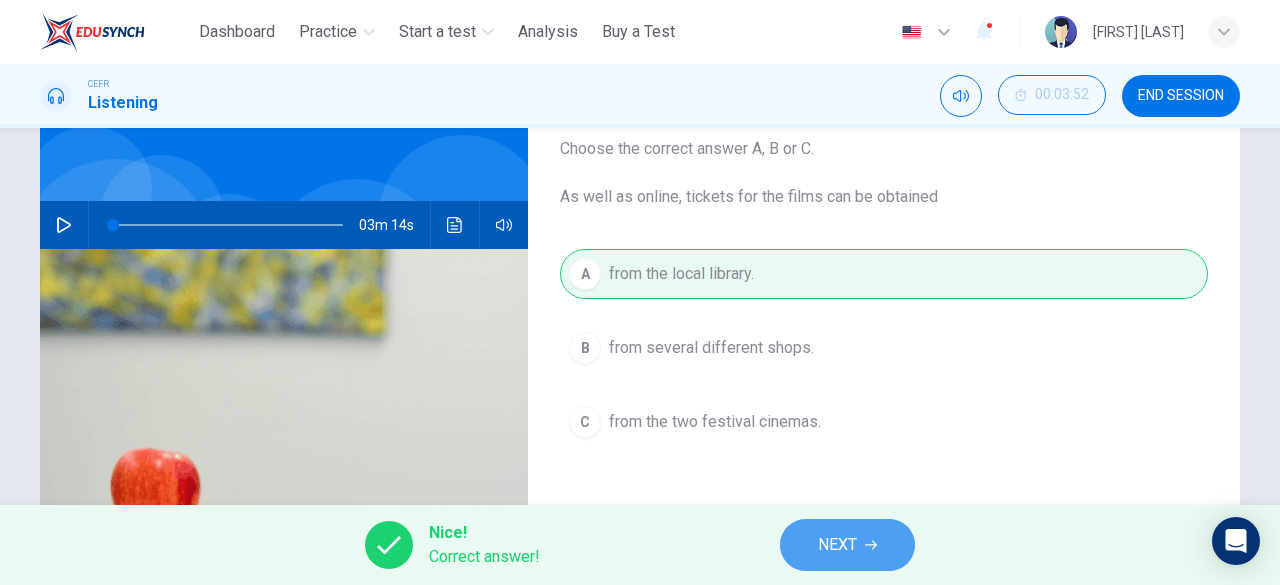 click on "NEXT" at bounding box center (847, 545) 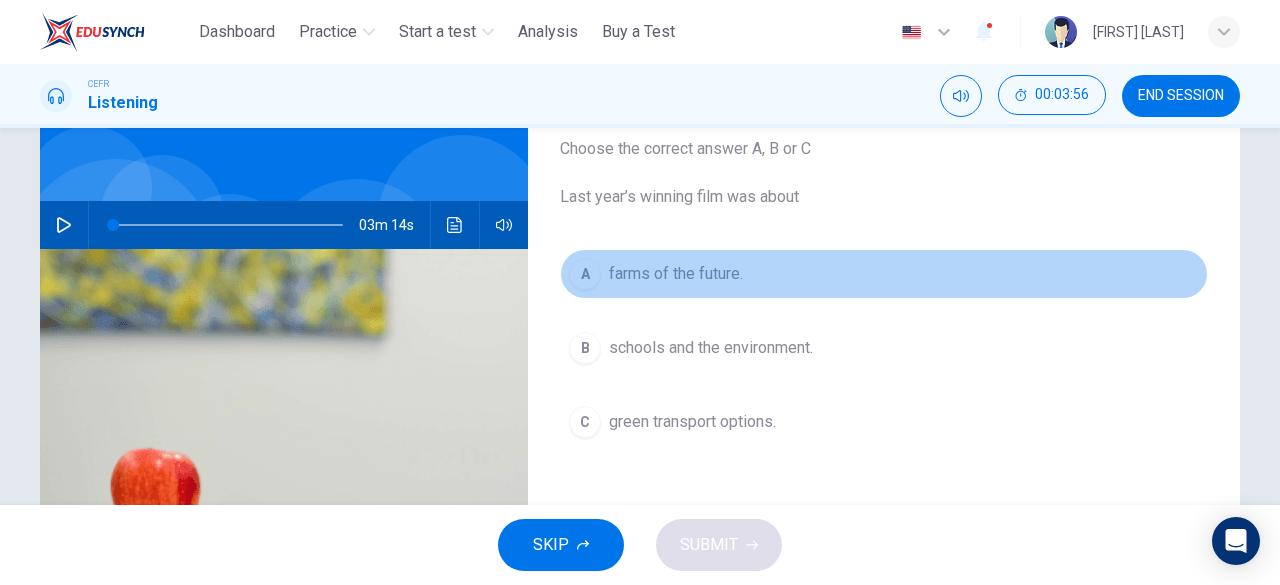 click on "farms of the future." at bounding box center (676, 274) 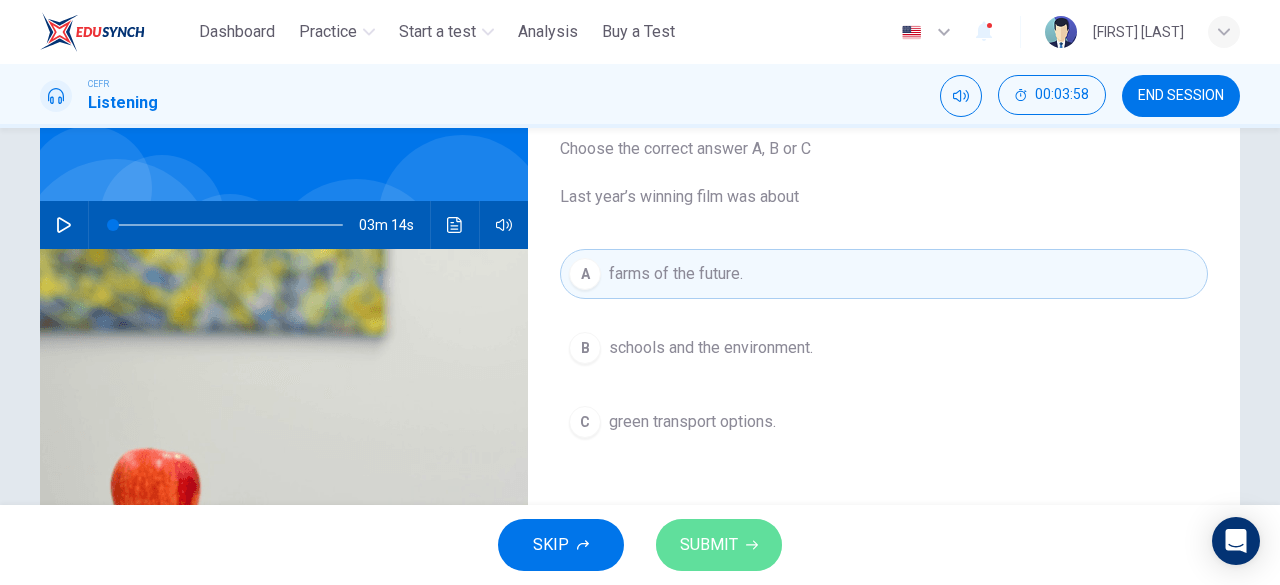 click on "SUBMIT" at bounding box center [709, 545] 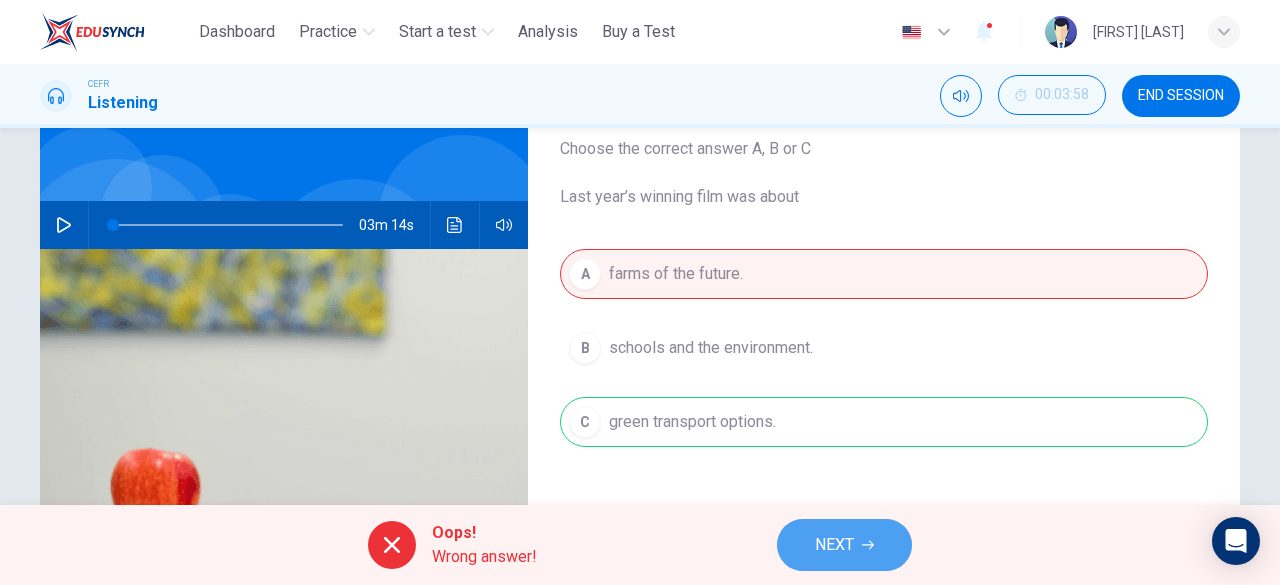 click on "NEXT" at bounding box center [834, 545] 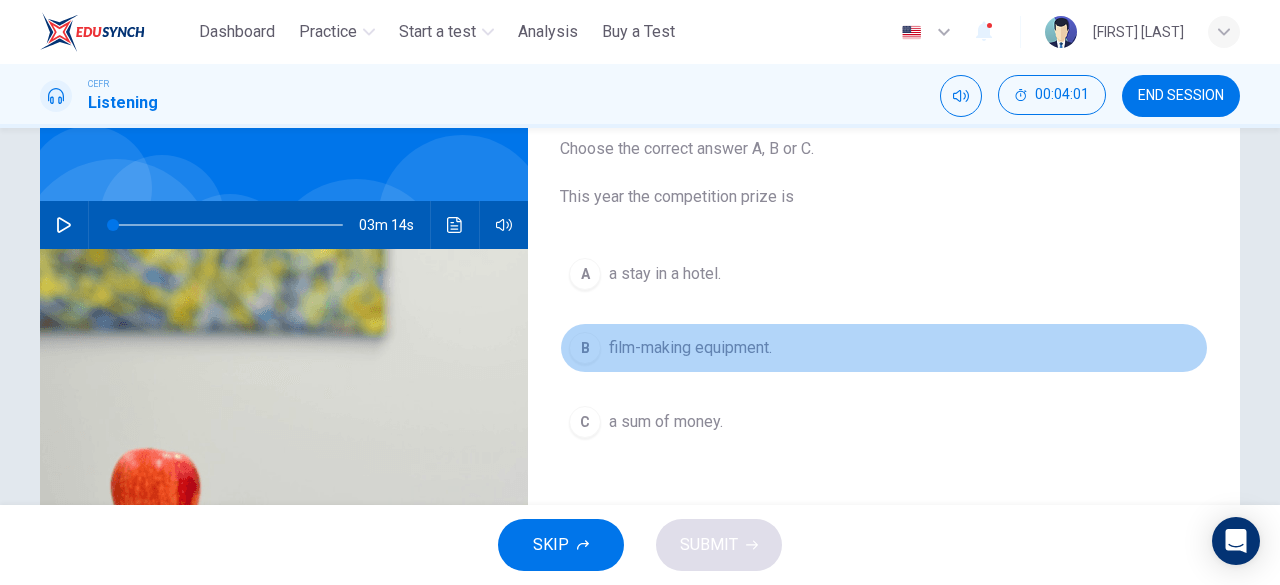 click on "film-making equipment." at bounding box center (690, 348) 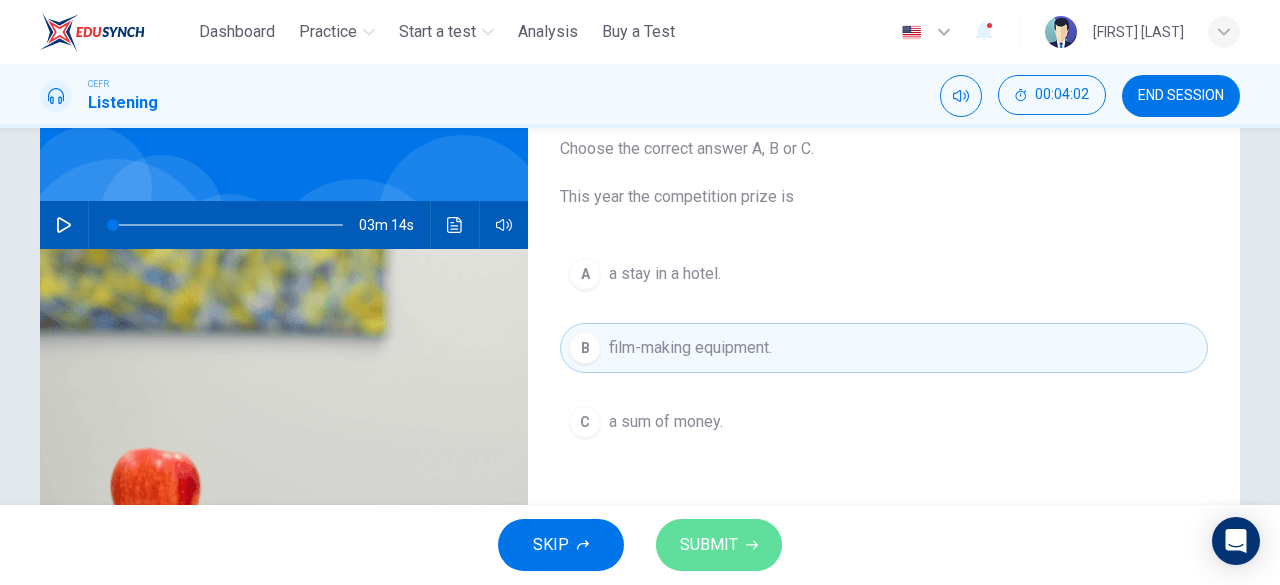 click on "SUBMIT" at bounding box center (709, 545) 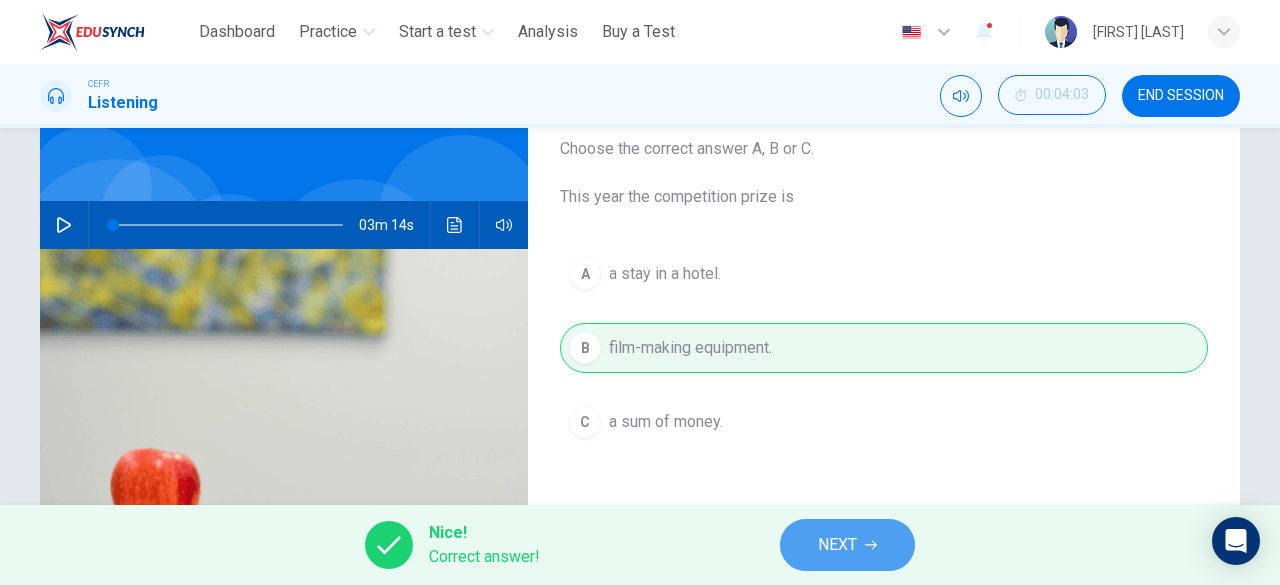 click on "NEXT" at bounding box center [837, 545] 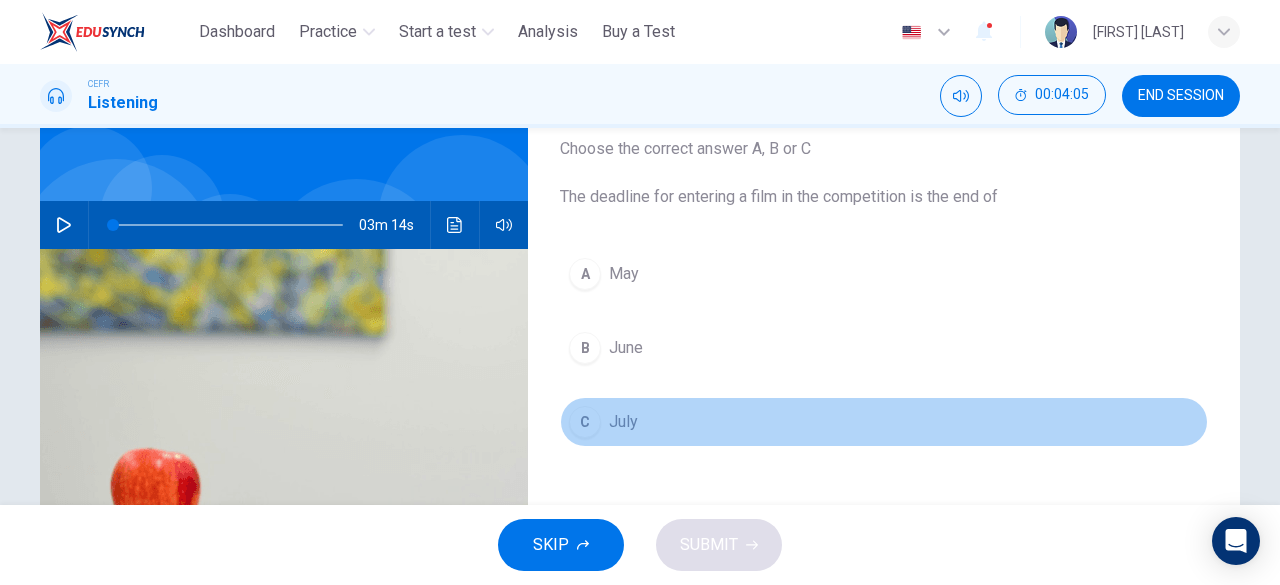 click on "July" at bounding box center (623, 422) 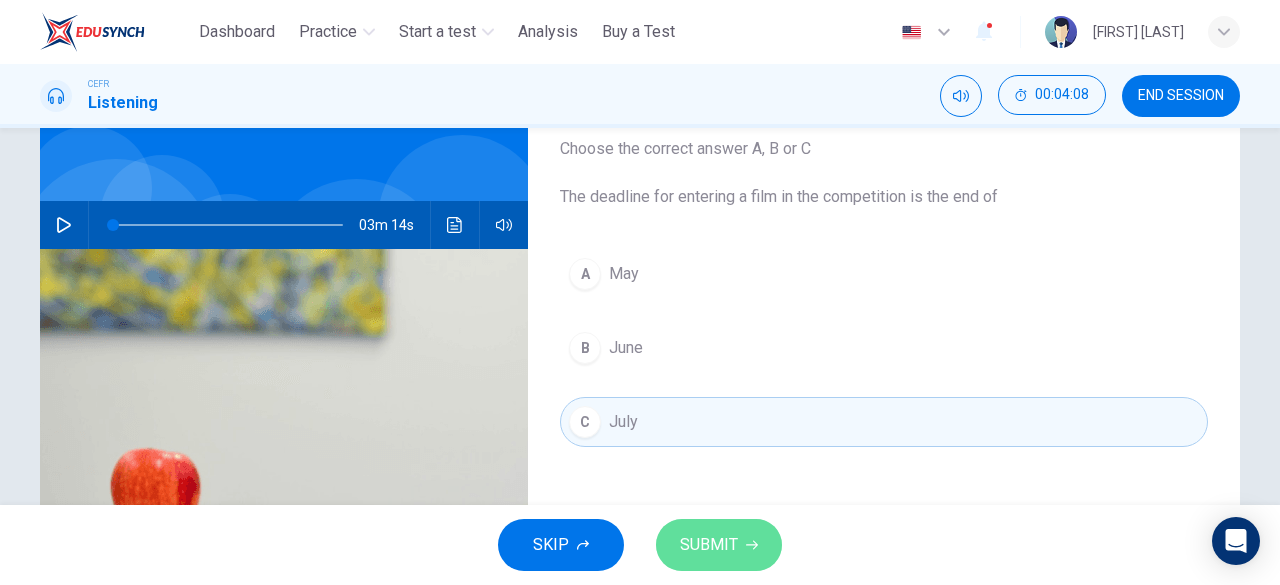 click on "SUBMIT" at bounding box center (719, 545) 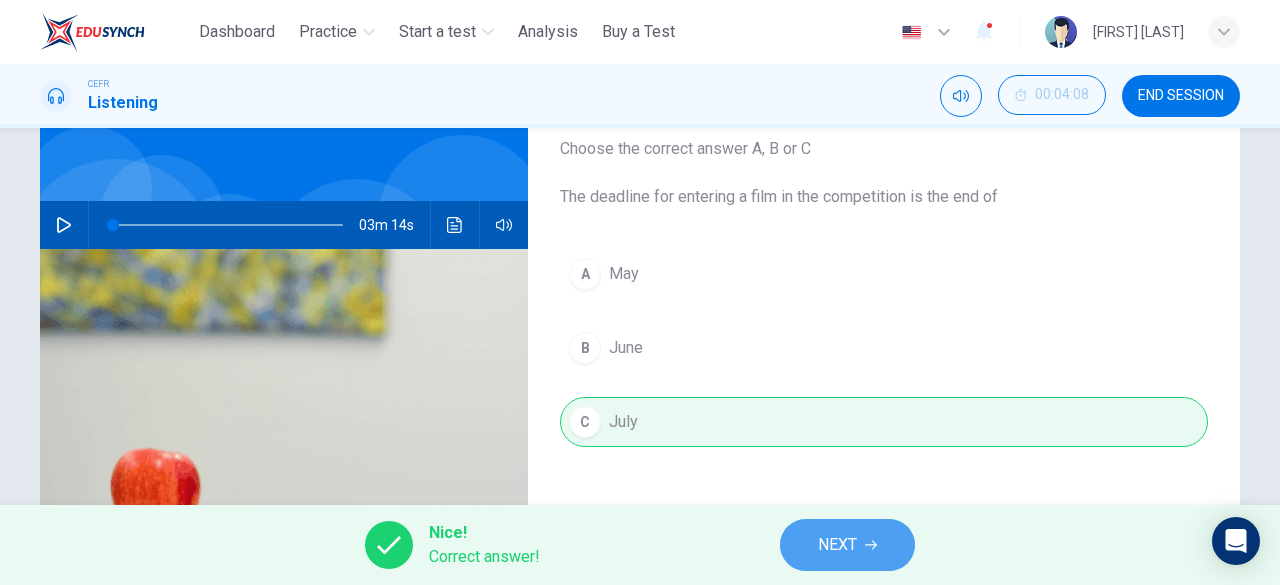 click on "NEXT" at bounding box center (847, 545) 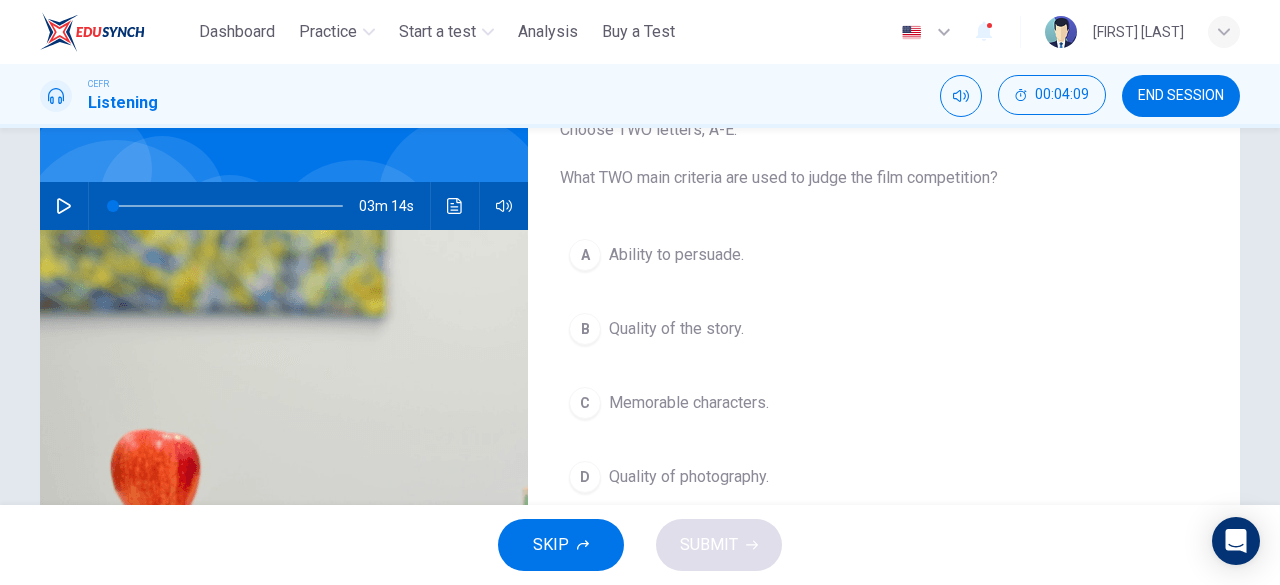 scroll, scrollTop: 167, scrollLeft: 0, axis: vertical 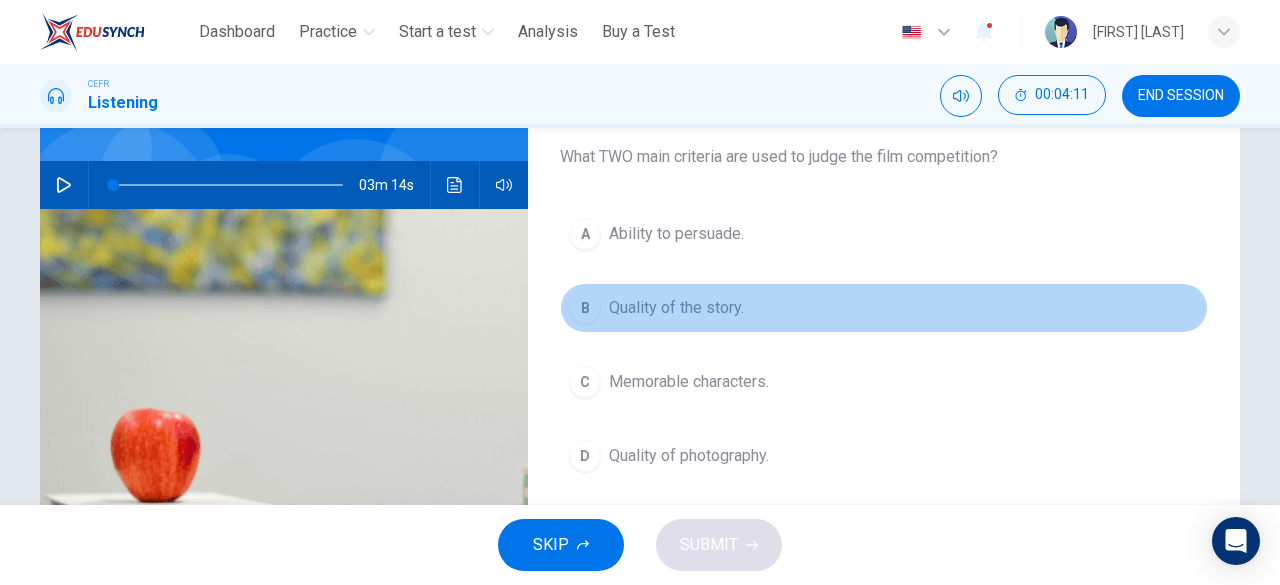 click on "Quality of the story." at bounding box center [676, 308] 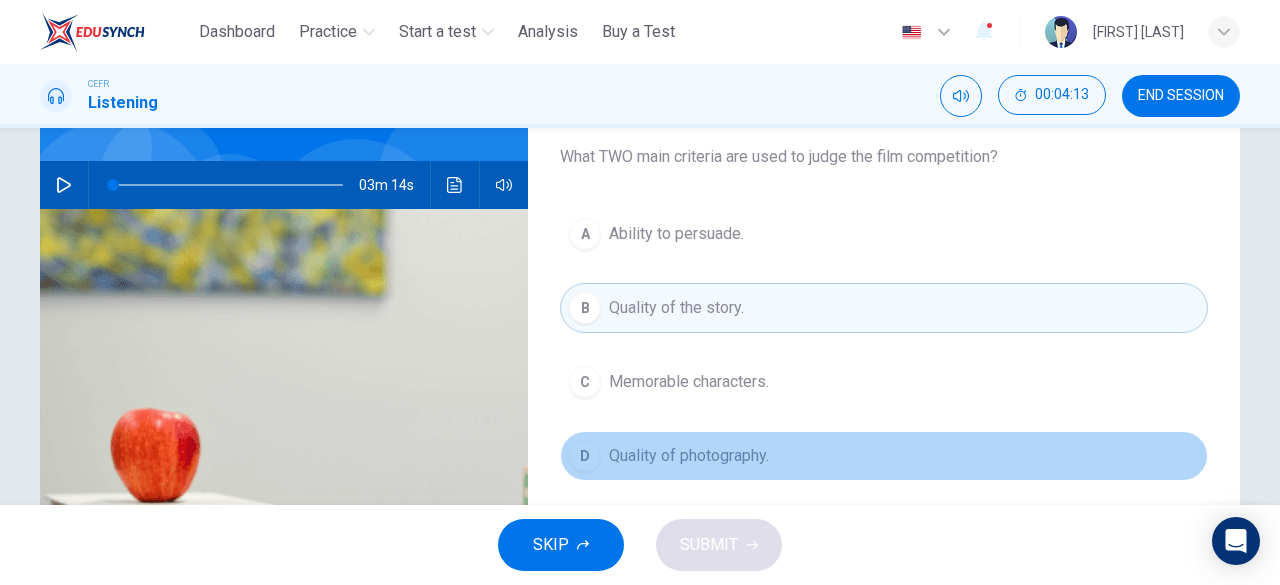 click on "D Quality of photography." at bounding box center [884, 456] 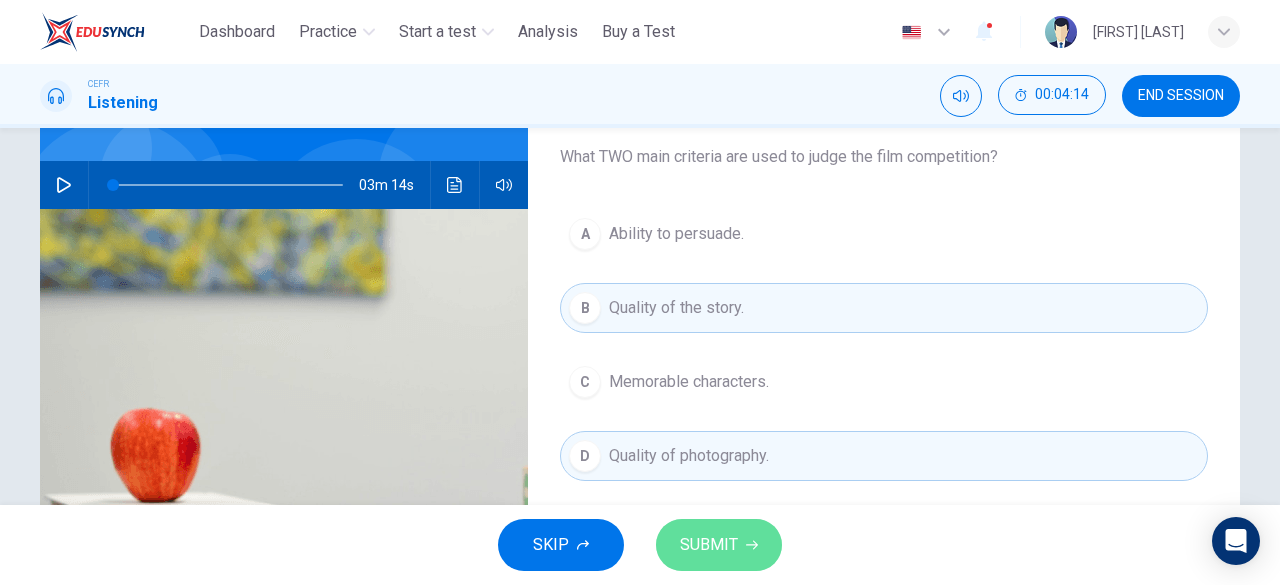 click on "SUBMIT" at bounding box center (709, 545) 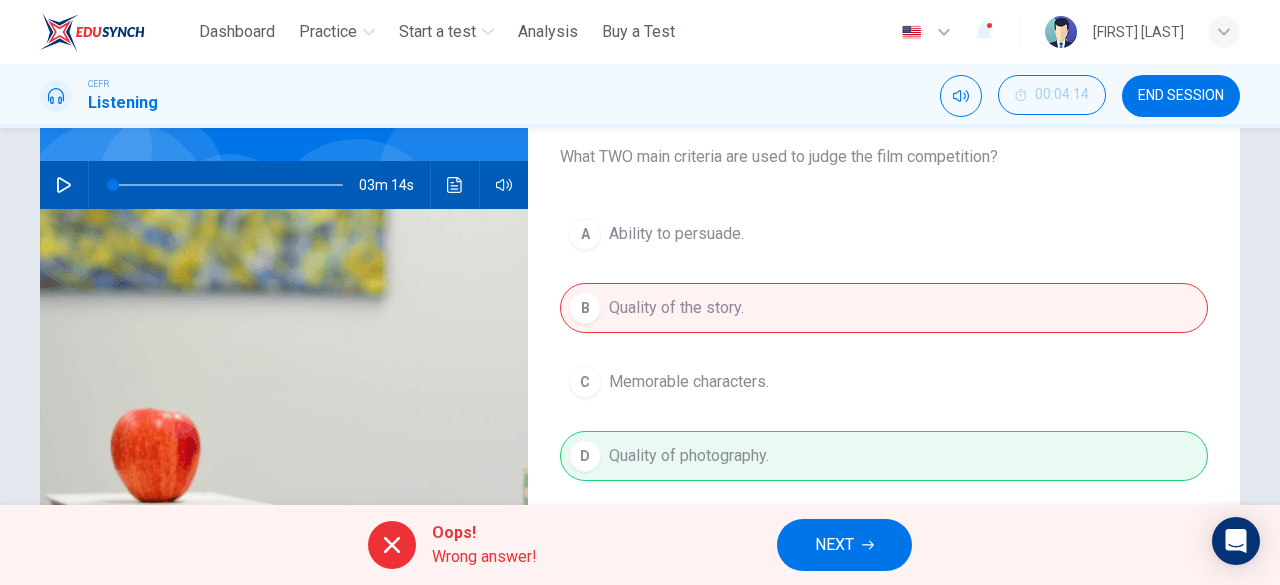 scroll, scrollTop: 247, scrollLeft: 0, axis: vertical 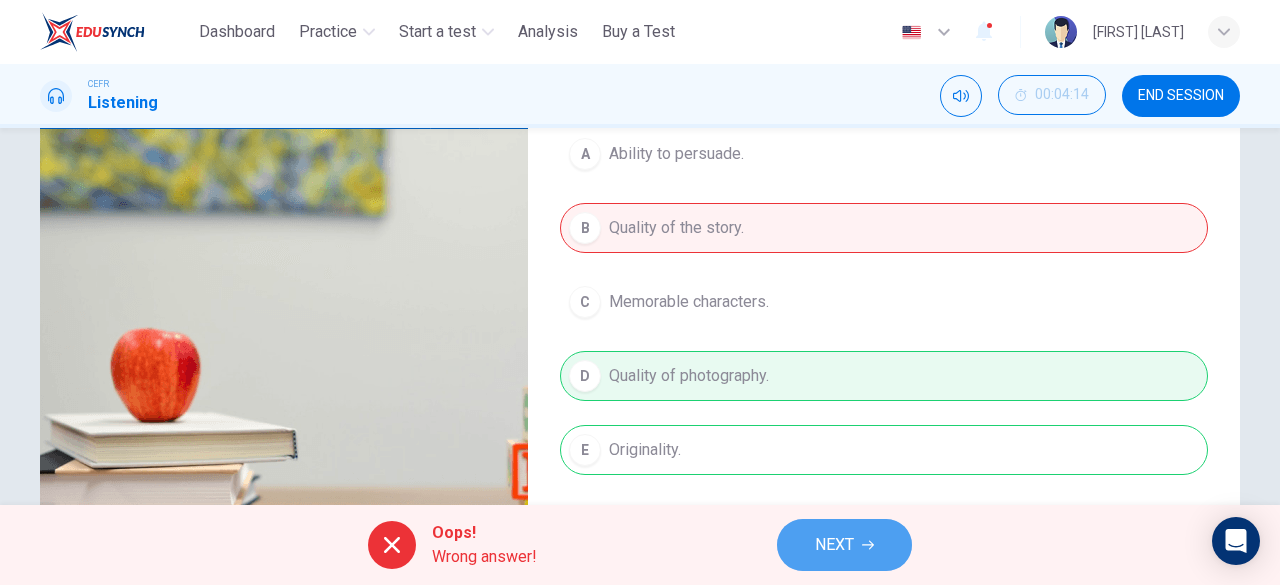 click on "NEXT" at bounding box center [834, 545] 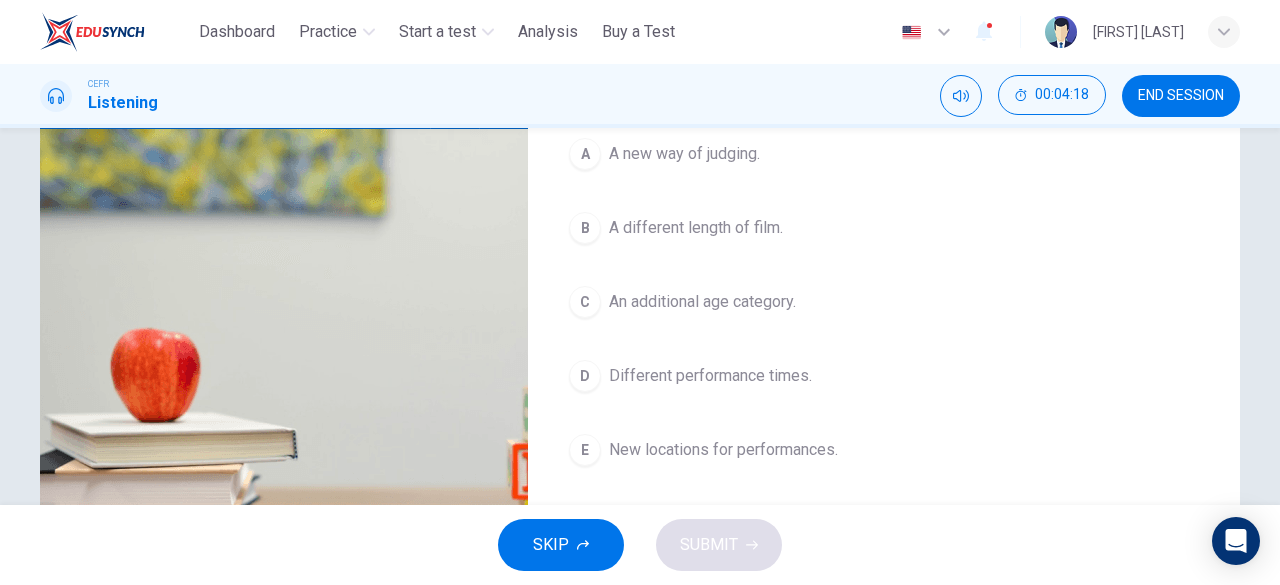 scroll, scrollTop: 221, scrollLeft: 0, axis: vertical 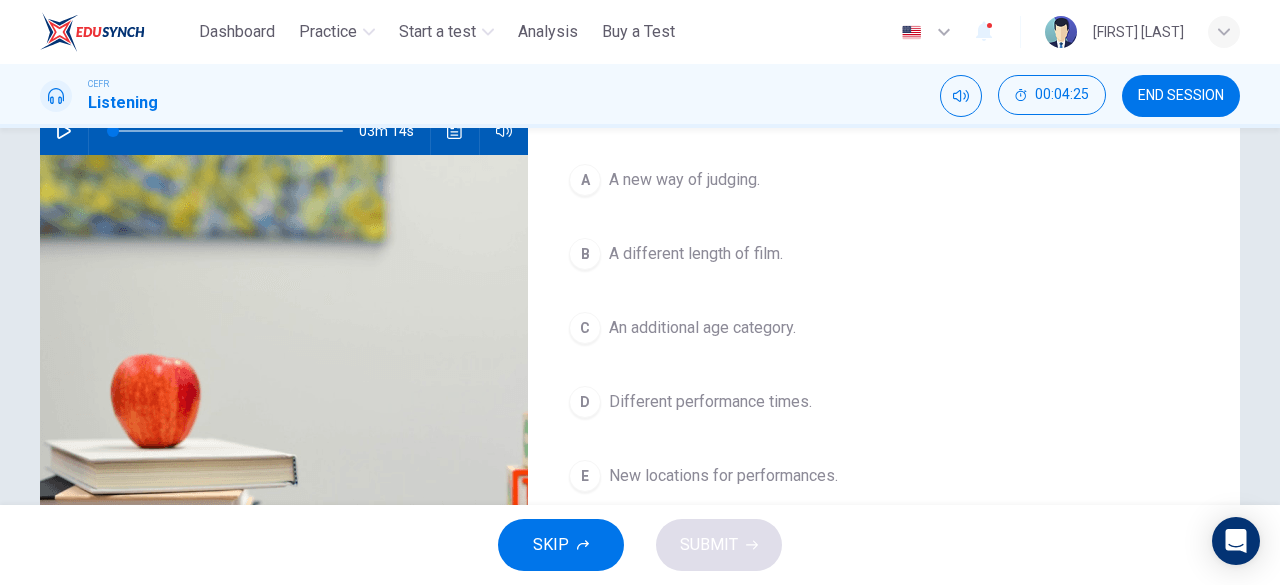 click on "A A new way of judging. B A different length of film. C An additional [AGE] category. D Different performance times. E New [LOCATION] for performances." at bounding box center [884, 348] 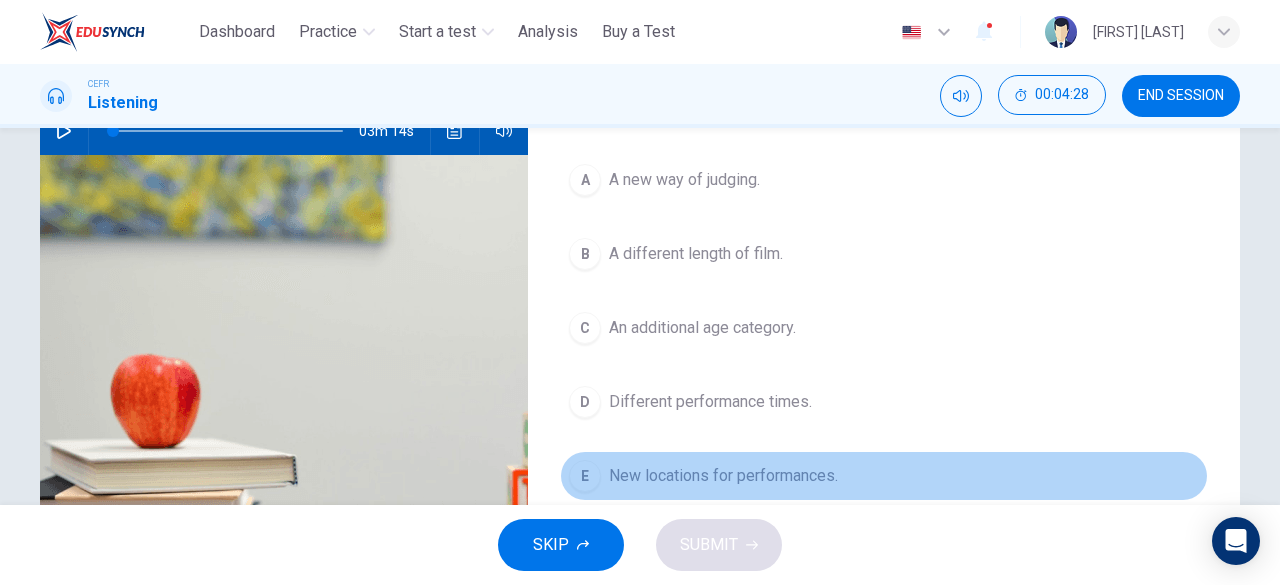 click on "E New locations for performances." at bounding box center (884, 476) 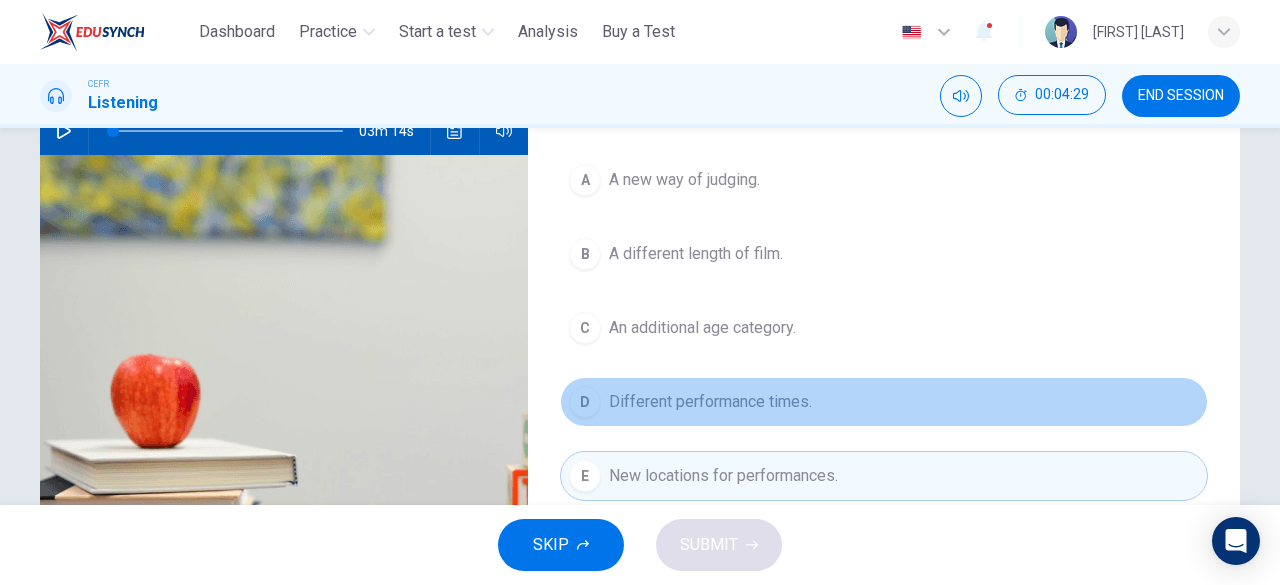 click on "Different performance times." at bounding box center [710, 402] 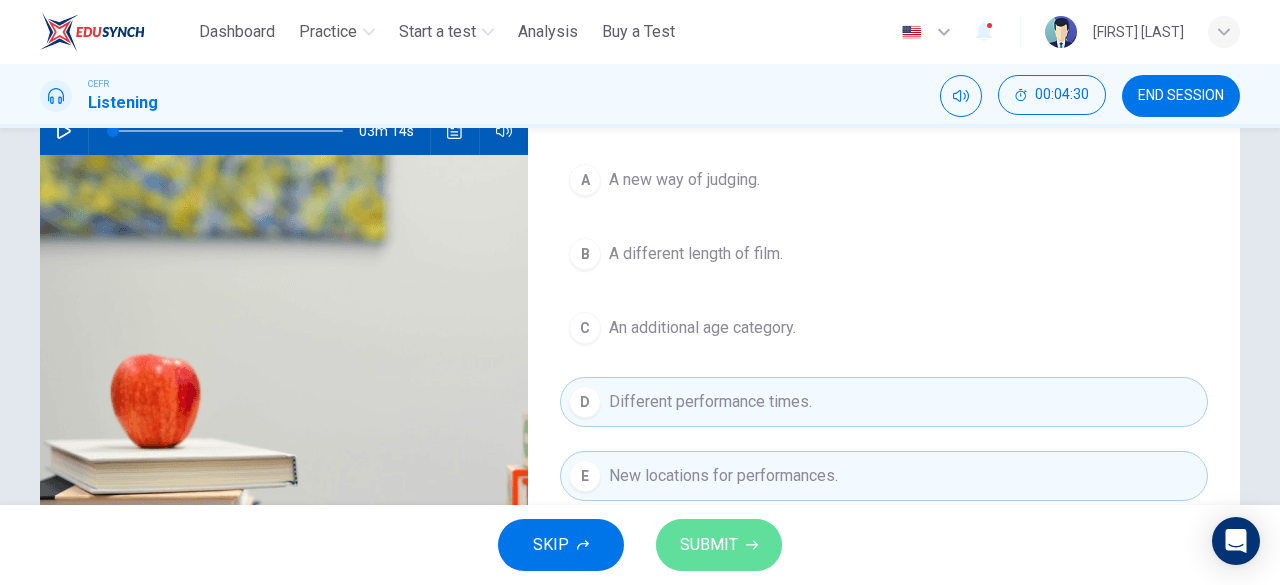 click on "SUBMIT" at bounding box center (709, 545) 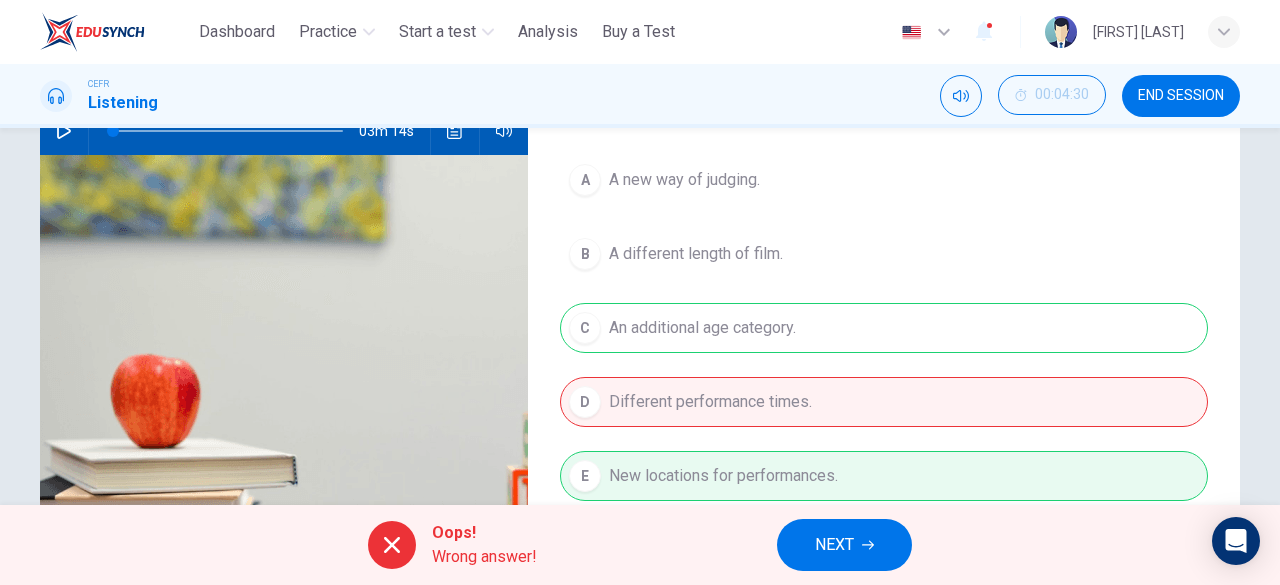 scroll, scrollTop: 225, scrollLeft: 0, axis: vertical 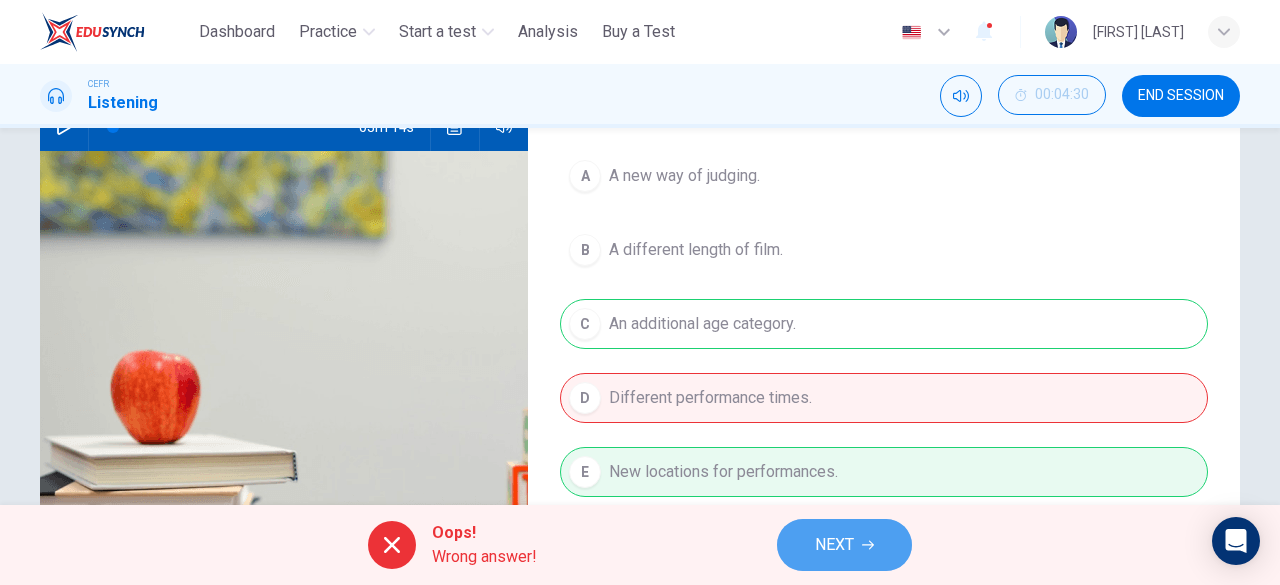 click on "NEXT" at bounding box center [834, 545] 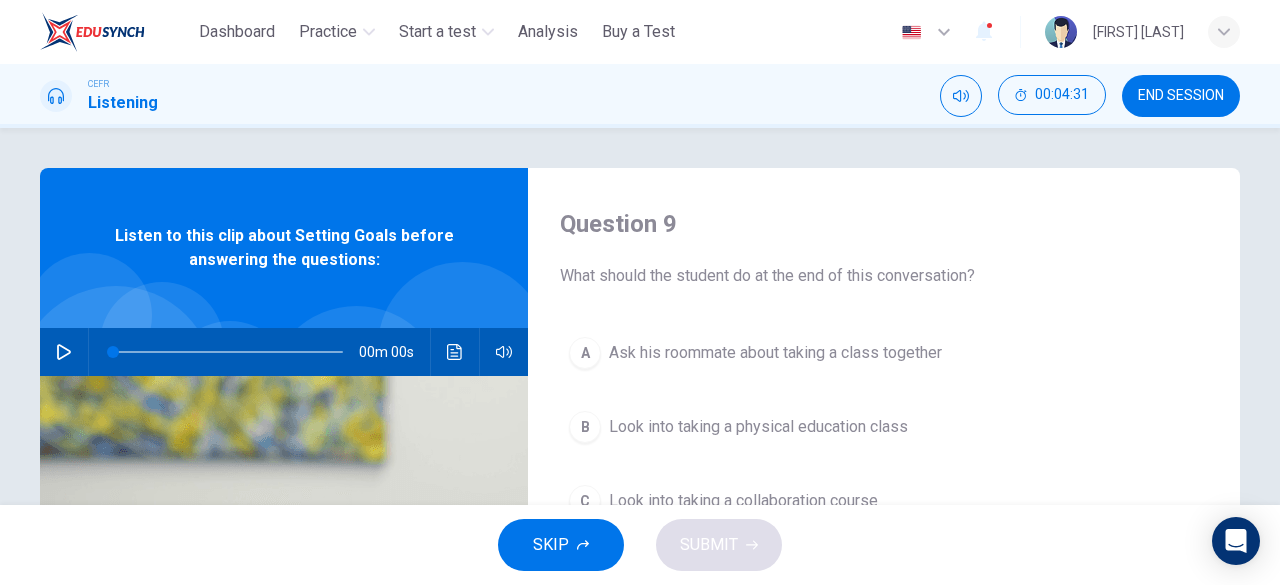 scroll, scrollTop: 42, scrollLeft: 0, axis: vertical 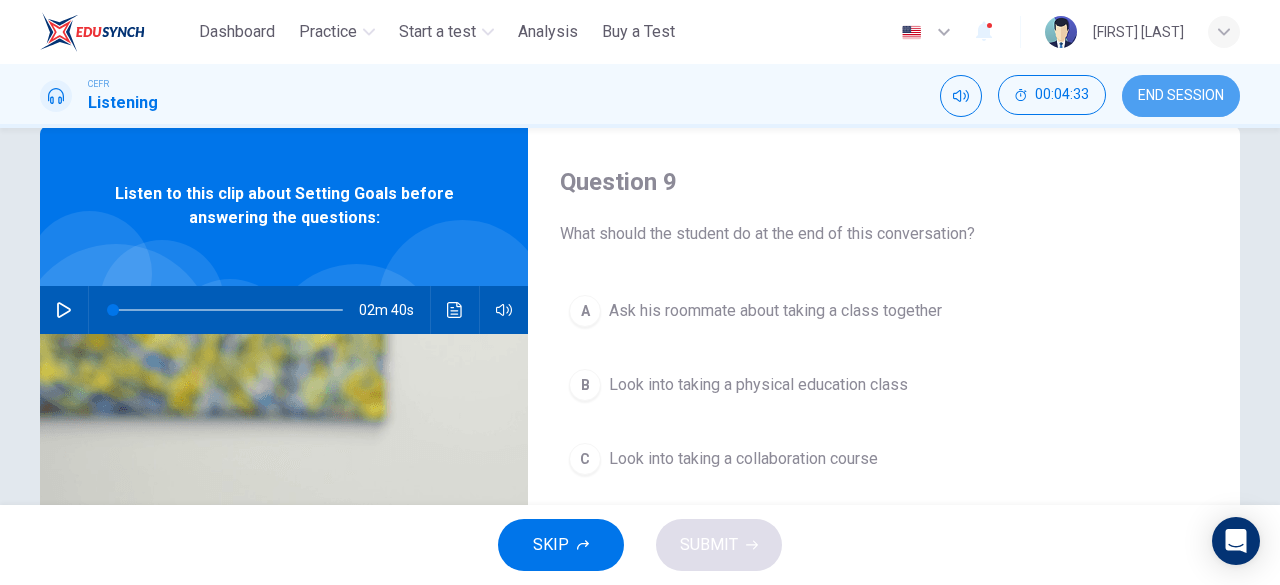 click on "END SESSION" at bounding box center (1181, 96) 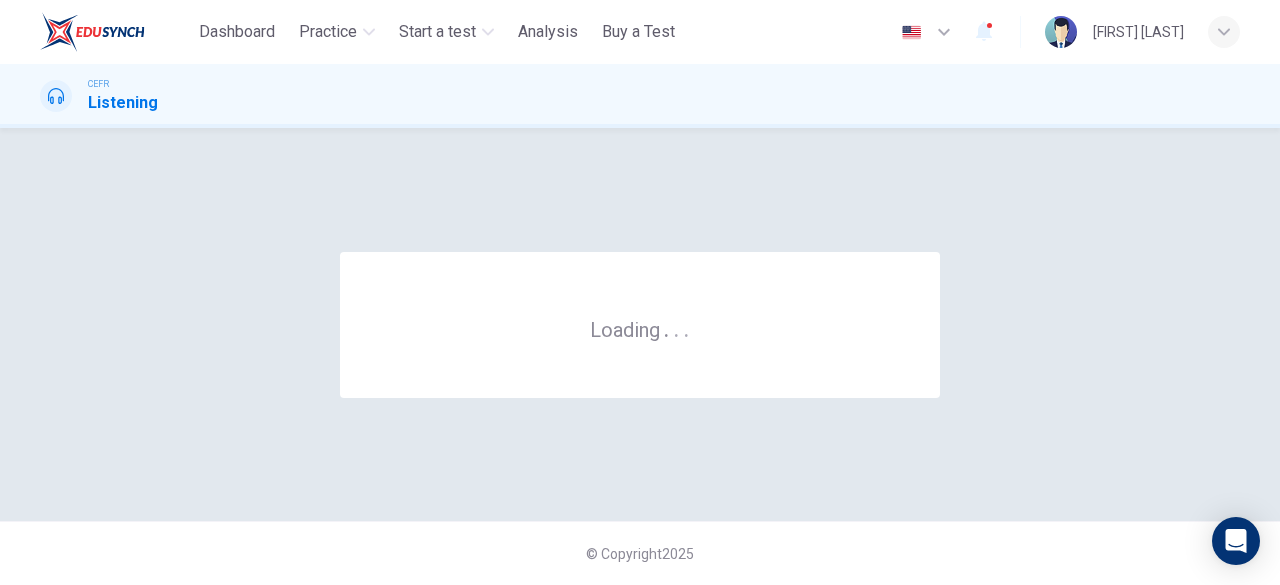 scroll, scrollTop: 0, scrollLeft: 0, axis: both 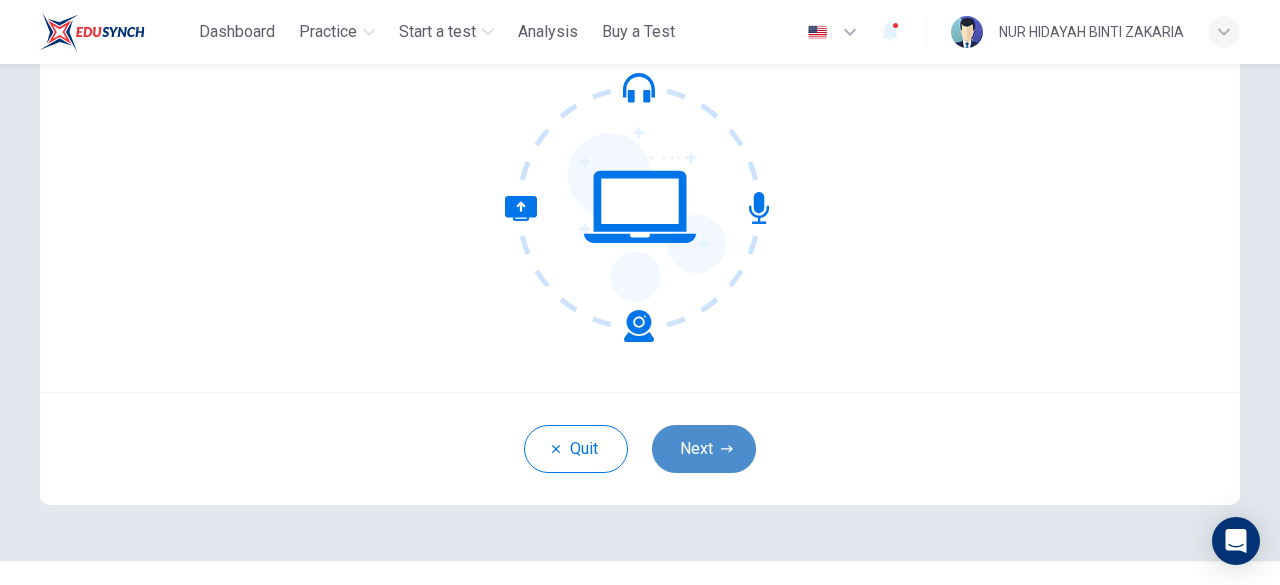 click on "Next" at bounding box center (704, 449) 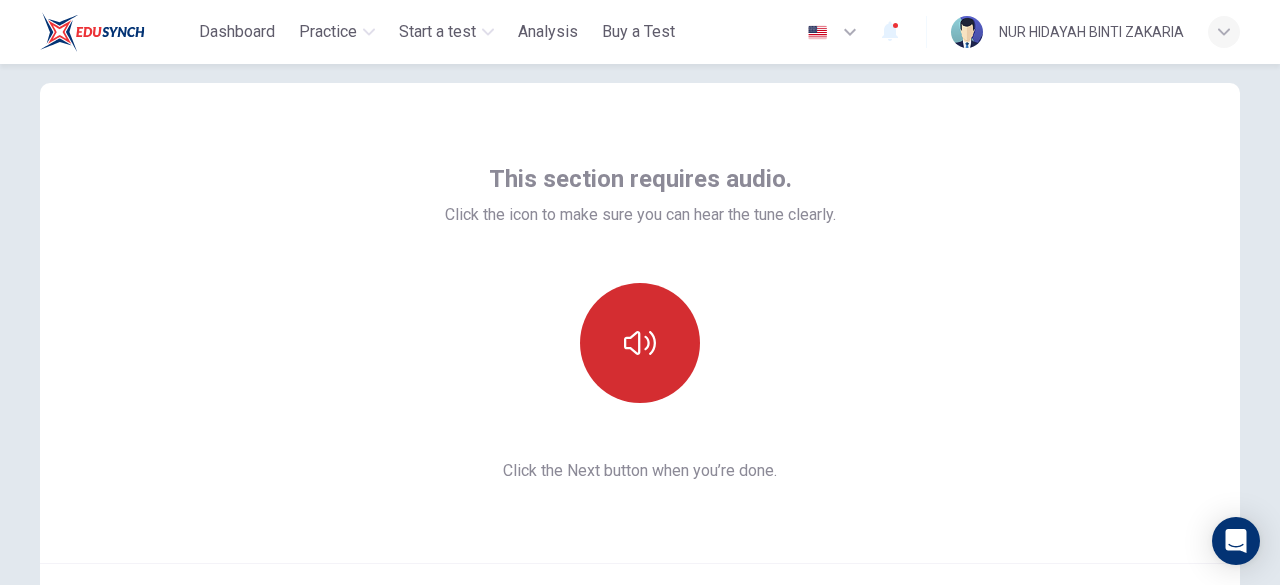 scroll, scrollTop: 36, scrollLeft: 0, axis: vertical 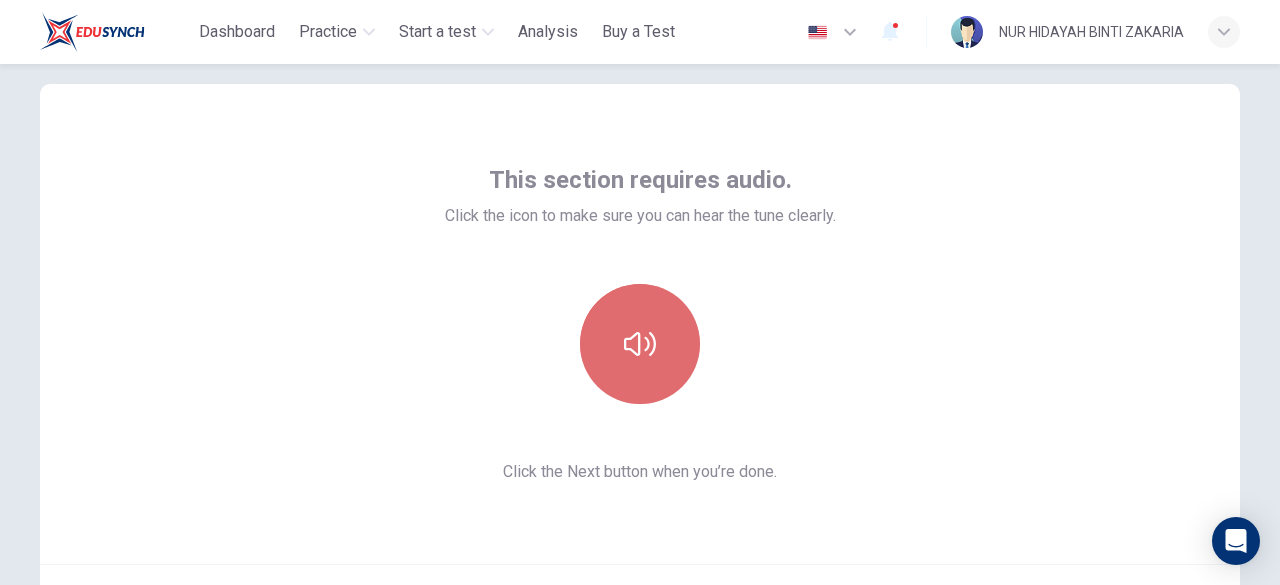 click at bounding box center (640, 344) 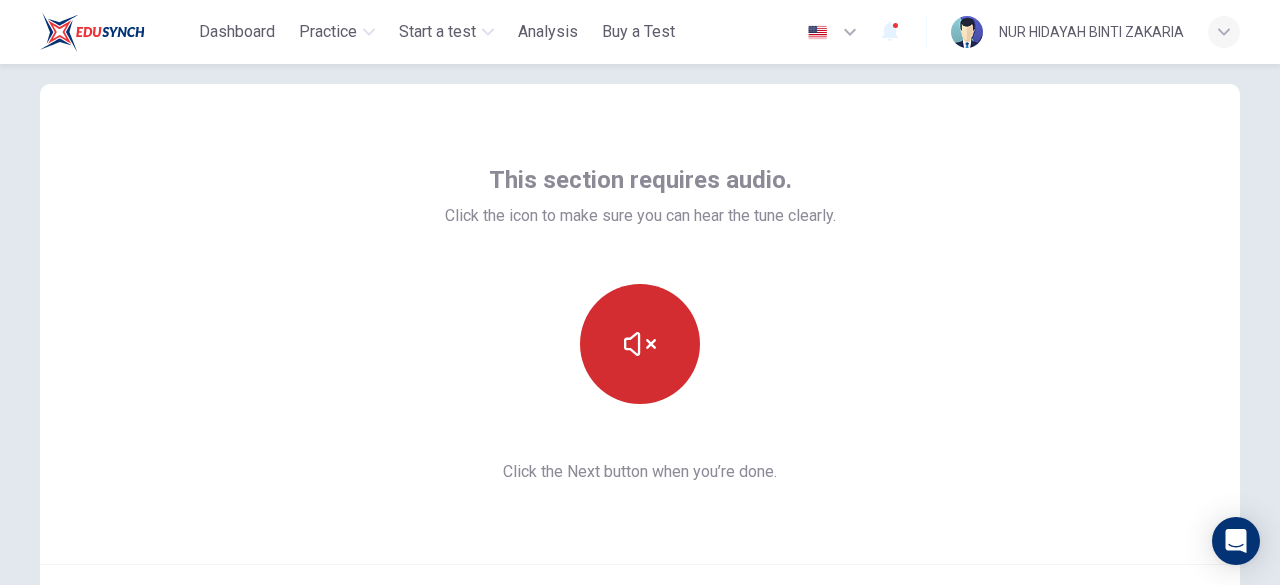 click at bounding box center (640, 344) 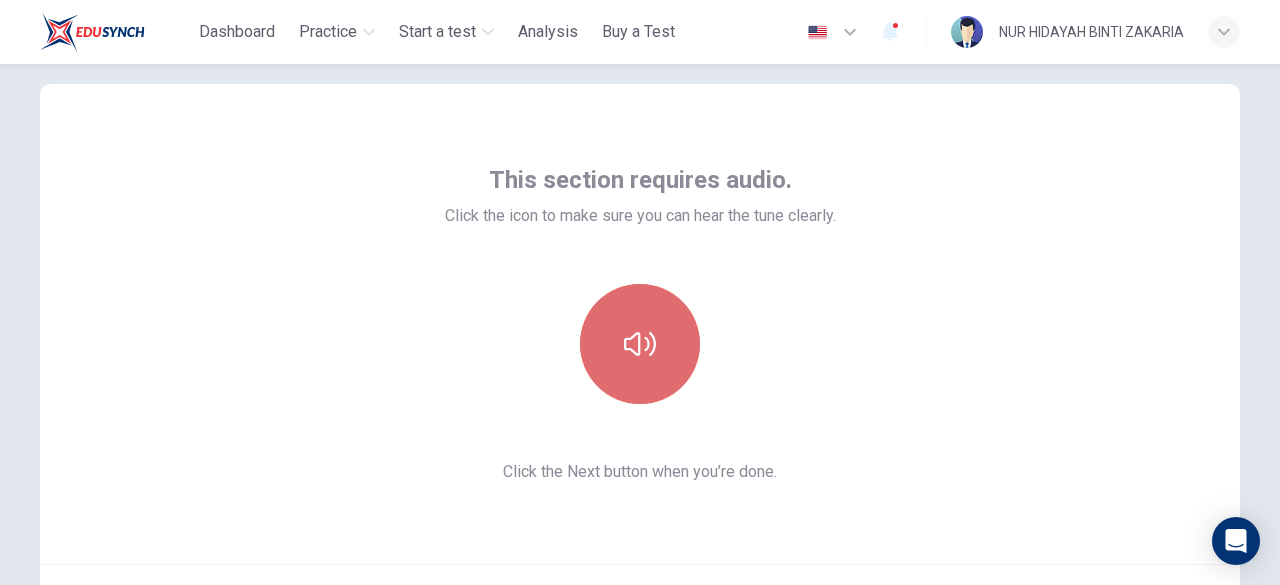 click at bounding box center [640, 344] 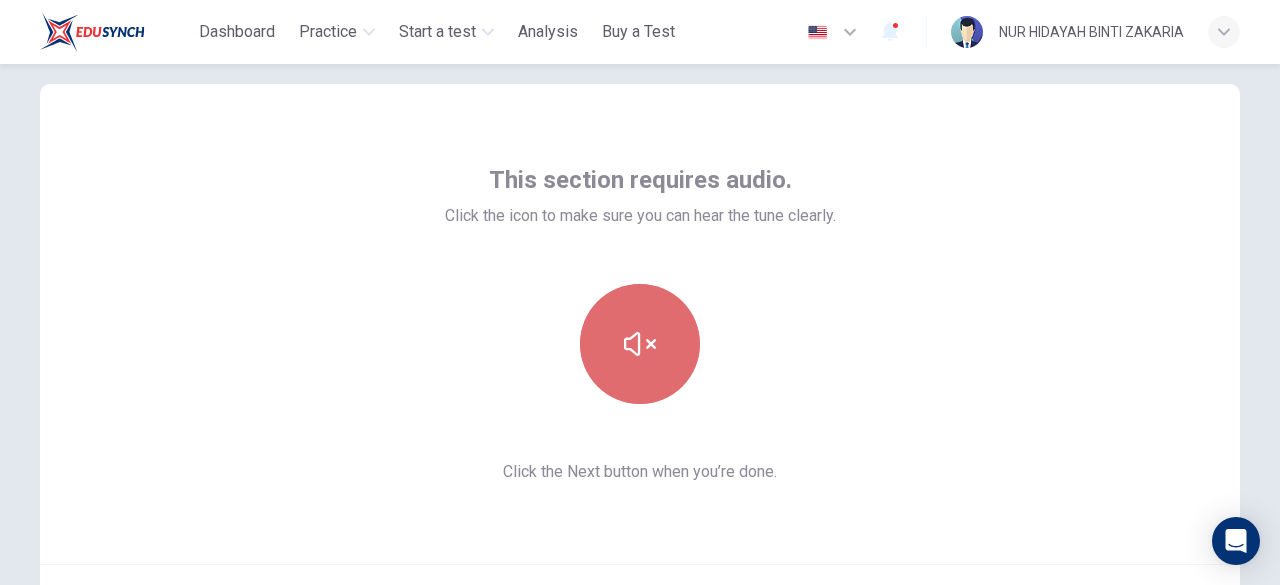 click 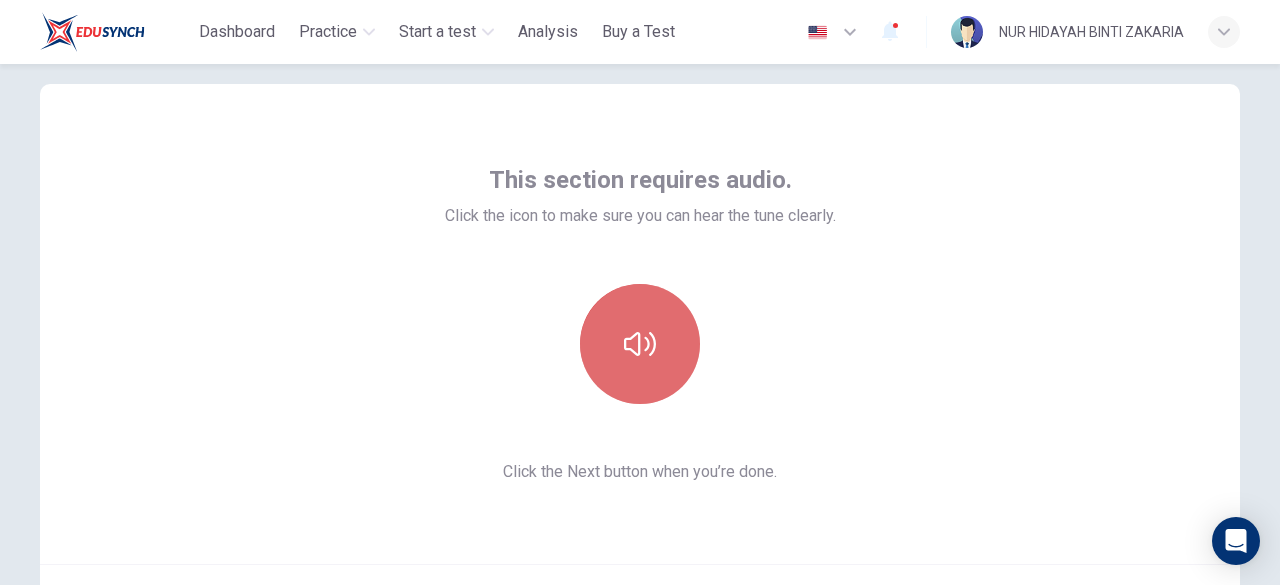 click 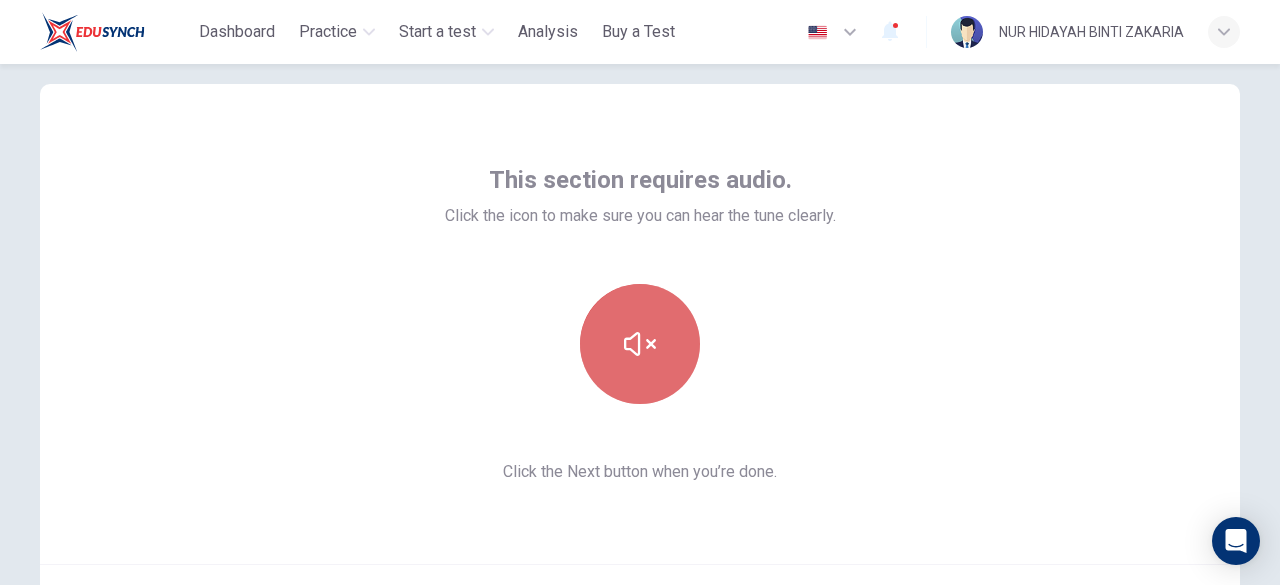 click 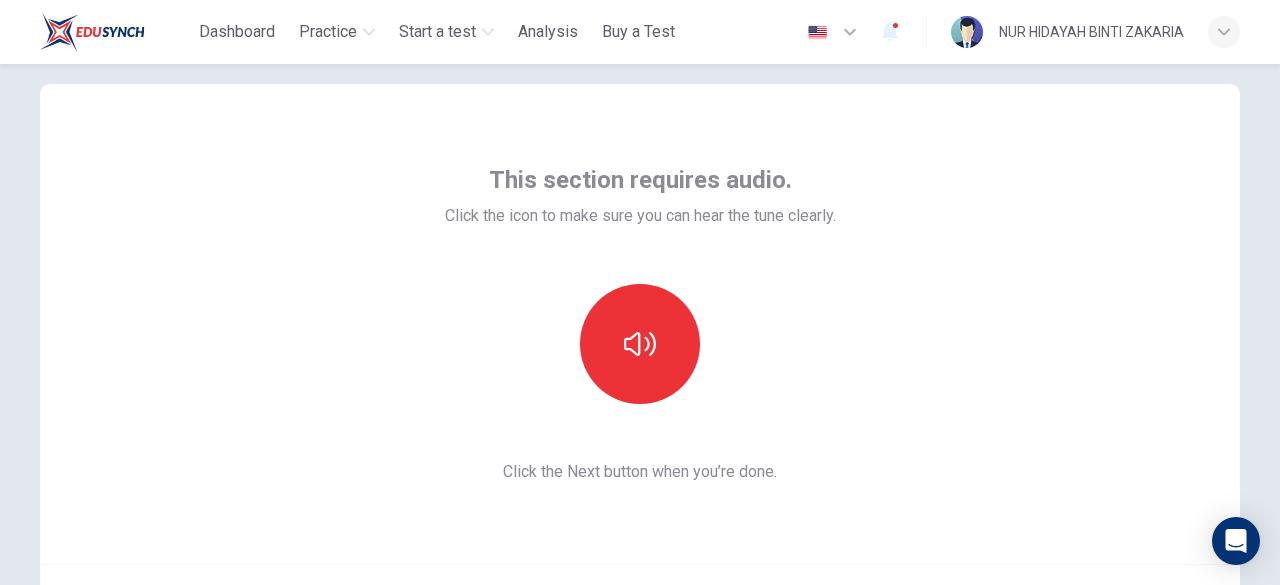 scroll, scrollTop: 247, scrollLeft: 0, axis: vertical 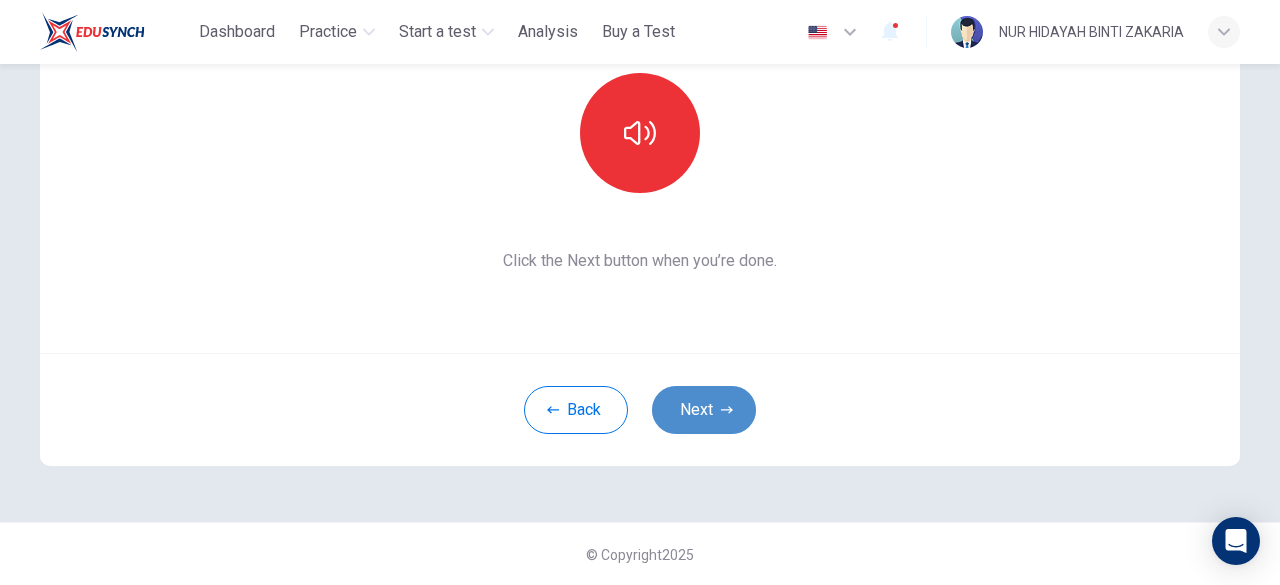 click 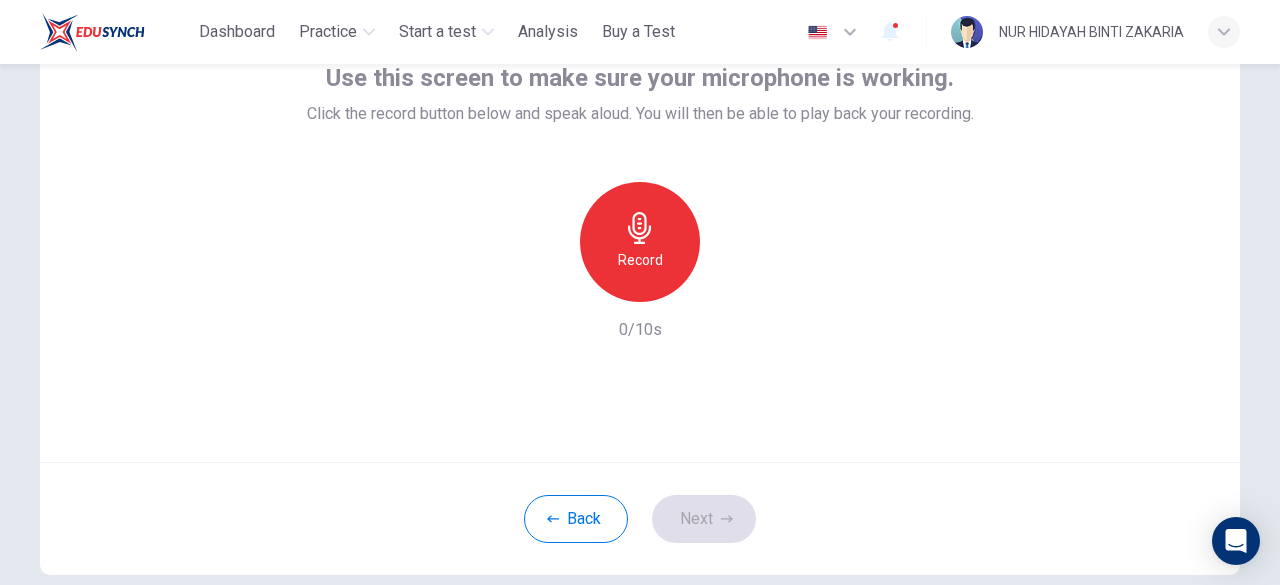 scroll, scrollTop: 137, scrollLeft: 0, axis: vertical 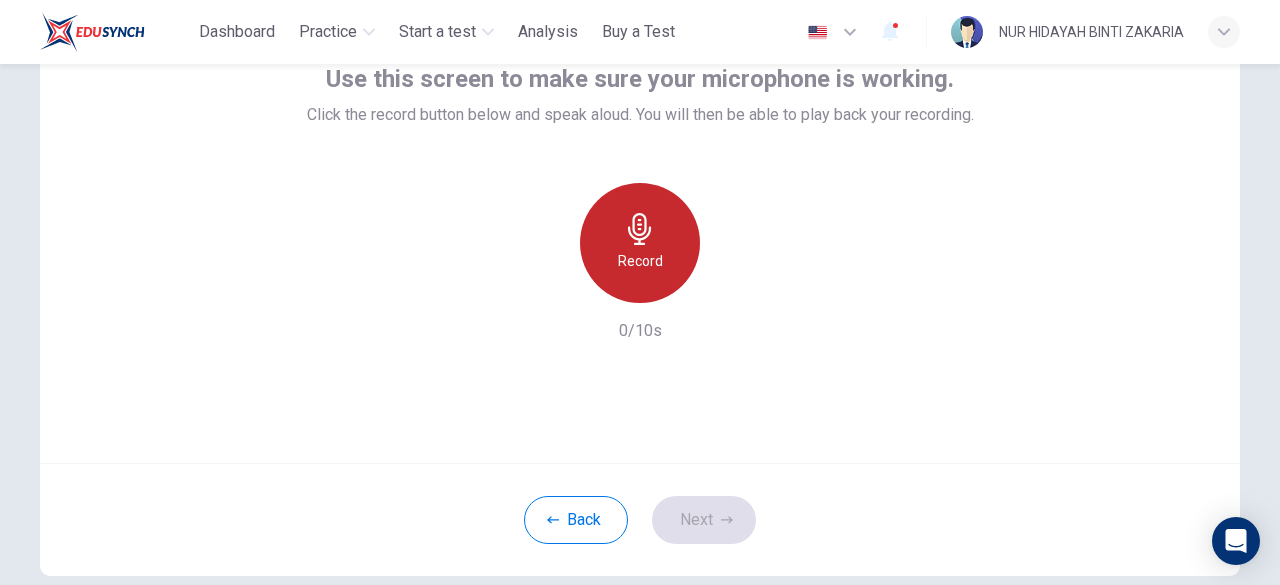 click 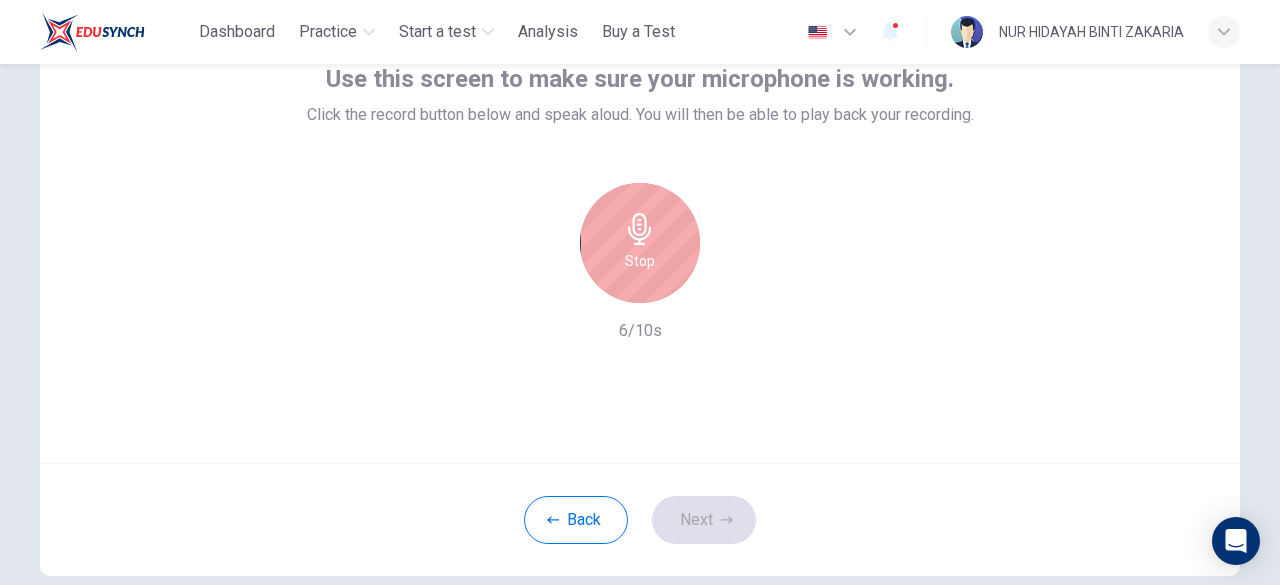 click 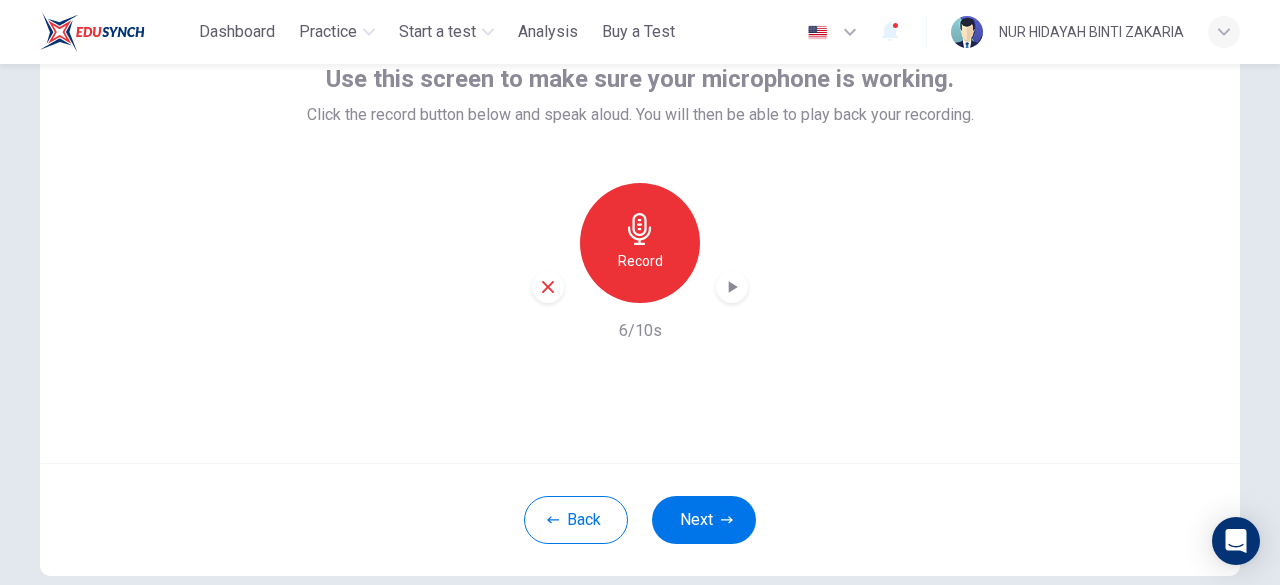 click 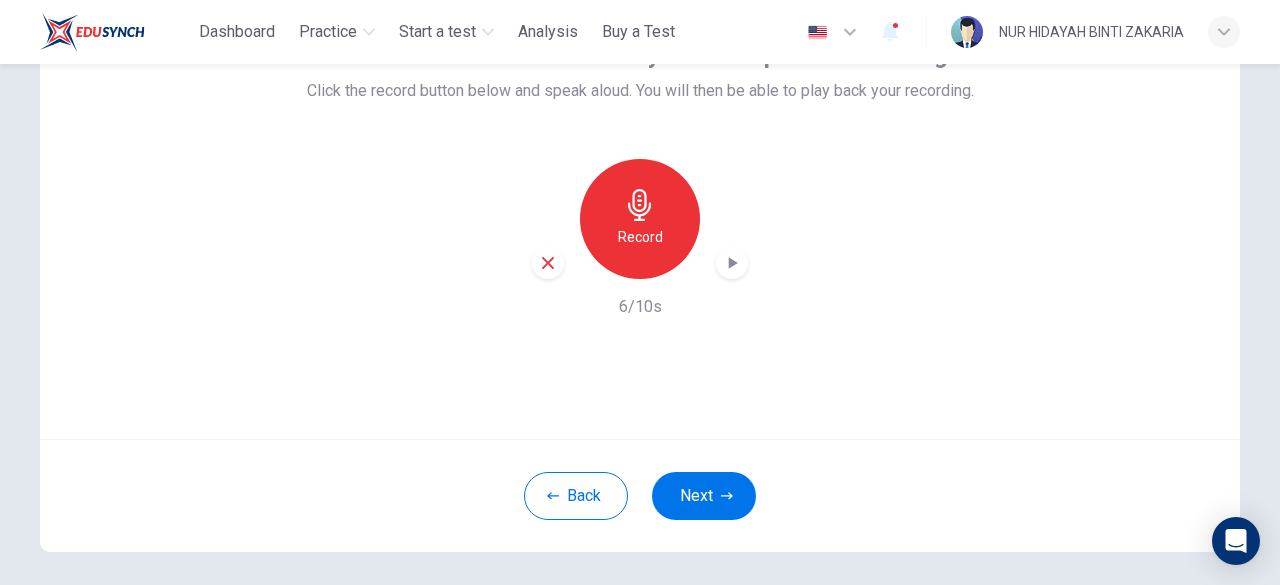 scroll, scrollTop: 162, scrollLeft: 0, axis: vertical 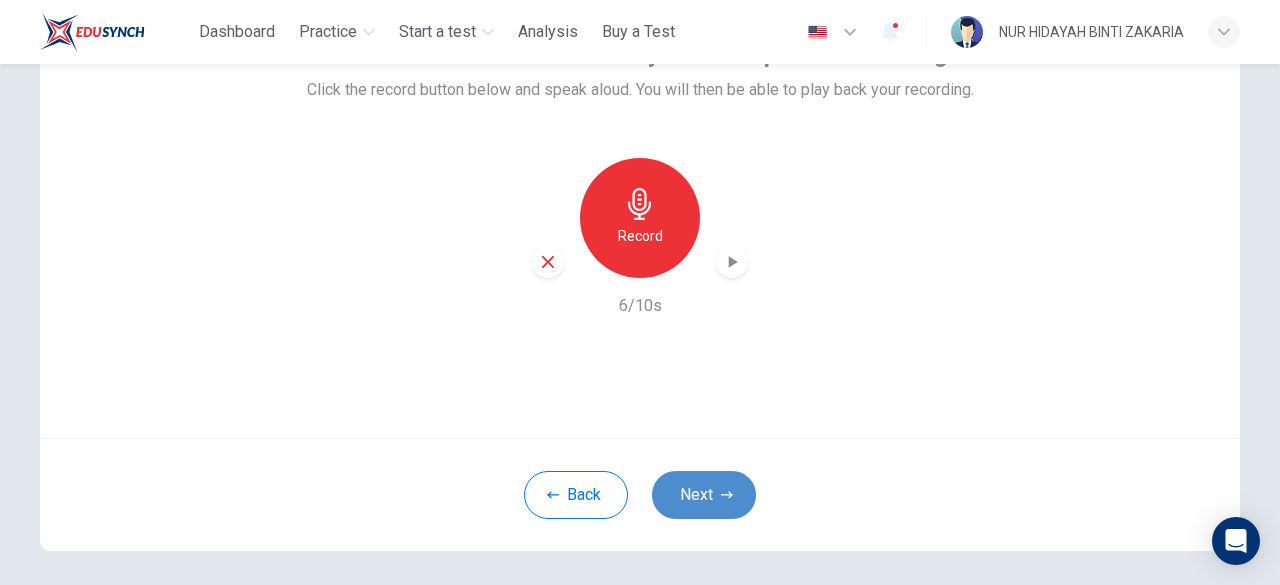 click on "Next" at bounding box center (704, 495) 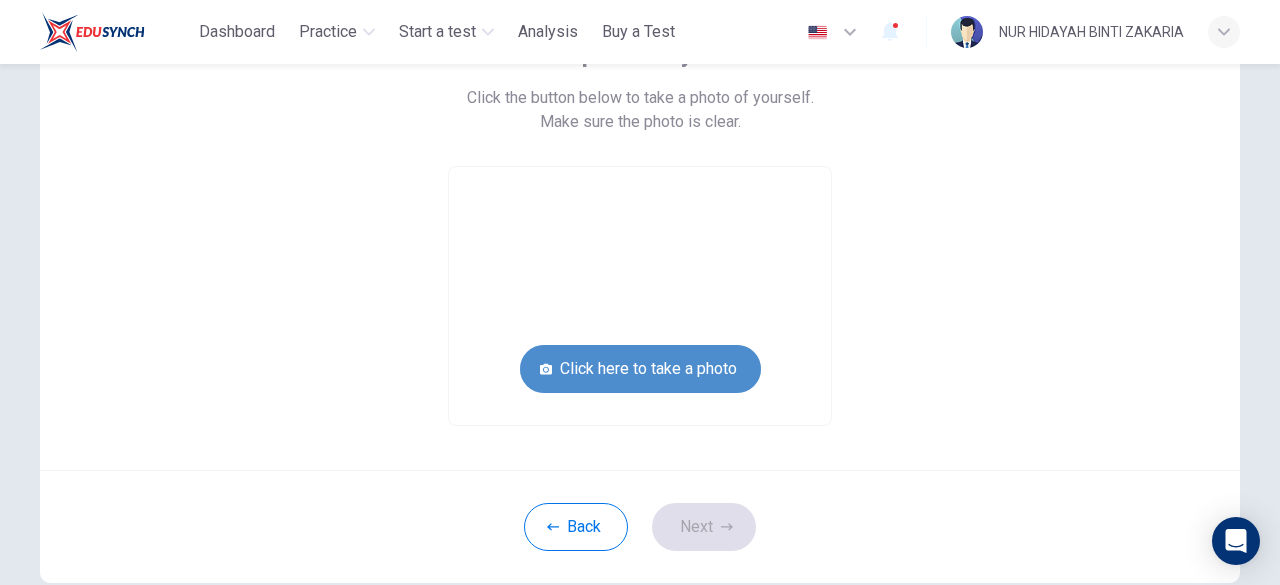click on "Click here to take a photo" at bounding box center [640, 369] 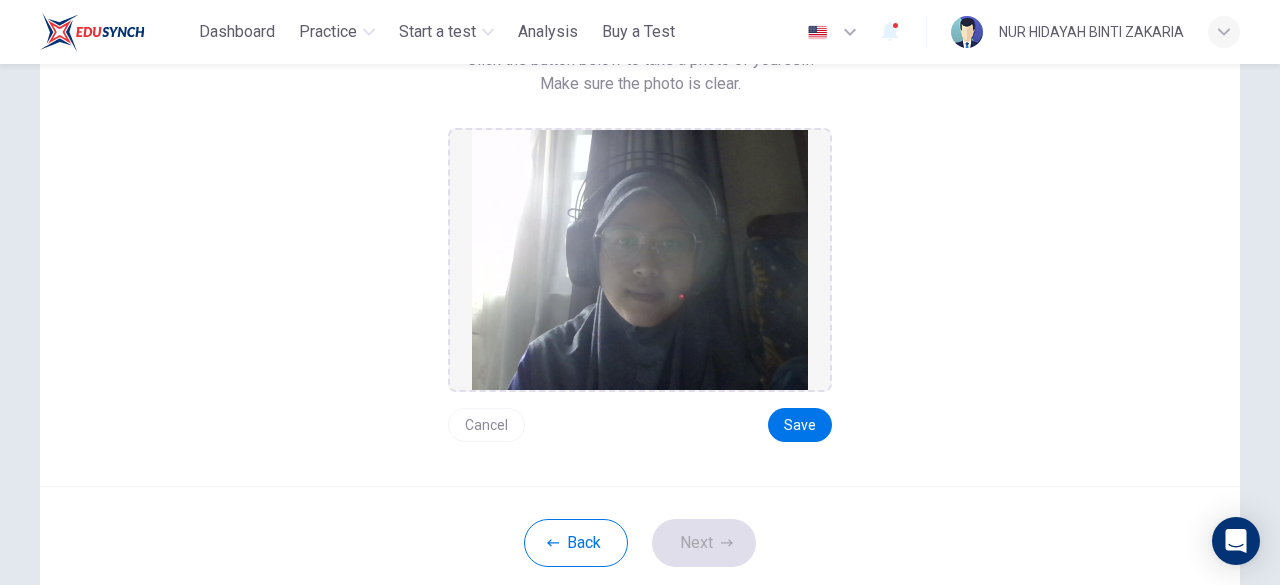 scroll, scrollTop: 224, scrollLeft: 0, axis: vertical 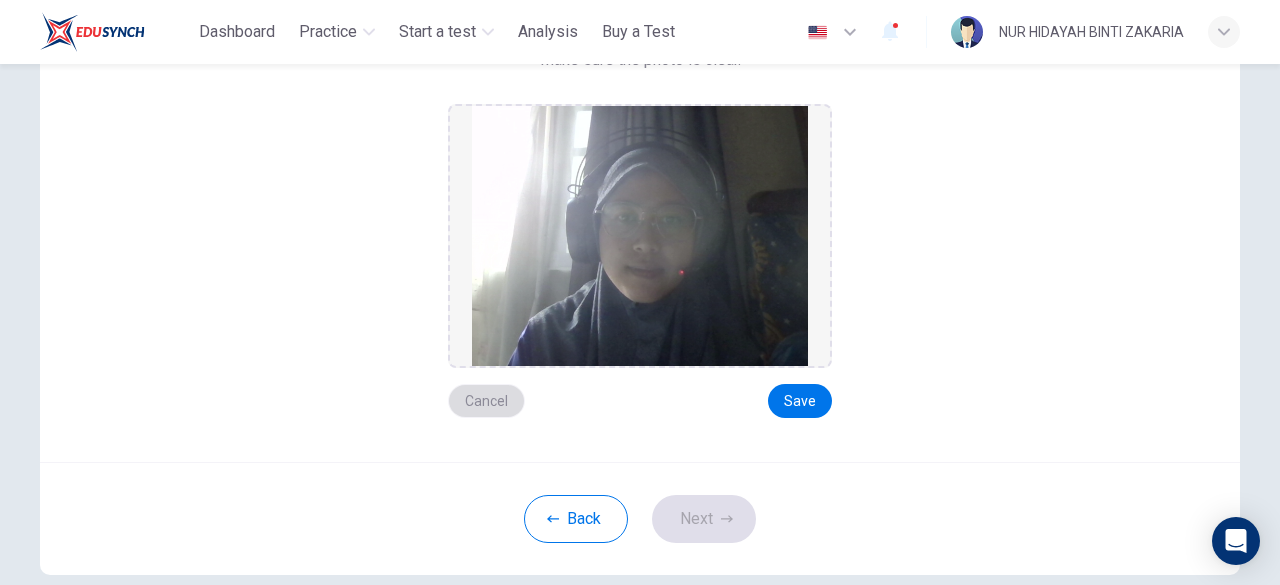 click on "Cancel" at bounding box center (486, 401) 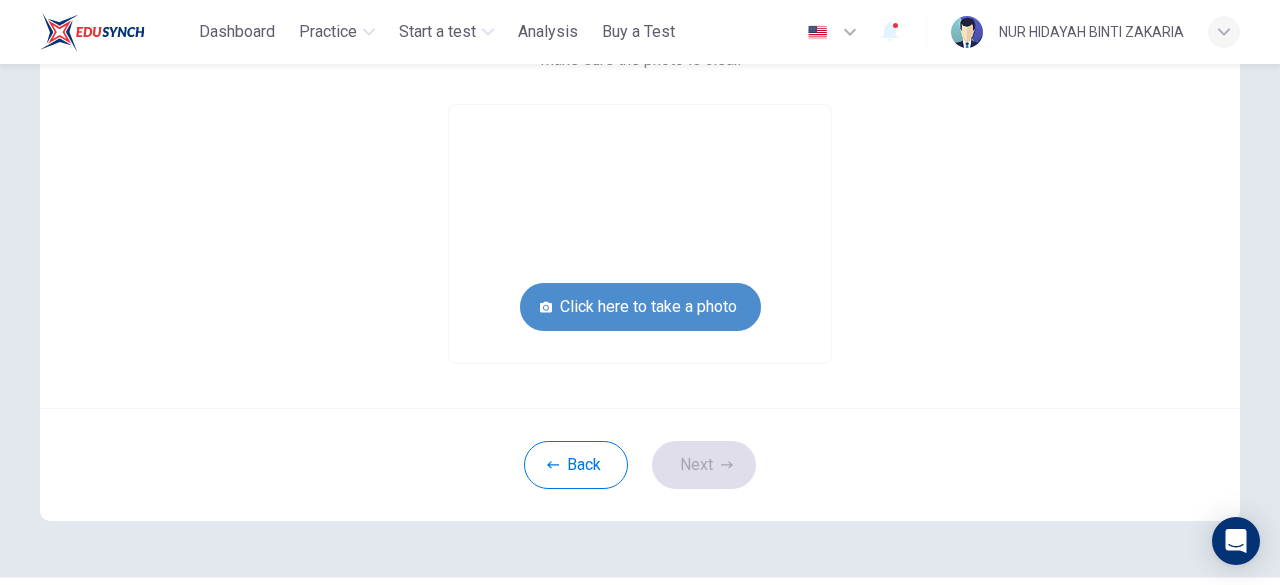 click on "Click here to take a photo" at bounding box center [640, 307] 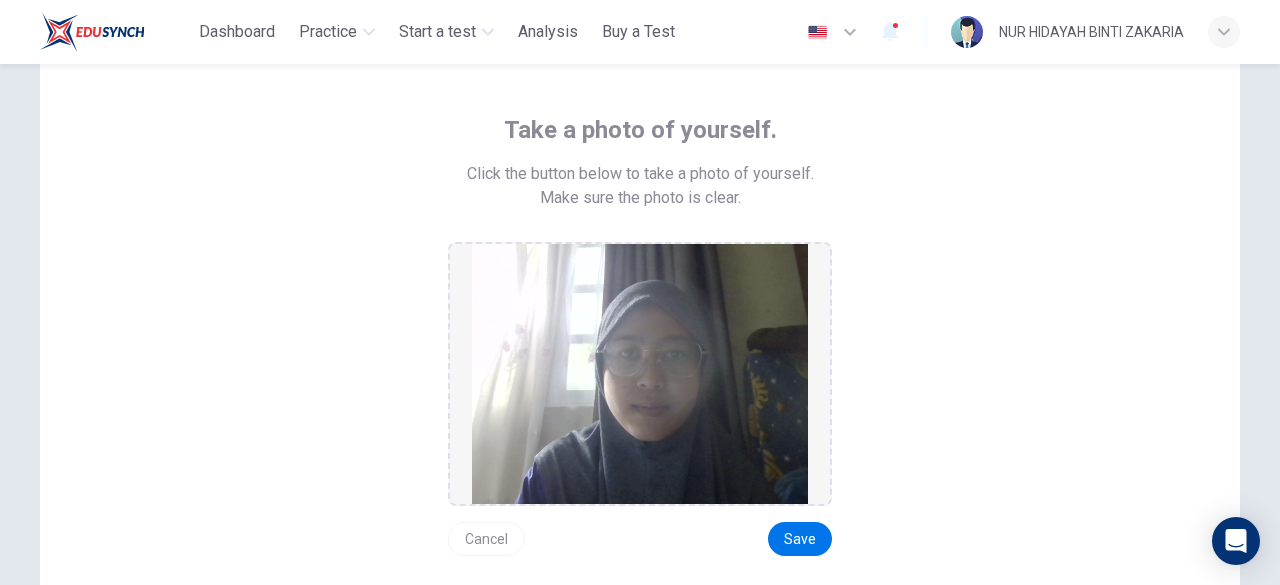 scroll, scrollTop: 304, scrollLeft: 0, axis: vertical 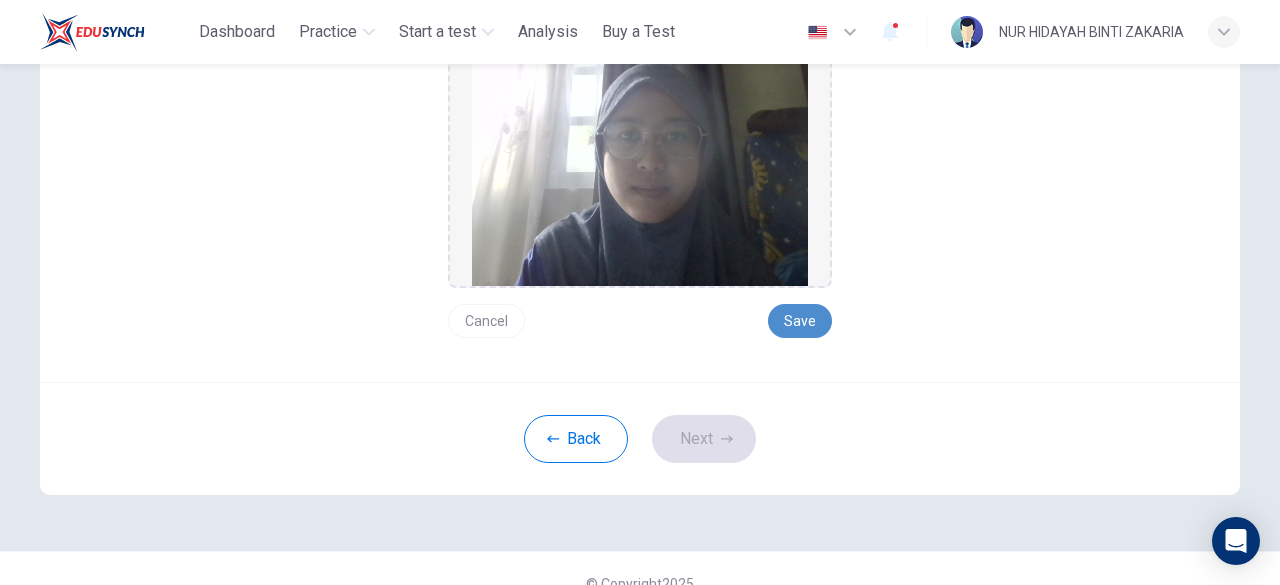 click on "Save" at bounding box center (800, 321) 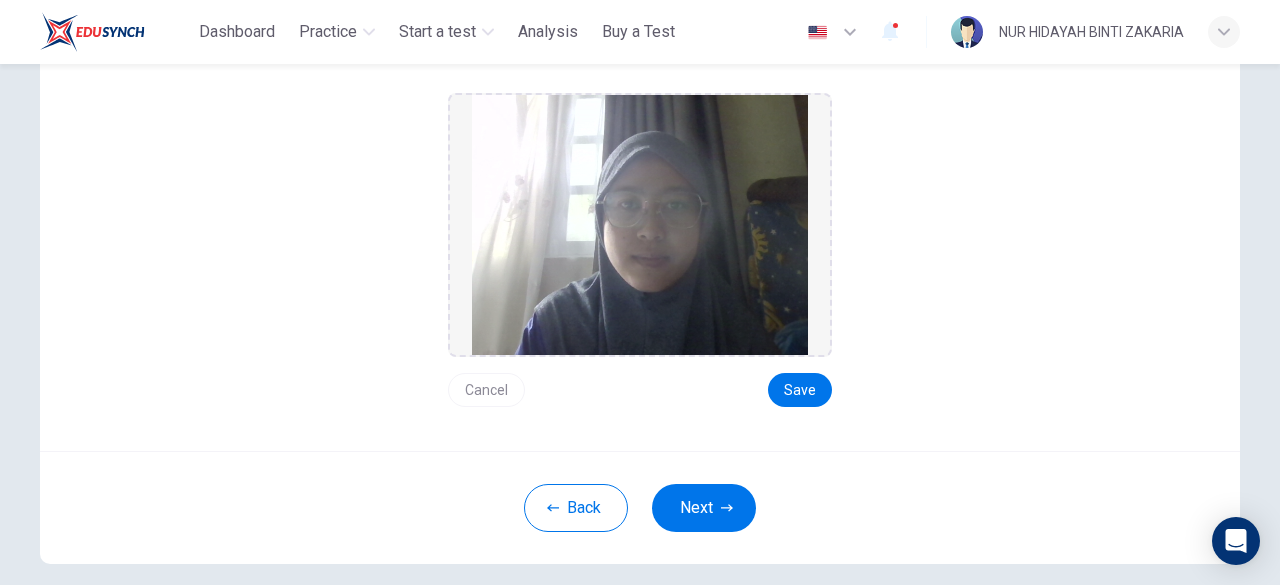 scroll, scrollTop: 236, scrollLeft: 0, axis: vertical 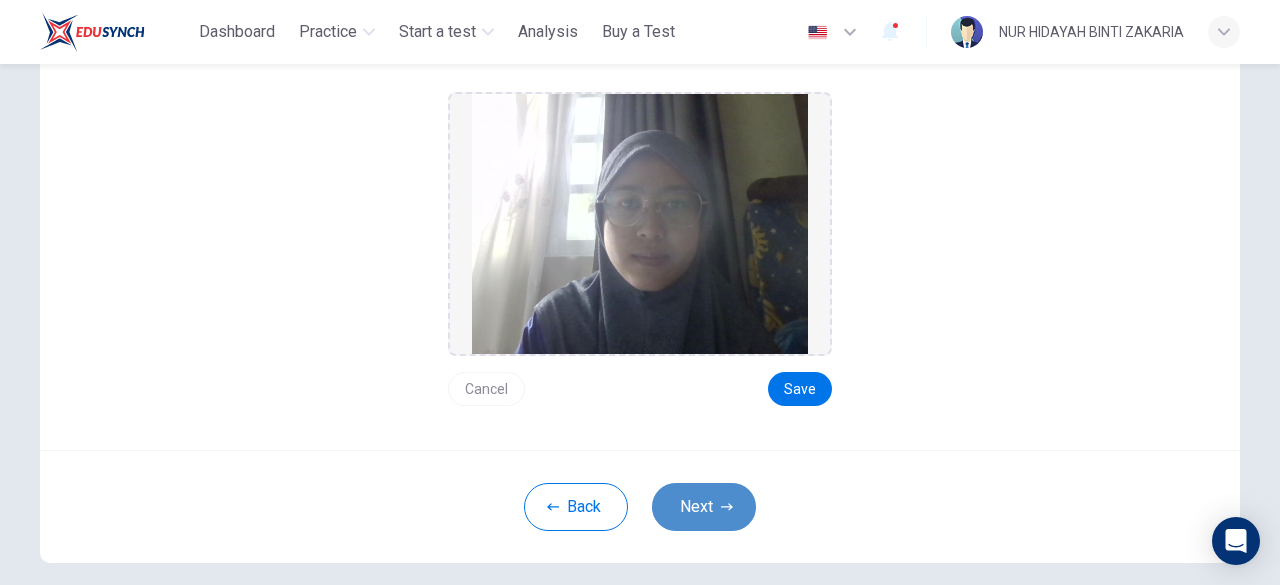 click on "Next" at bounding box center [704, 507] 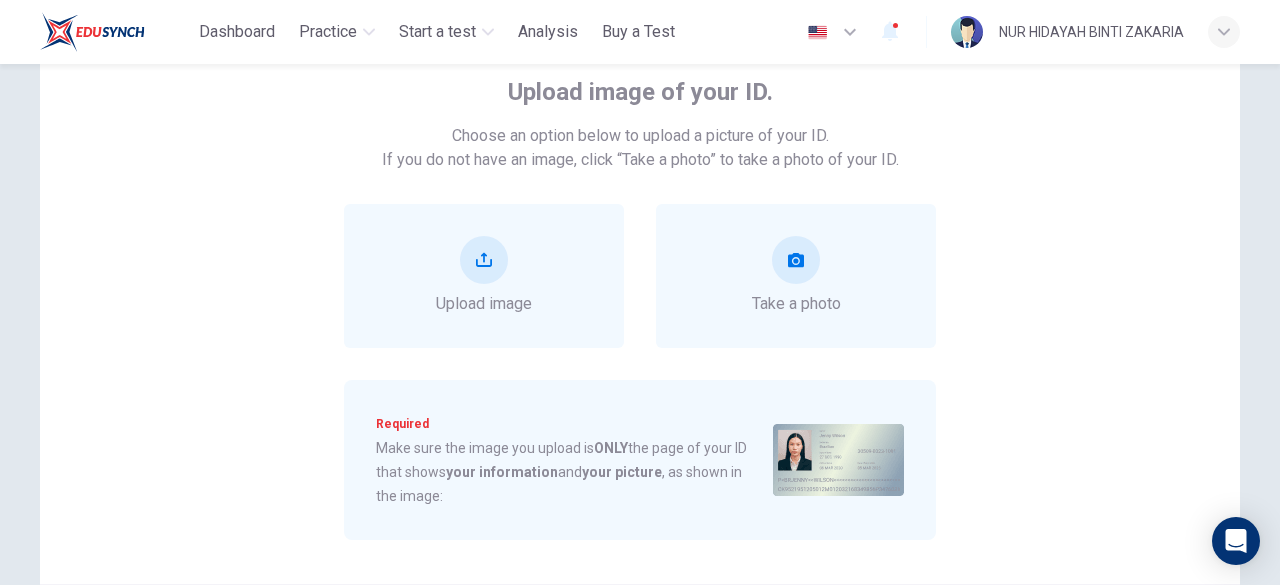 scroll, scrollTop: 123, scrollLeft: 0, axis: vertical 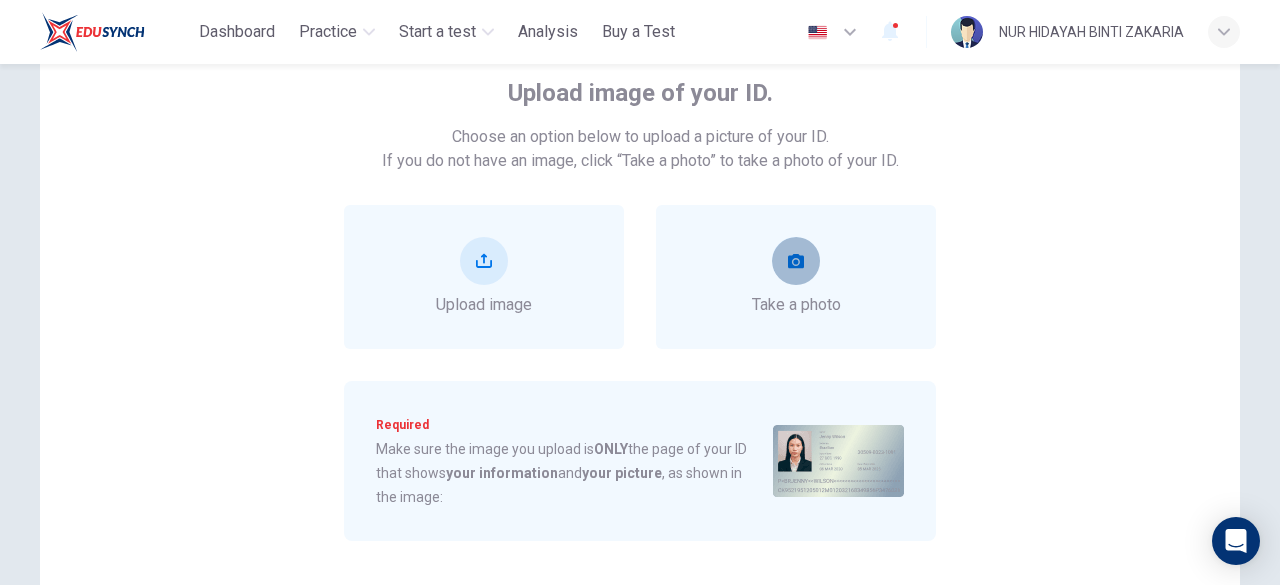 click at bounding box center (796, 261) 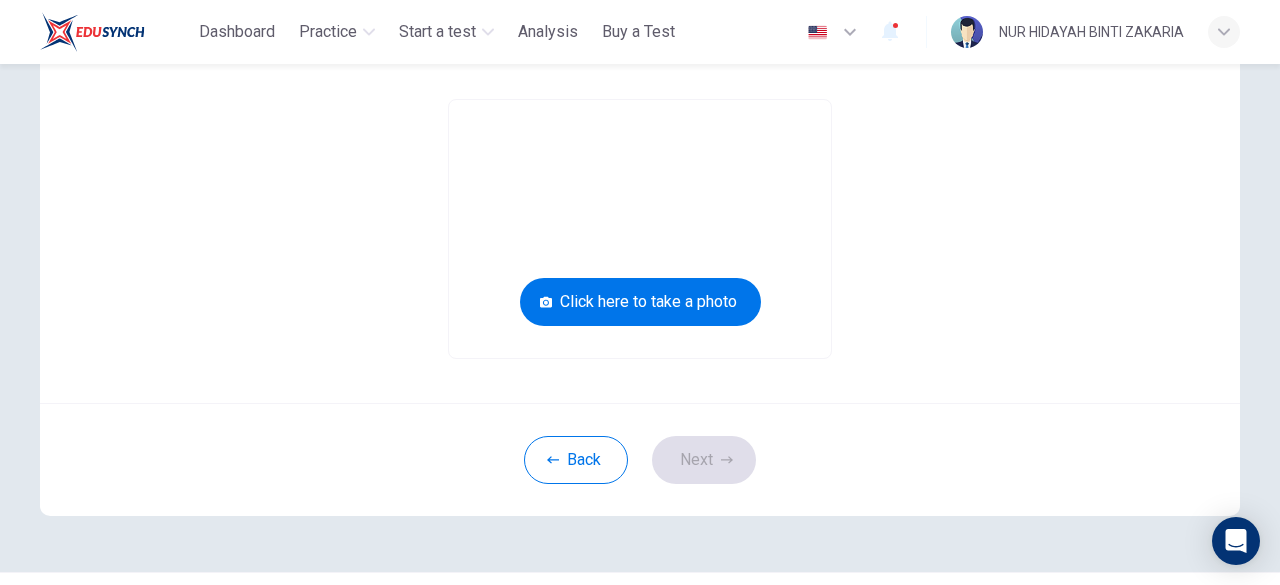 scroll, scrollTop: 252, scrollLeft: 0, axis: vertical 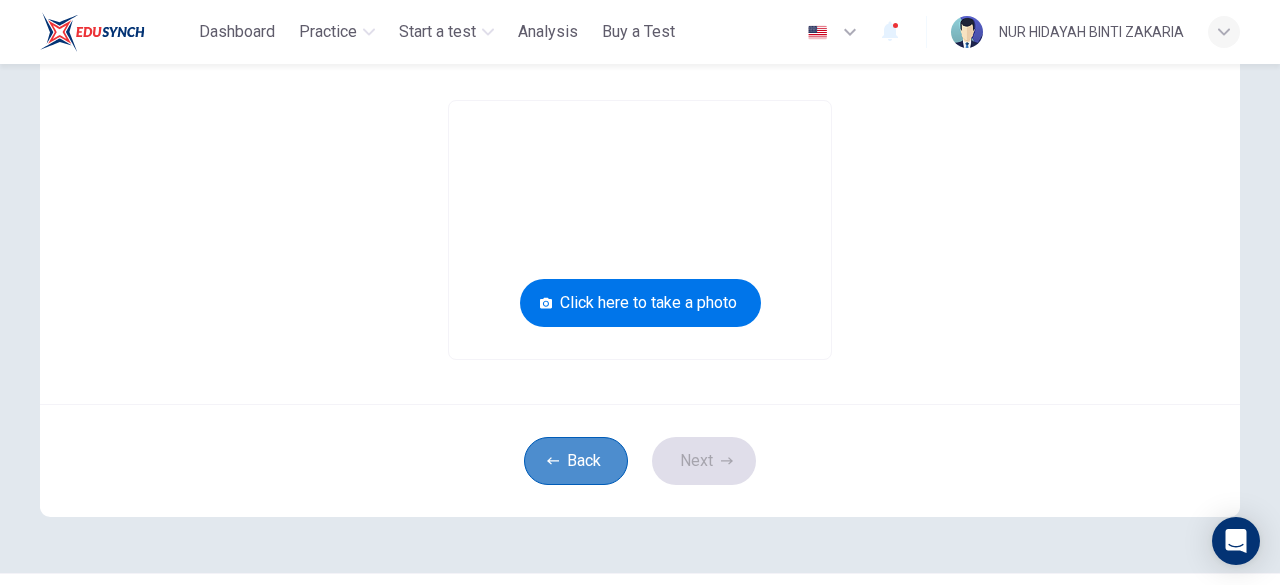 click on "Back" at bounding box center (576, 461) 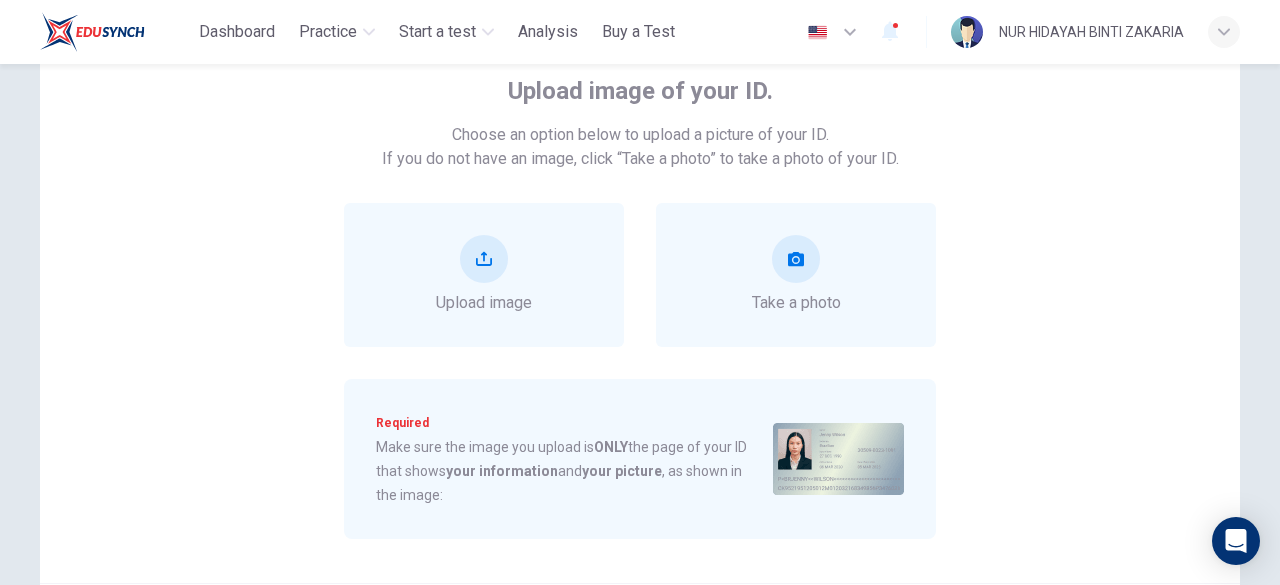 scroll, scrollTop: 120, scrollLeft: 0, axis: vertical 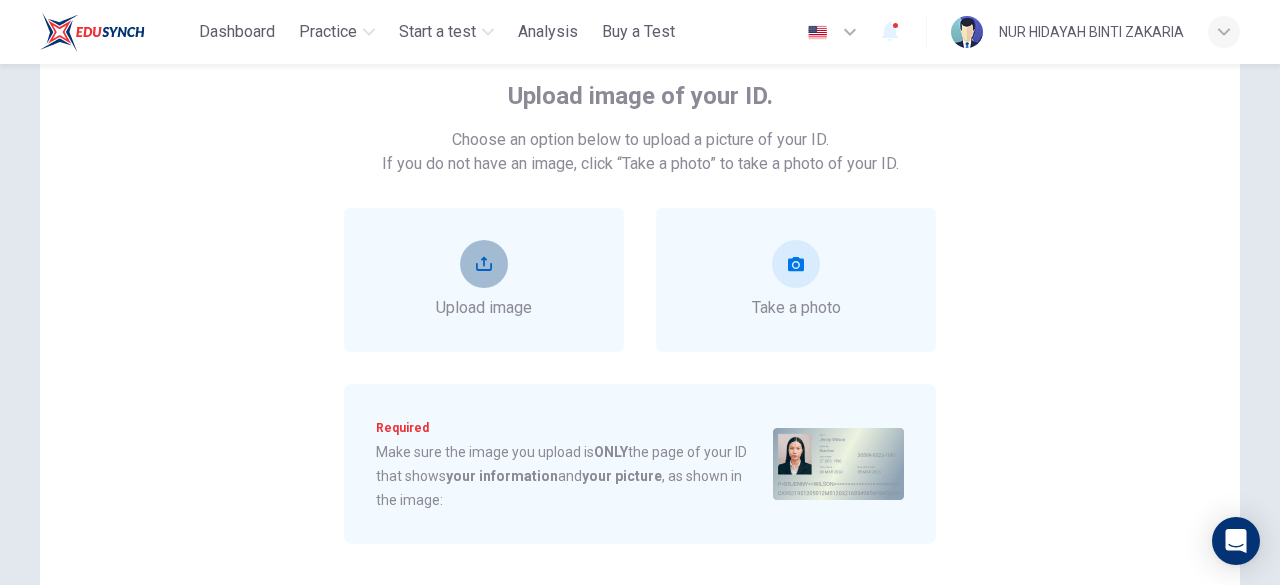 click 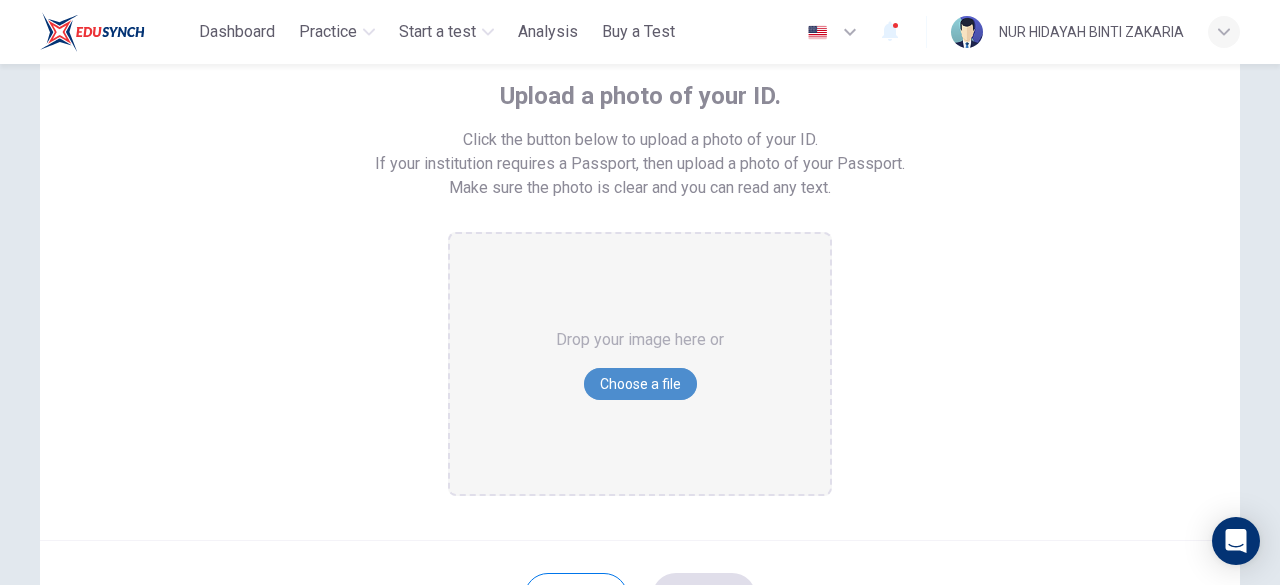 click on "Choose a file" at bounding box center (640, 384) 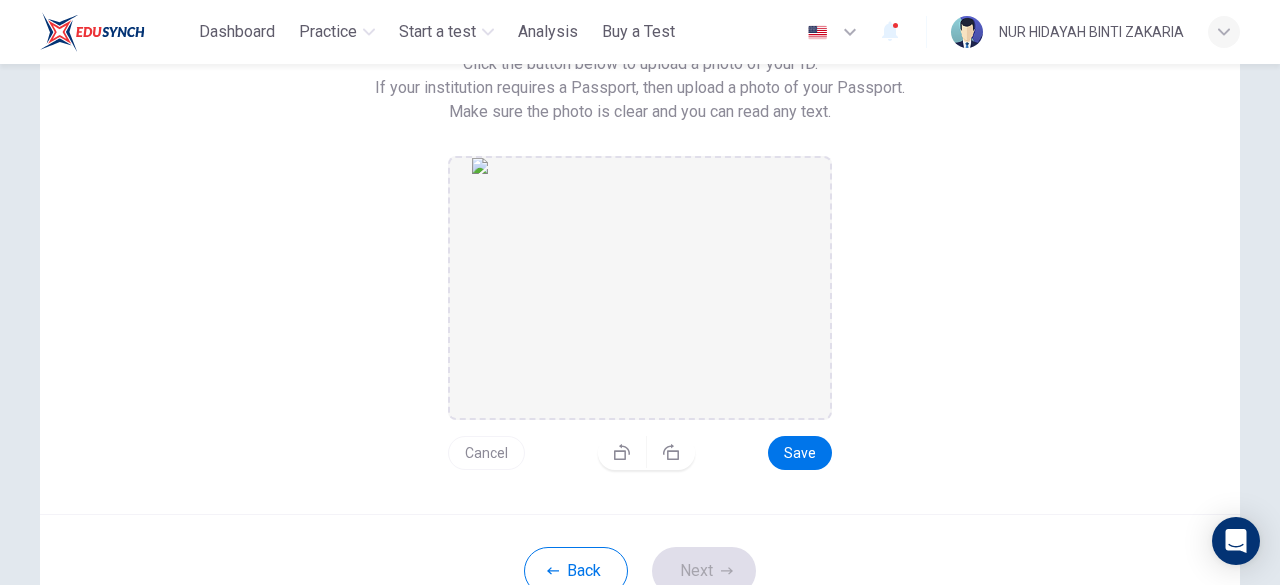 scroll, scrollTop: 195, scrollLeft: 0, axis: vertical 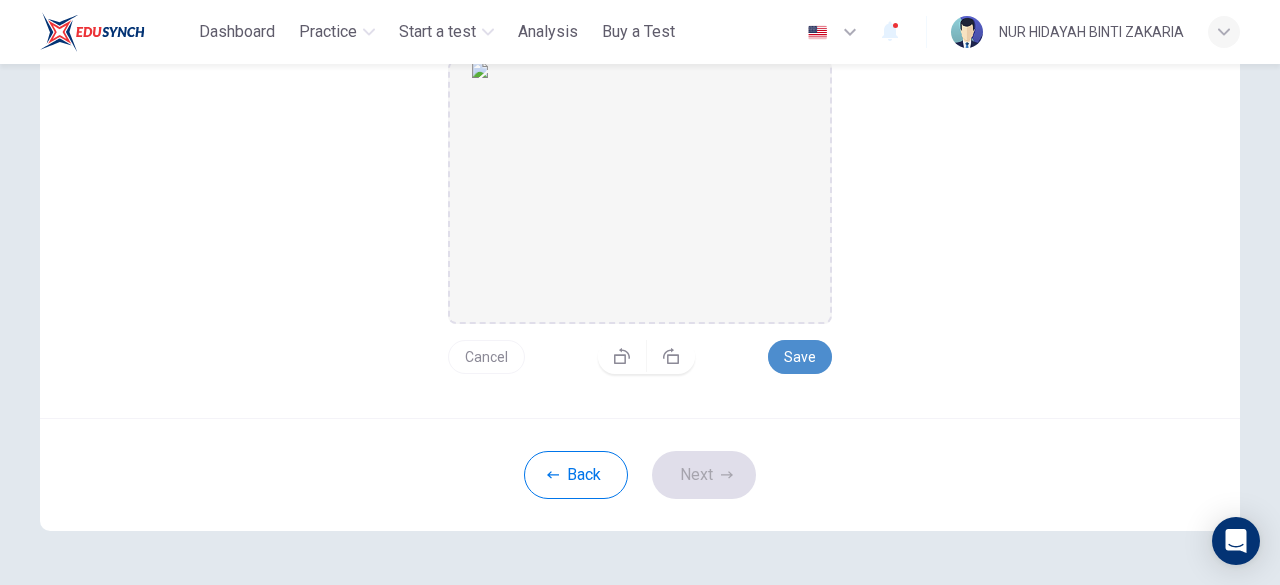 click on "Save" at bounding box center (800, 357) 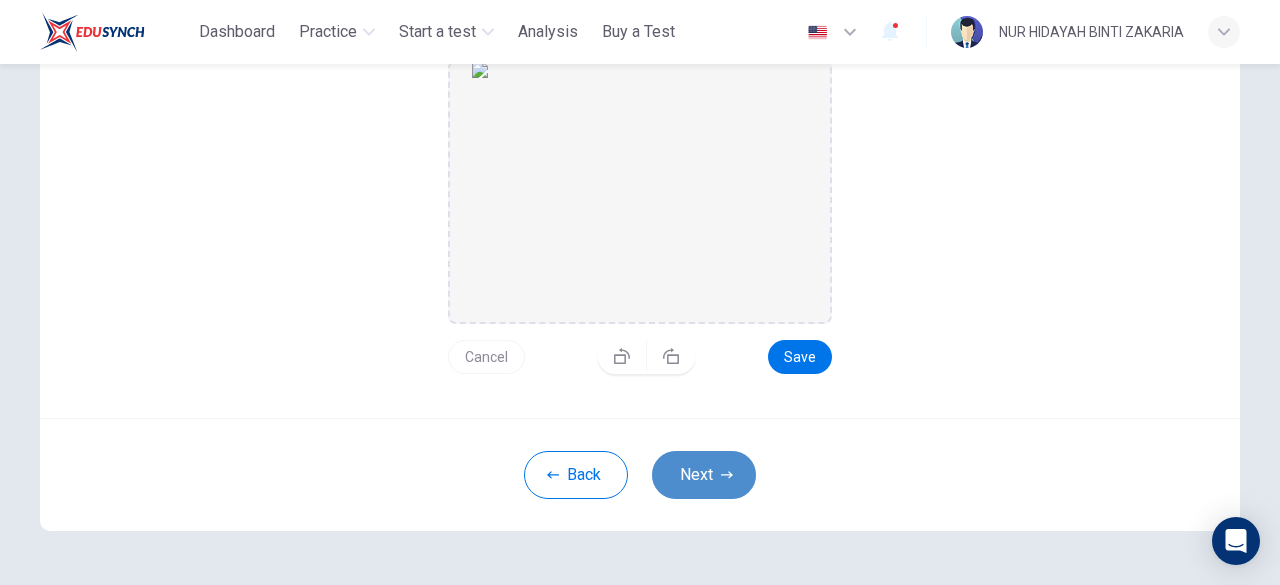 click on "Next" at bounding box center (704, 475) 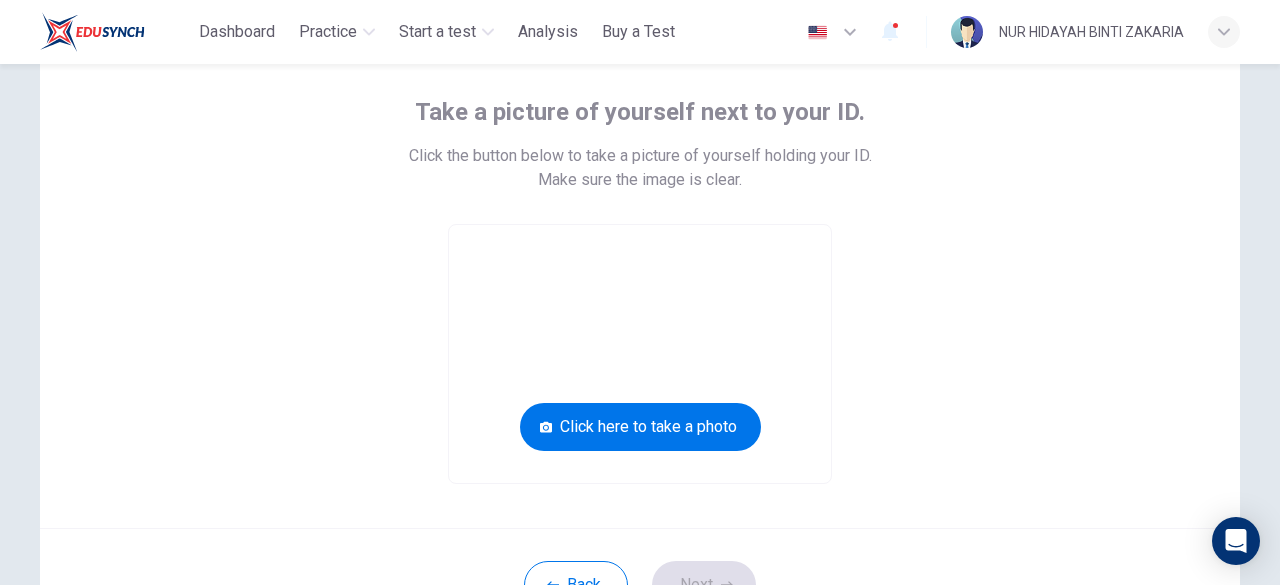 scroll, scrollTop: 105, scrollLeft: 0, axis: vertical 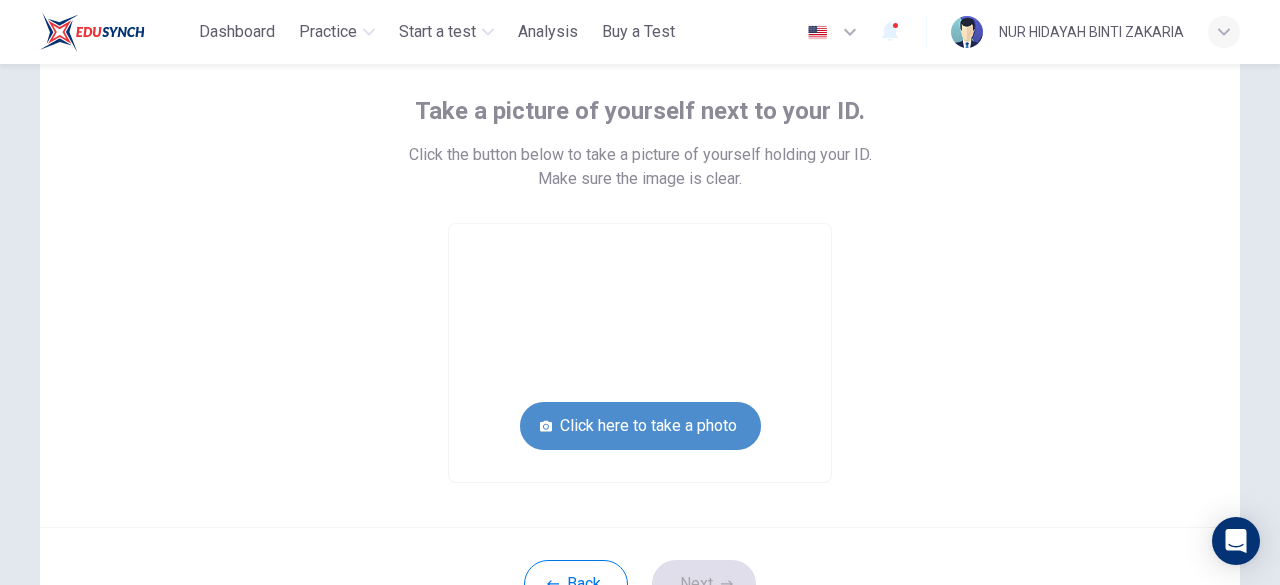 click on "Click here to take a photo" at bounding box center (640, 426) 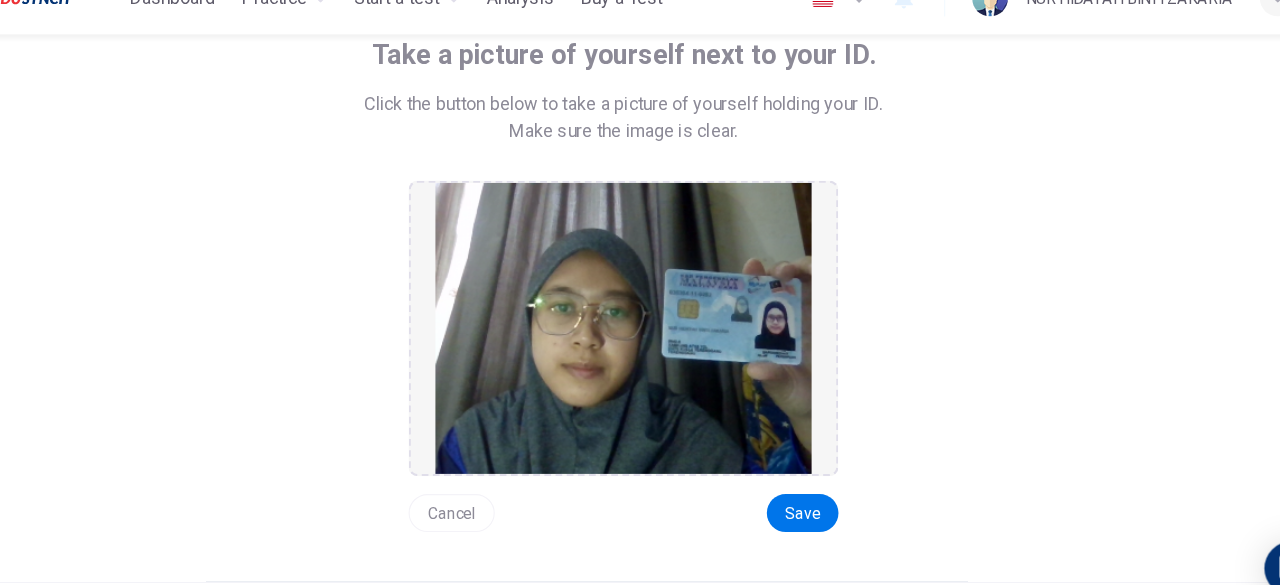scroll, scrollTop: 186, scrollLeft: 0, axis: vertical 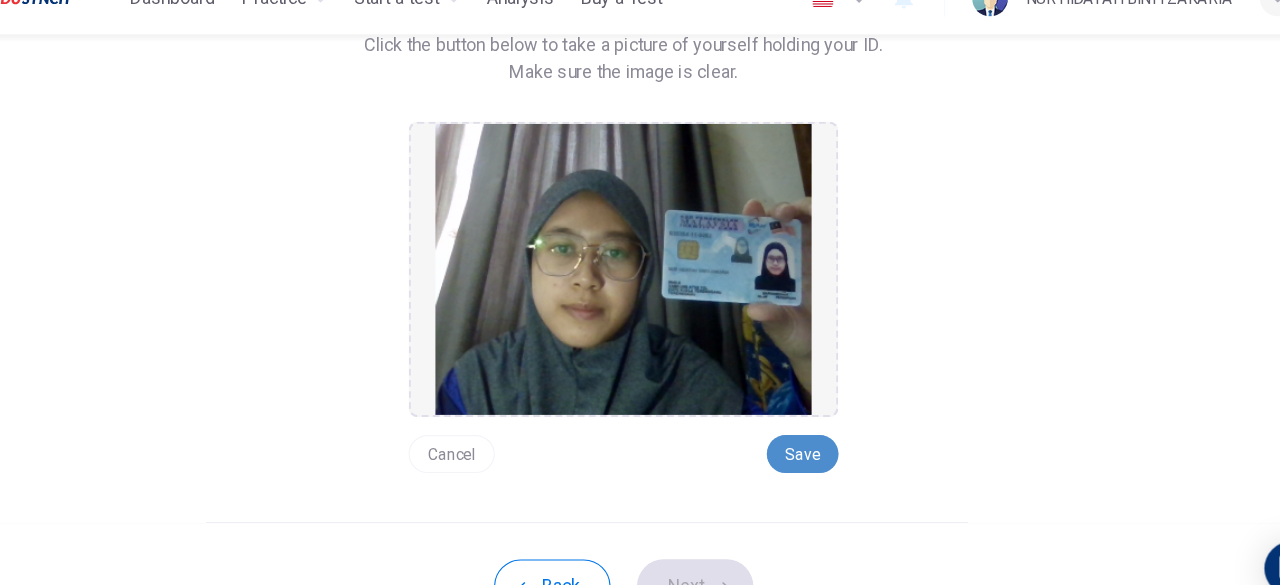 click on "Save" at bounding box center [800, 439] 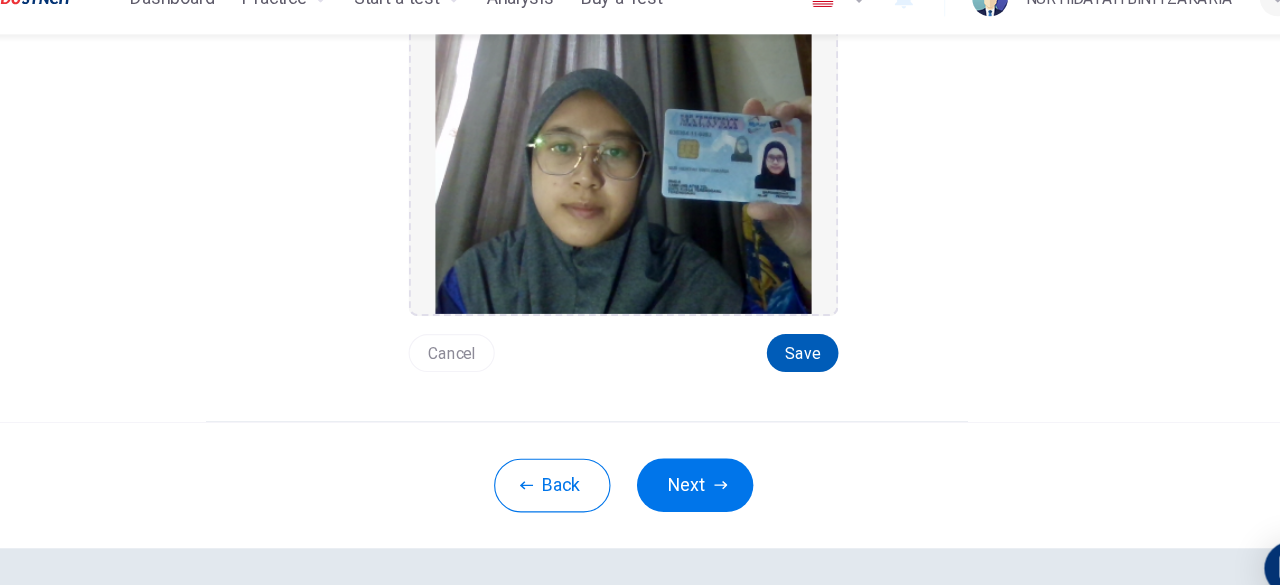 scroll, scrollTop: 286, scrollLeft: 0, axis: vertical 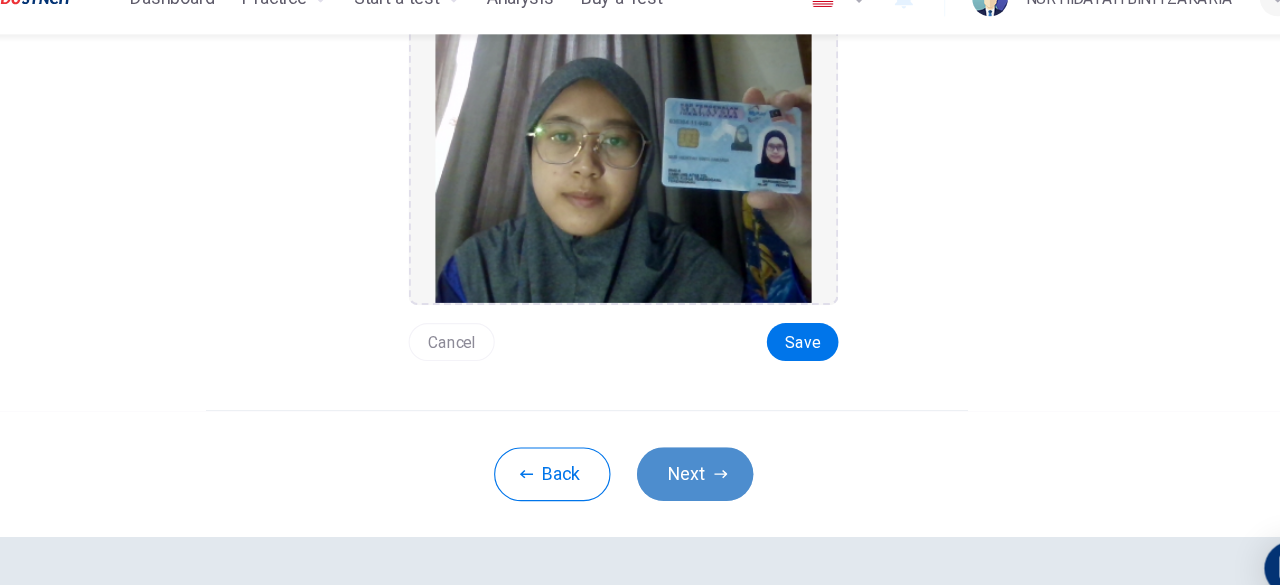 click on "Next" at bounding box center [704, 457] 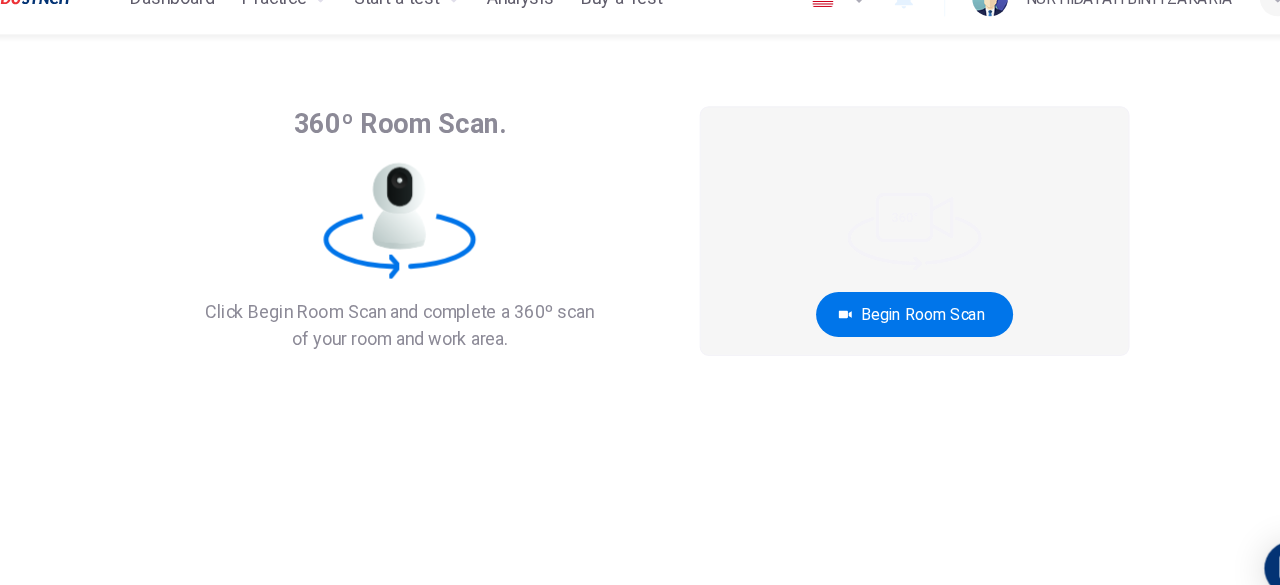 scroll, scrollTop: 63, scrollLeft: 0, axis: vertical 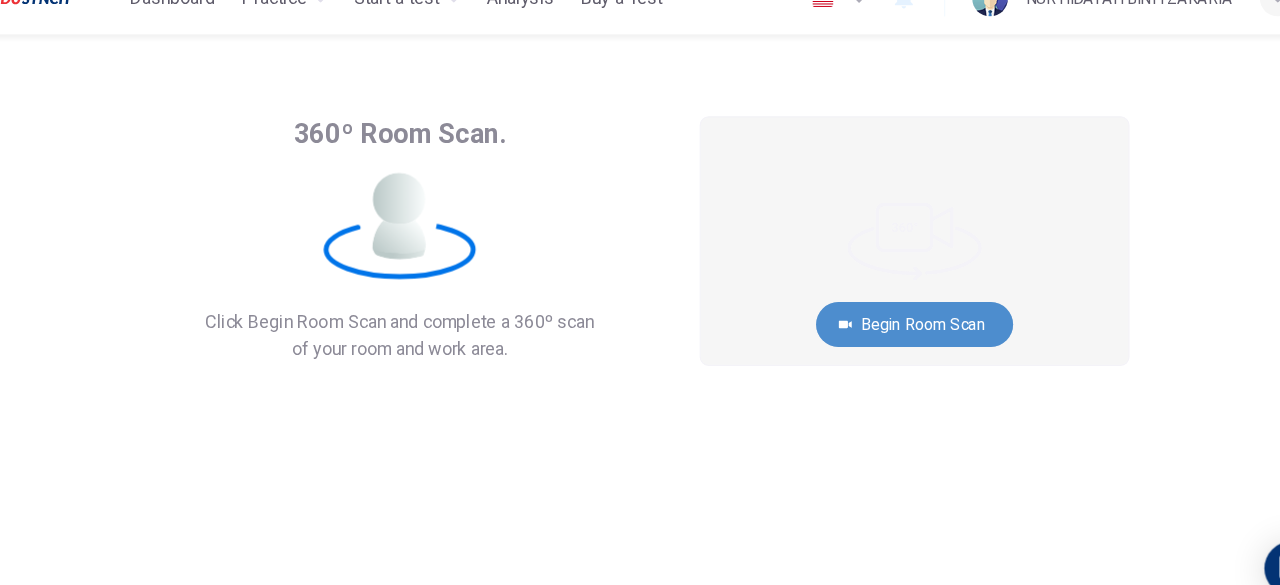 click on "Begin Room Scan" at bounding box center [900, 323] 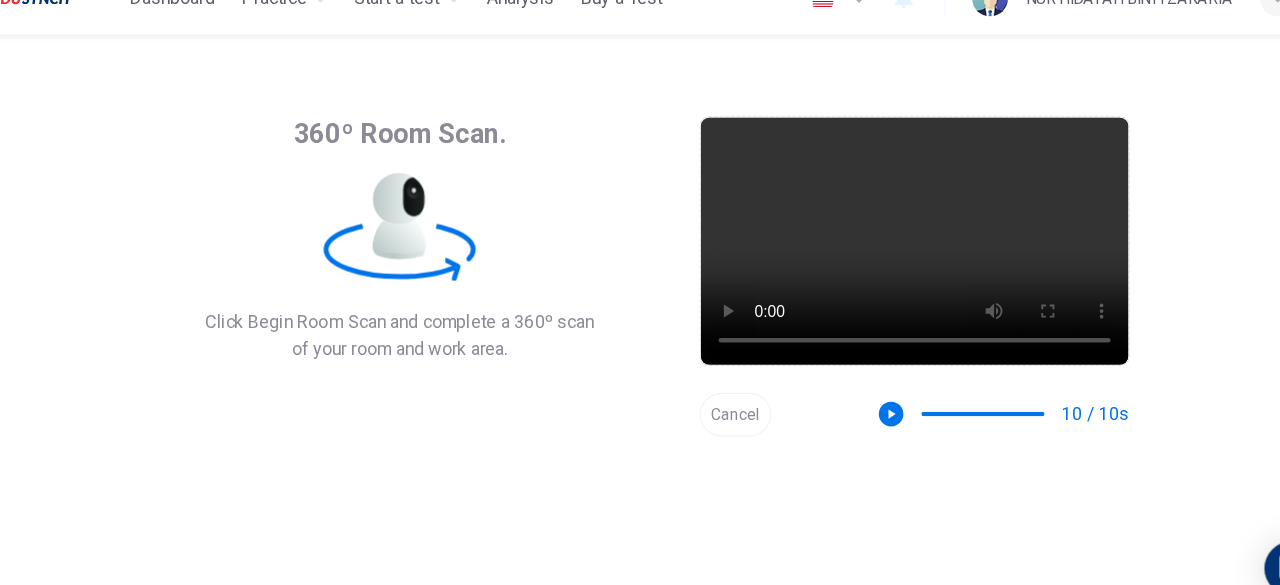 click on "Cancel" at bounding box center [740, 403] 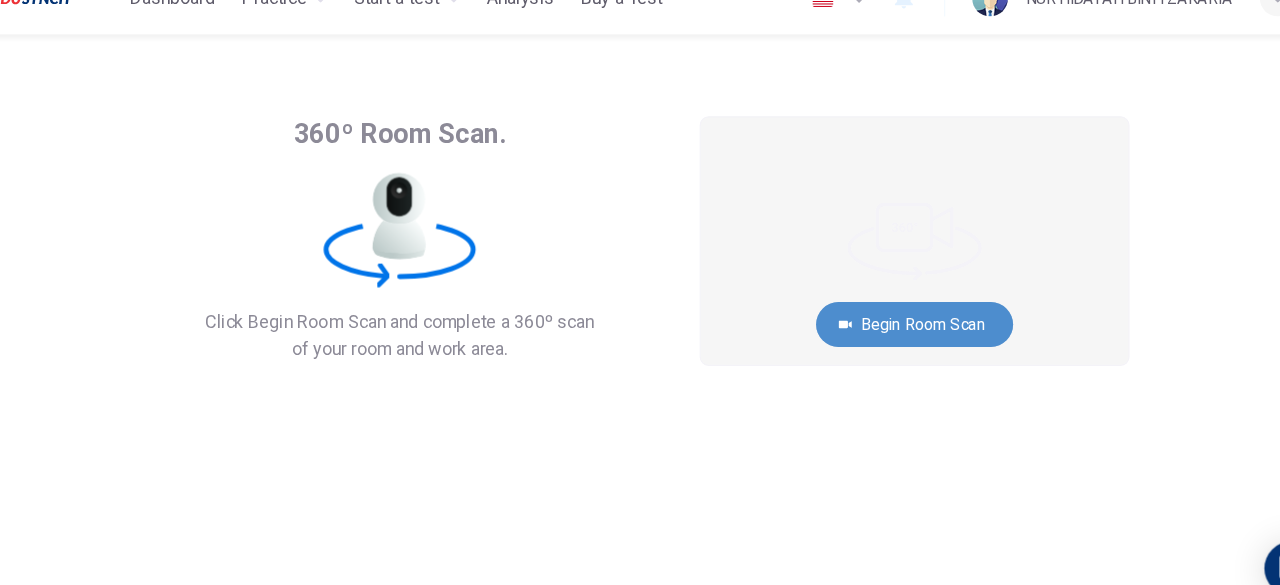 click on "Begin Room Scan" at bounding box center (900, 323) 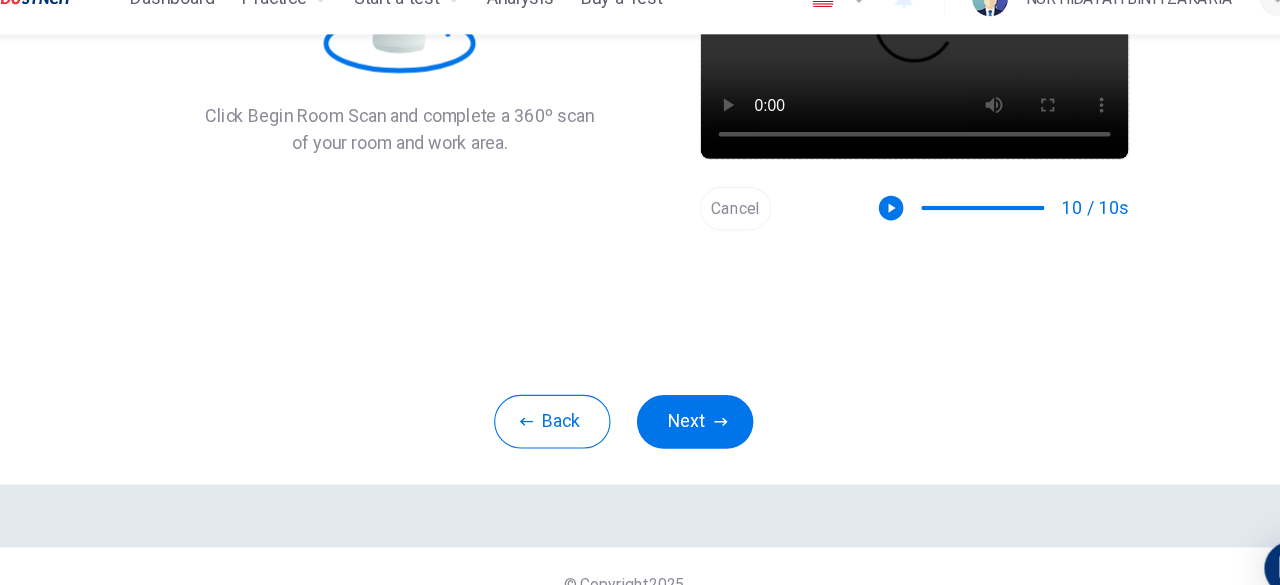 scroll, scrollTop: 246, scrollLeft: 0, axis: vertical 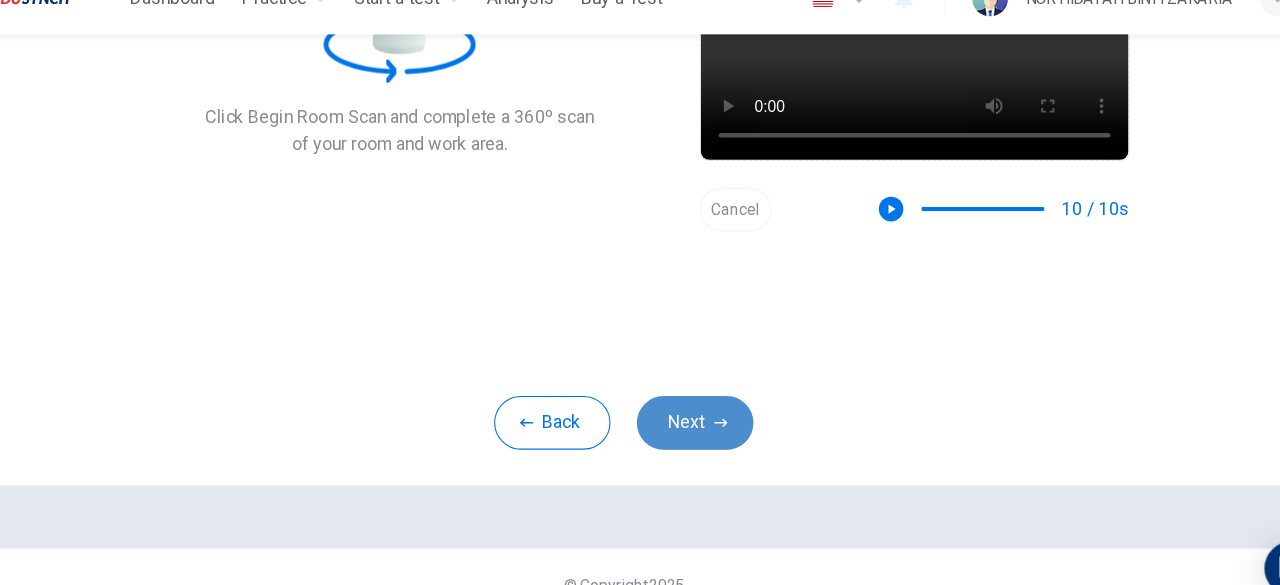 click on "Next" at bounding box center (704, 411) 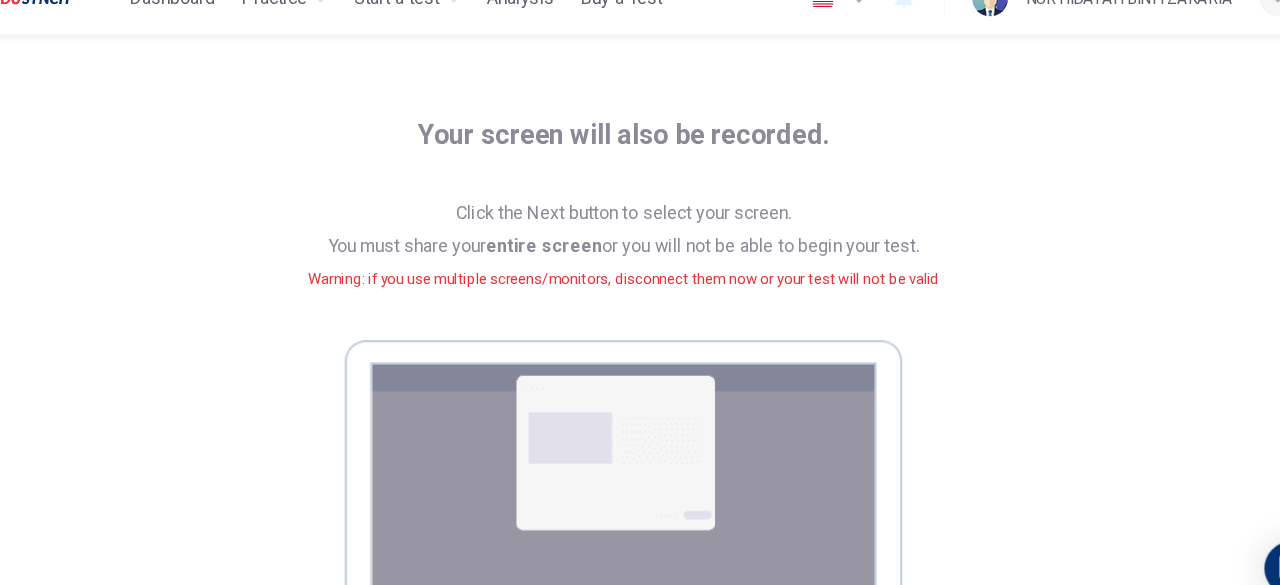 scroll, scrollTop: 63, scrollLeft: 0, axis: vertical 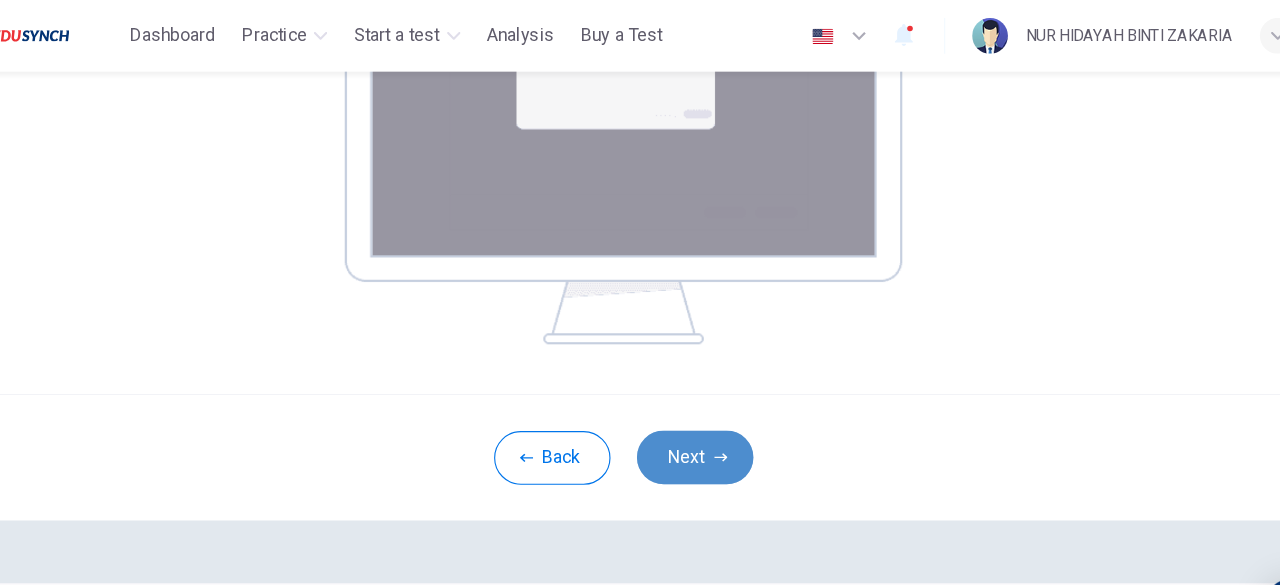 click on "Next" at bounding box center (704, 409) 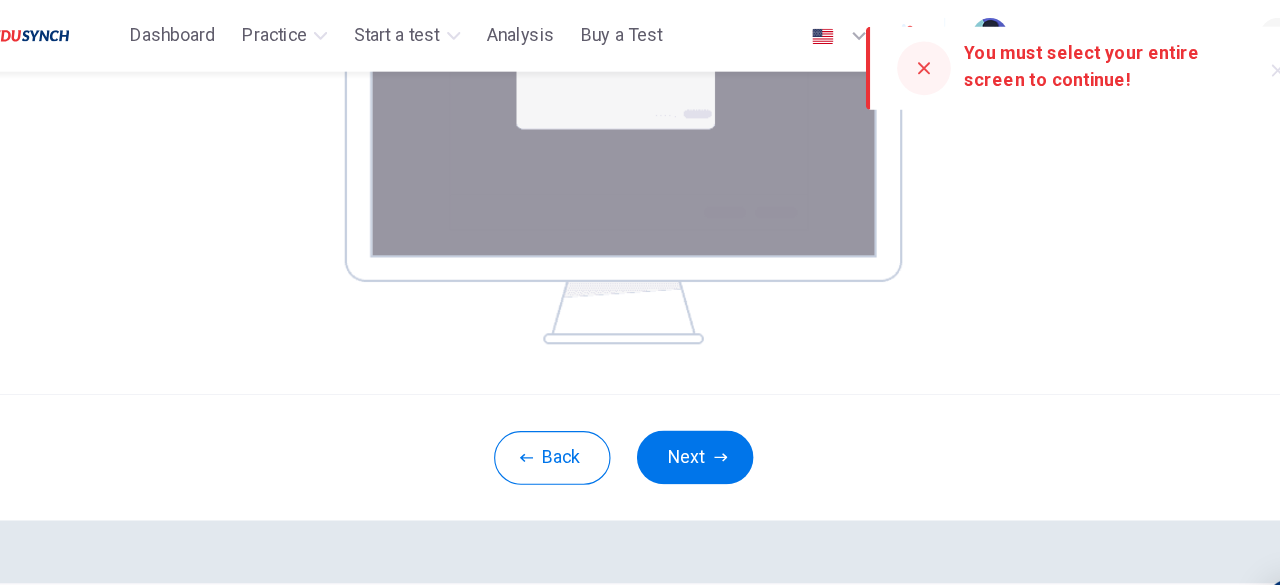 click 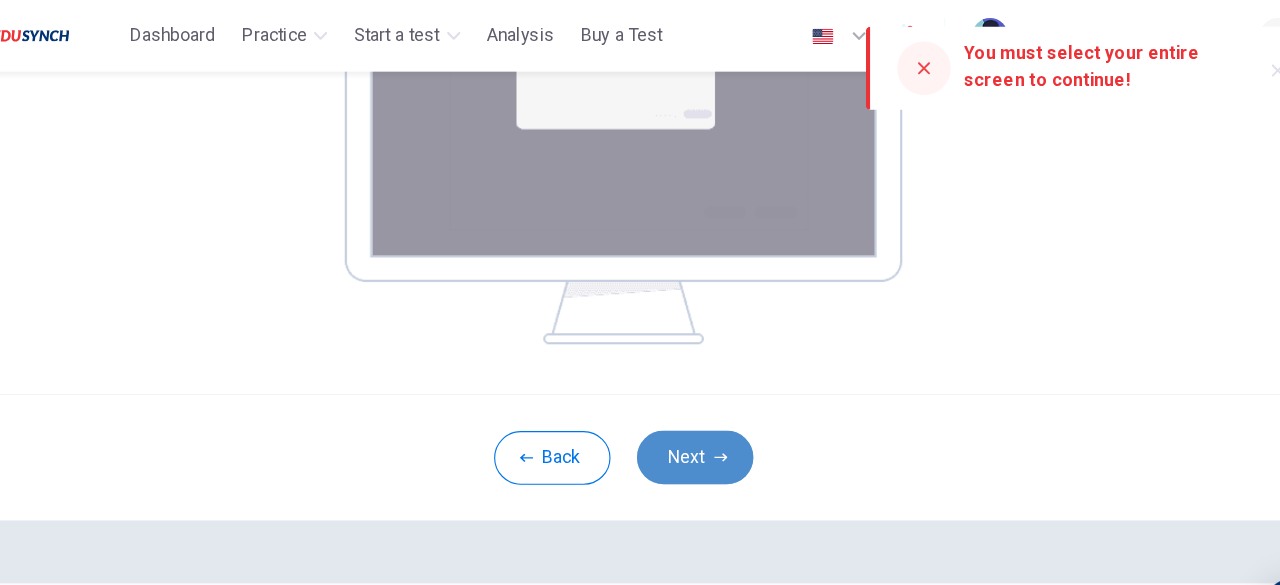 click on "Next" at bounding box center [704, 409] 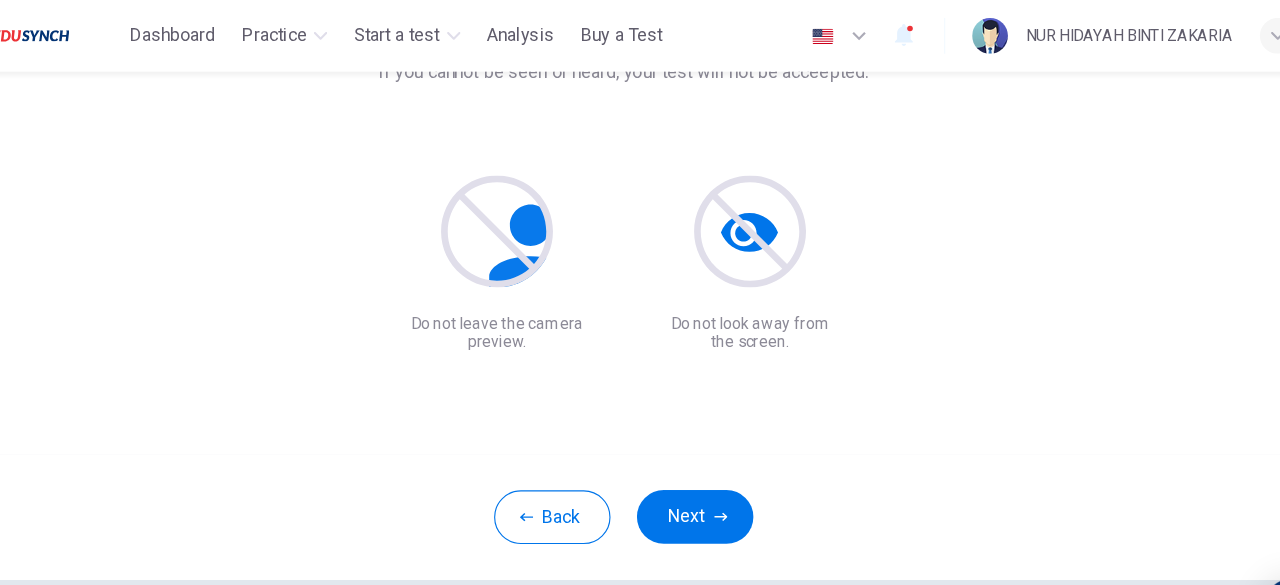 scroll, scrollTop: 247, scrollLeft: 0, axis: vertical 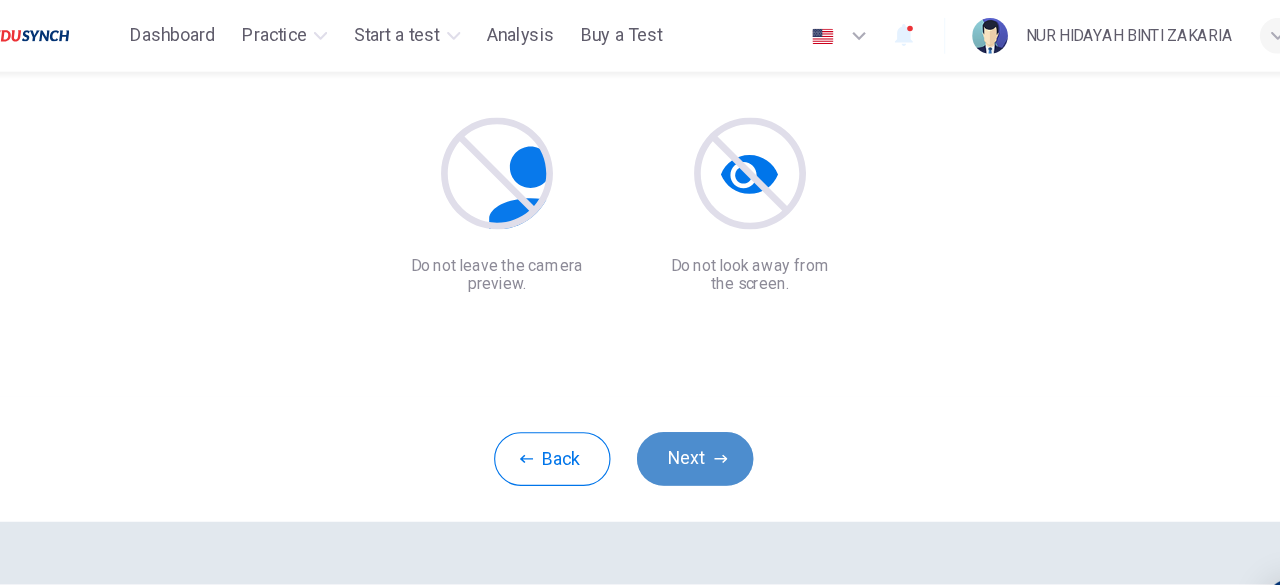 click on "Next" at bounding box center [704, 410] 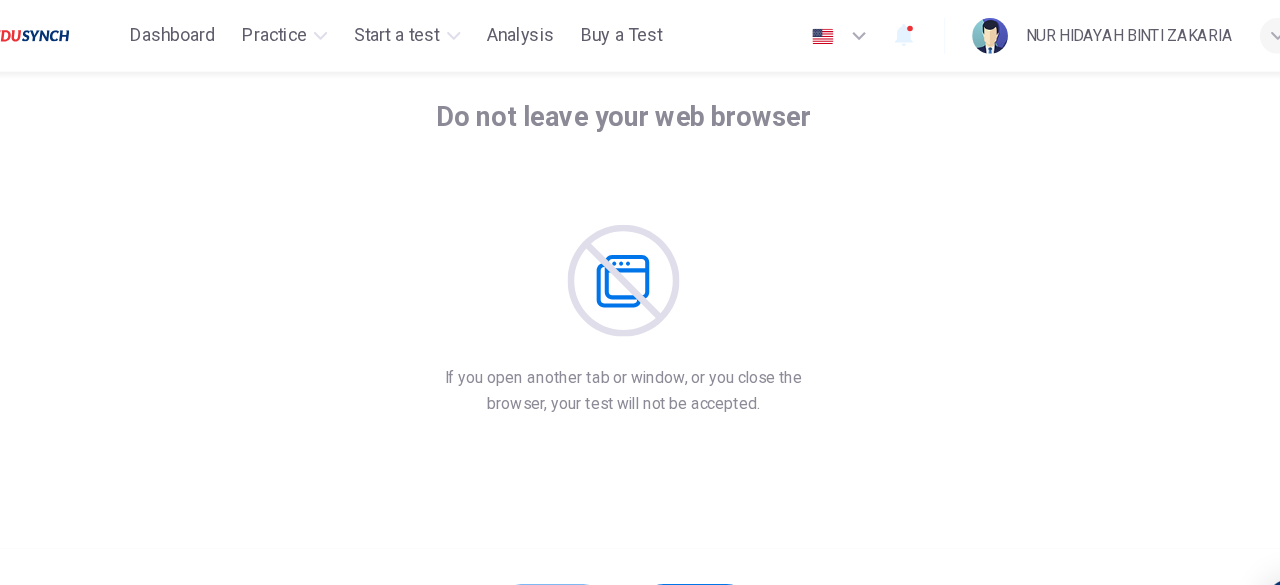 scroll, scrollTop: 247, scrollLeft: 0, axis: vertical 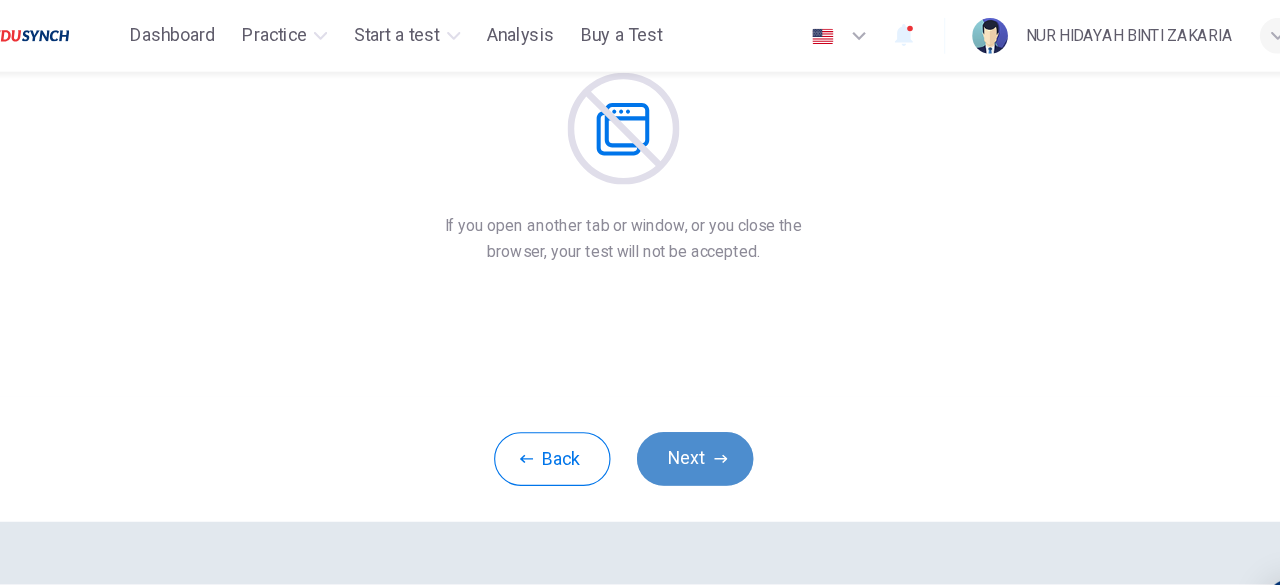click on "Next" at bounding box center (704, 410) 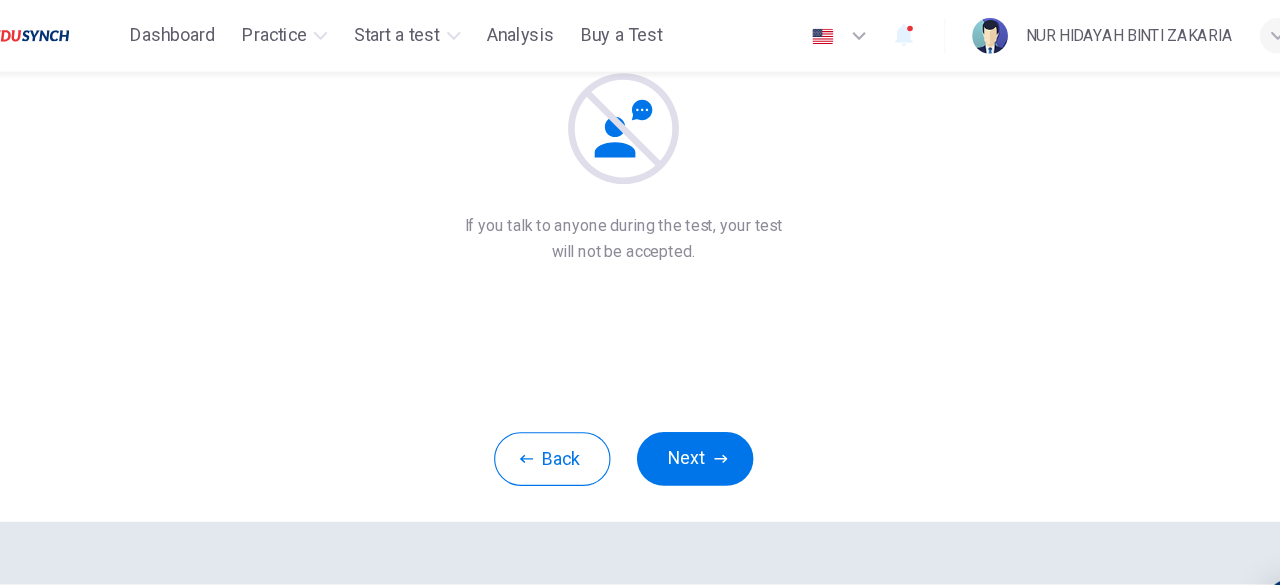 scroll, scrollTop: 246, scrollLeft: 0, axis: vertical 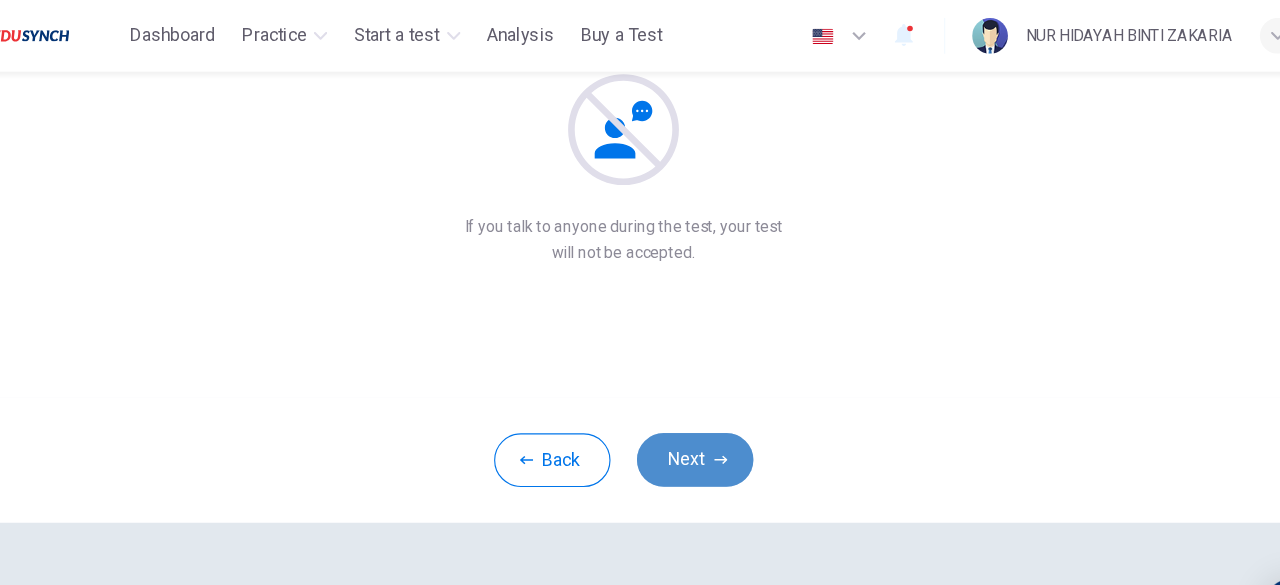 click on "Next" at bounding box center [704, 411] 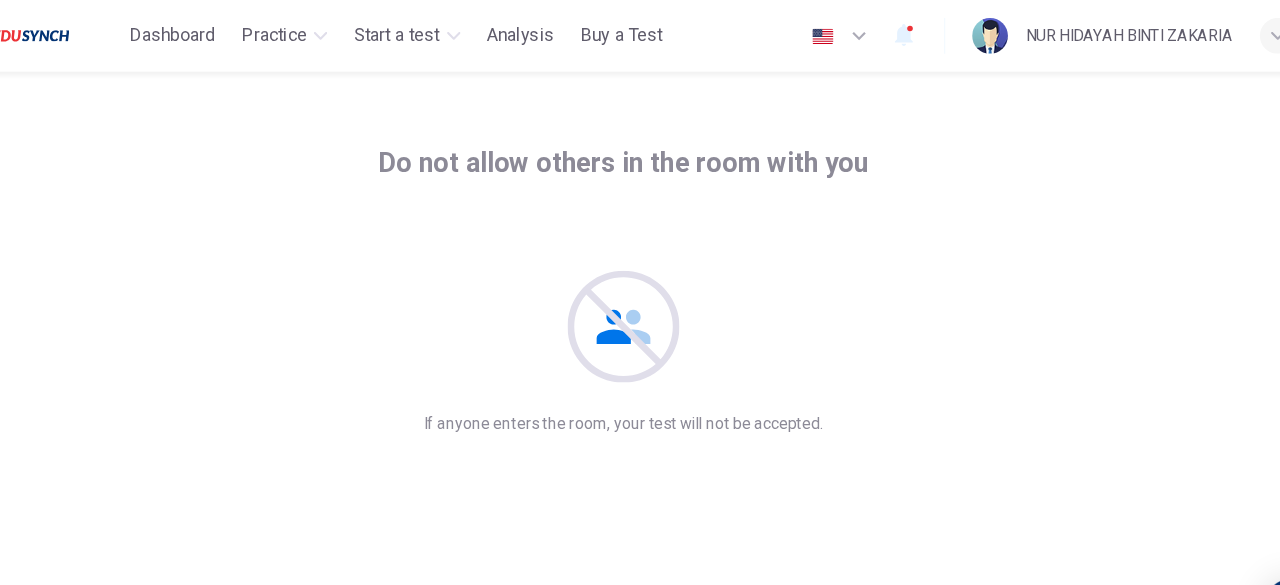 scroll, scrollTop: 247, scrollLeft: 0, axis: vertical 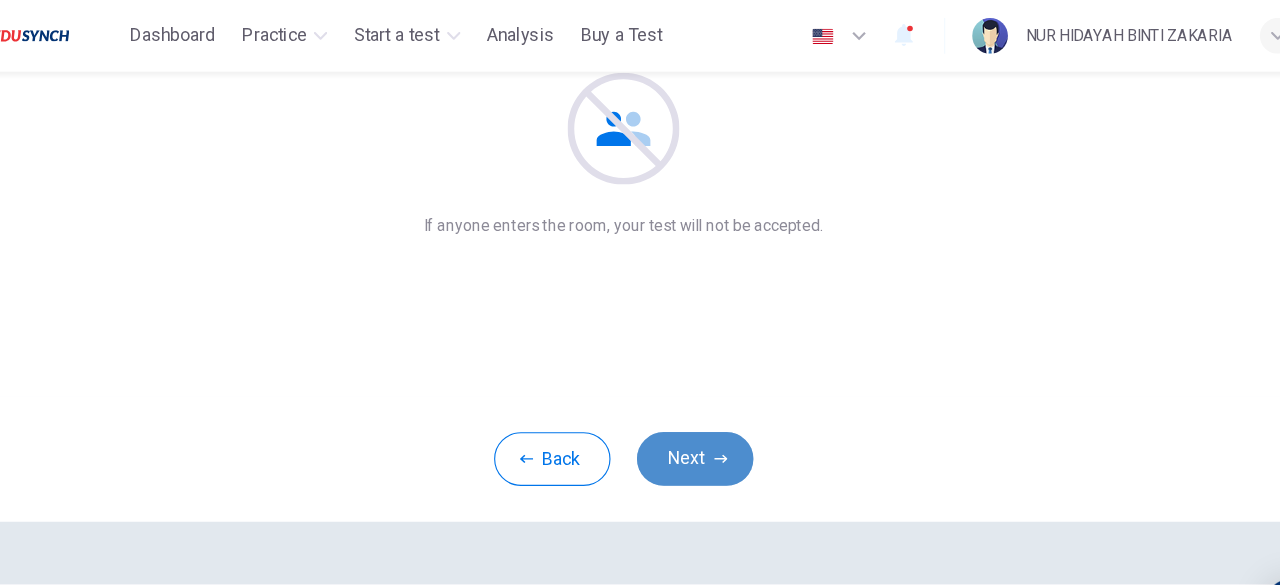 click on "Next" at bounding box center (704, 410) 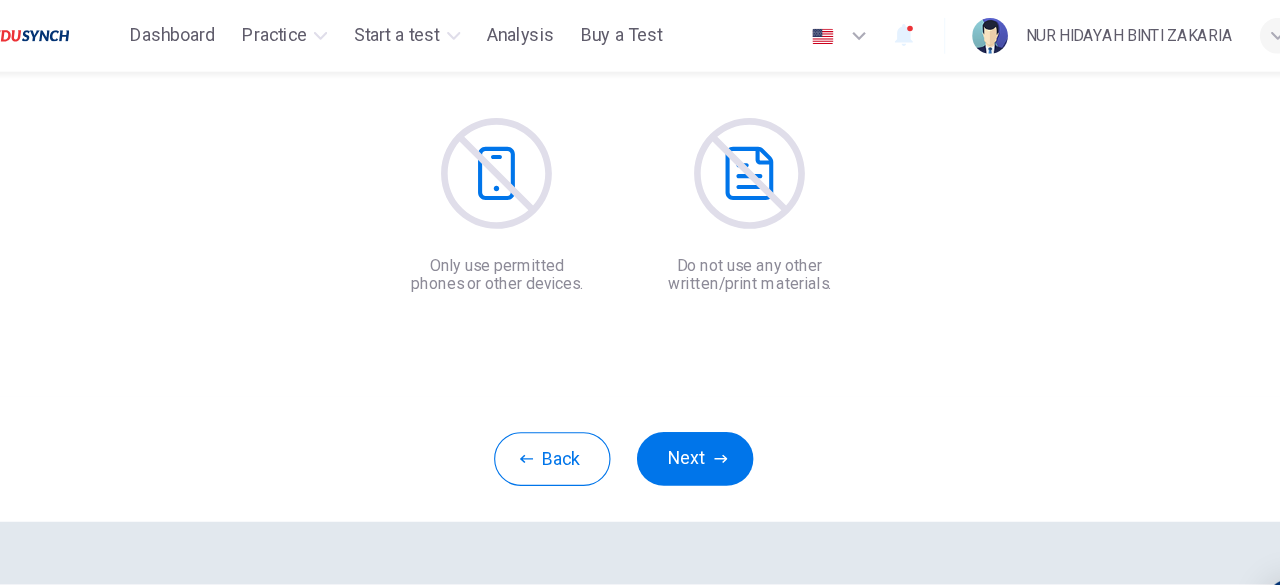 scroll, scrollTop: 246, scrollLeft: 0, axis: vertical 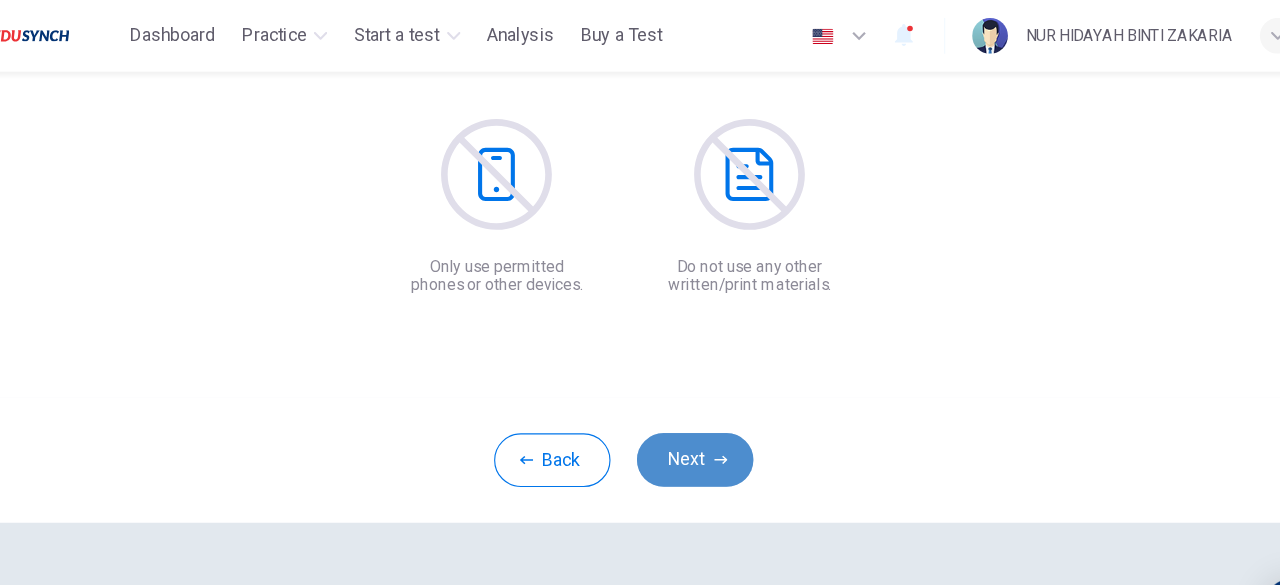 click on "Next" at bounding box center (704, 411) 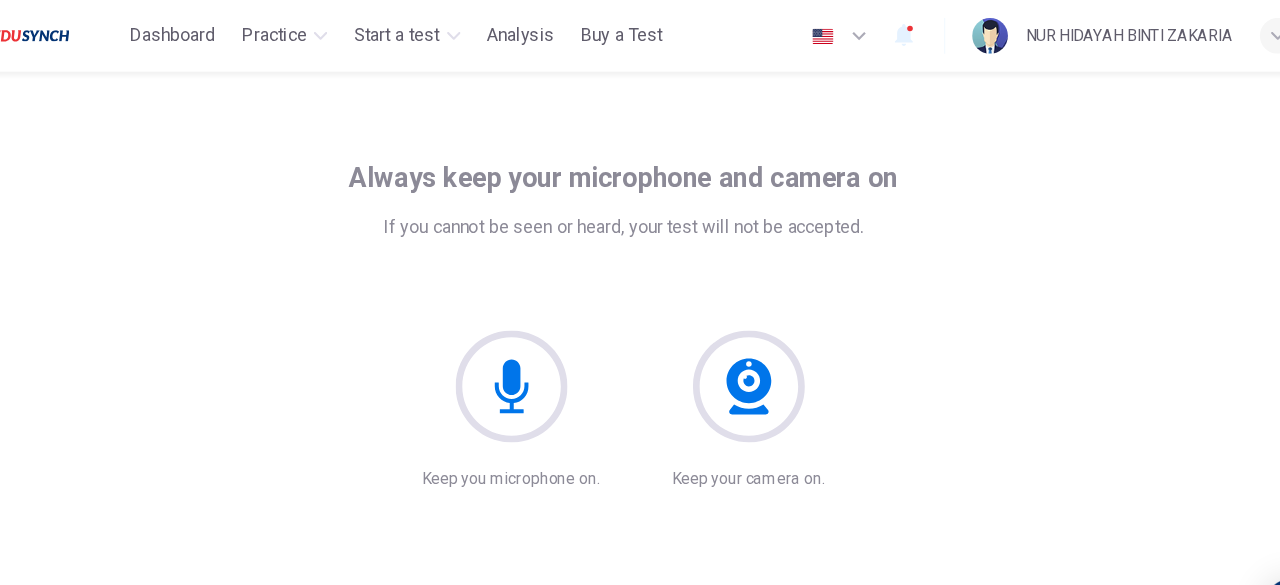 scroll, scrollTop: 247, scrollLeft: 0, axis: vertical 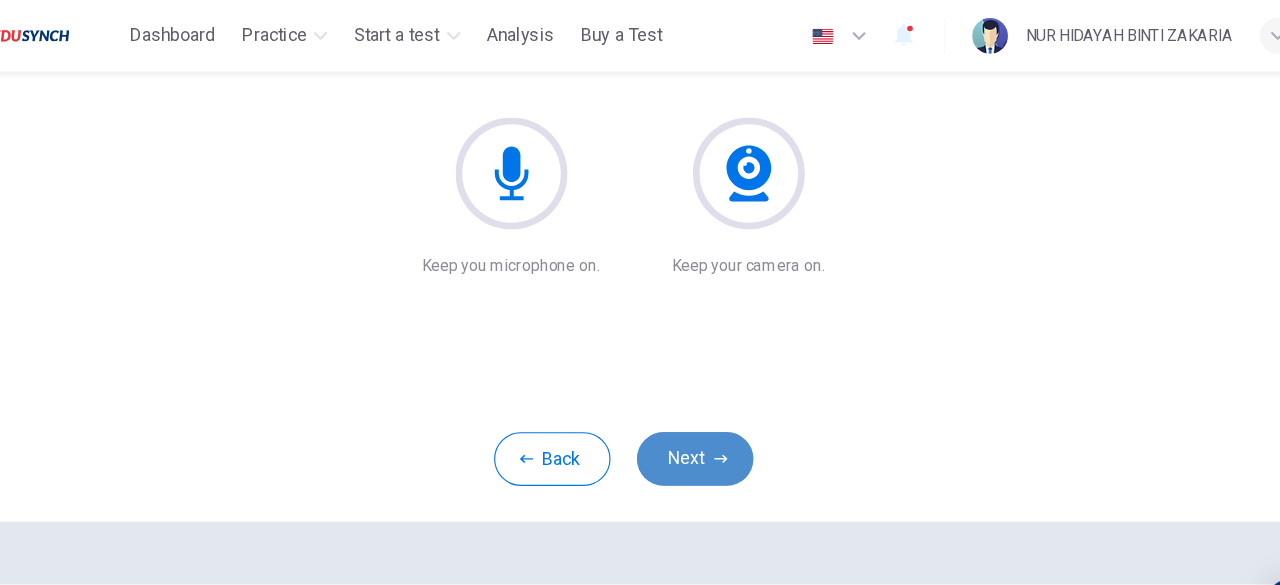 click on "Next" at bounding box center (704, 410) 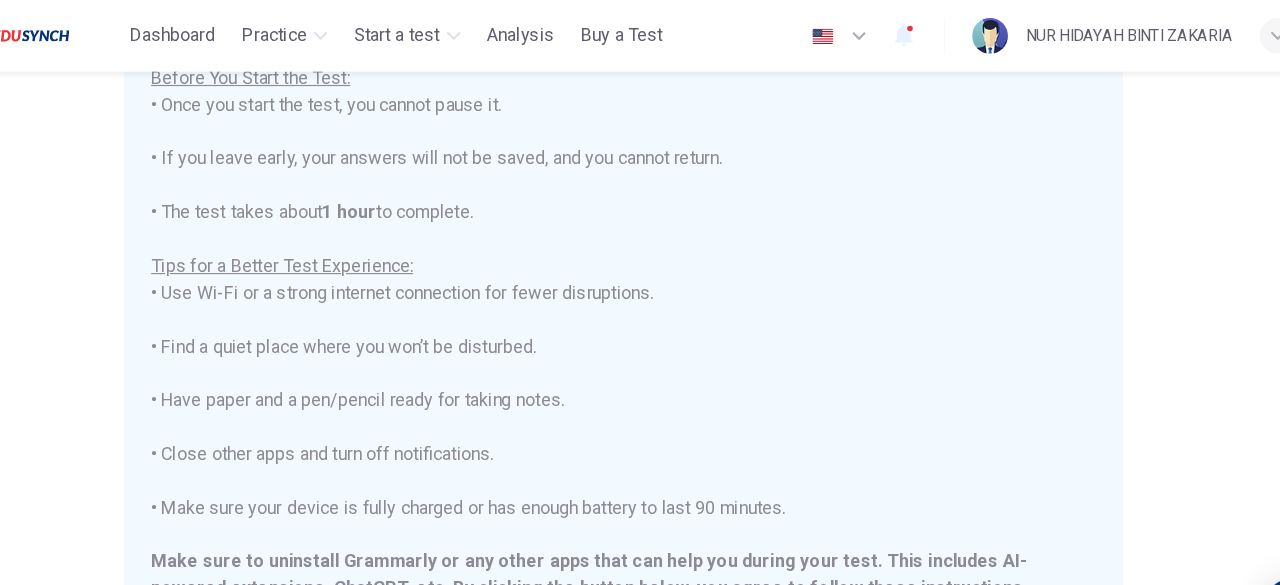 scroll, scrollTop: 190, scrollLeft: 0, axis: vertical 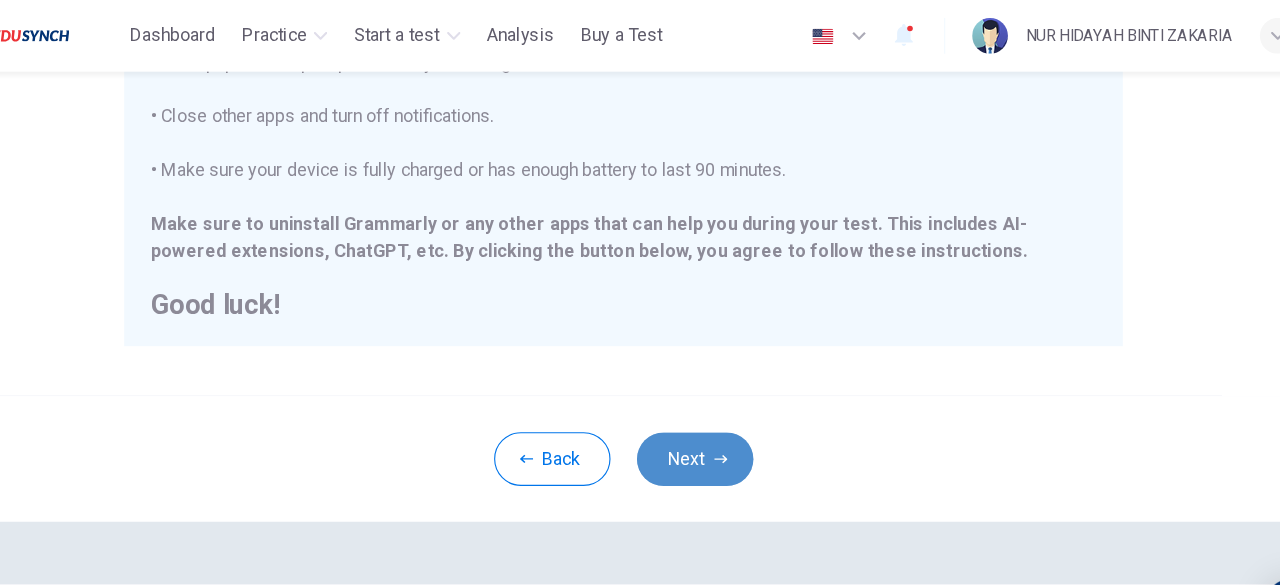 click on "Next" at bounding box center [704, 410] 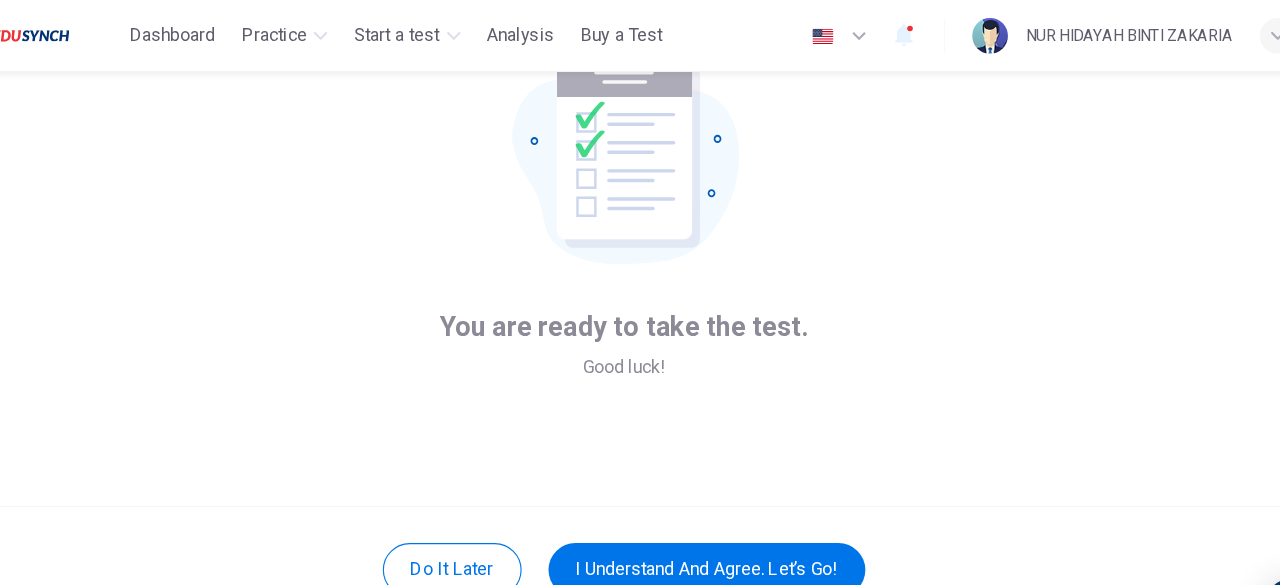 scroll, scrollTop: 247, scrollLeft: 0, axis: vertical 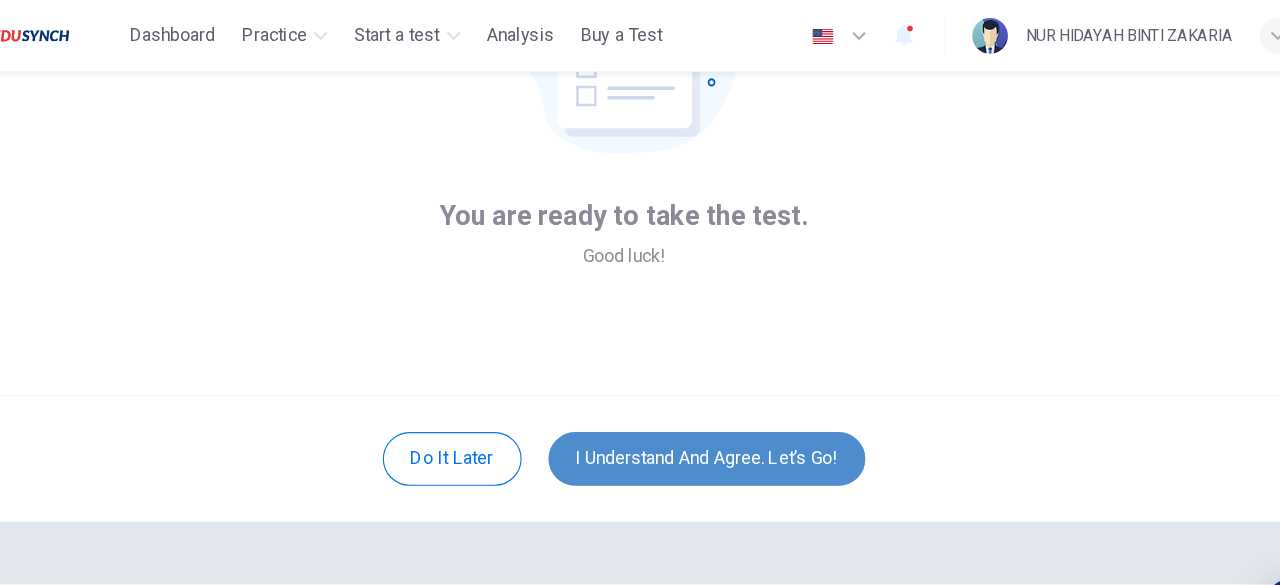 click on "I understand and agree. Let’s go!" at bounding box center [714, 410] 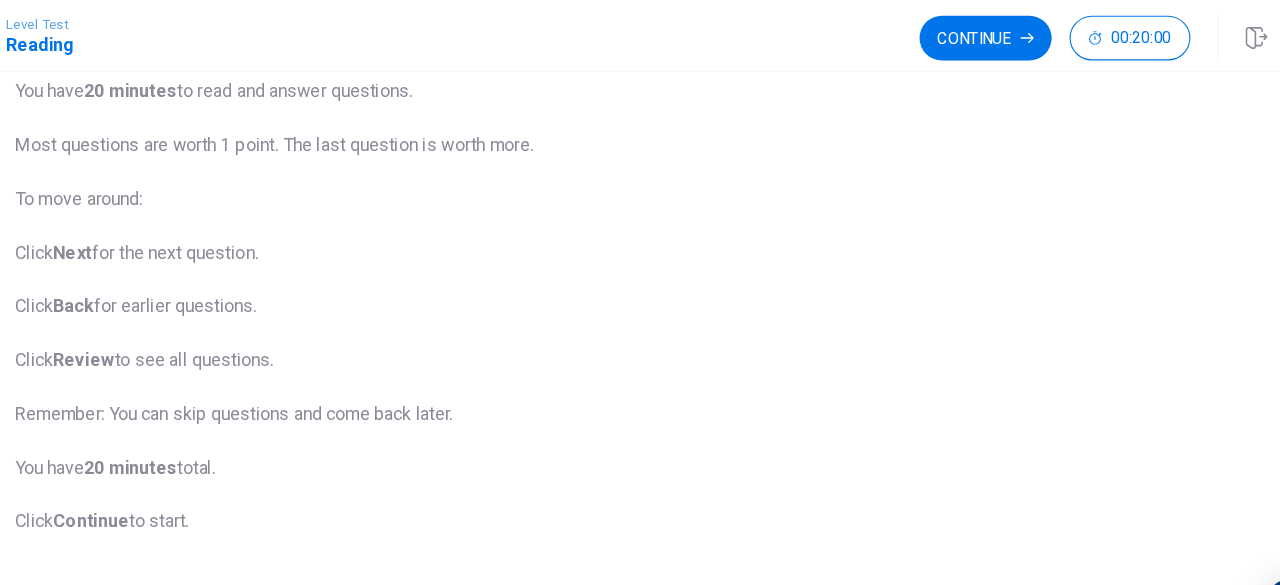 scroll, scrollTop: 270, scrollLeft: 0, axis: vertical 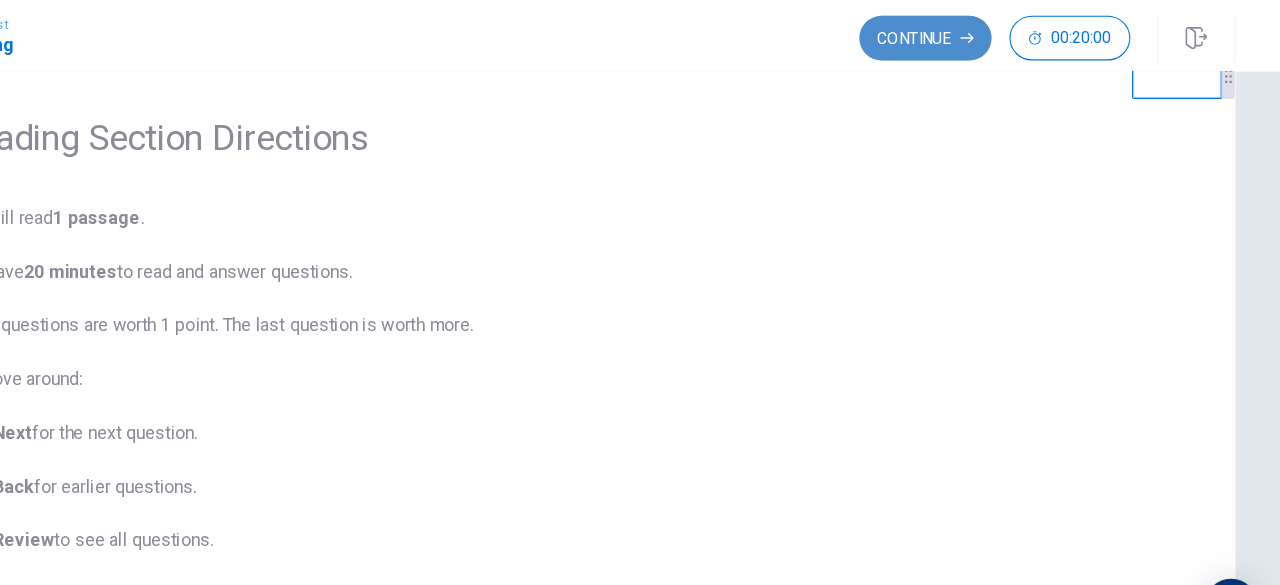 click on "Continue" at bounding box center [963, 34] 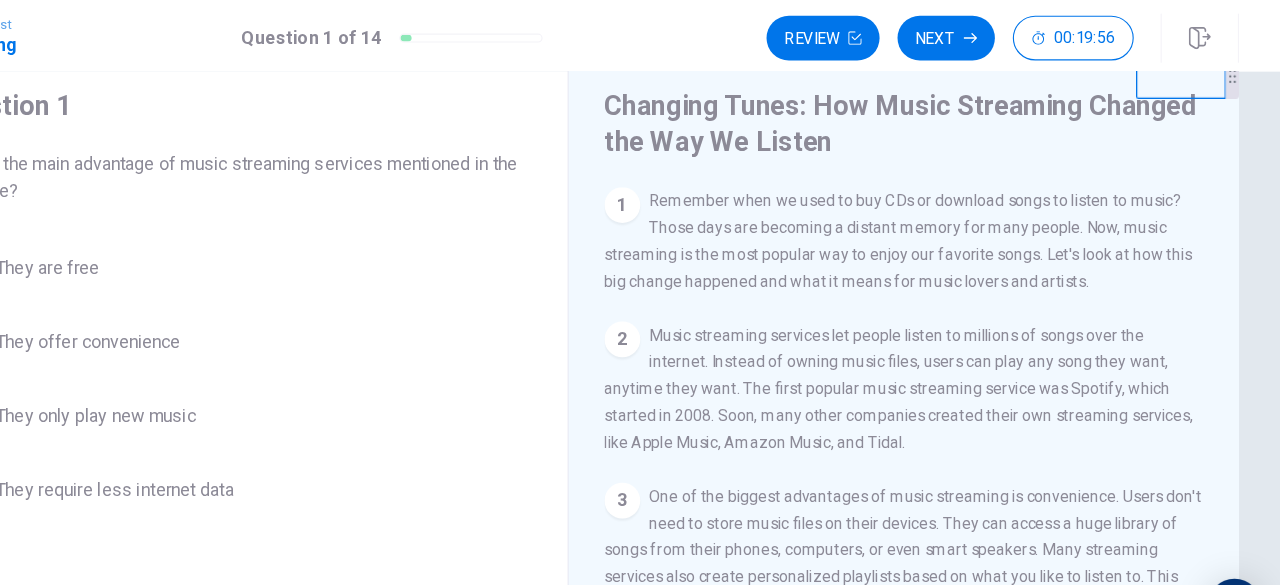 scroll, scrollTop: 0, scrollLeft: 0, axis: both 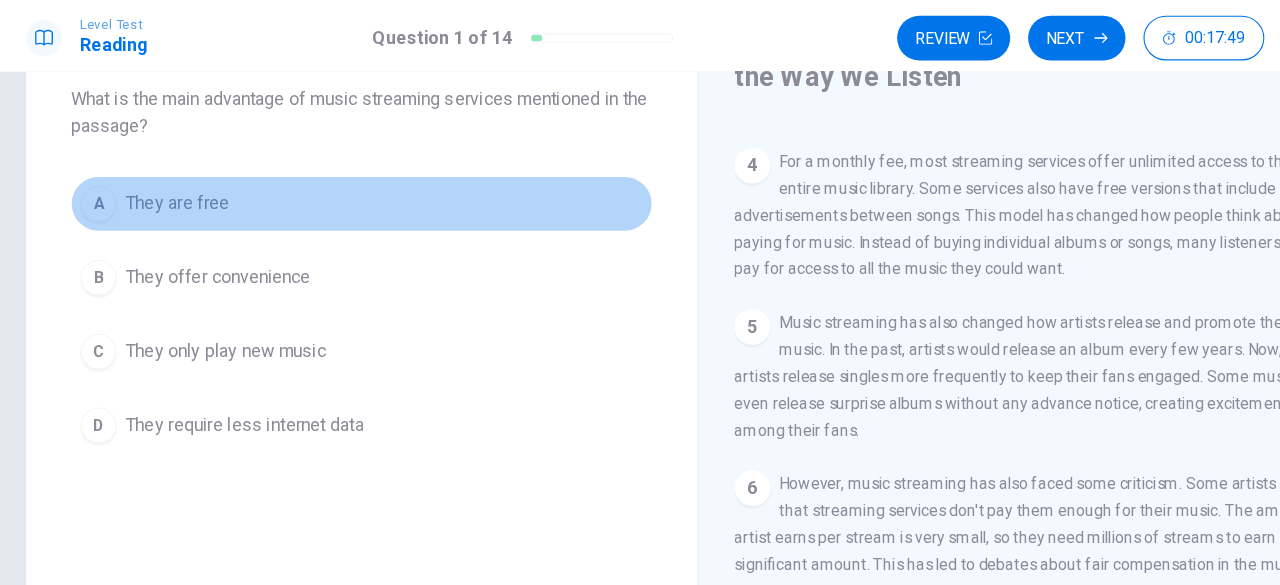 click on "They are free" at bounding box center [175, 182] 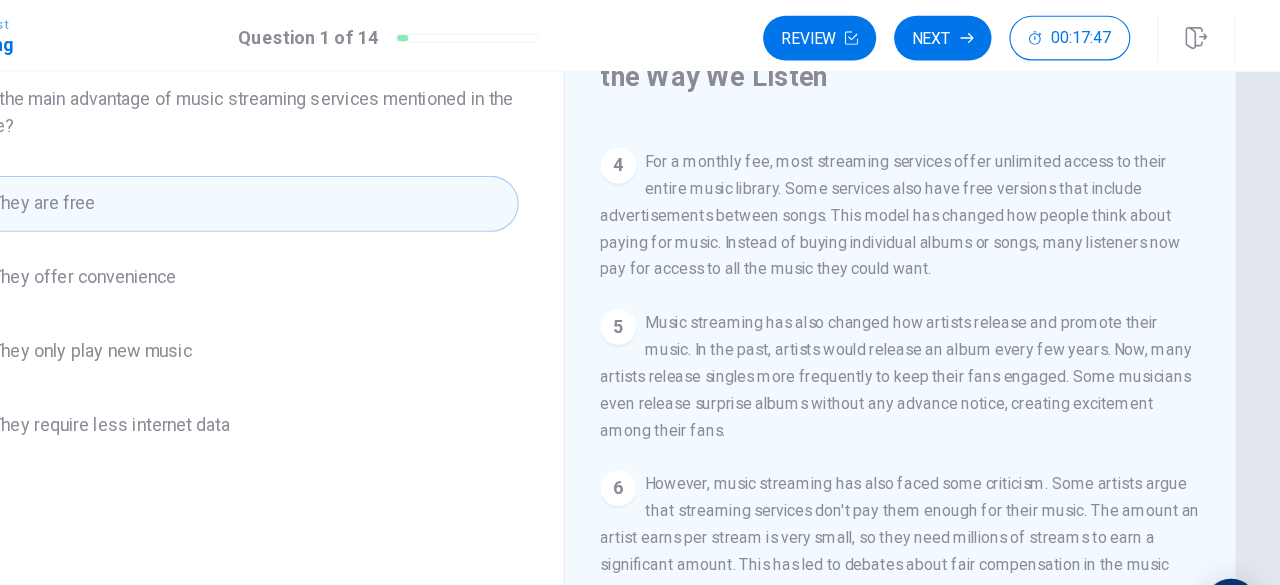 scroll, scrollTop: 0, scrollLeft: 0, axis: both 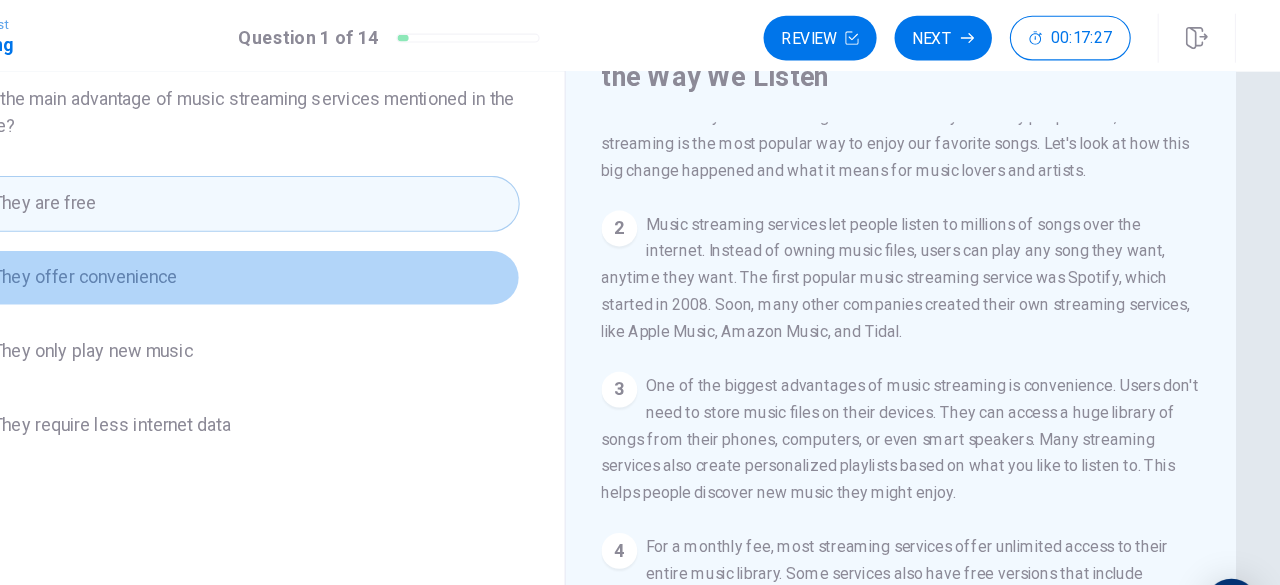 click on "B They offer convenience" at bounding box center [340, 248] 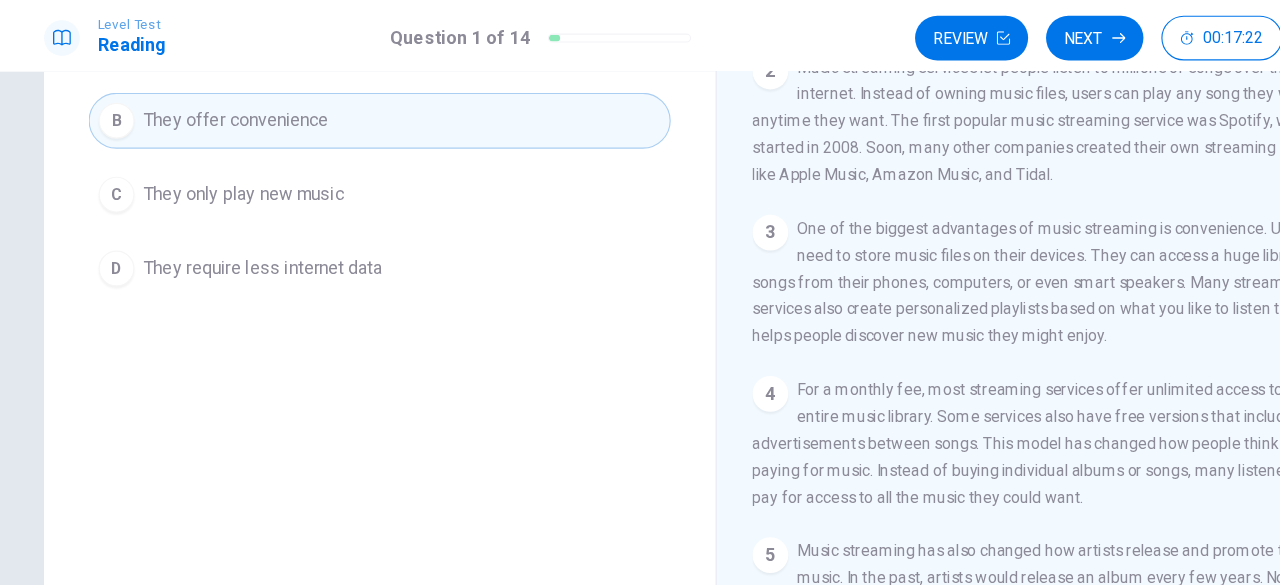 scroll, scrollTop: 287, scrollLeft: 0, axis: vertical 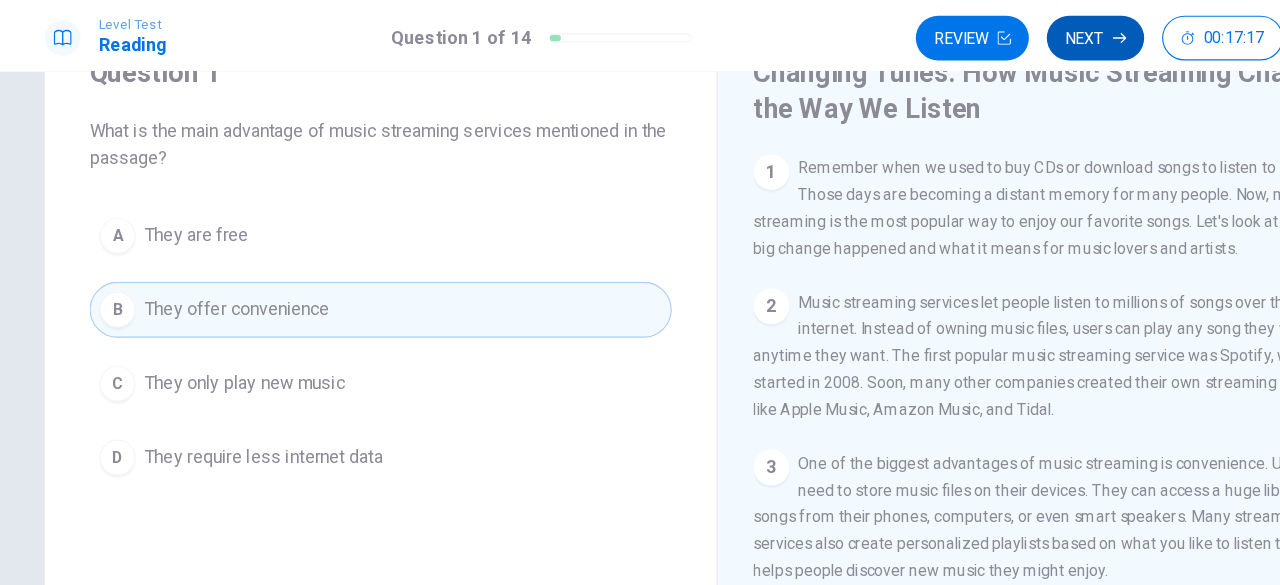 click 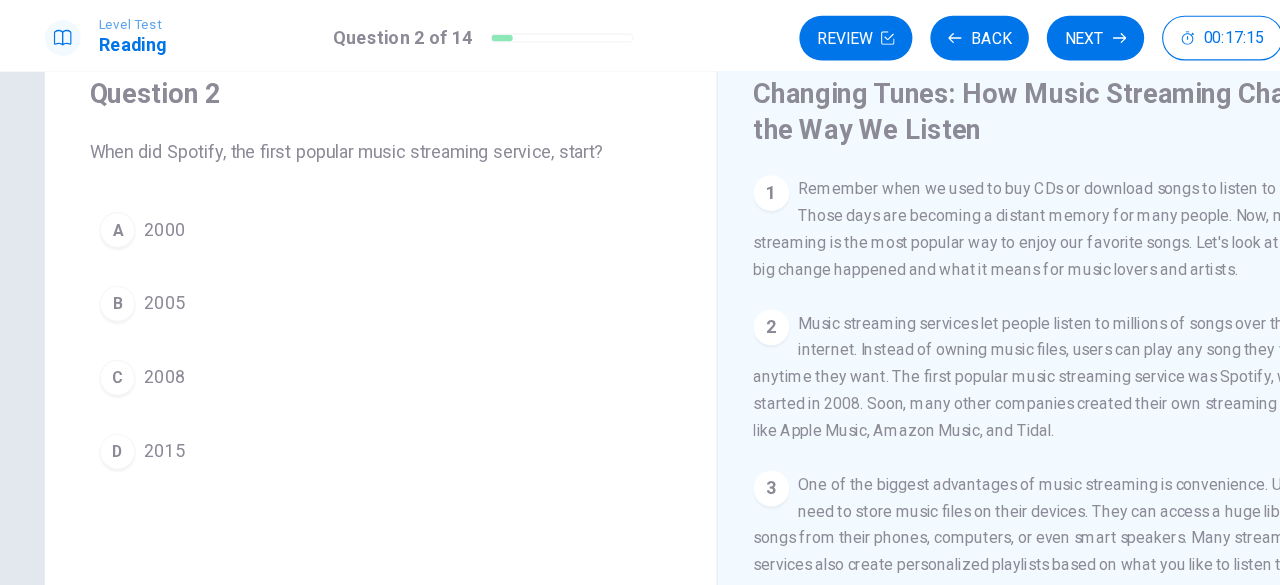 scroll, scrollTop: 70, scrollLeft: 0, axis: vertical 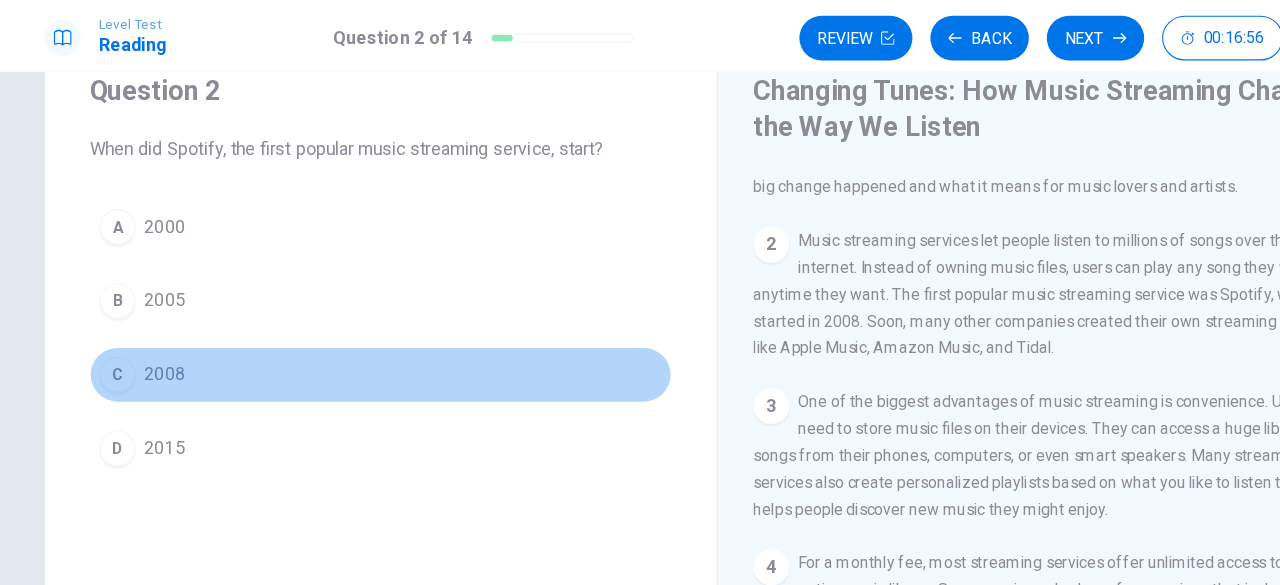 click on "2008" at bounding box center (147, 335) 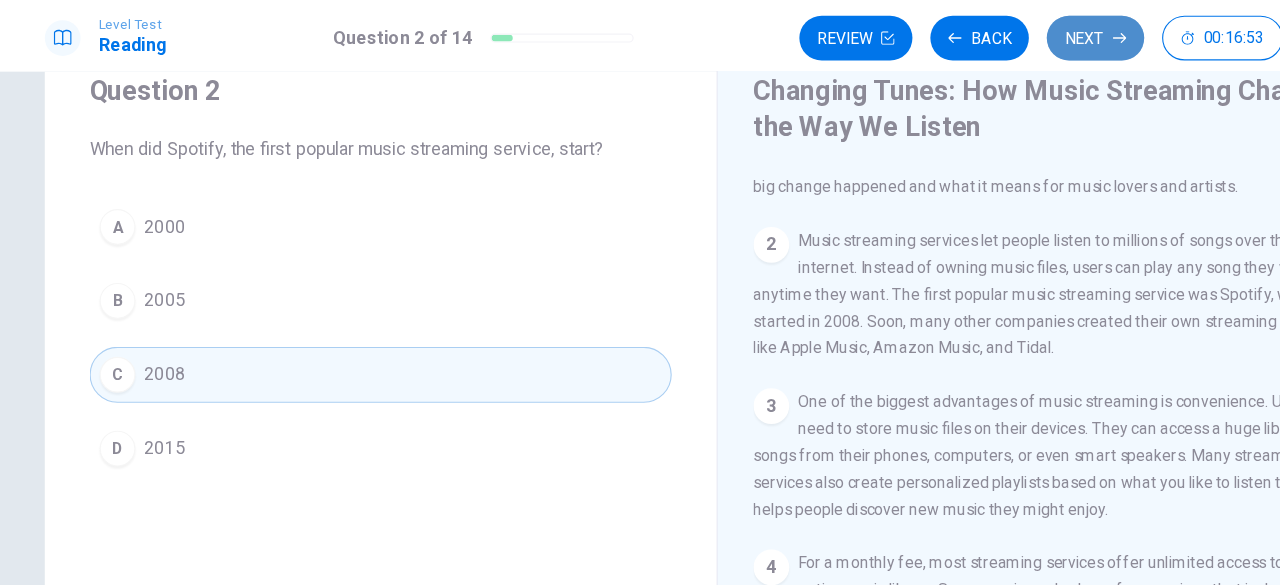 click on "Next" at bounding box center (978, 34) 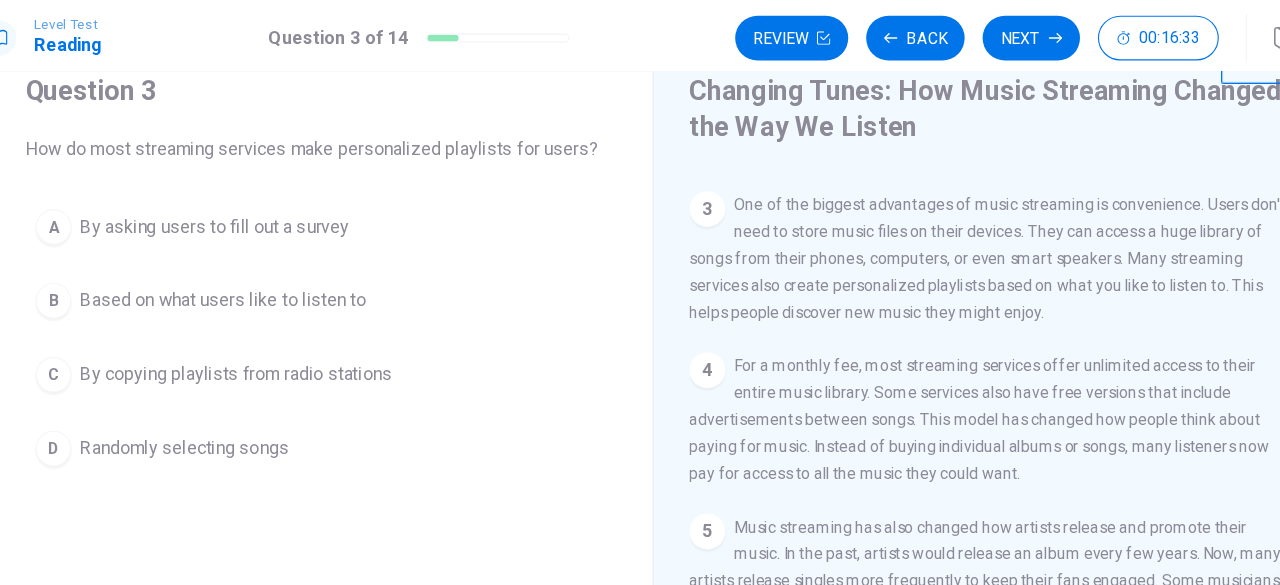 scroll, scrollTop: 245, scrollLeft: 0, axis: vertical 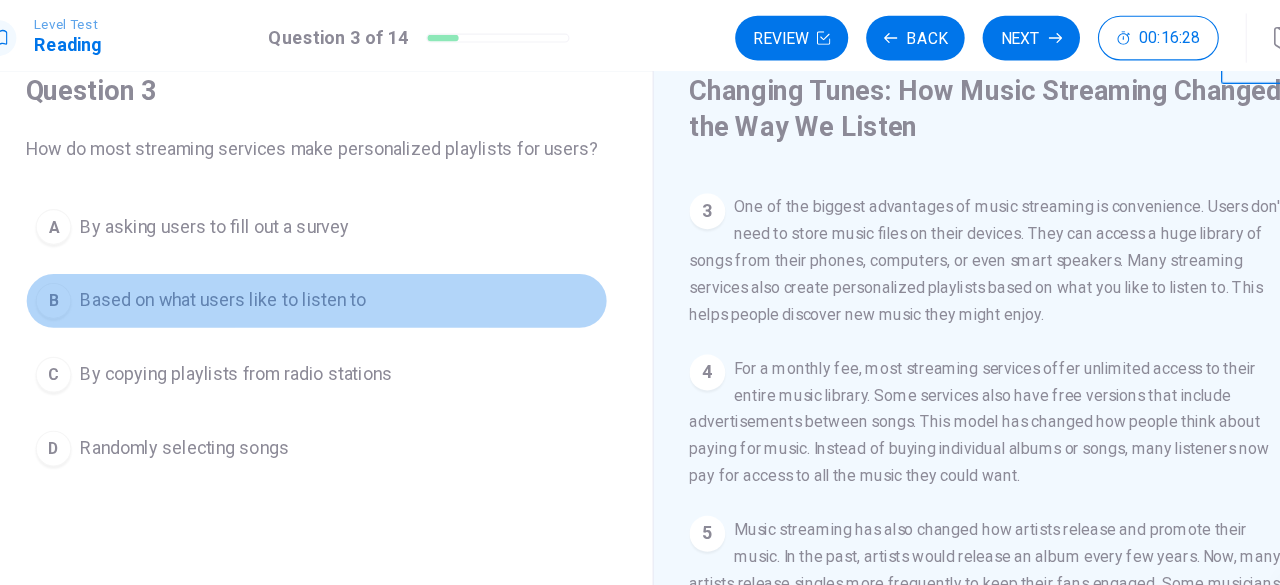 click on "Based on what users like to listen to" at bounding box center (256, 269) 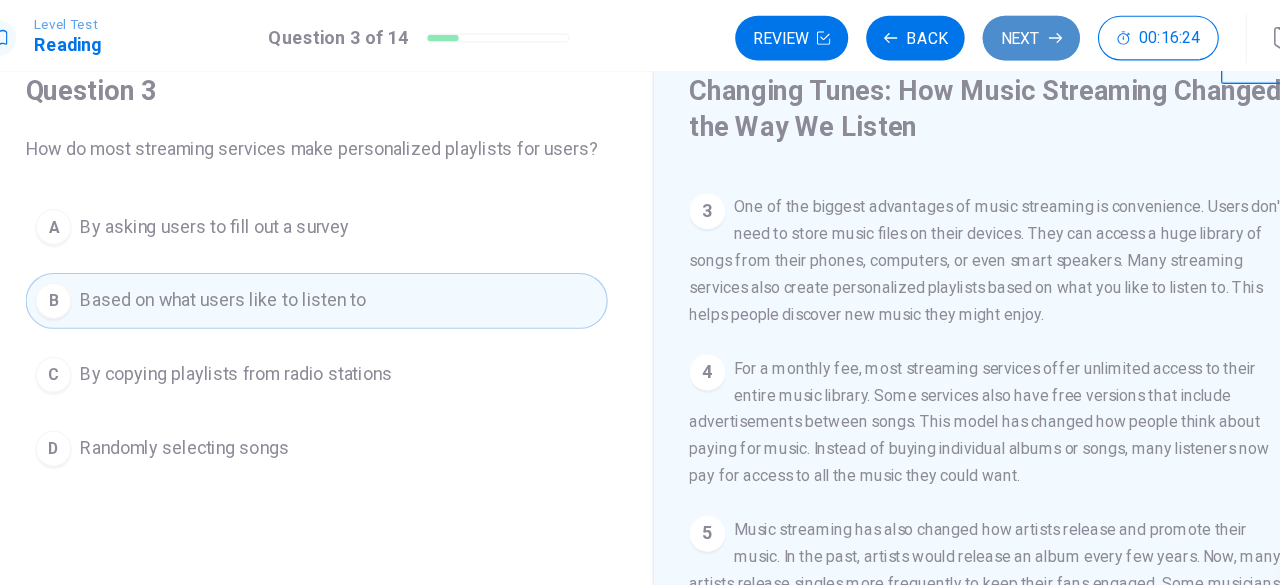 click on "Next" at bounding box center (978, 34) 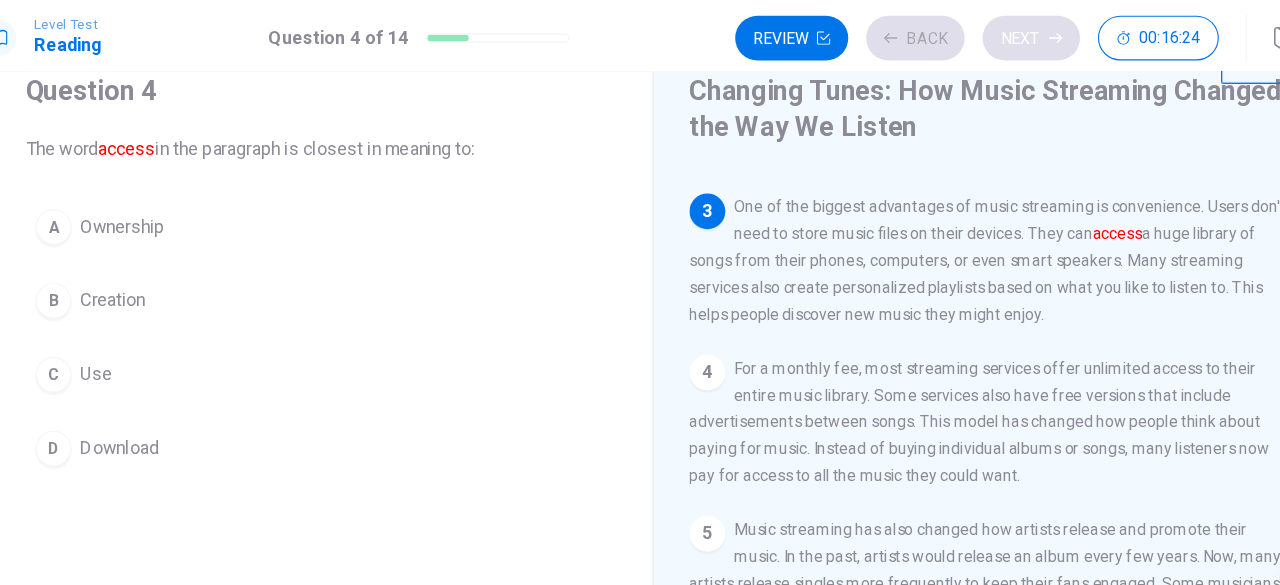 scroll, scrollTop: 270, scrollLeft: 0, axis: vertical 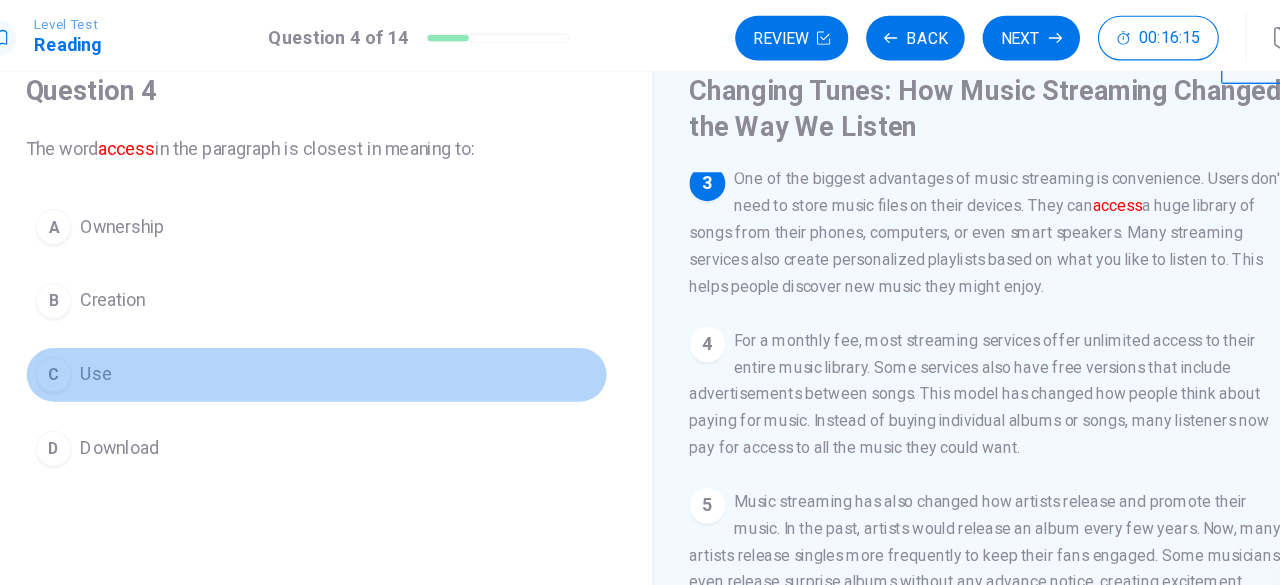 click on "C Use" at bounding box center (340, 335) 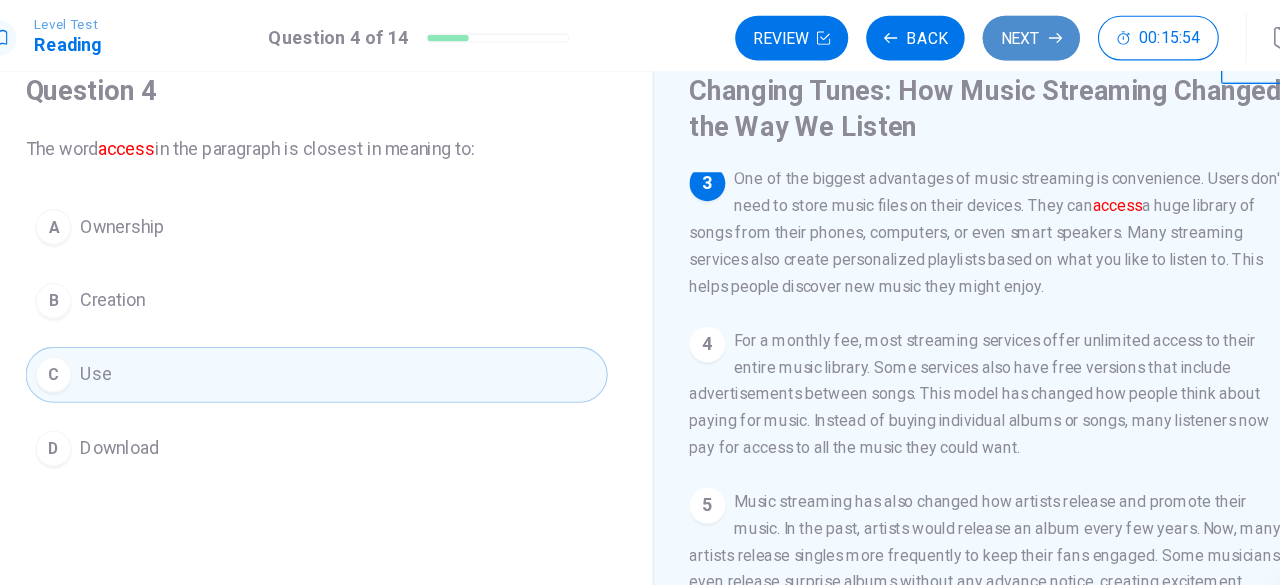click on "Next" at bounding box center (978, 34) 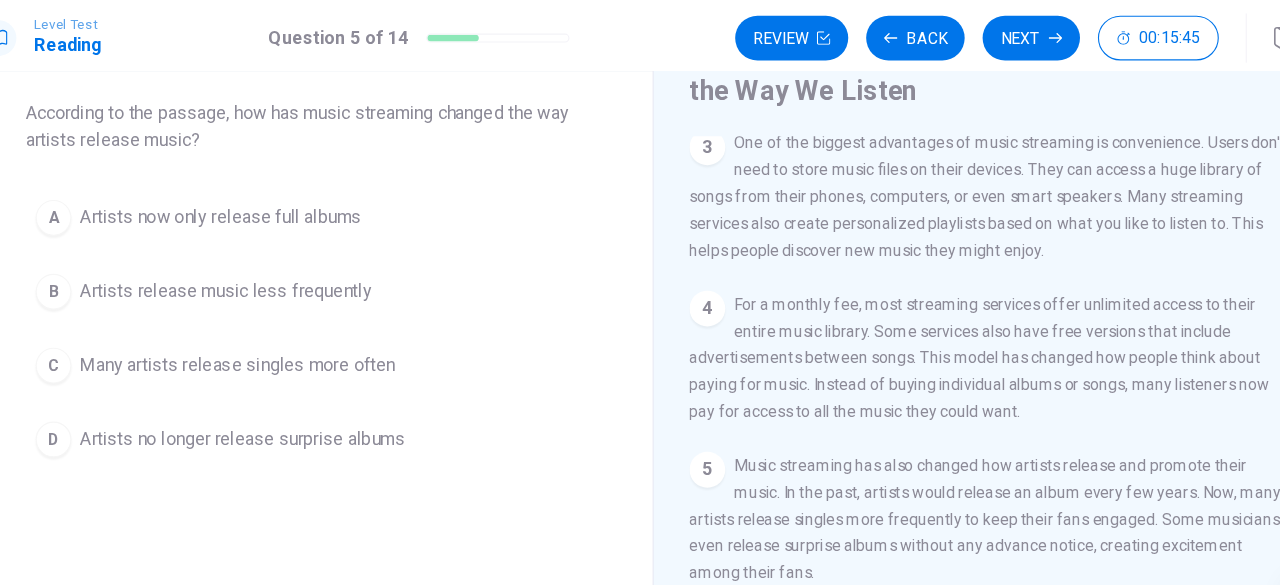 scroll, scrollTop: 100, scrollLeft: 0, axis: vertical 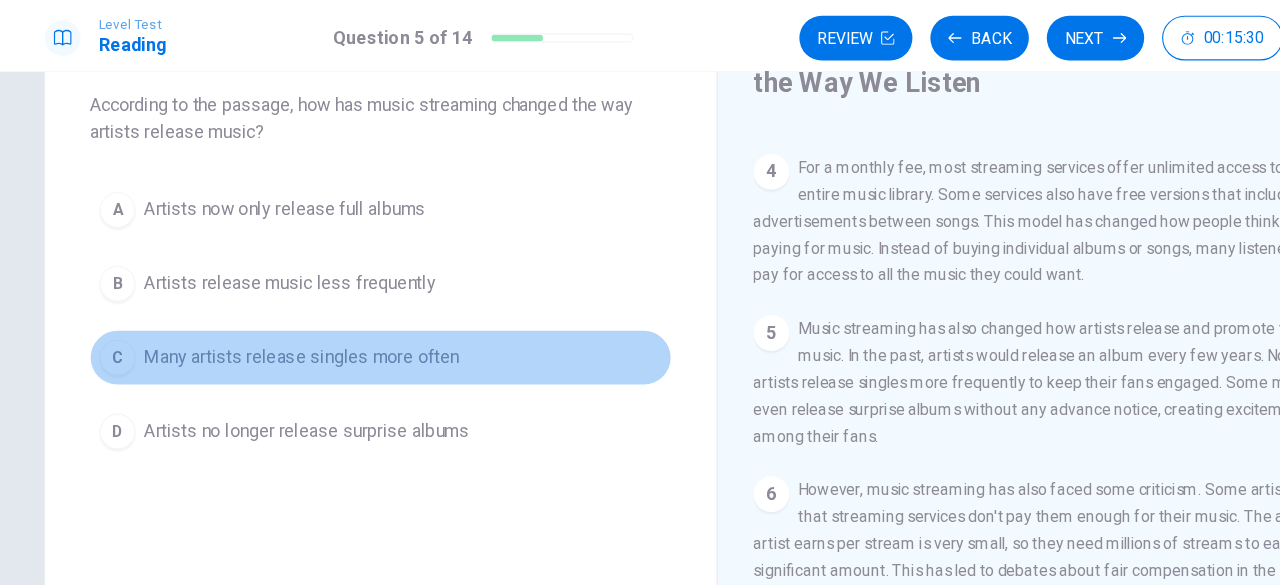 click on "Many artists release singles more often" at bounding box center [269, 319] 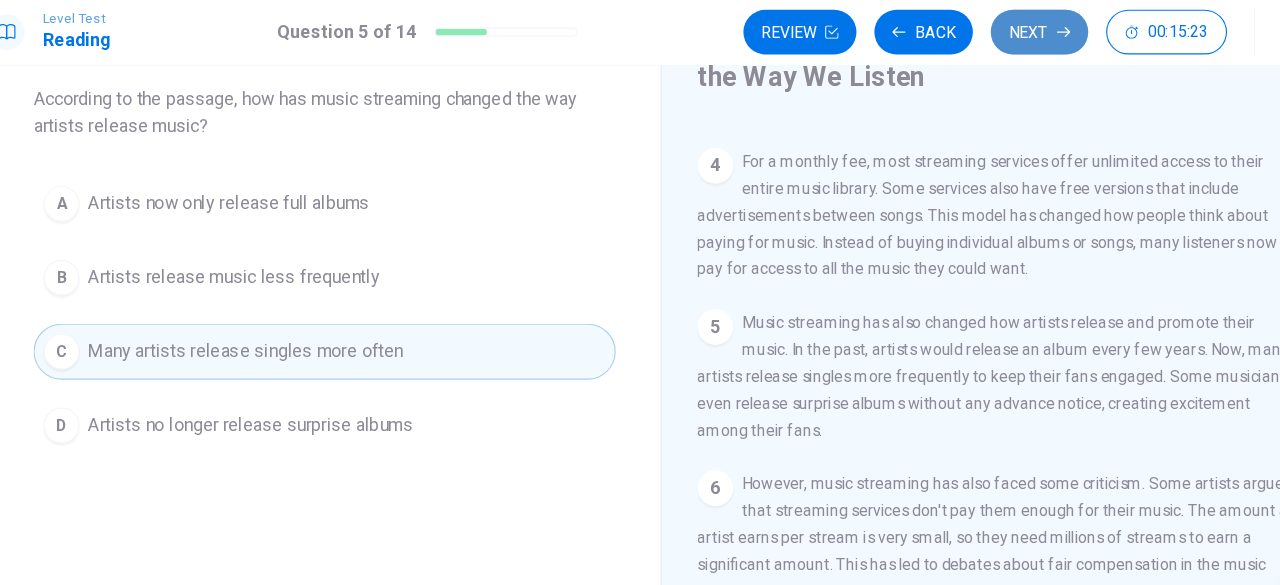 click on "Next" at bounding box center [978, 34] 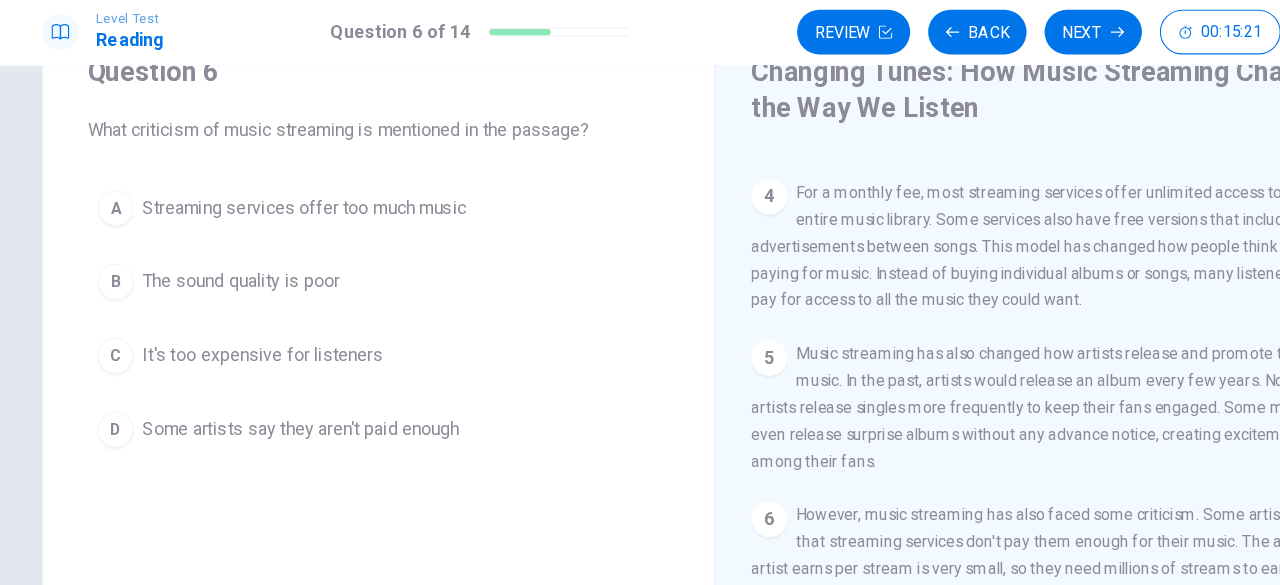 scroll, scrollTop: 78, scrollLeft: 0, axis: vertical 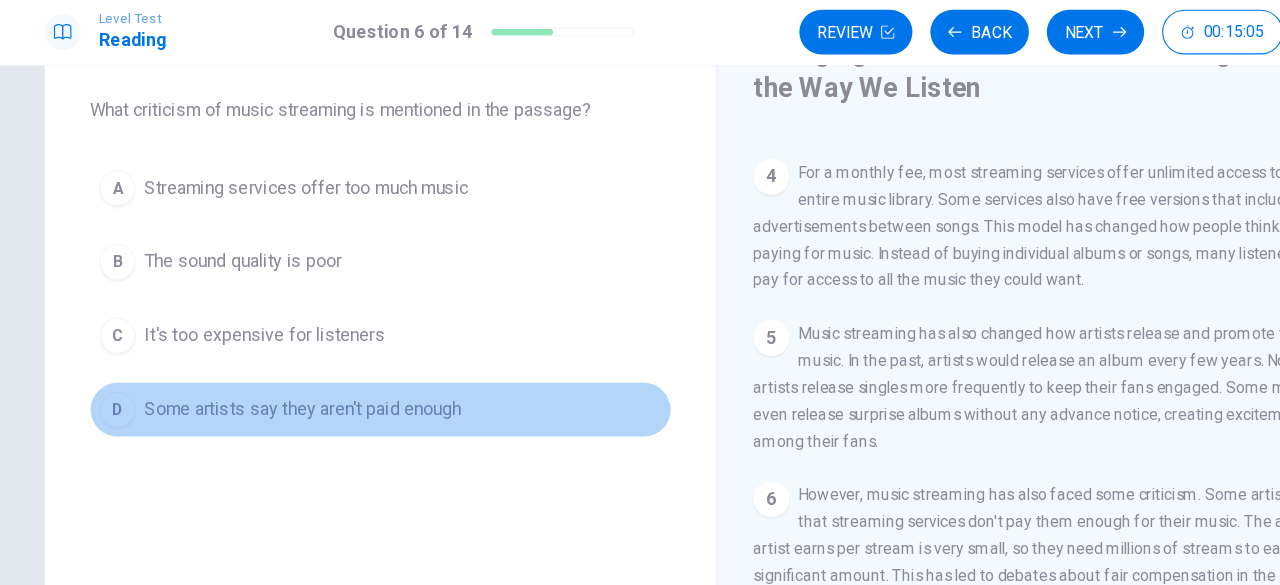 click on "D Some artists say they aren't paid enough" at bounding box center (340, 371) 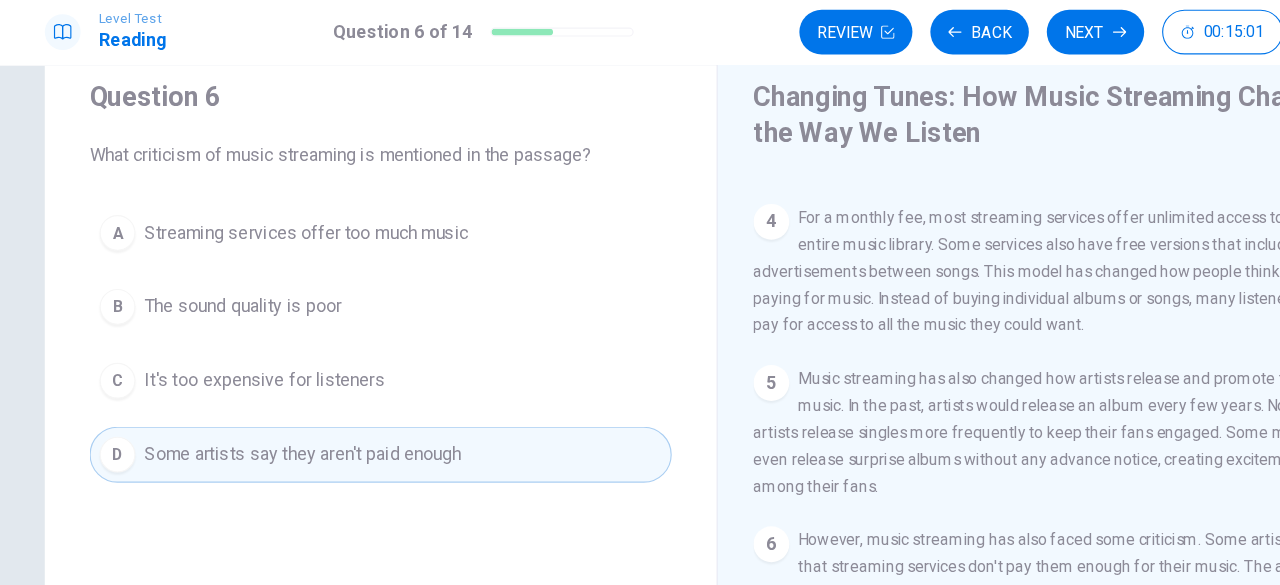 scroll, scrollTop: 58, scrollLeft: 0, axis: vertical 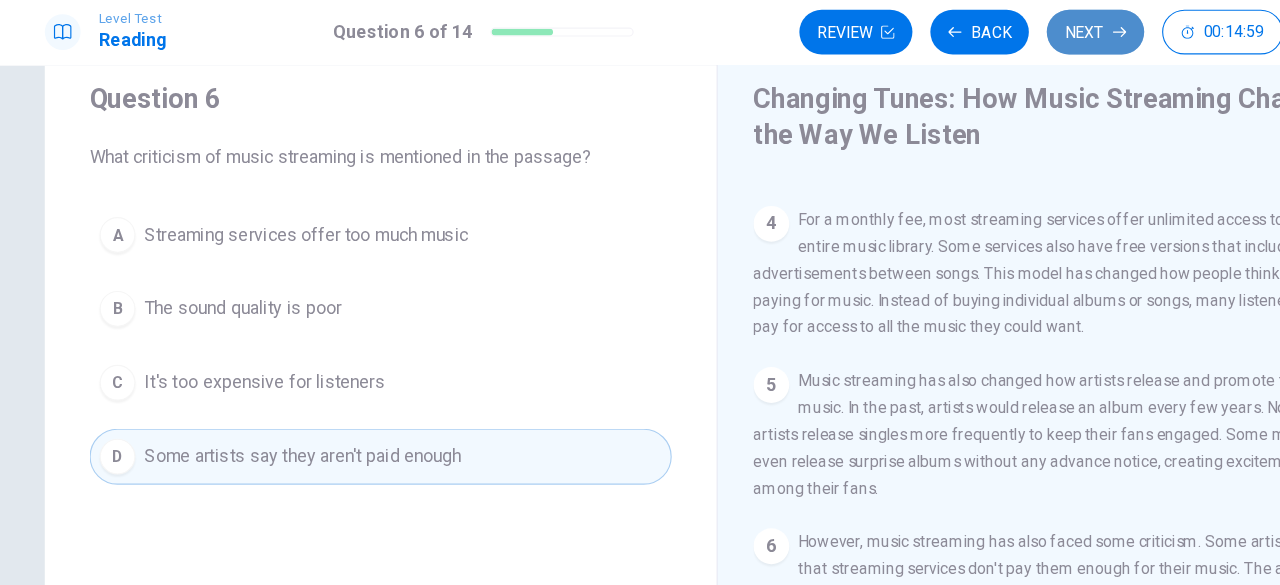 click 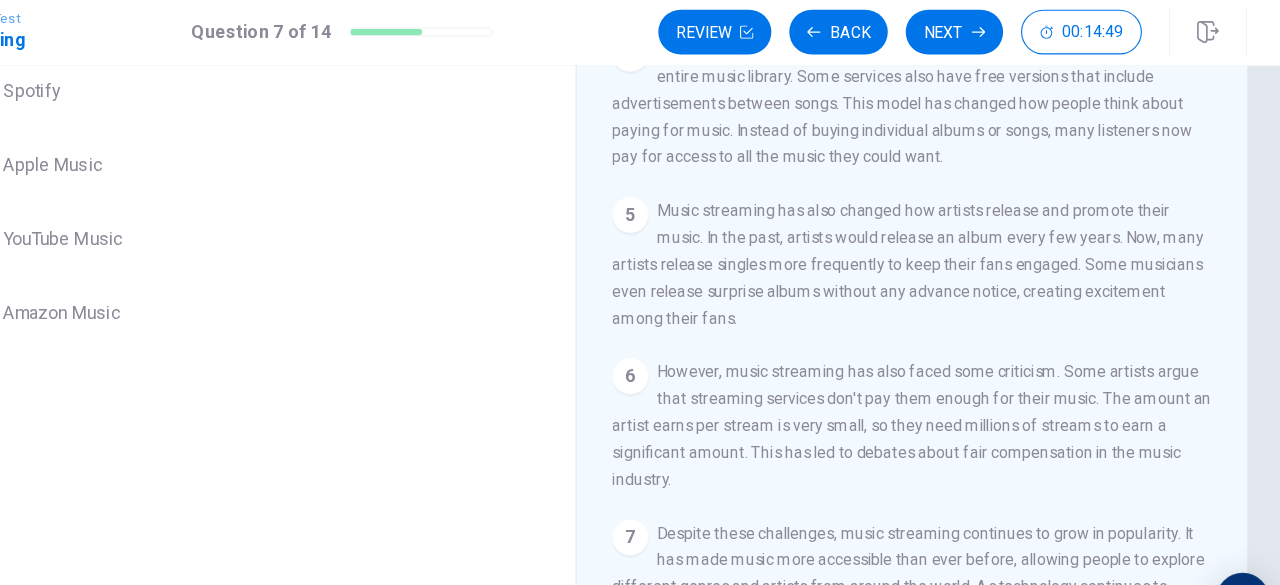 scroll, scrollTop: 332, scrollLeft: 0, axis: vertical 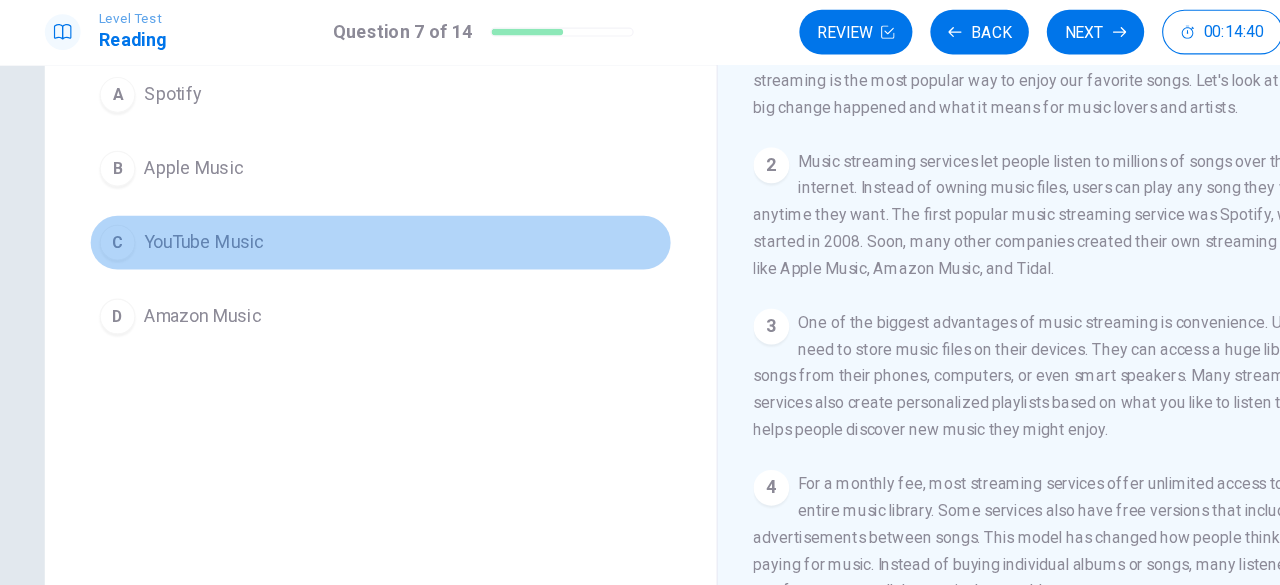 click on "C YouTube Music" at bounding box center (340, 222) 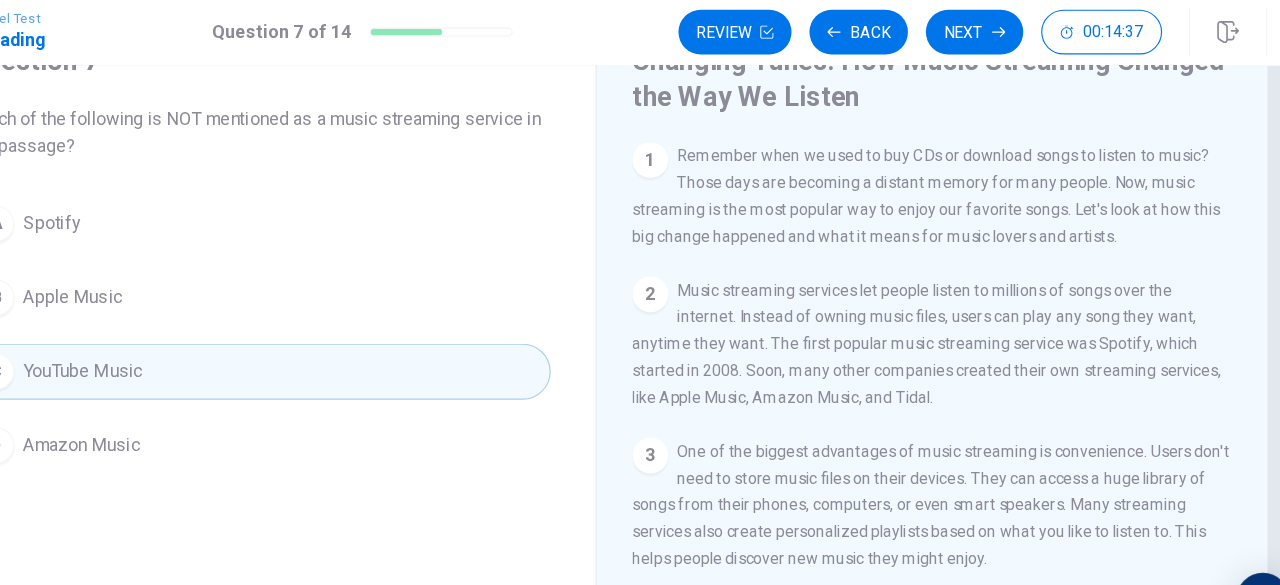 scroll, scrollTop: 91, scrollLeft: 0, axis: vertical 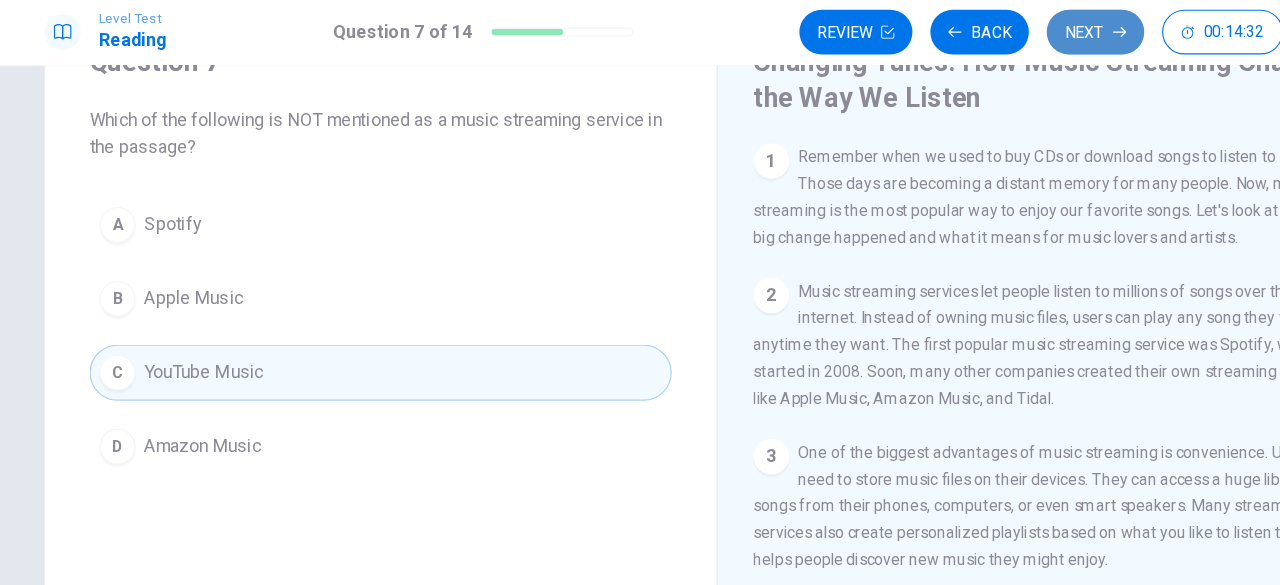 click on "Next" at bounding box center [978, 34] 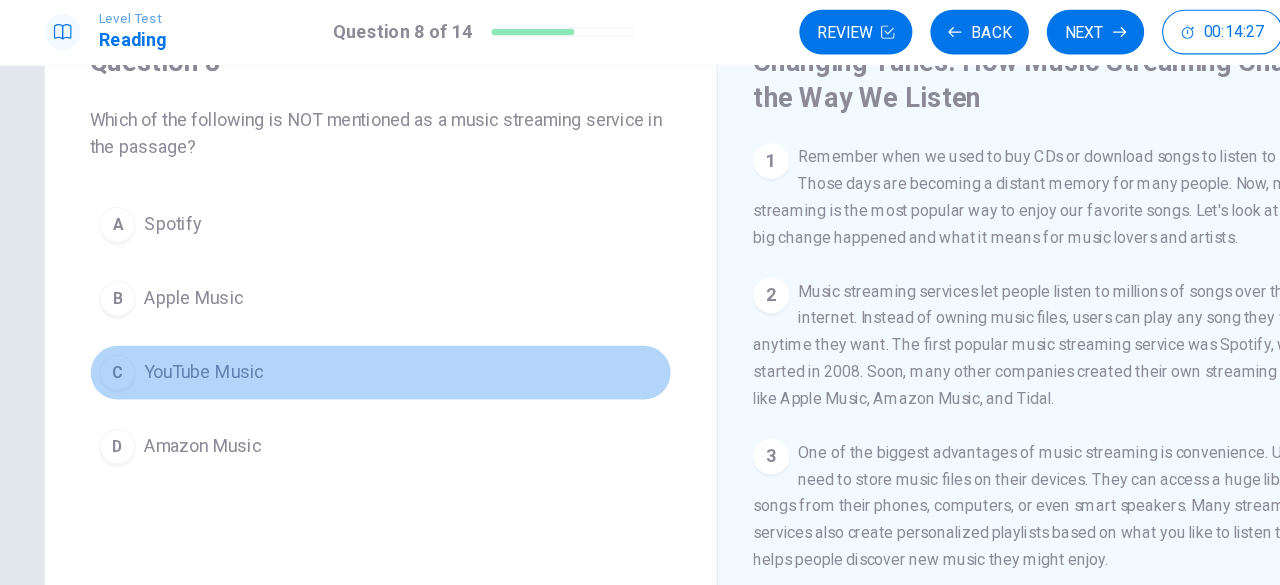 click on "YouTube Music" at bounding box center (182, 338) 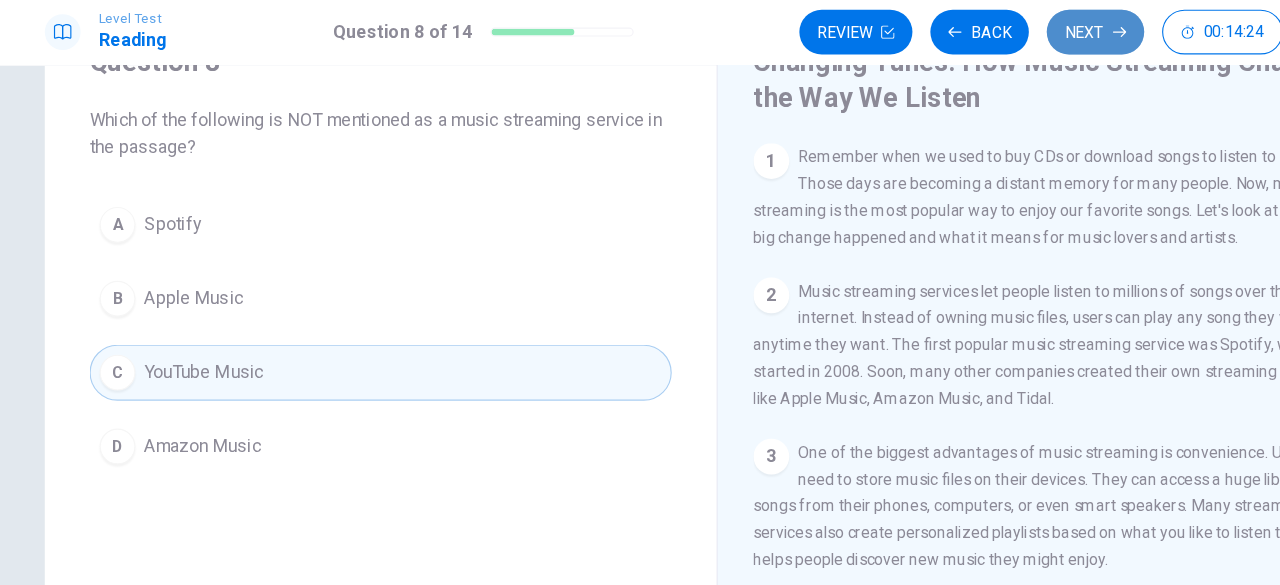 click on "Next" at bounding box center [978, 34] 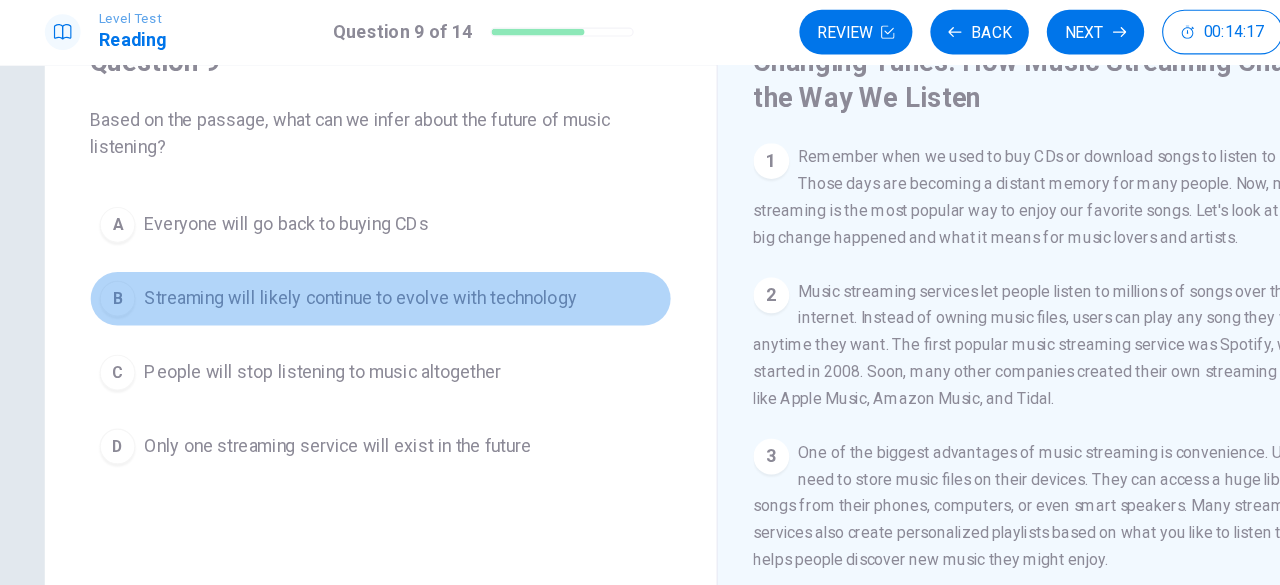 click on "Streaming will likely continue to evolve with technology" at bounding box center [322, 272] 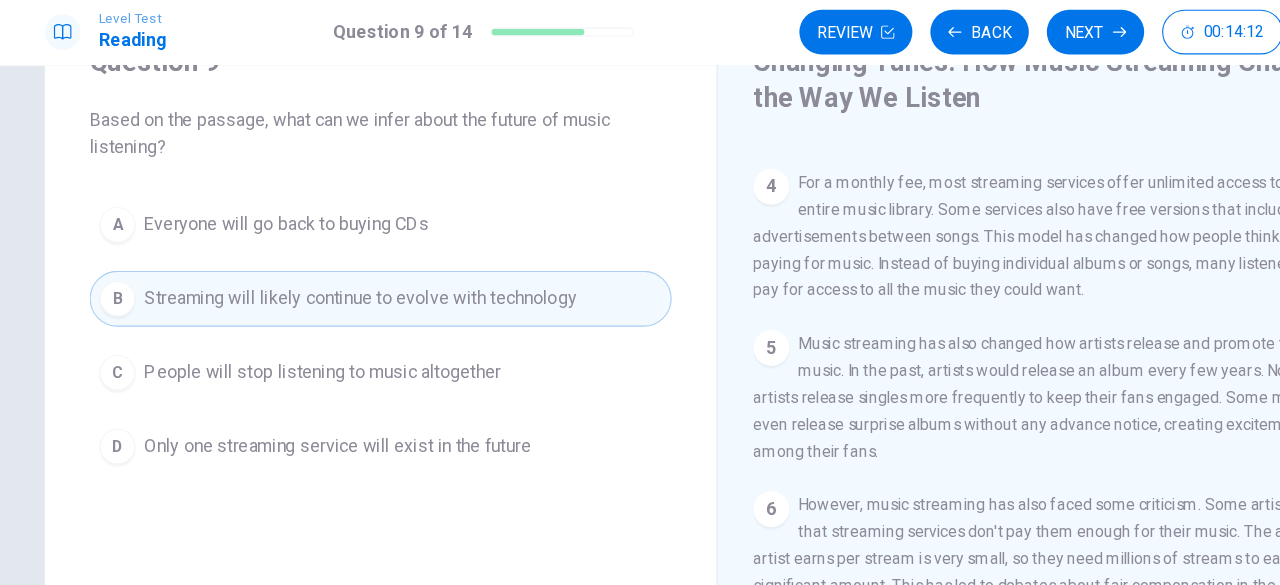 scroll, scrollTop: 406, scrollLeft: 0, axis: vertical 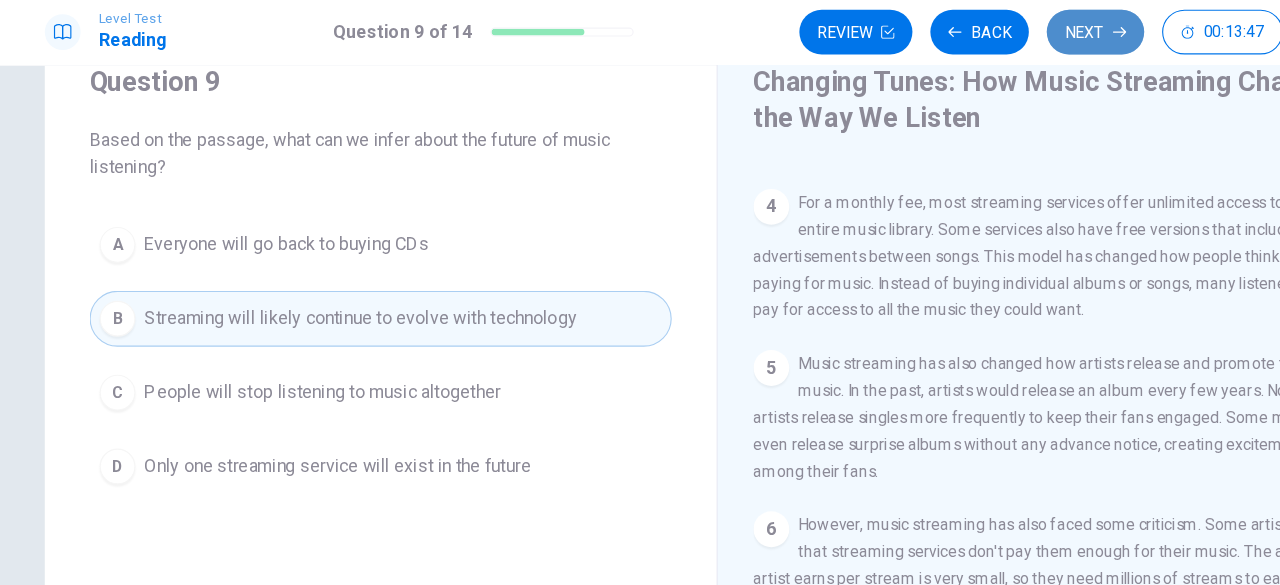 click 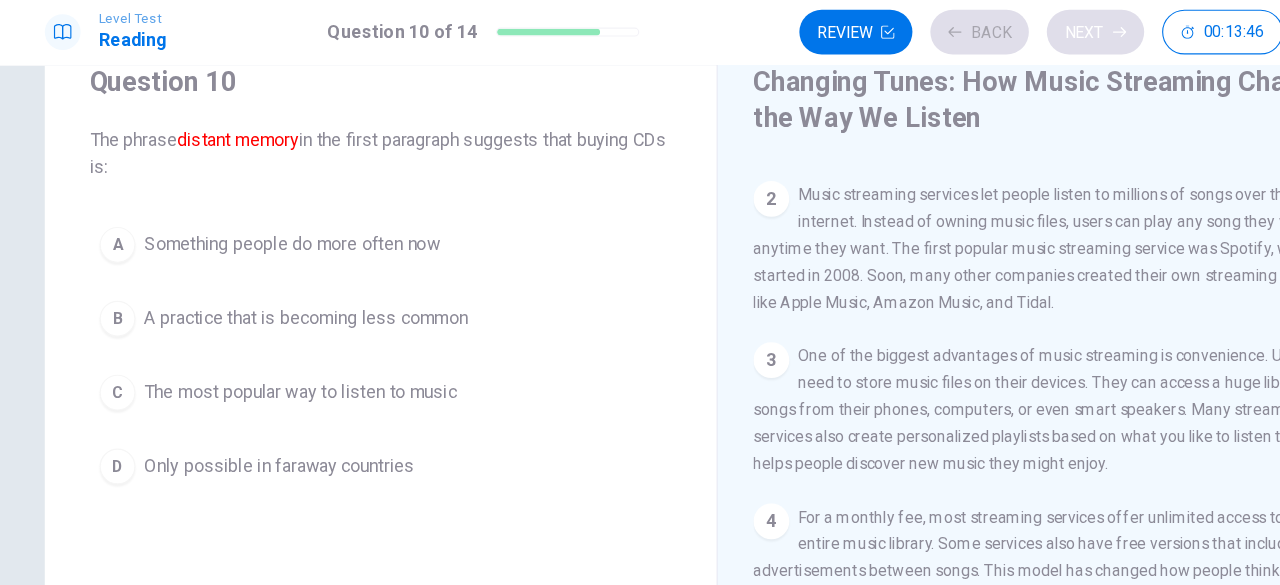 scroll, scrollTop: 0, scrollLeft: 0, axis: both 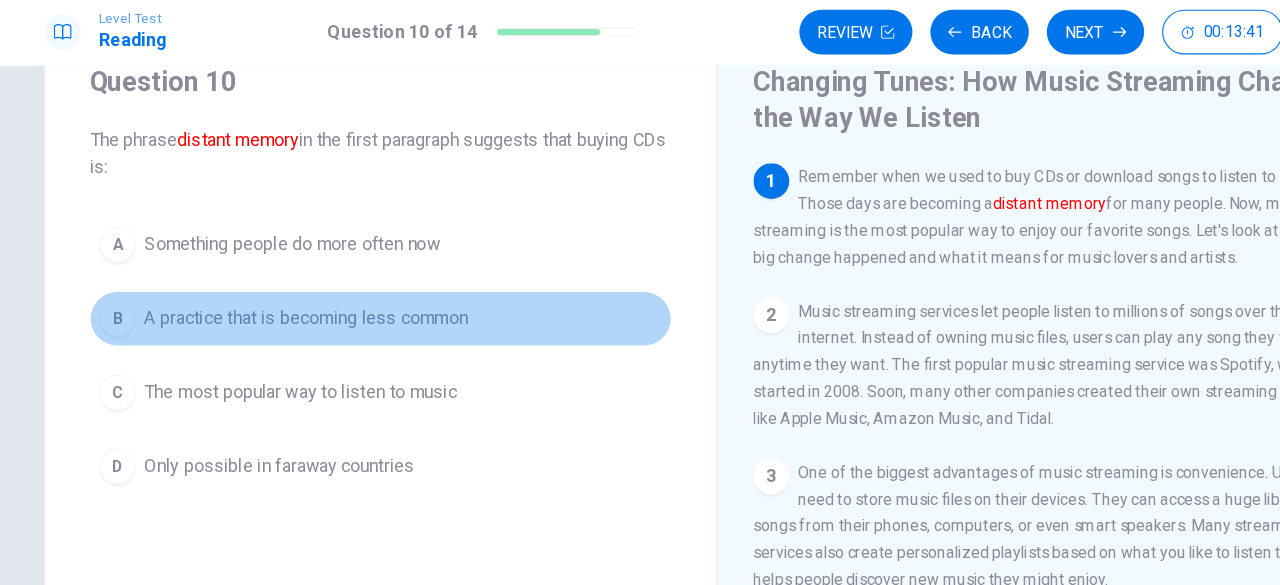 click on "A practice that is becoming less common" at bounding box center (273, 290) 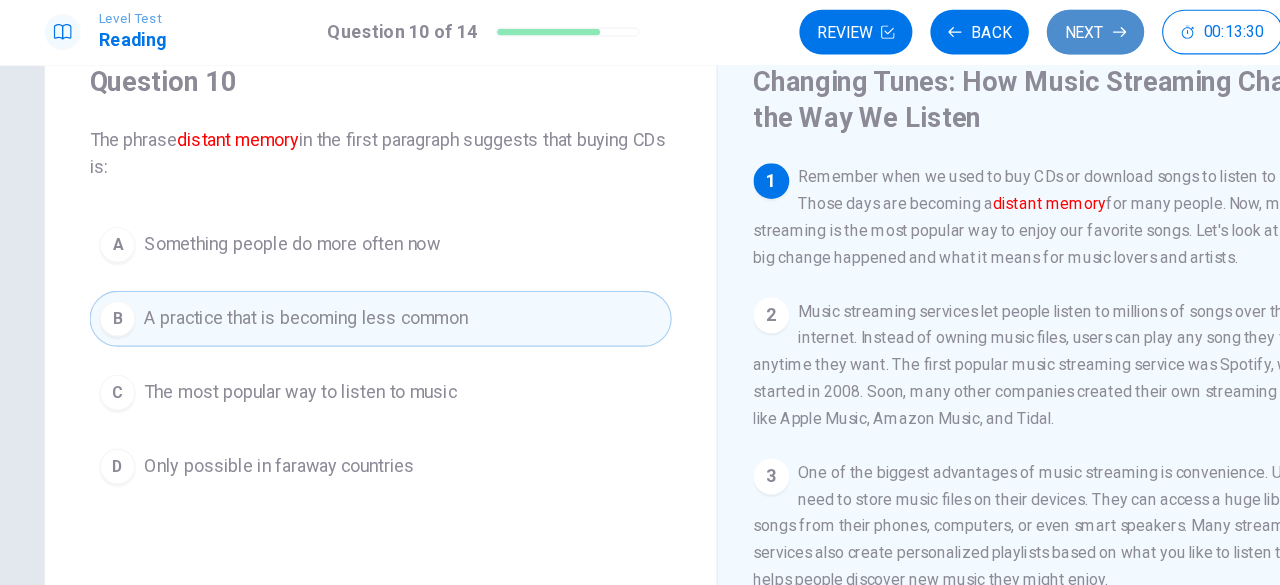 click on "Next" at bounding box center (978, 34) 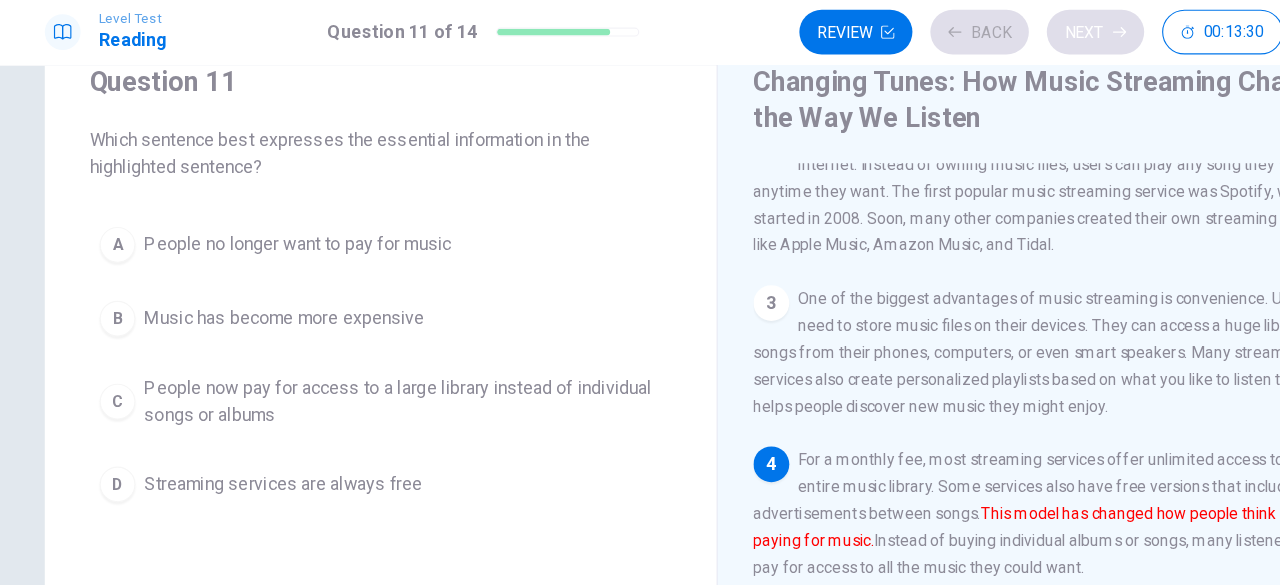 scroll, scrollTop: 165, scrollLeft: 0, axis: vertical 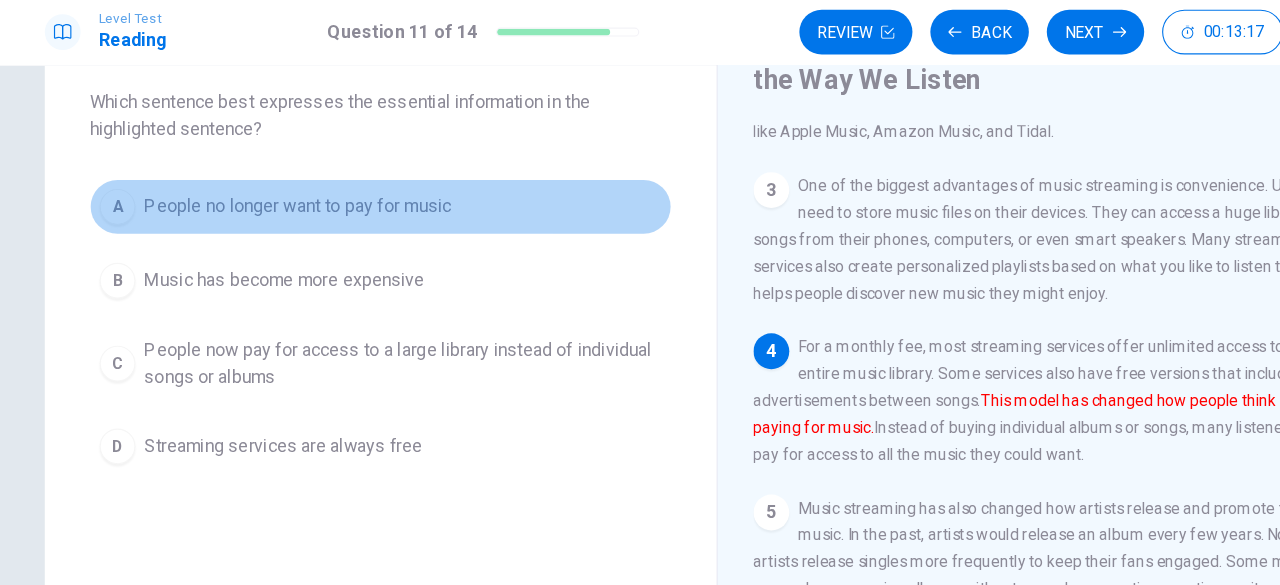 click on "People no longer want to pay for music" at bounding box center [266, 190] 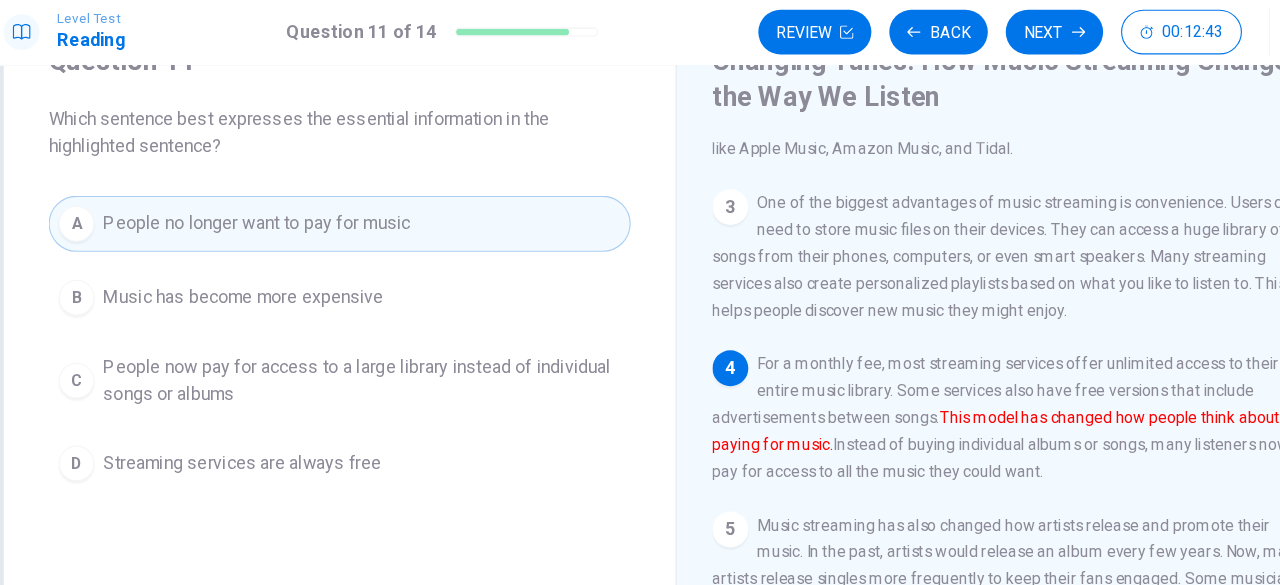 scroll, scrollTop: 96, scrollLeft: 0, axis: vertical 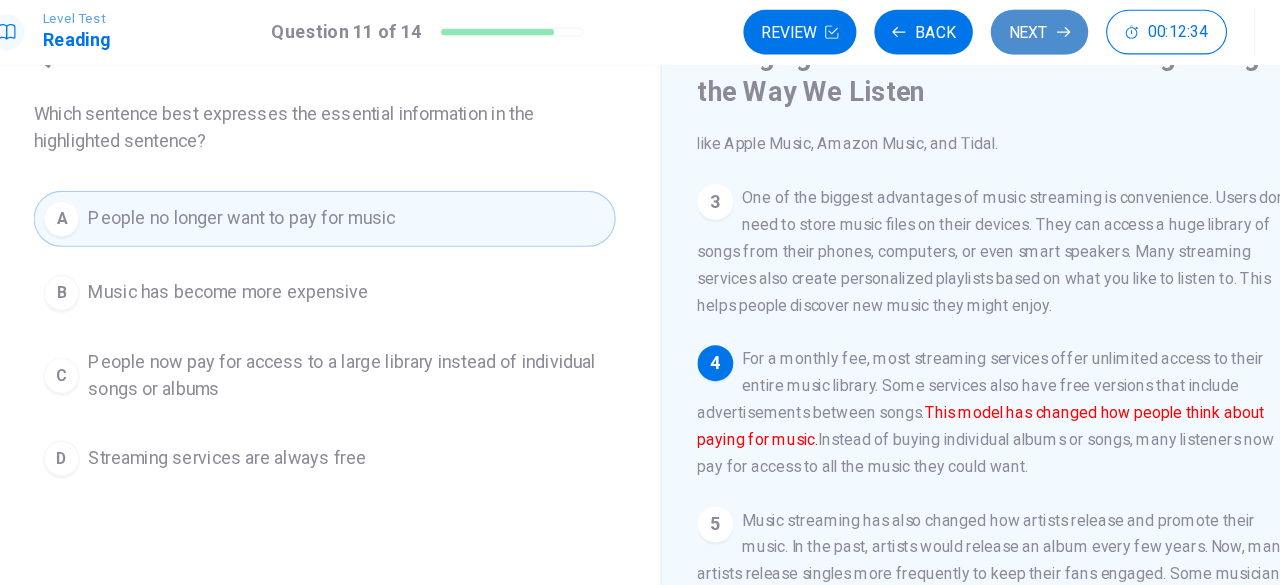click on "Next" at bounding box center [978, 34] 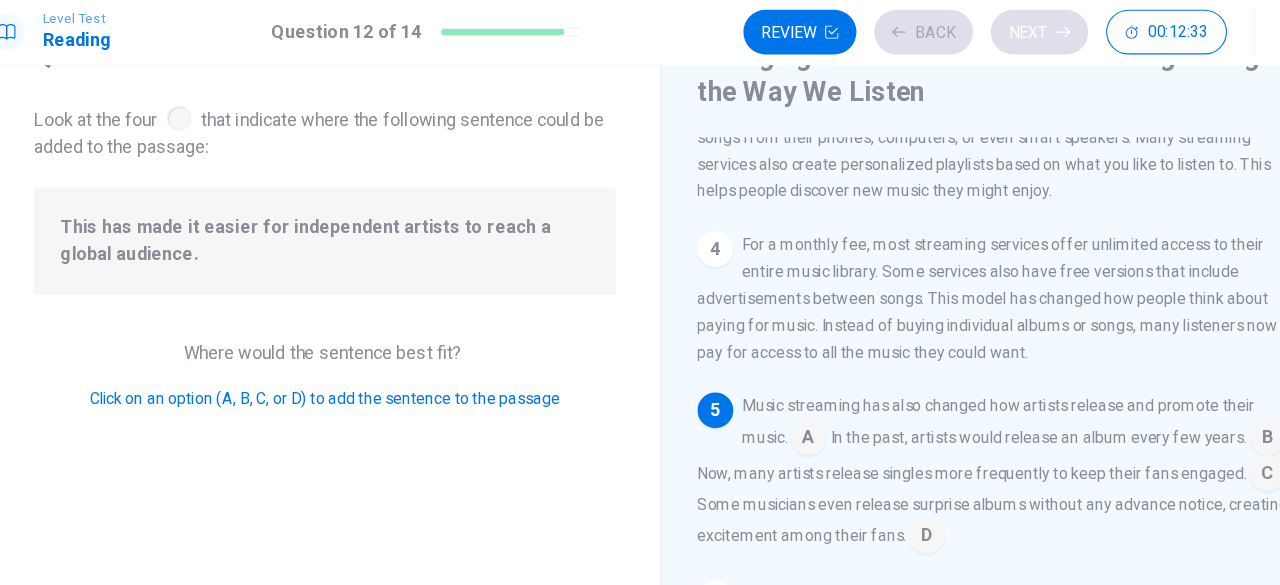 scroll, scrollTop: 342, scrollLeft: 0, axis: vertical 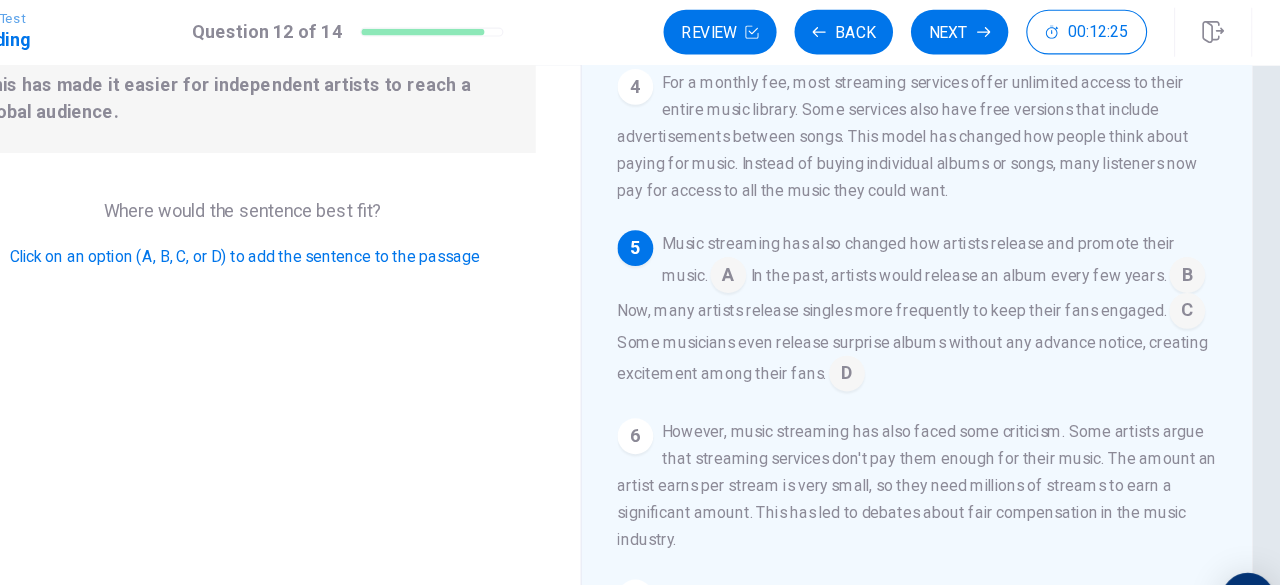 click at bounding box center [772, 253] 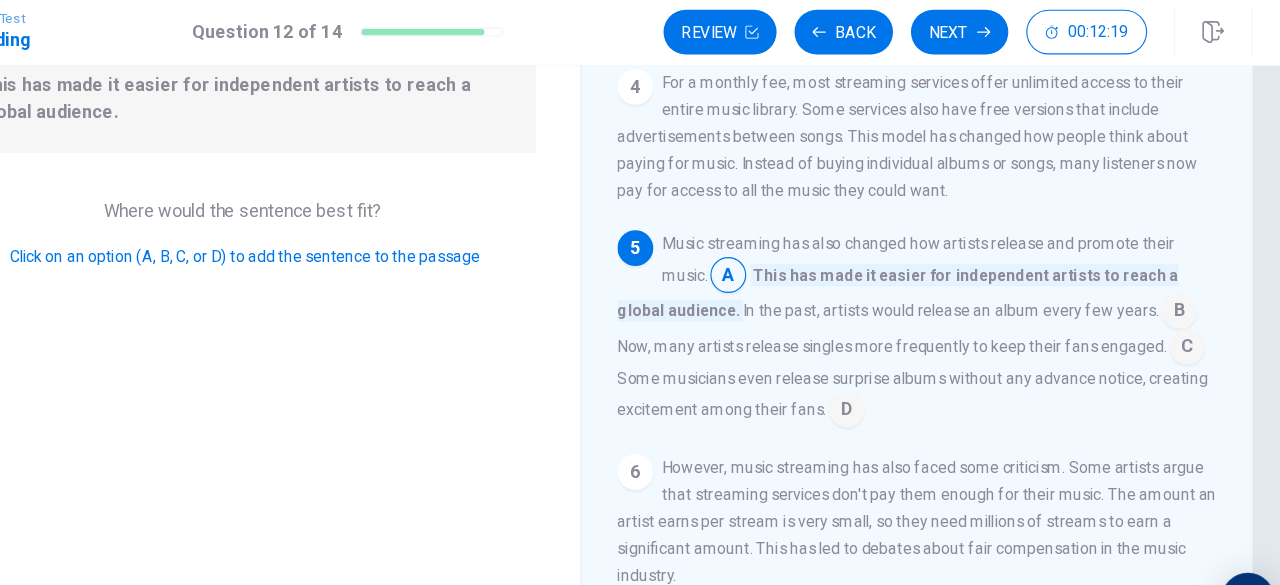 click at bounding box center (1182, 317) 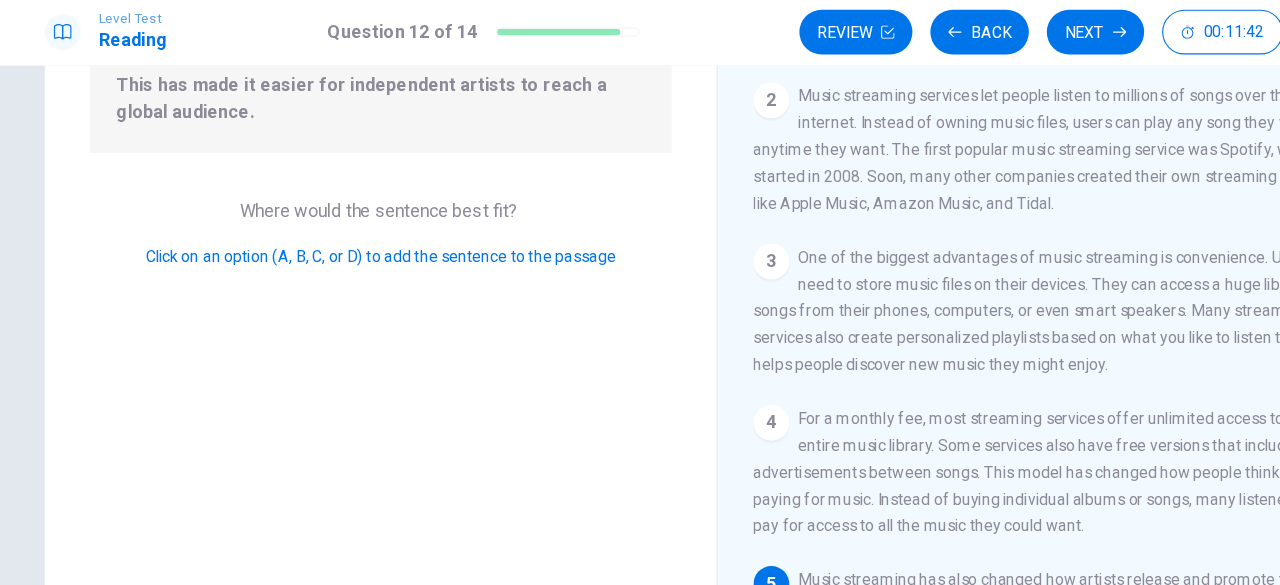 scroll, scrollTop: 0, scrollLeft: 0, axis: both 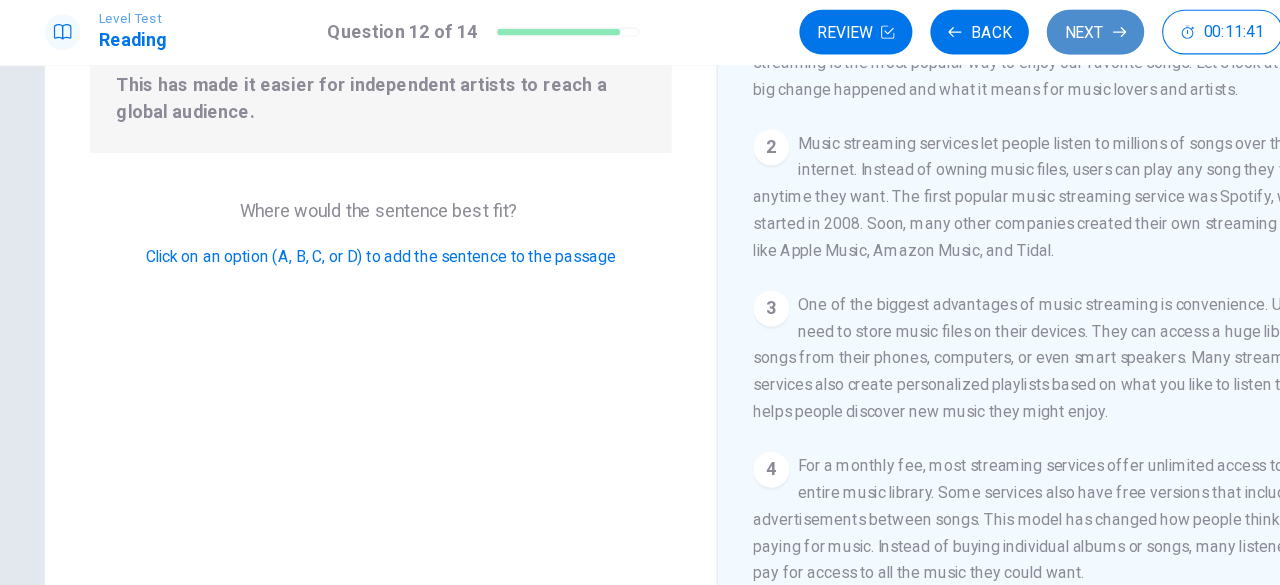 click on "Next" at bounding box center [978, 34] 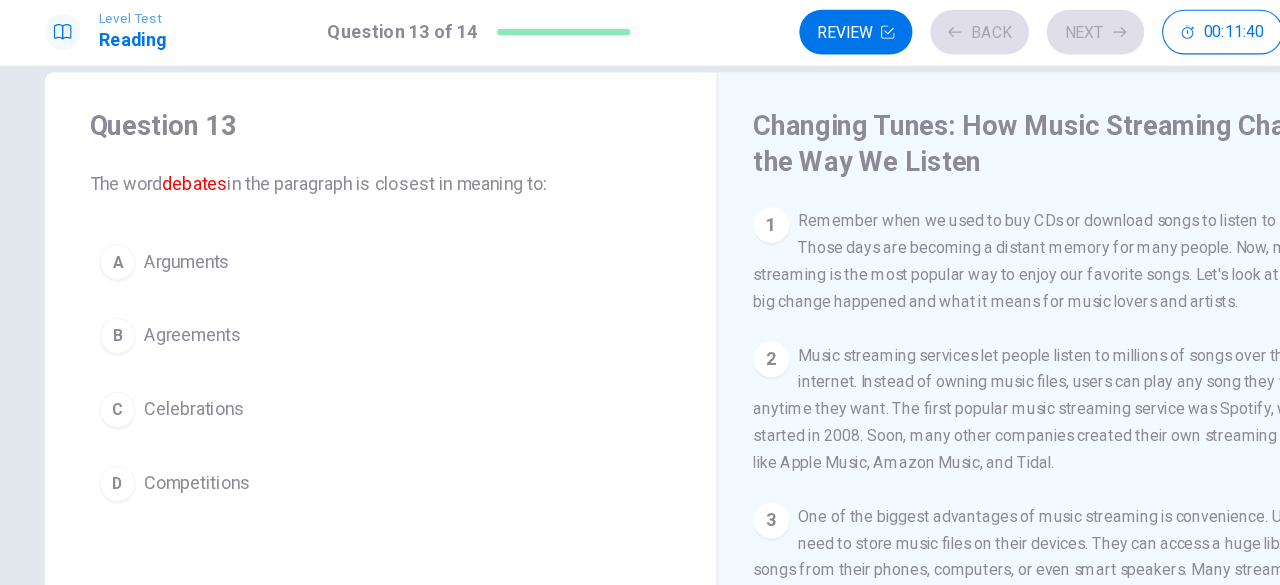scroll, scrollTop: 30, scrollLeft: 0, axis: vertical 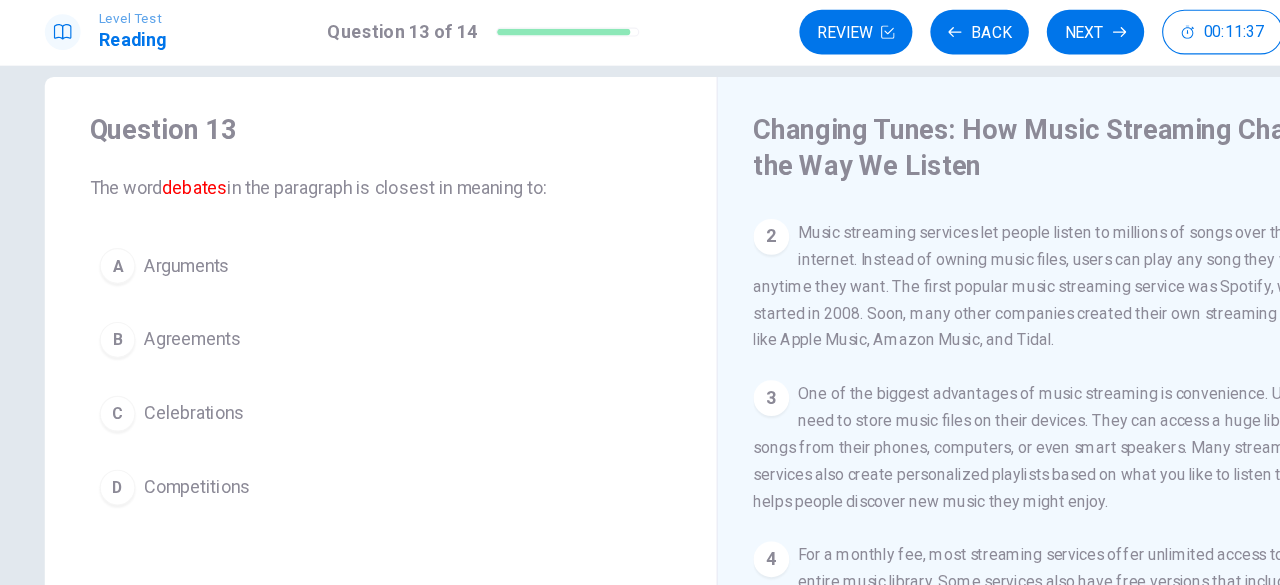 click on "A Arguments" at bounding box center [340, 243] 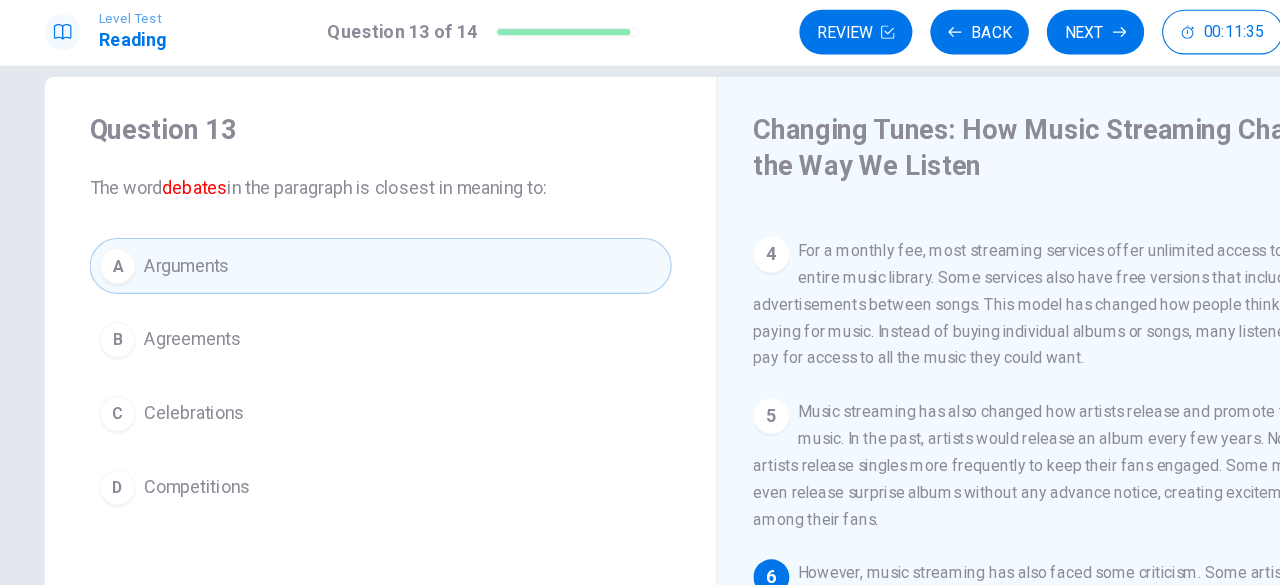 scroll, scrollTop: 406, scrollLeft: 0, axis: vertical 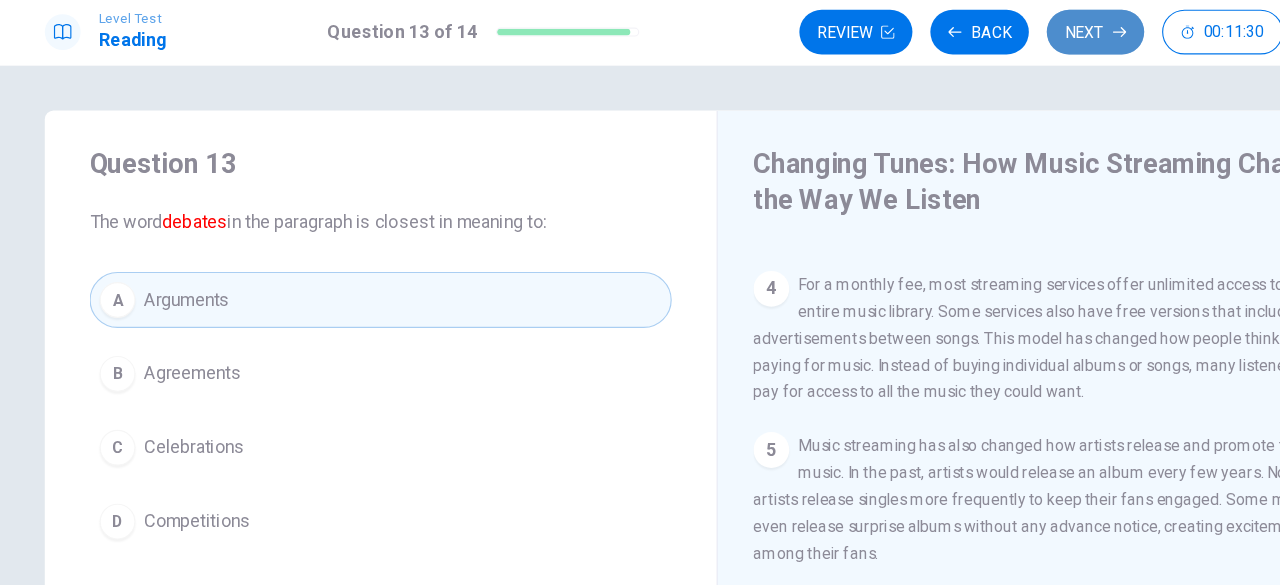 click on "Next" at bounding box center (978, 34) 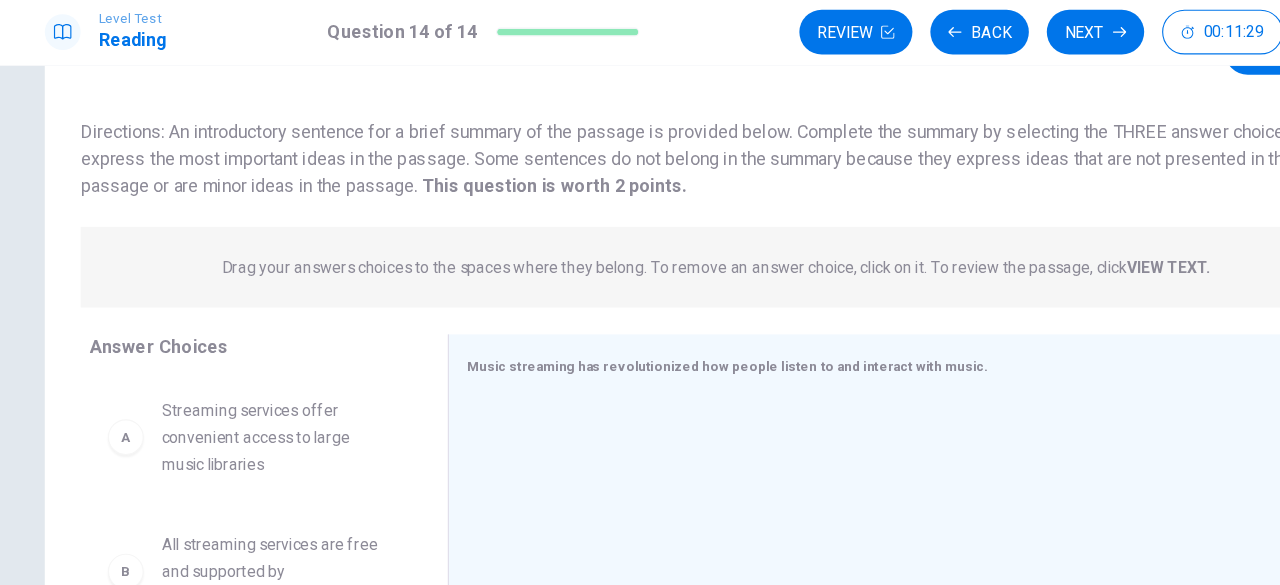 scroll, scrollTop: 110, scrollLeft: 0, axis: vertical 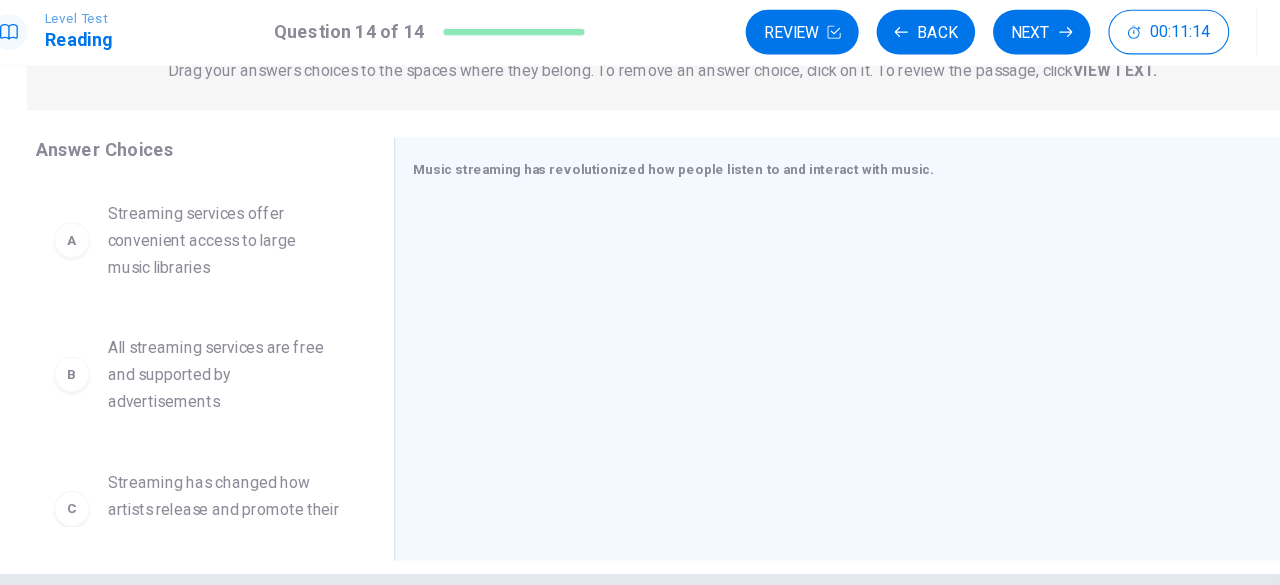 click on "Streaming services offer convenient access to large music libraries" at bounding box center (248, 220) 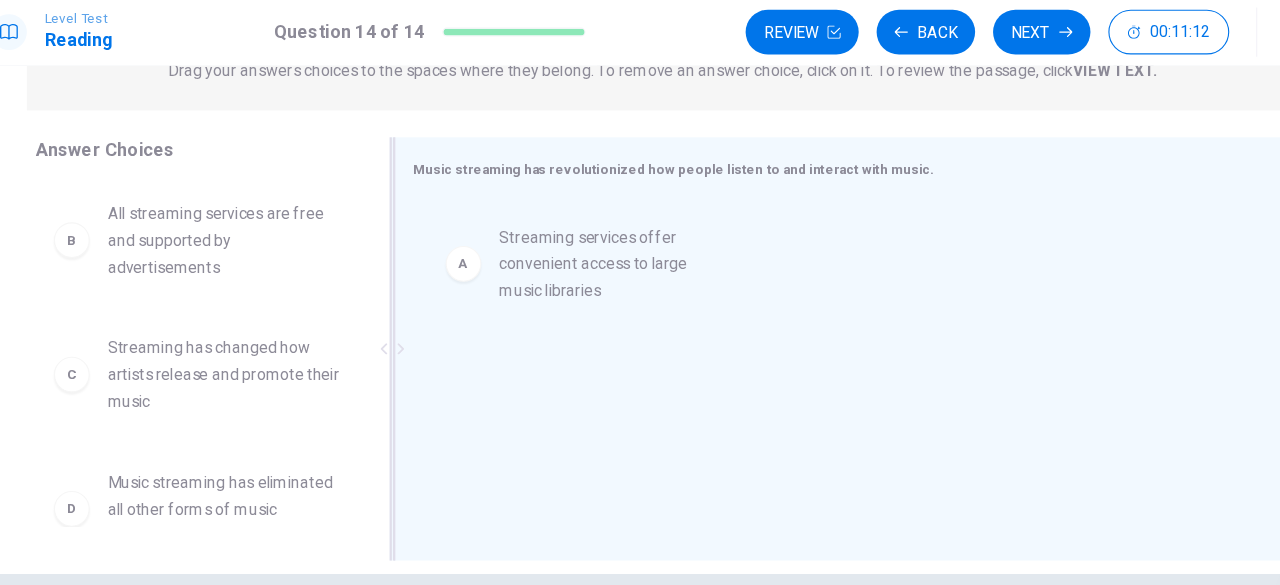 drag, startPoint x: 204, startPoint y: 240, endPoint x: 649, endPoint y: 254, distance: 445.22018 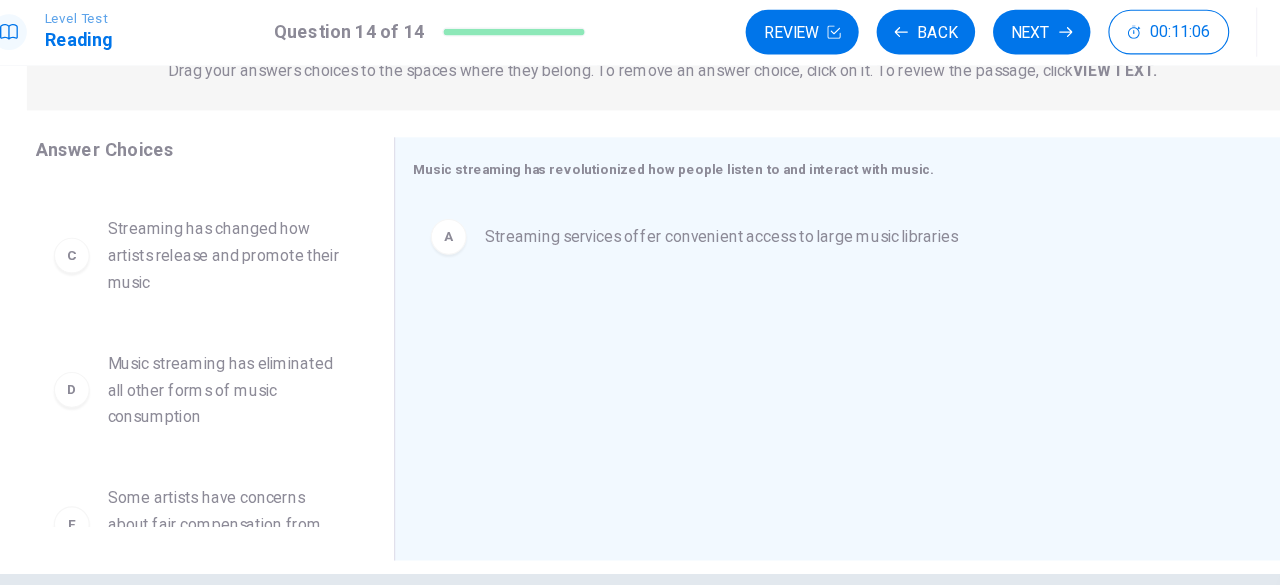 scroll, scrollTop: 103, scrollLeft: 0, axis: vertical 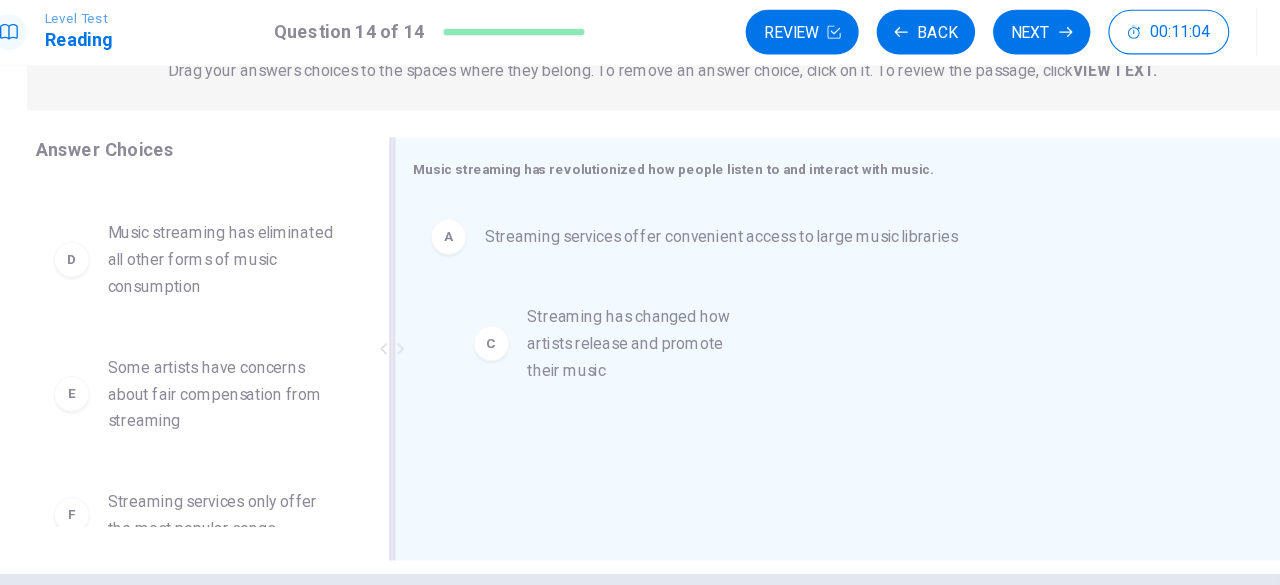 drag, startPoint x: 192, startPoint y: 238, endPoint x: 658, endPoint y: 330, distance: 474.99475 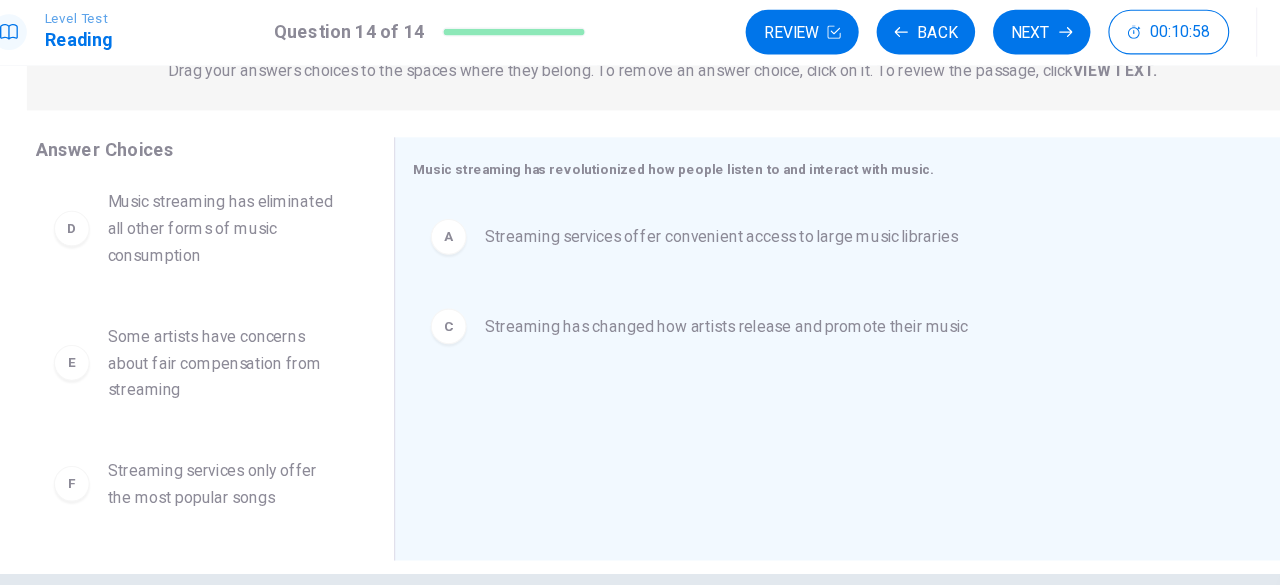 scroll, scrollTop: 132, scrollLeft: 0, axis: vertical 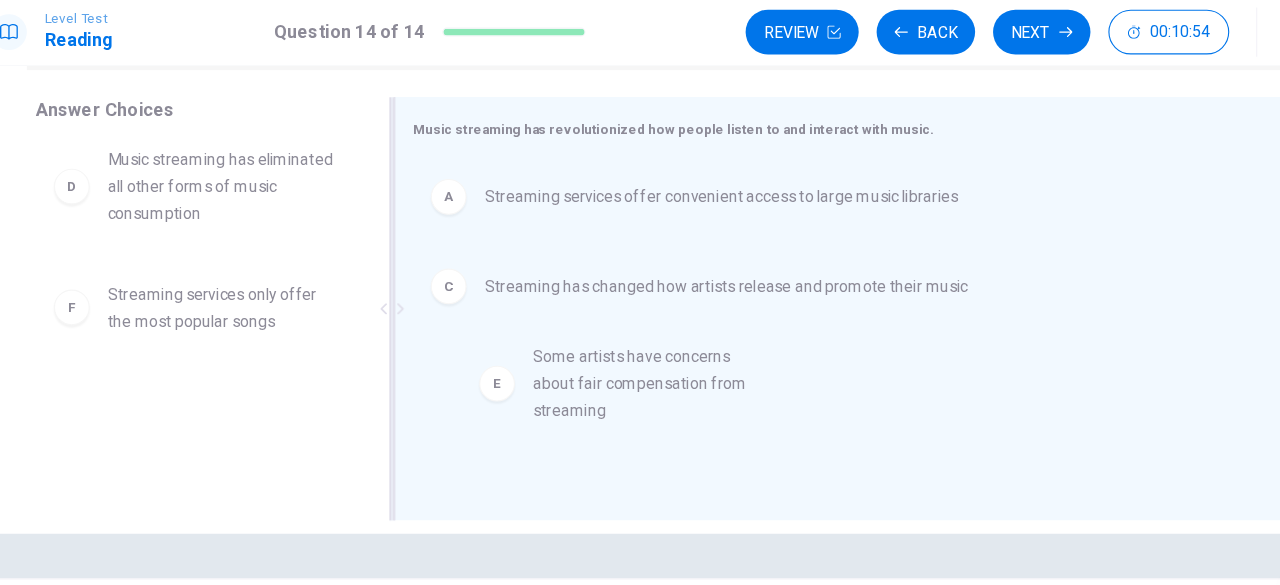 drag, startPoint x: 187, startPoint y: 298, endPoint x: 576, endPoint y: 355, distance: 393.1539 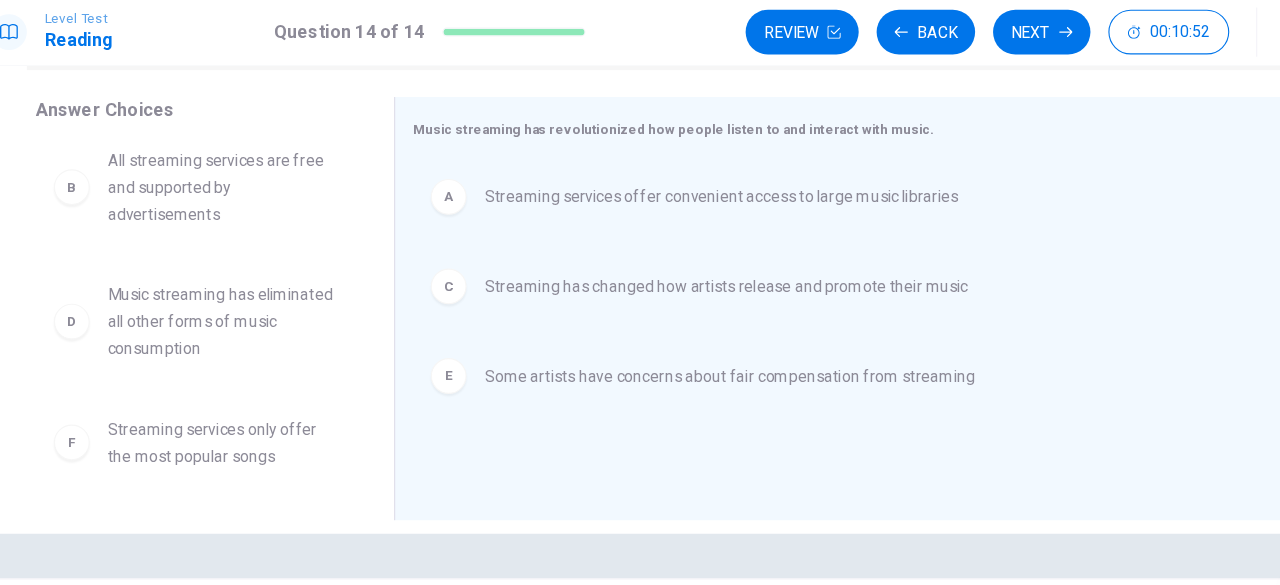 scroll, scrollTop: 0, scrollLeft: 0, axis: both 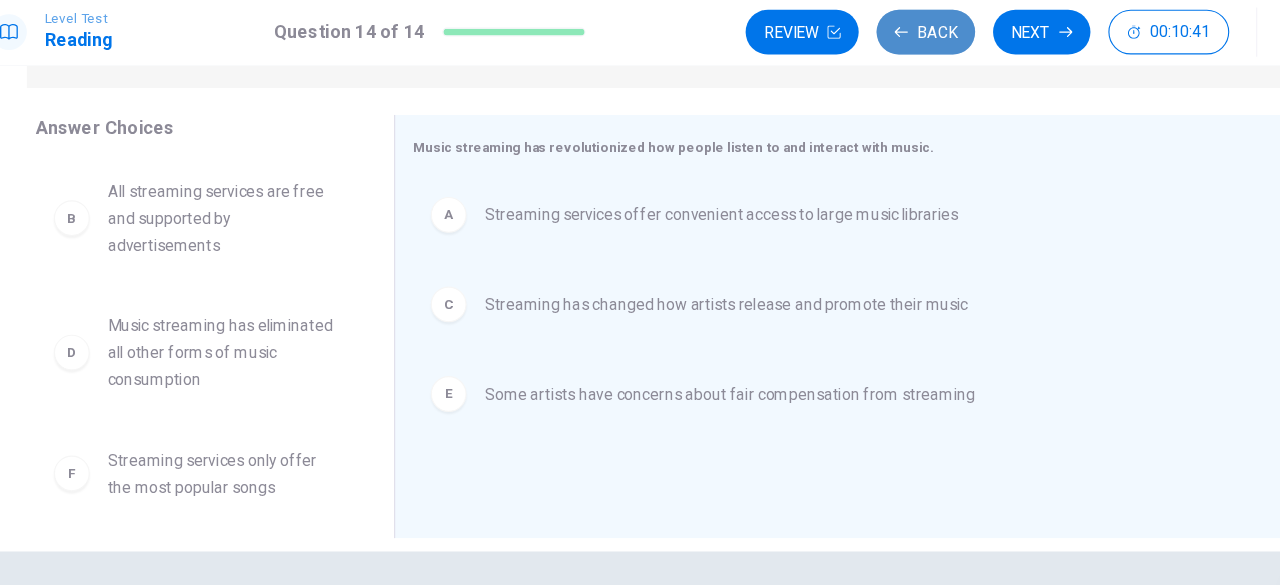 click on "Back" at bounding box center (875, 34) 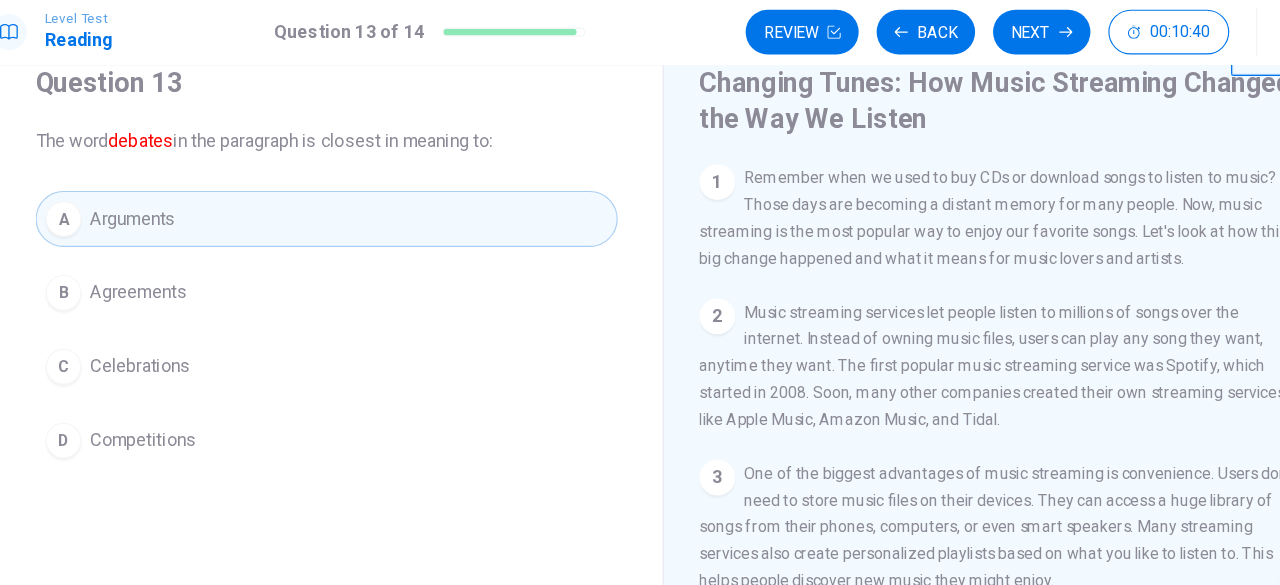 scroll, scrollTop: 64, scrollLeft: 0, axis: vertical 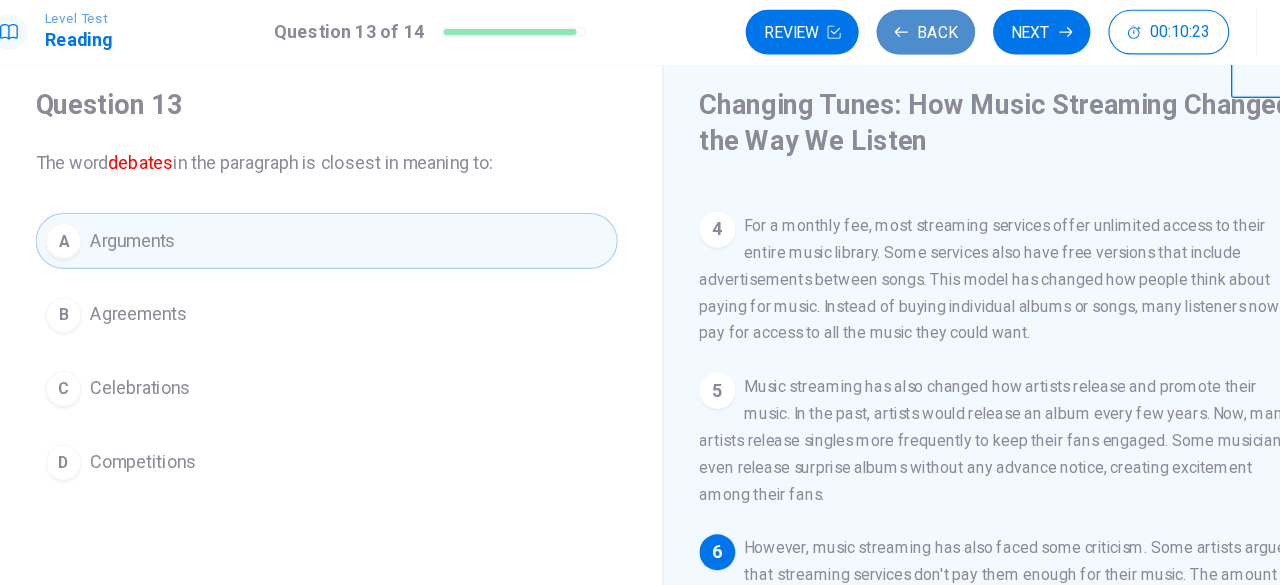 click on "Back" at bounding box center [875, 34] 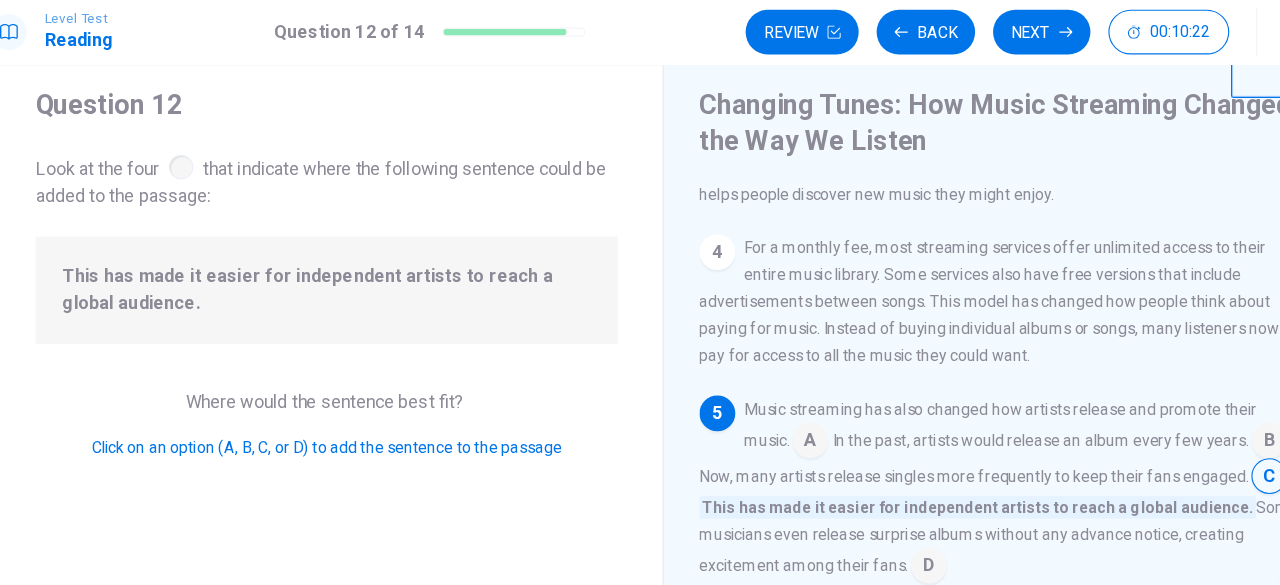 scroll, scrollTop: 366, scrollLeft: 0, axis: vertical 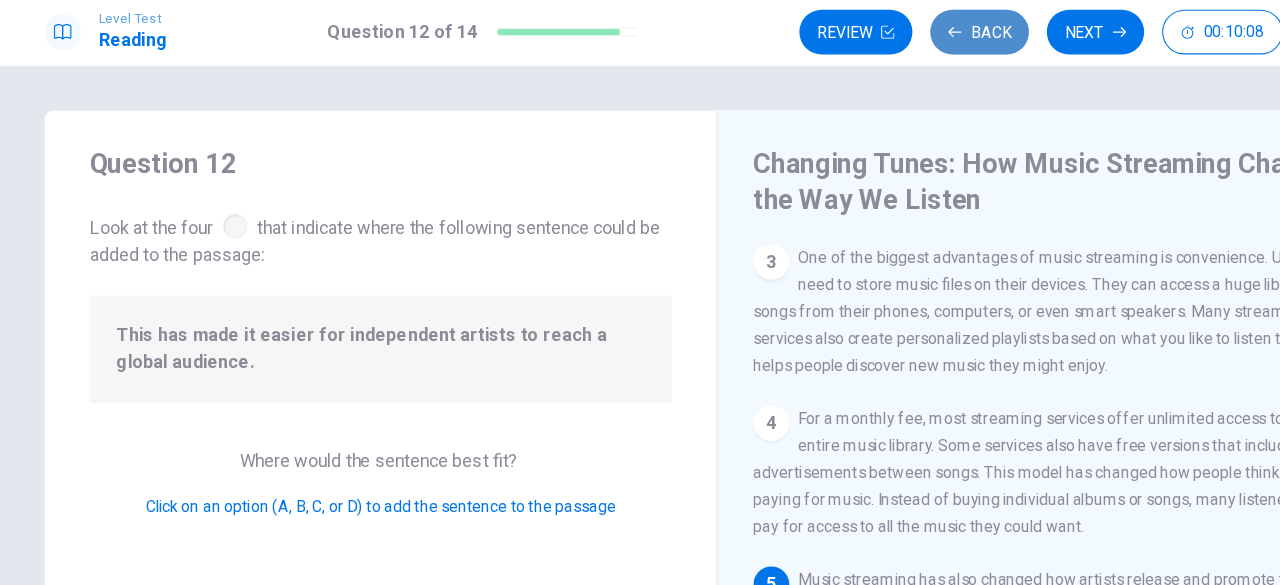 click on "Back" at bounding box center [875, 34] 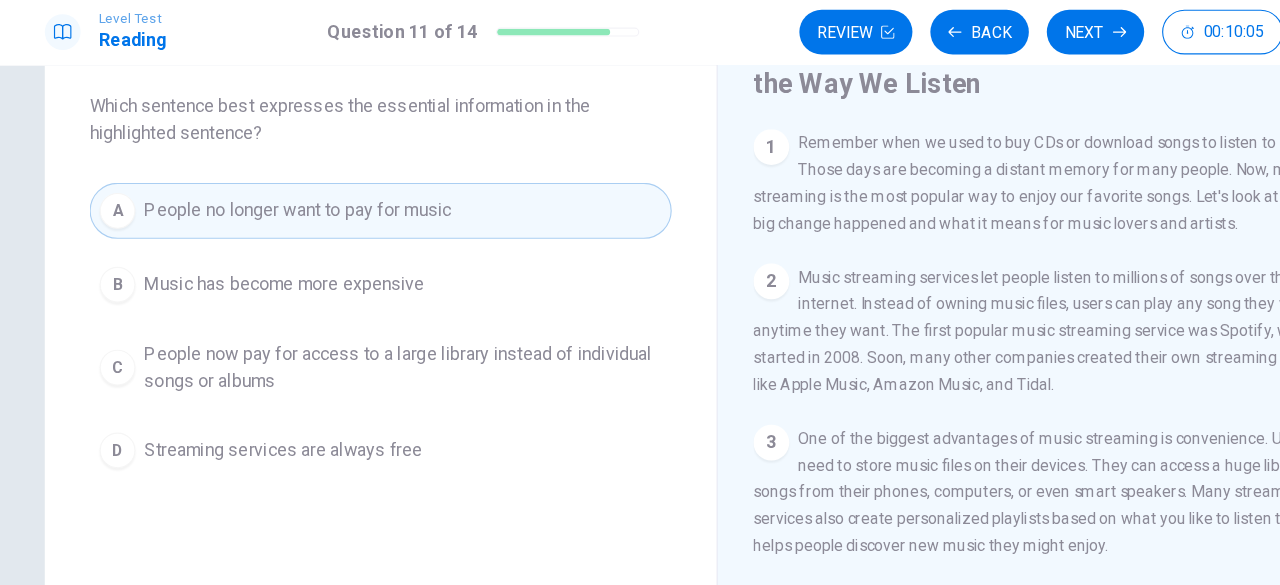 scroll, scrollTop: 102, scrollLeft: 0, axis: vertical 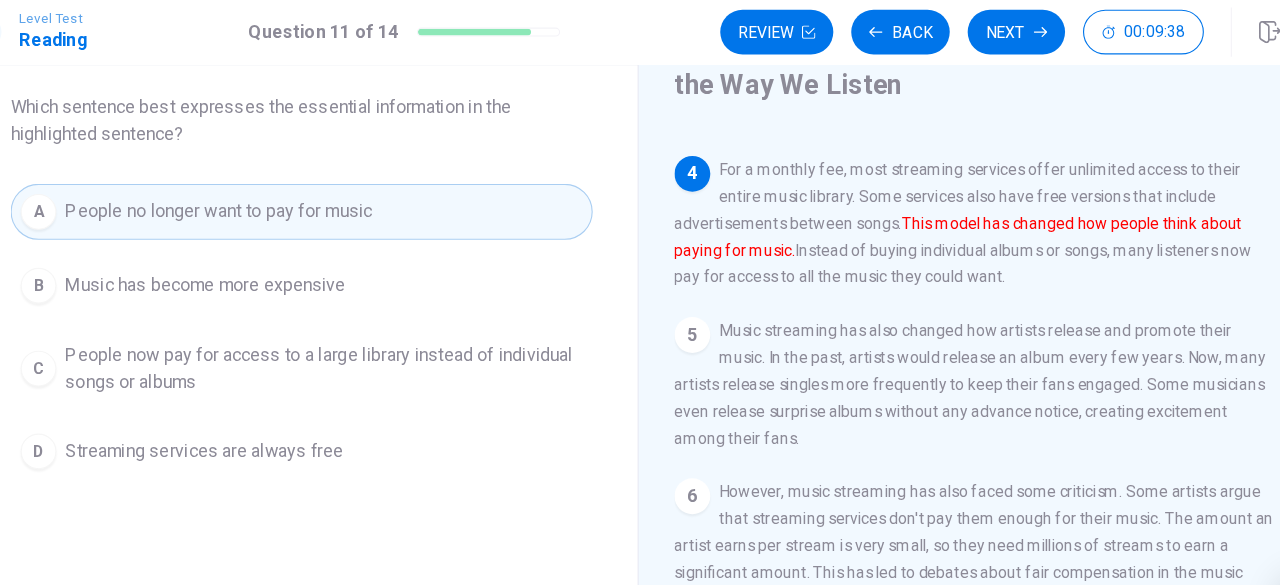 click on "People now pay for access to a large library instead of individual songs or albums" at bounding box center (360, 335) 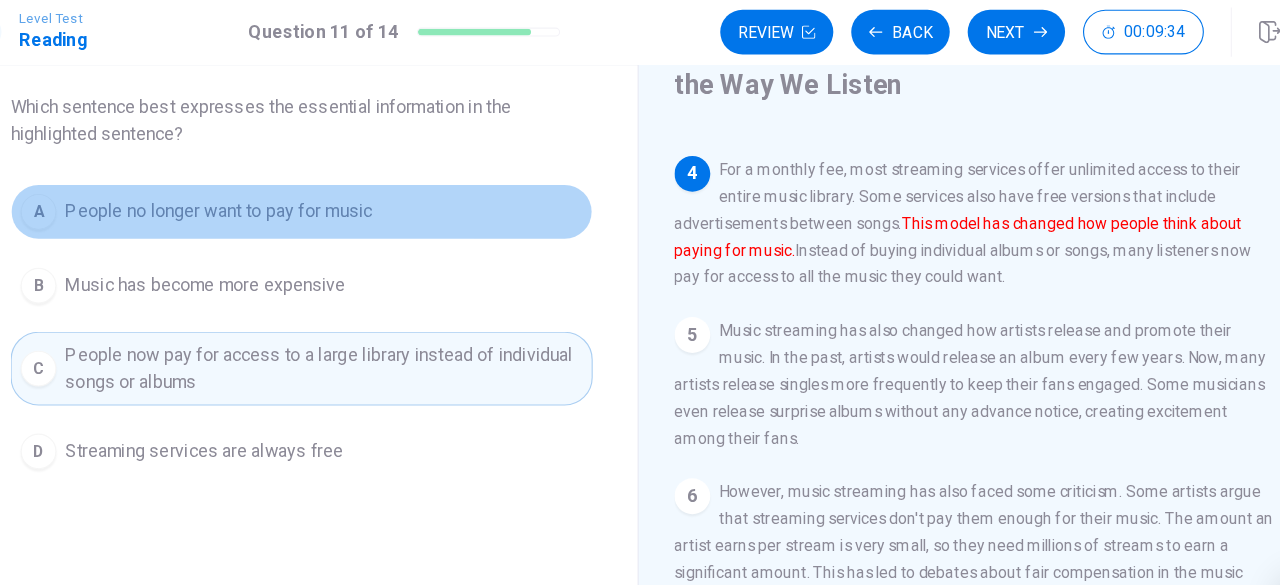 click on "A People no longer want to pay for music" at bounding box center (340, 195) 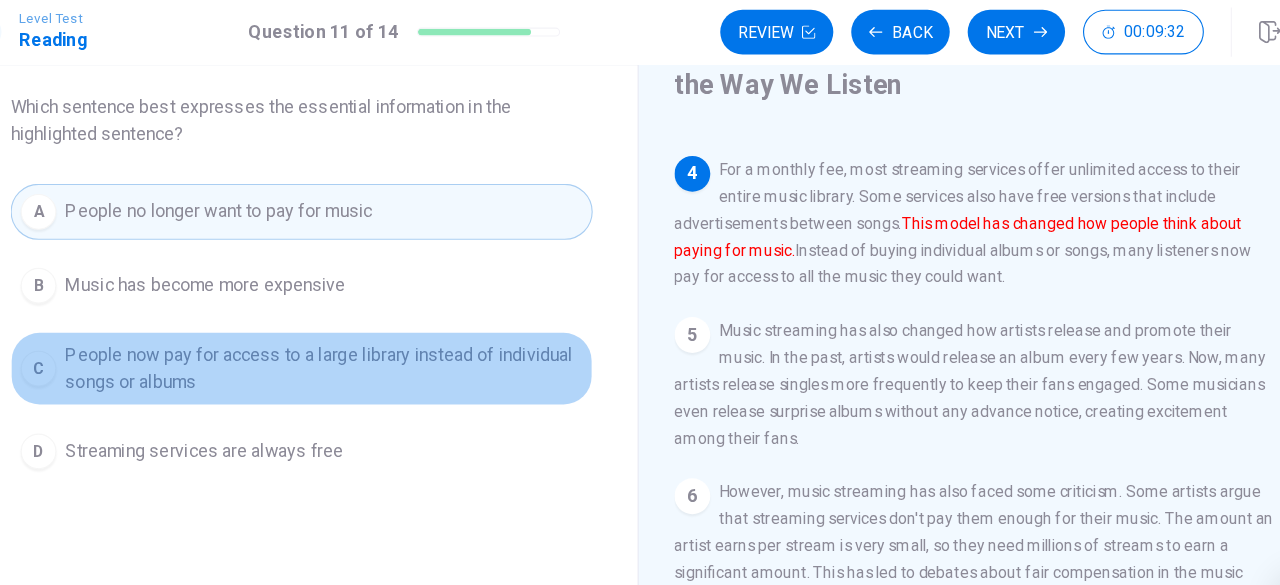 click on "People now pay for access to a large library instead of individual songs or albums" at bounding box center [360, 335] 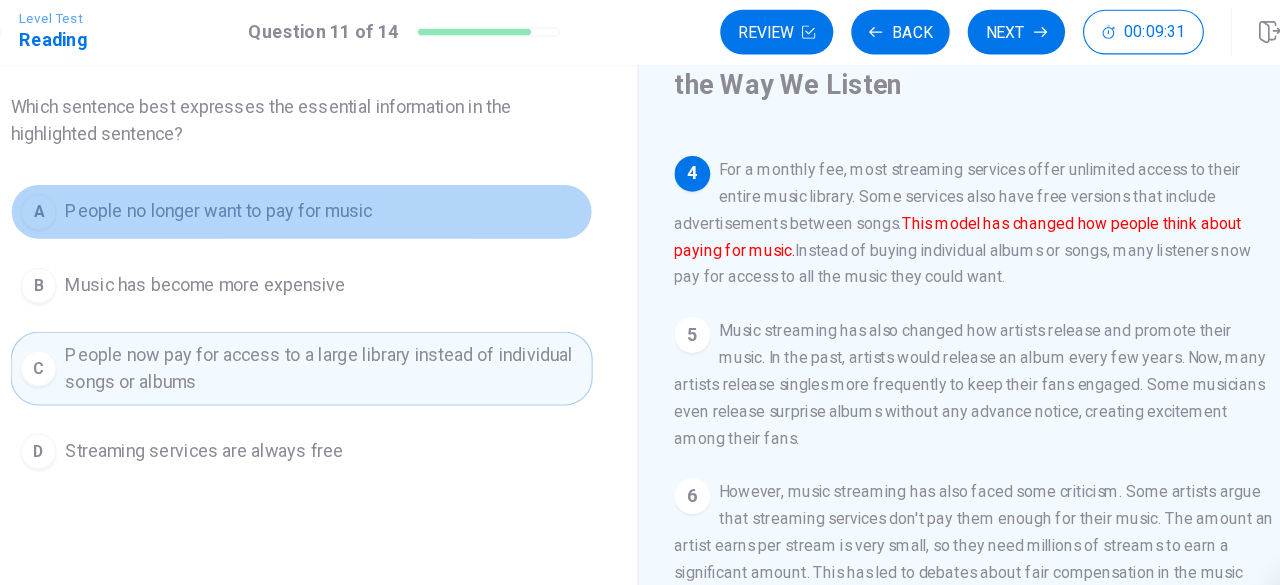 click on "A People no longer want to pay for music" at bounding box center (340, 195) 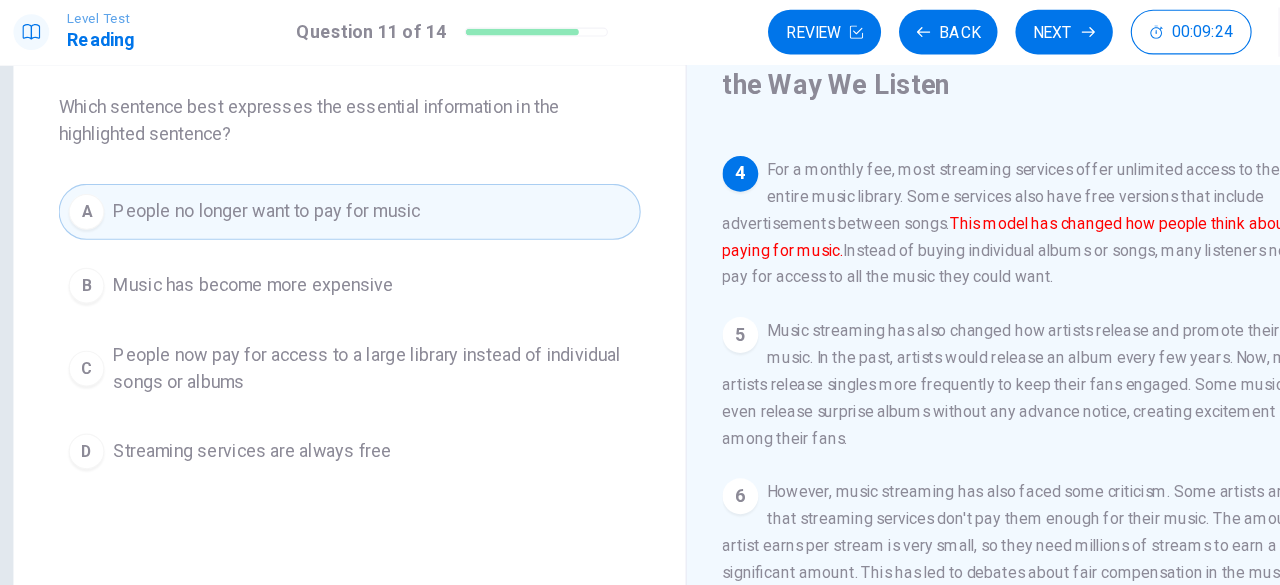 scroll, scrollTop: 406, scrollLeft: 0, axis: vertical 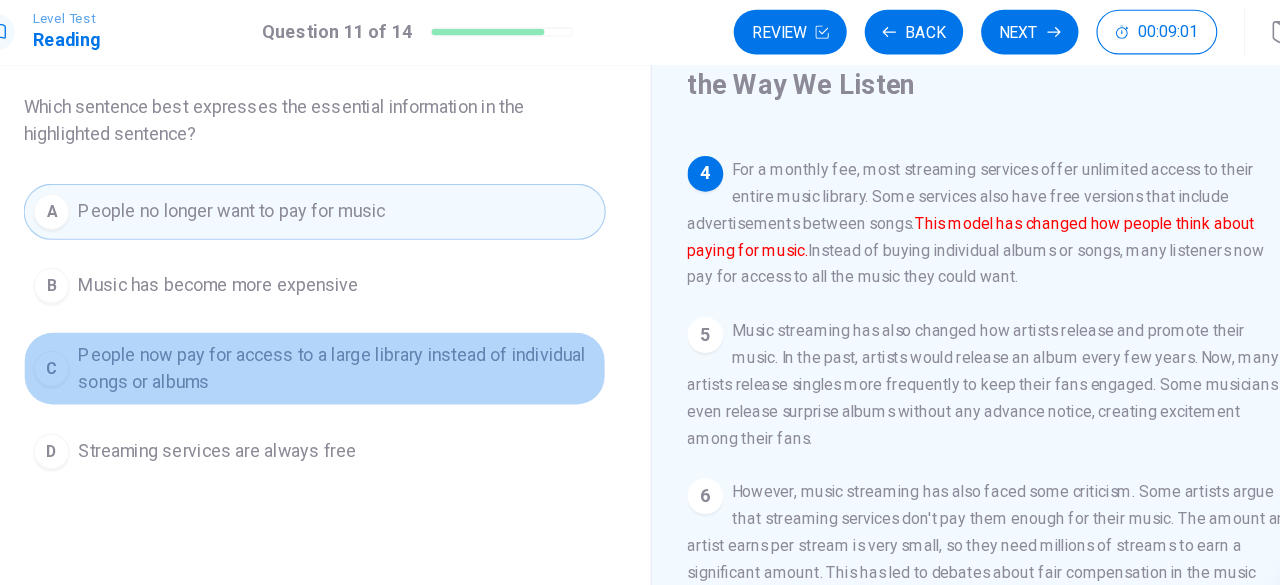 click on "People now pay for access to a large library instead of individual songs or albums" at bounding box center [360, 335] 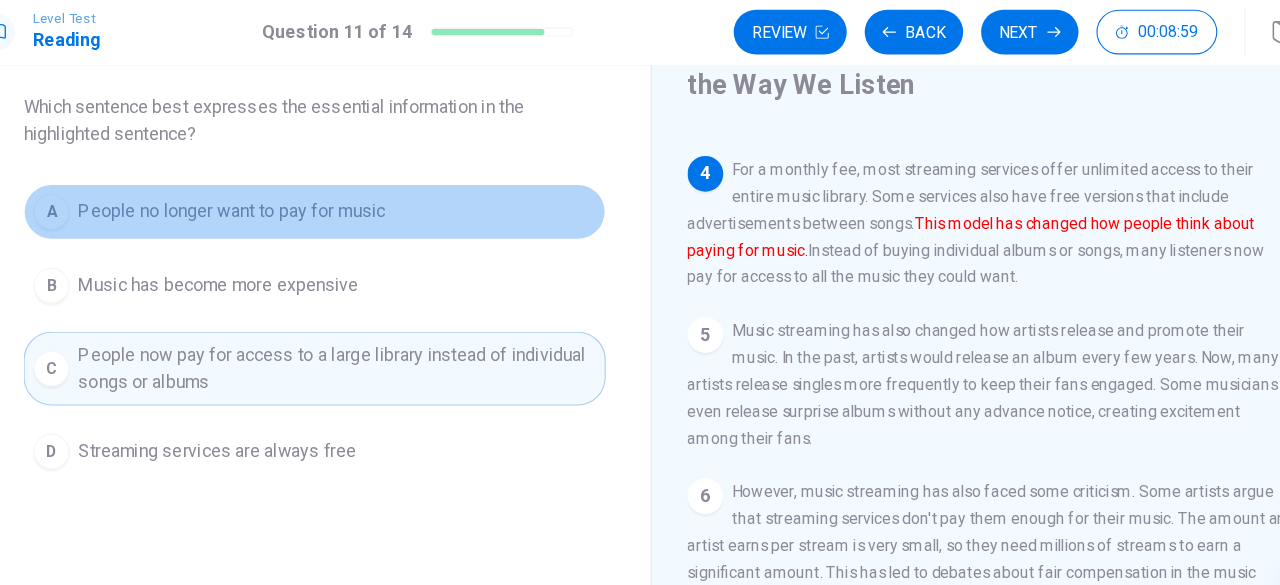 click on "People no longer want to pay for music" at bounding box center (266, 195) 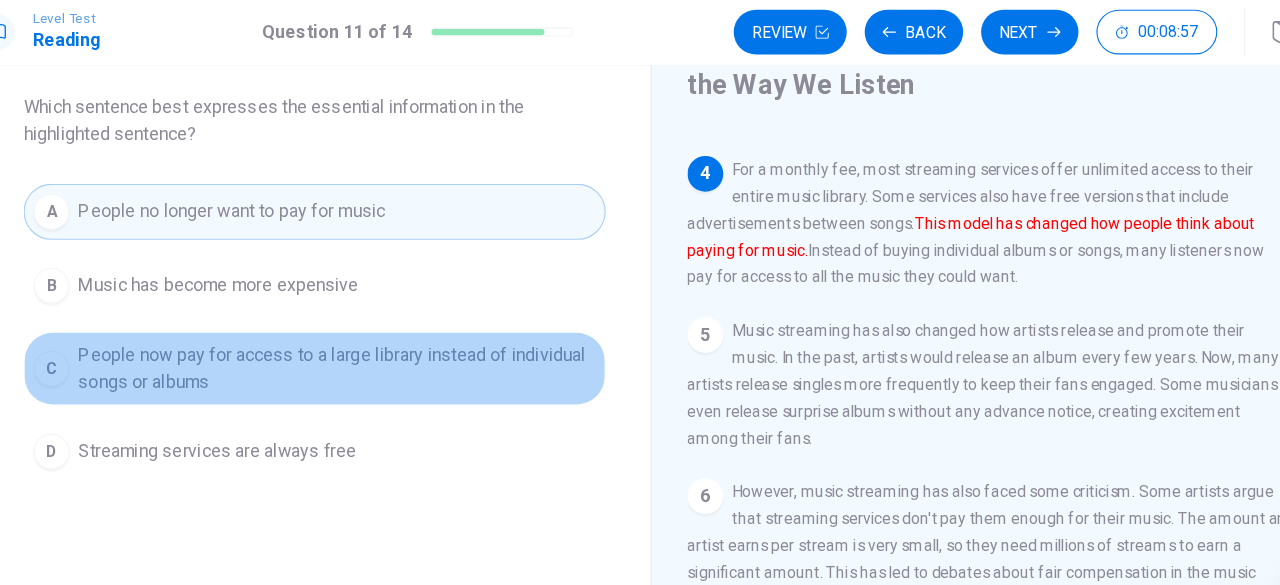 click on "C People now pay for access to a large library instead of individual songs or albums" at bounding box center [340, 335] 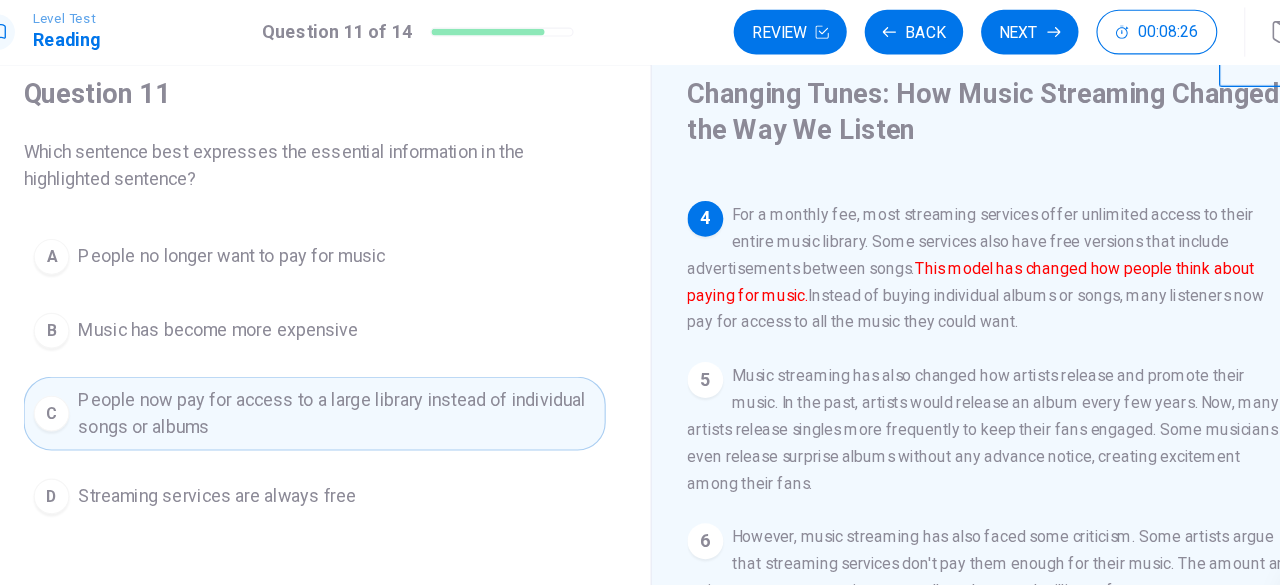 scroll, scrollTop: 61, scrollLeft: 0, axis: vertical 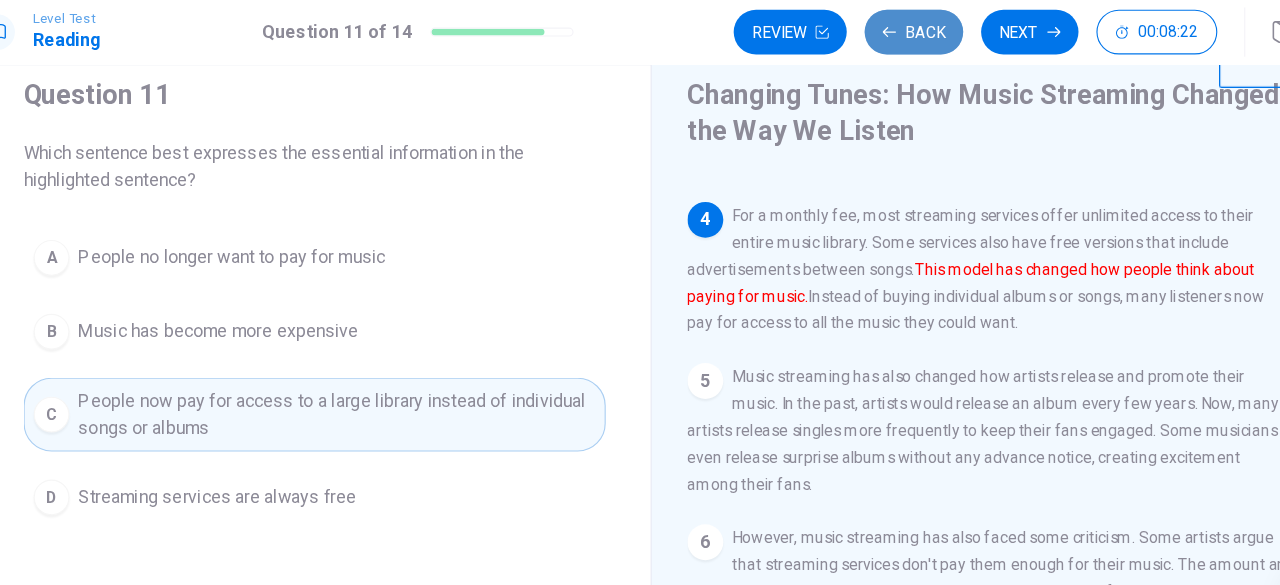 click on "Back" at bounding box center [875, 34] 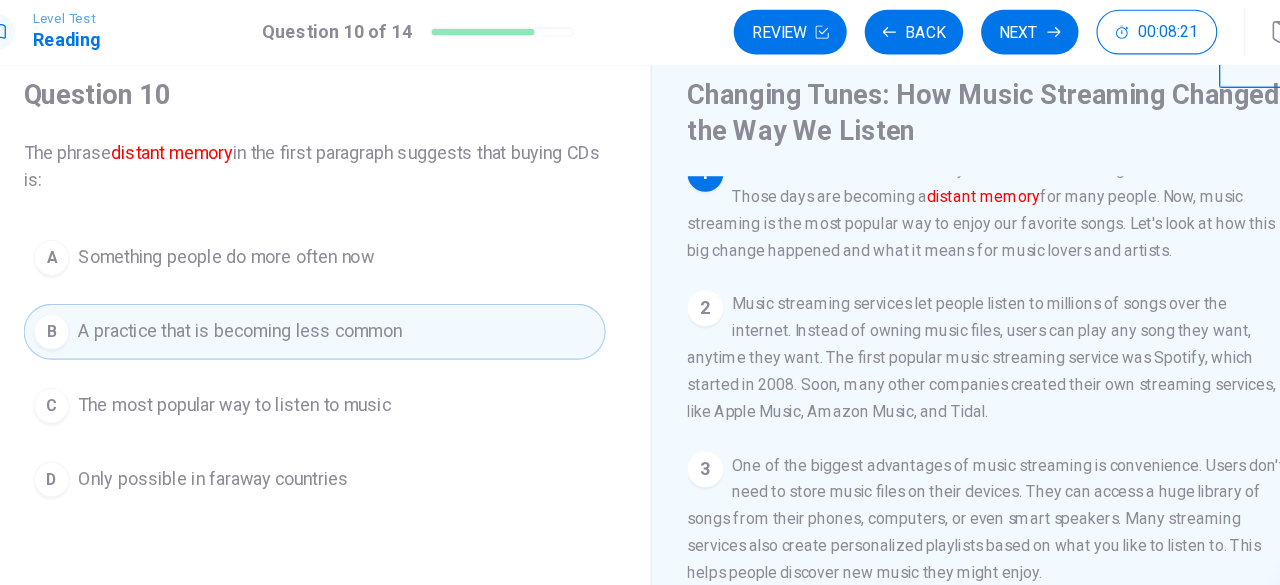 scroll, scrollTop: 0, scrollLeft: 0, axis: both 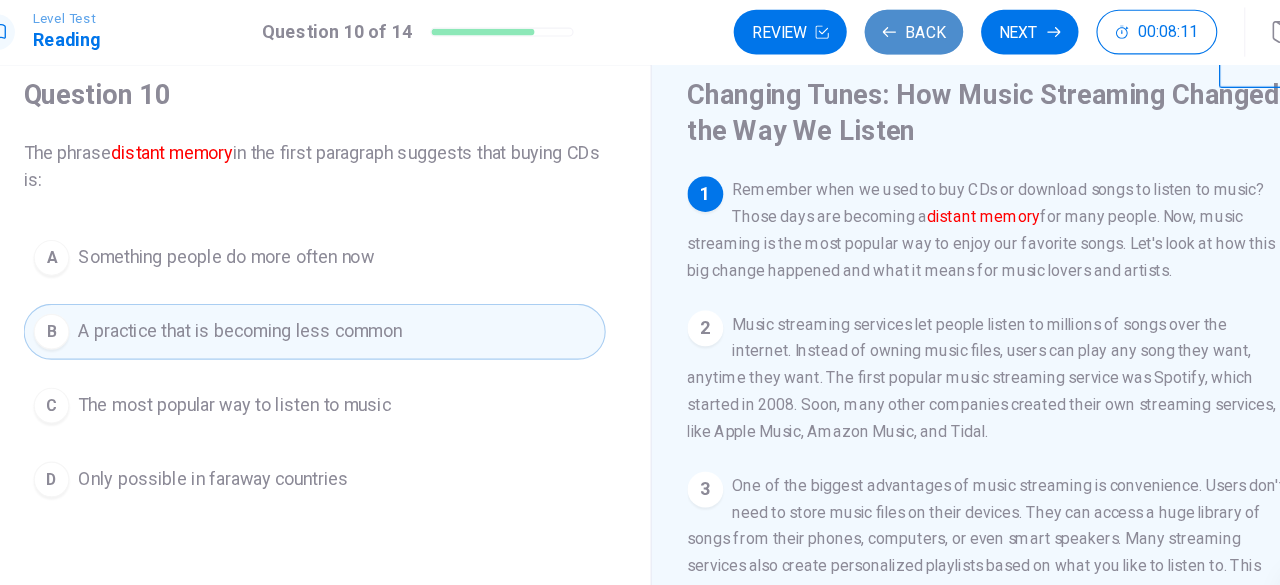 click on "Back" at bounding box center (875, 34) 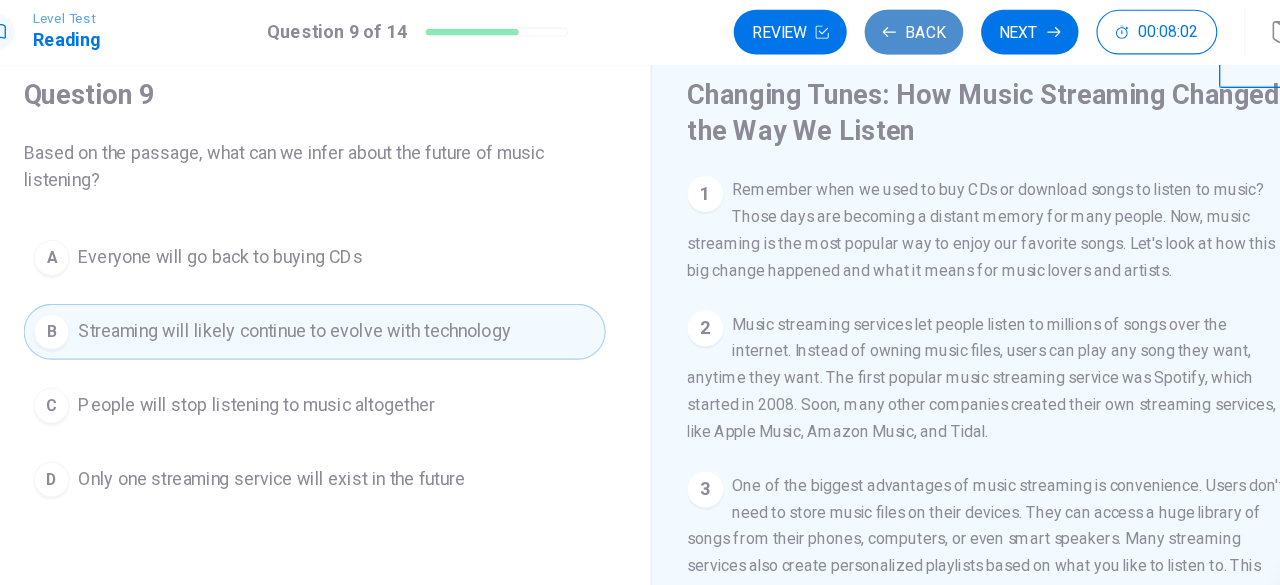 click on "Back" at bounding box center [875, 34] 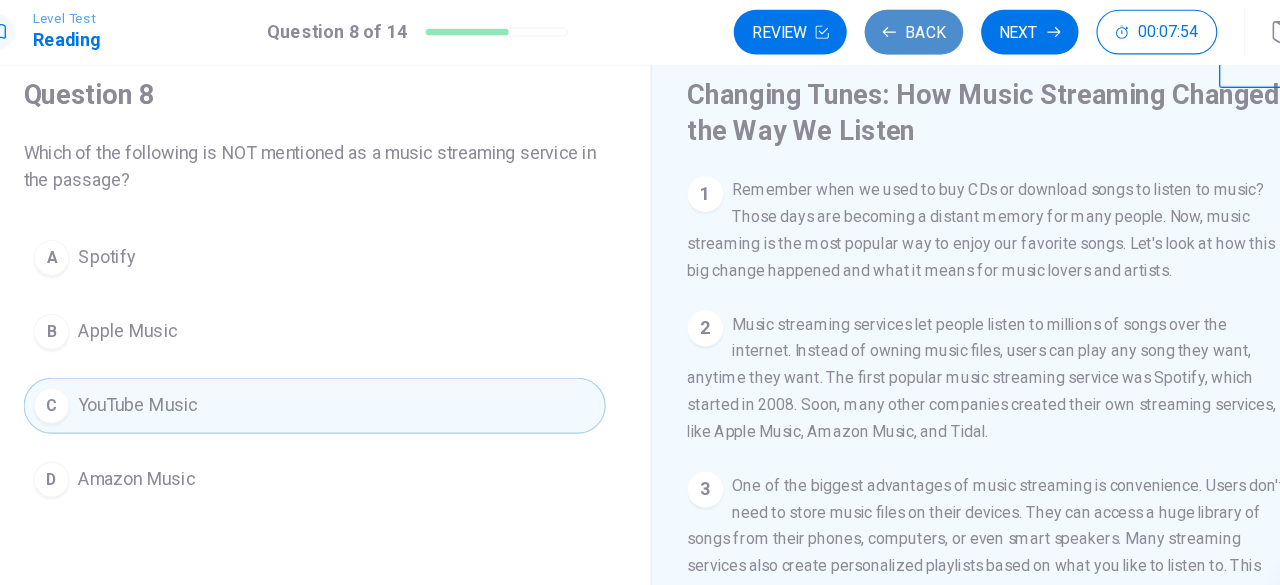 click on "Back" at bounding box center [875, 34] 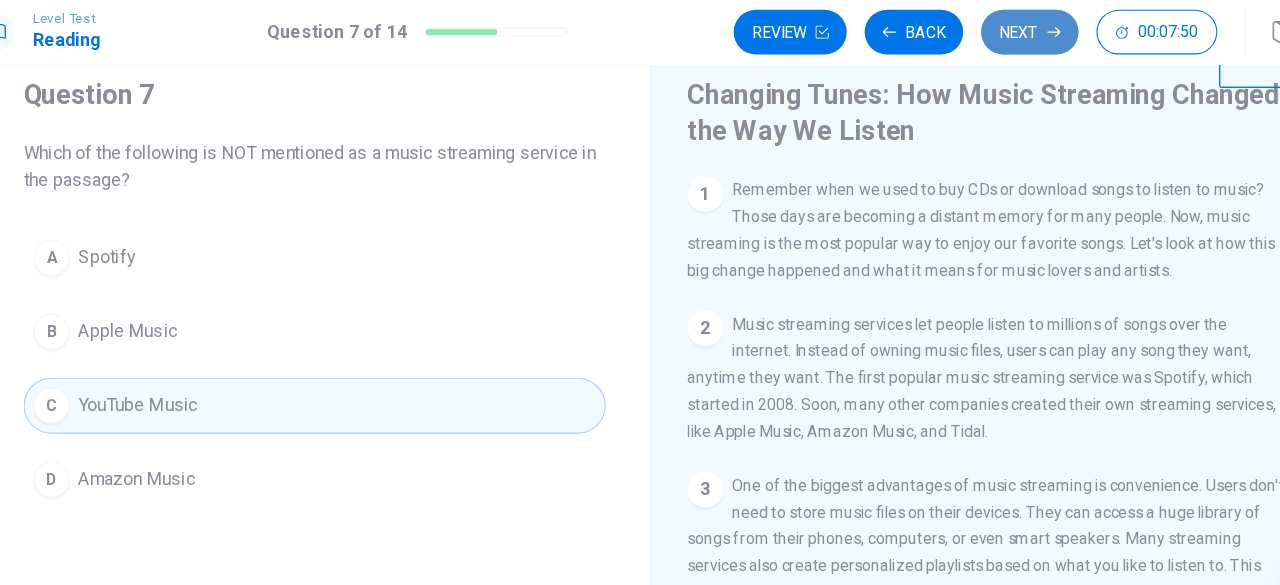 click on "Next" at bounding box center (978, 34) 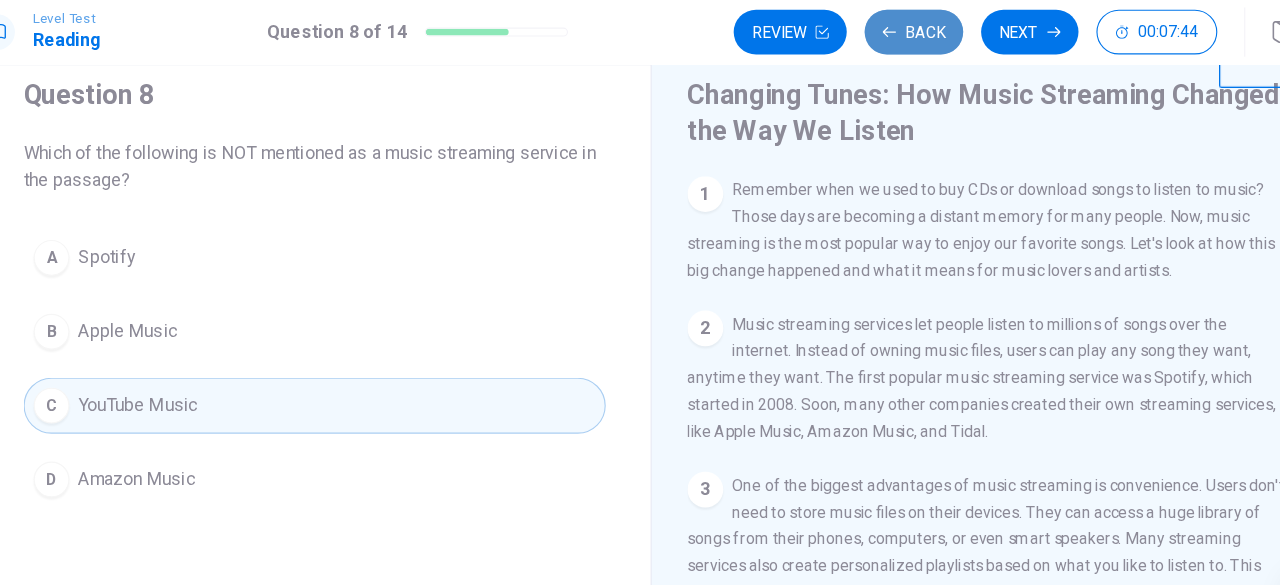click on "Back" at bounding box center (875, 34) 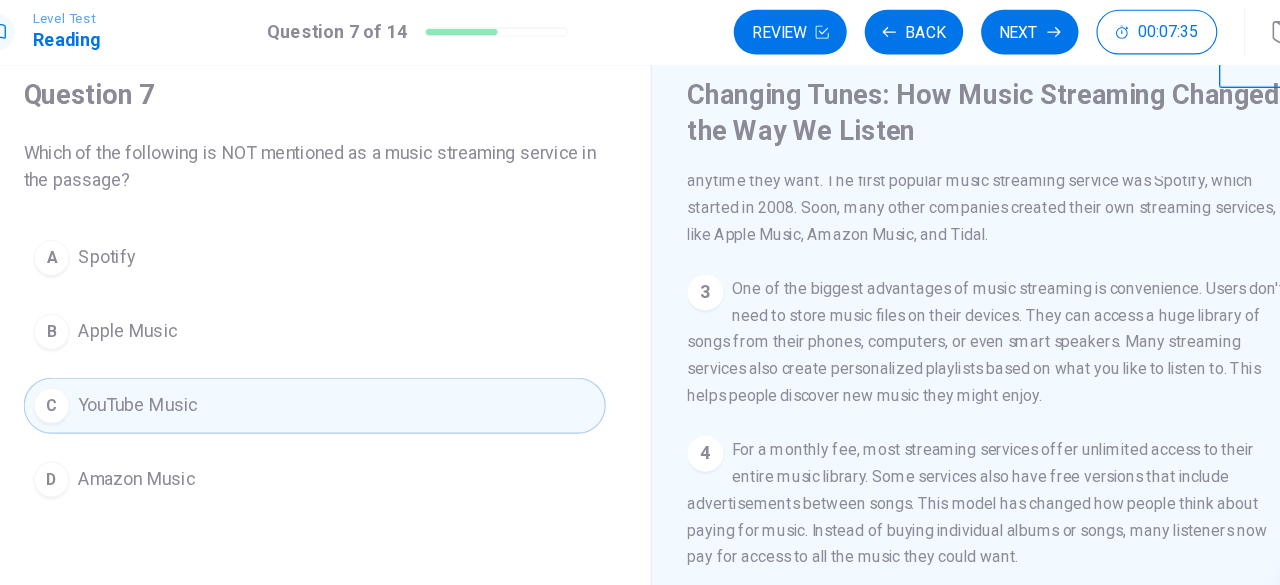 scroll, scrollTop: 176, scrollLeft: 0, axis: vertical 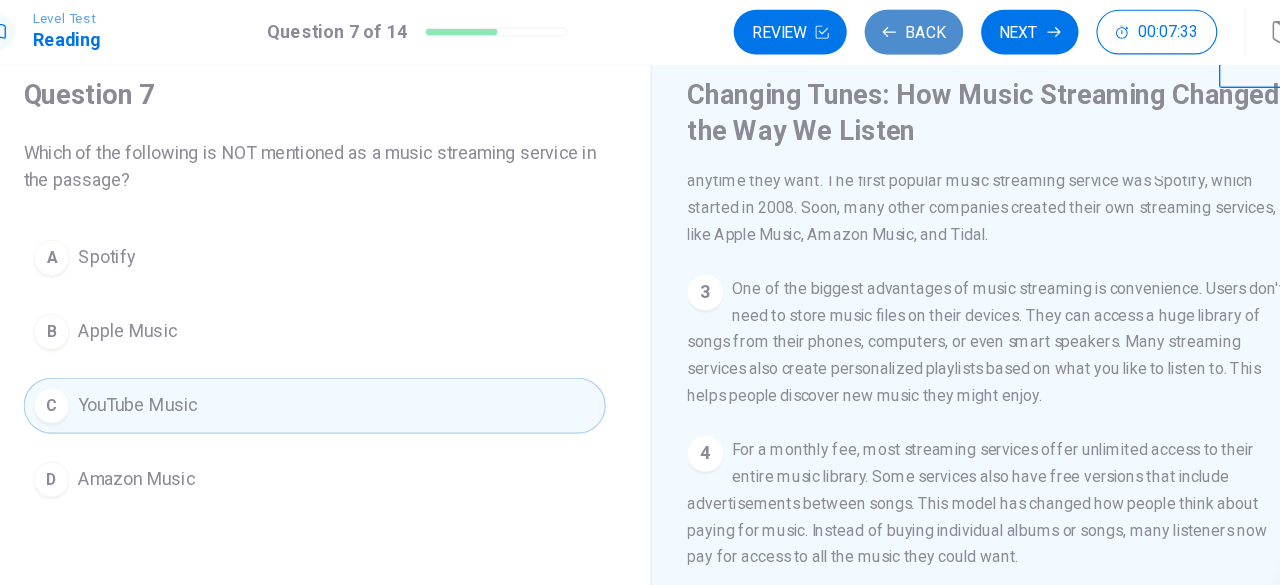 click 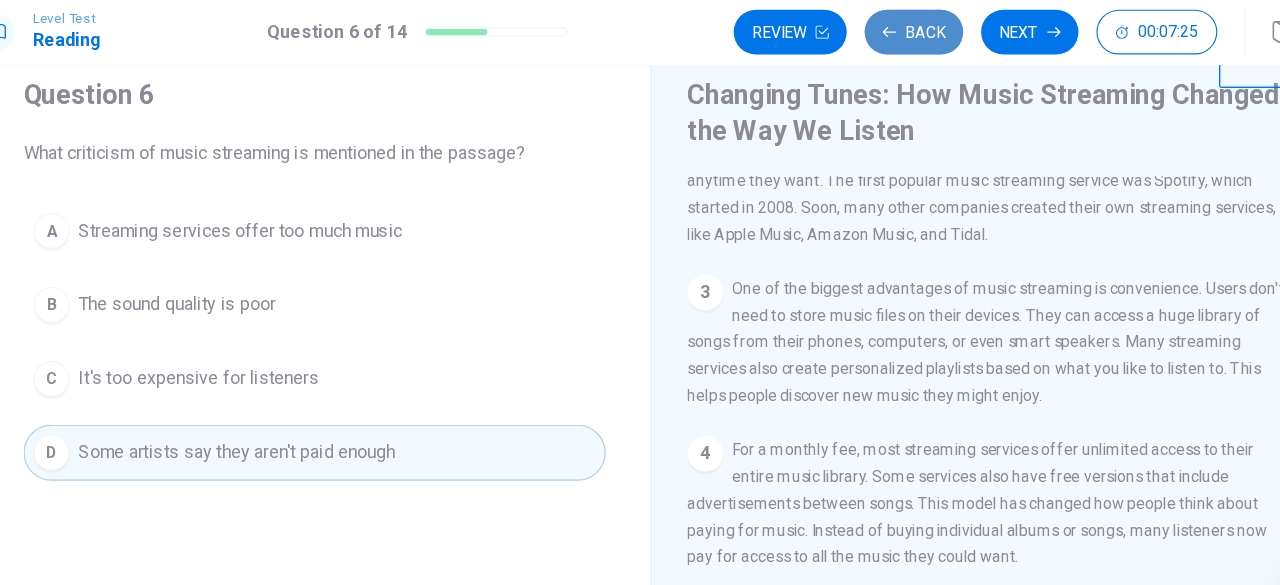 click on "Back" at bounding box center (875, 34) 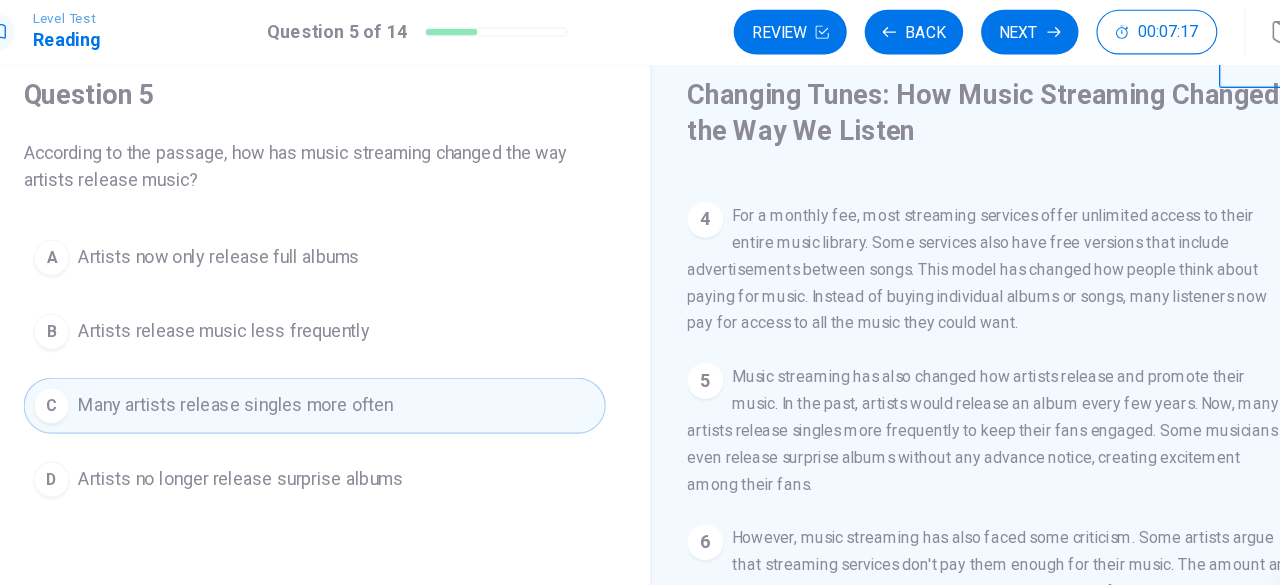 scroll, scrollTop: 406, scrollLeft: 0, axis: vertical 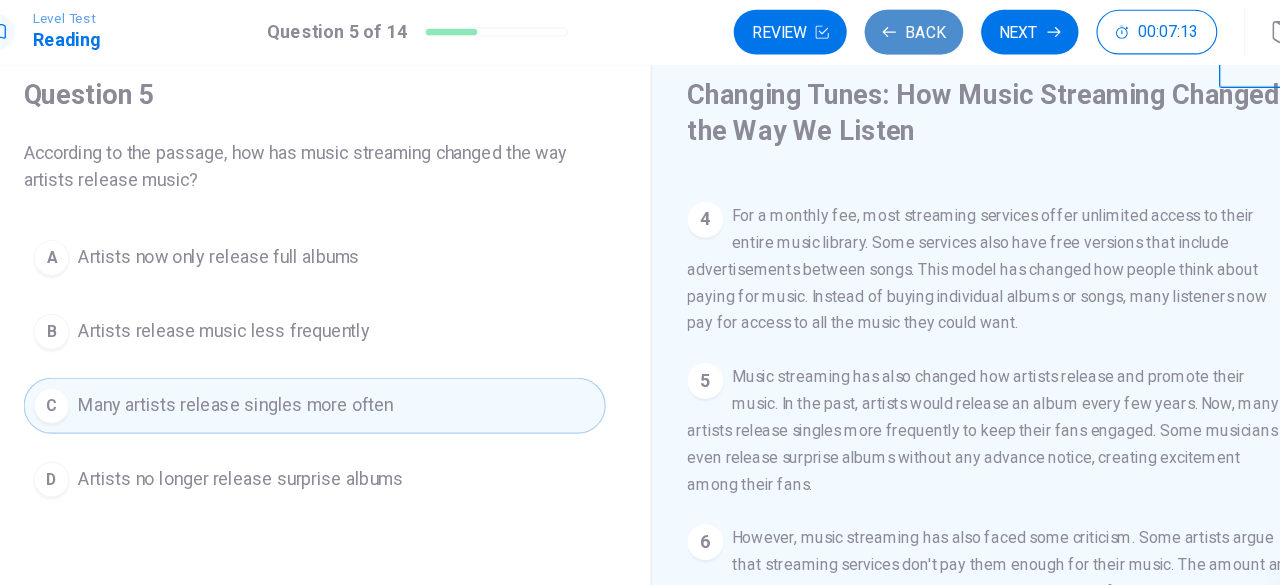click on "Back" at bounding box center [875, 34] 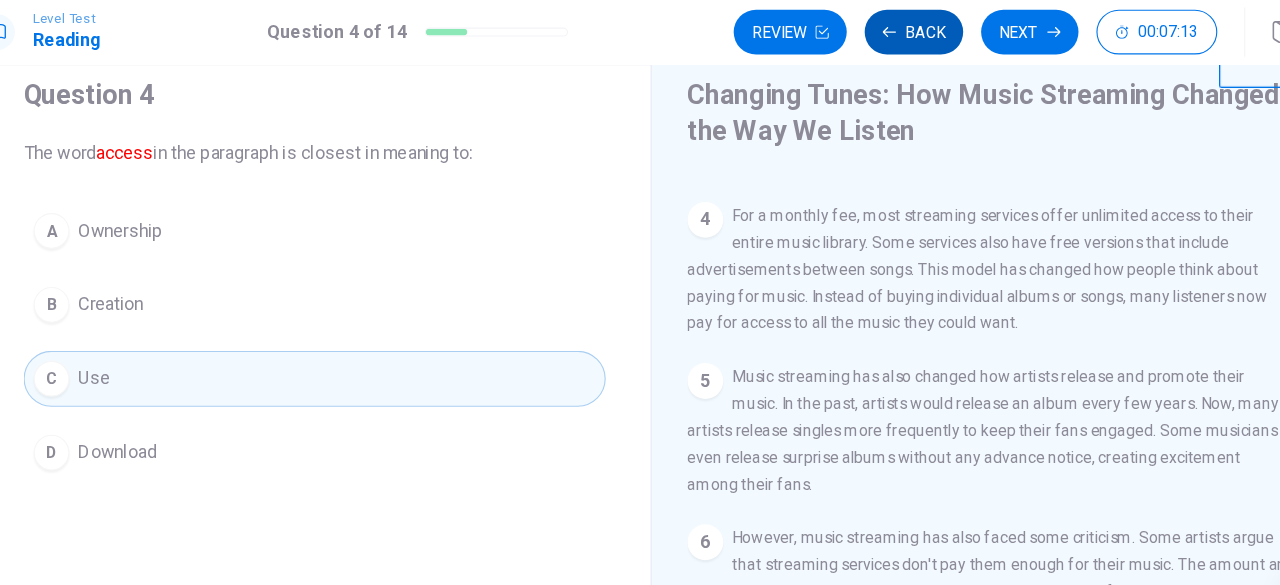 scroll, scrollTop: 270, scrollLeft: 0, axis: vertical 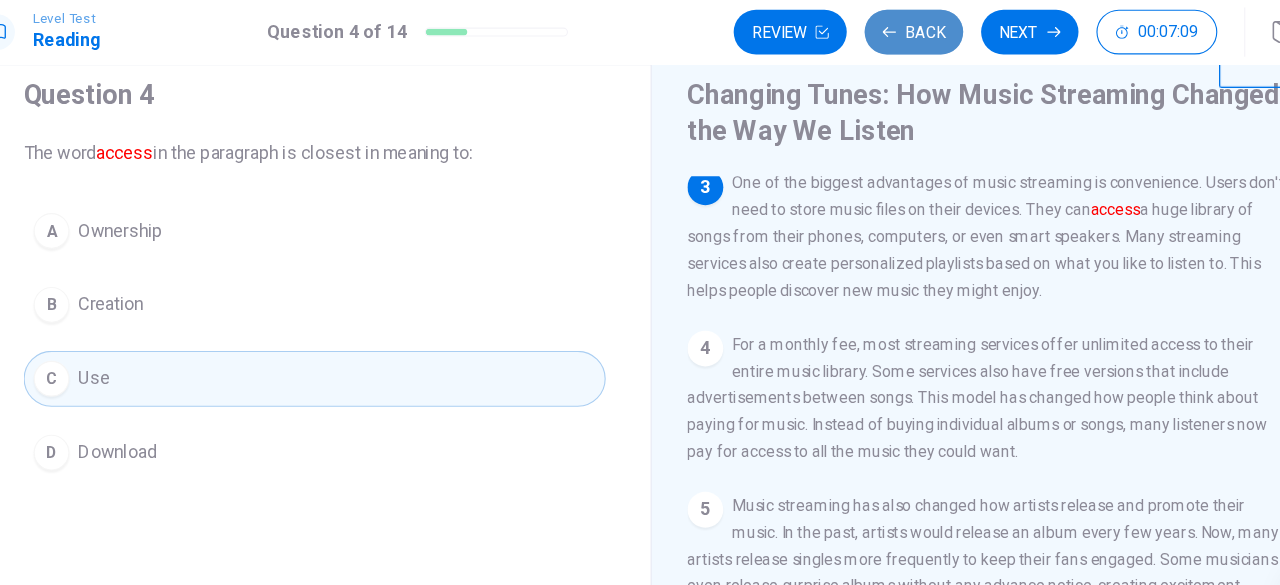 click on "Back" at bounding box center [875, 34] 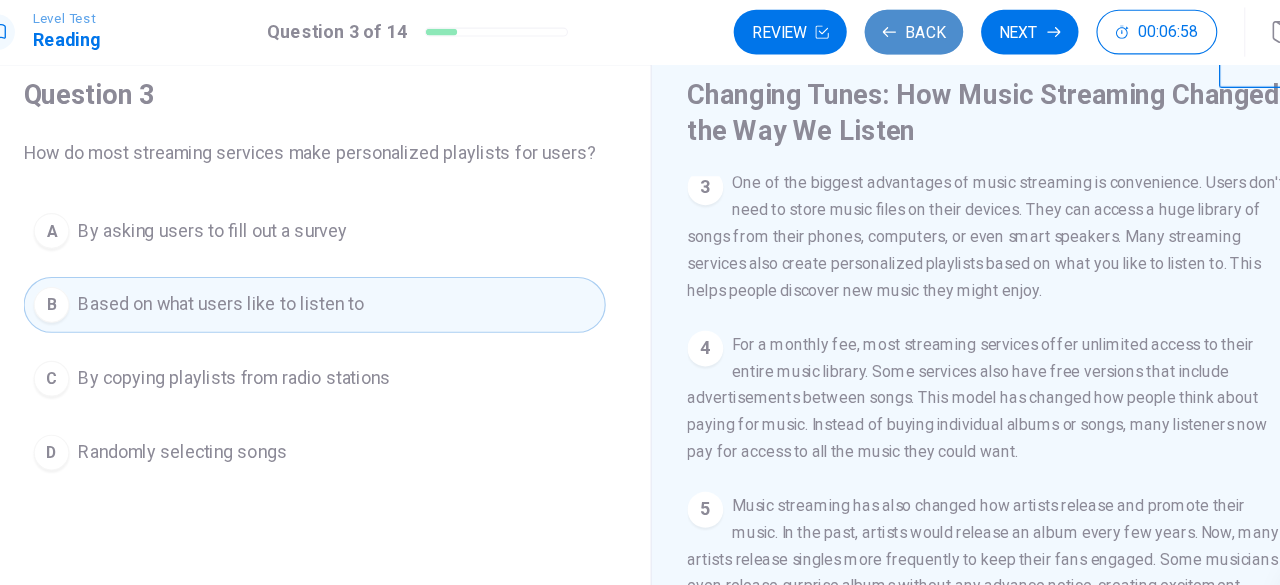 click on "Back" at bounding box center [875, 34] 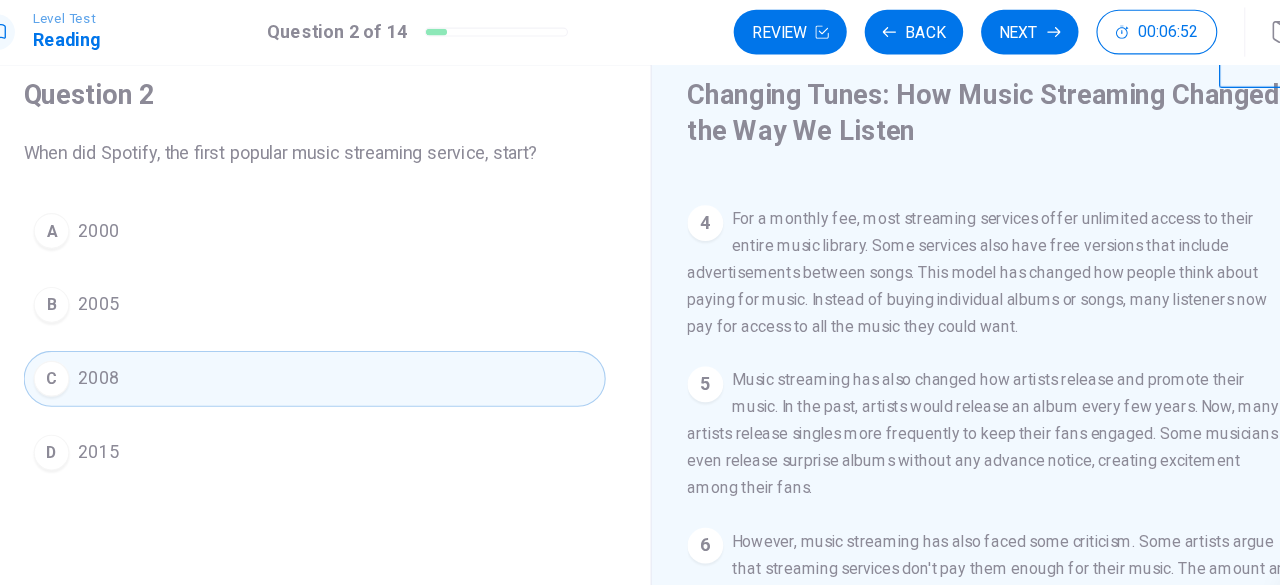 scroll, scrollTop: 406, scrollLeft: 0, axis: vertical 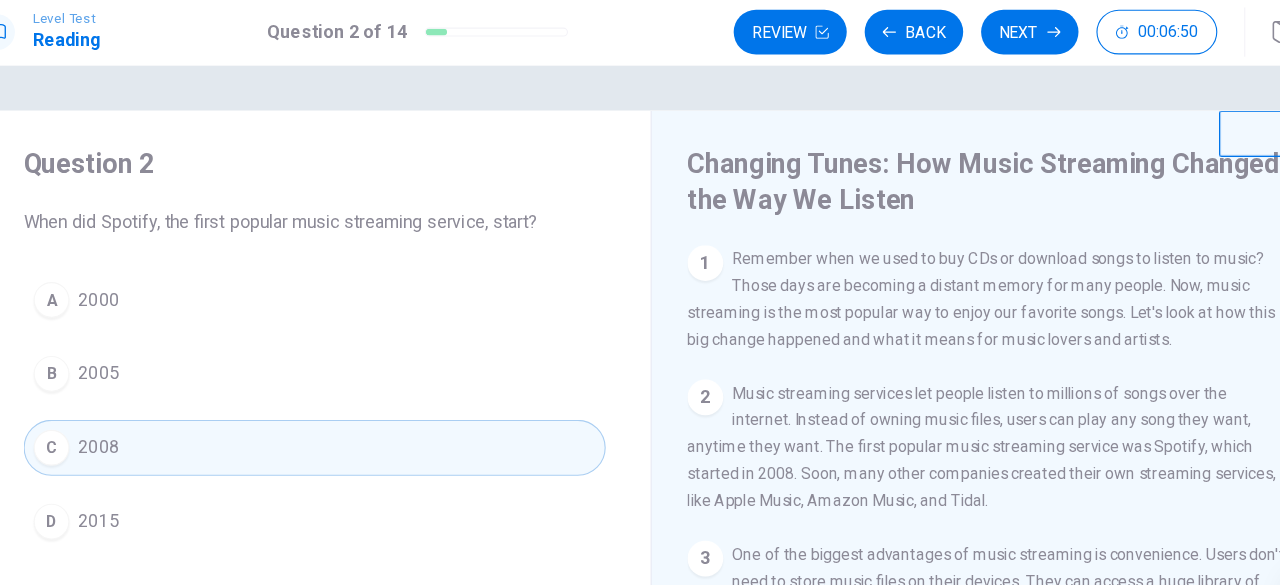 click on "Remember when we used to buy CDs or download songs to listen to music? Those days are becoming a distant memory for many people. Now, music streaming is the most popular way to enjoy our favorite songs. Let's look at how this big change happened and what it means for music lovers and artists." at bounding box center [935, 272] 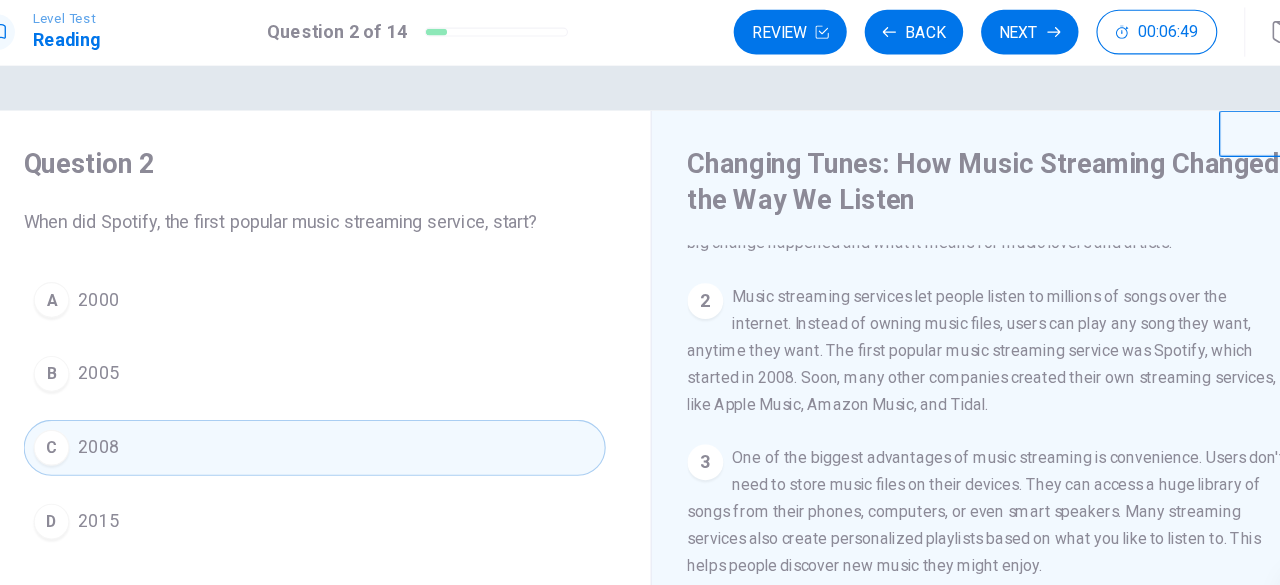 scroll, scrollTop: 96, scrollLeft: 0, axis: vertical 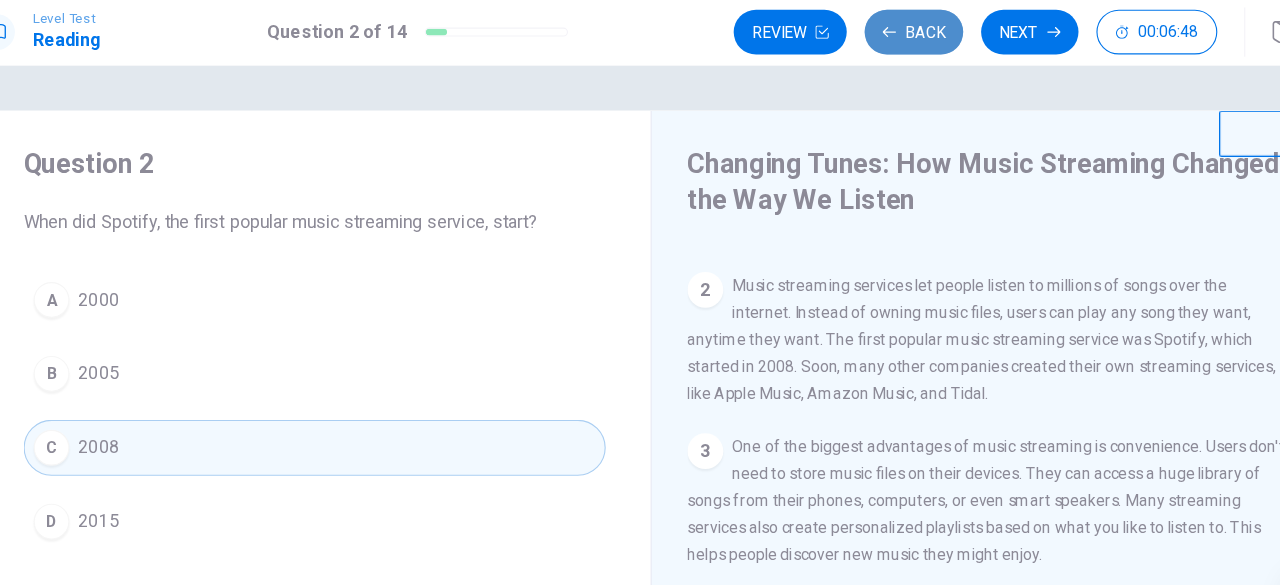 click on "Back" at bounding box center [875, 34] 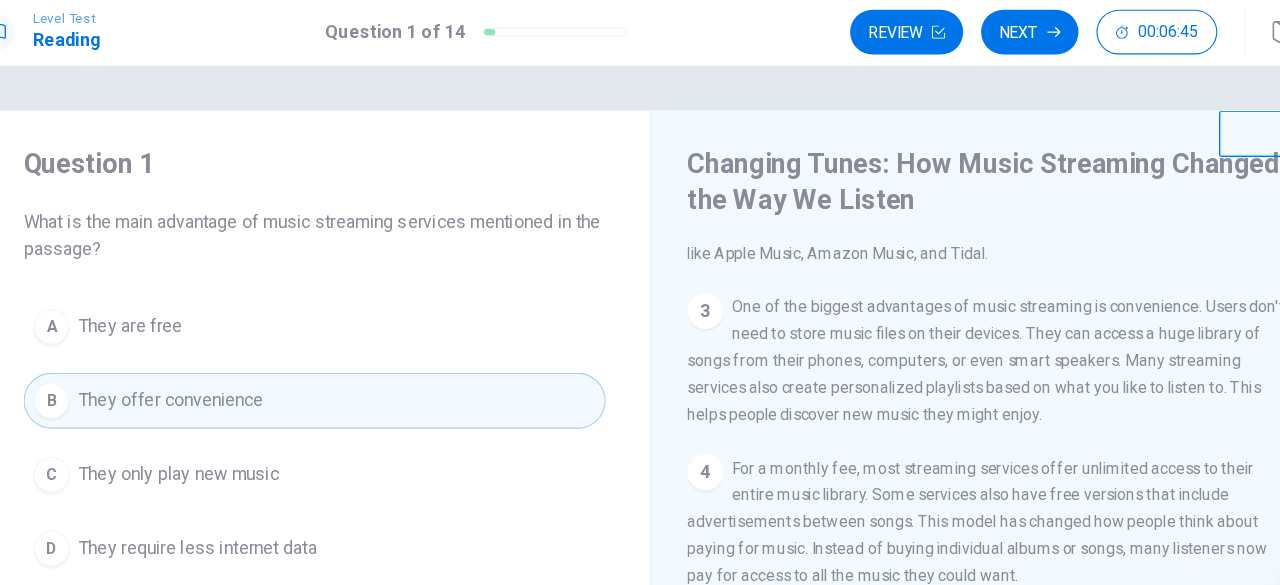 scroll, scrollTop: 220, scrollLeft: 0, axis: vertical 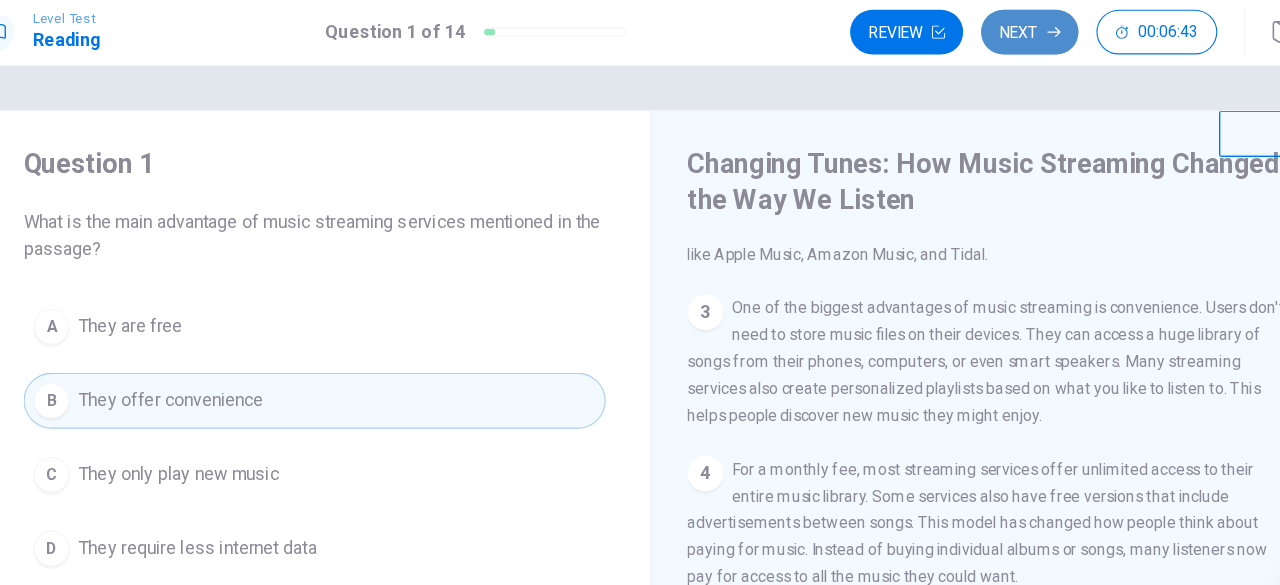 click on "Next" at bounding box center (978, 34) 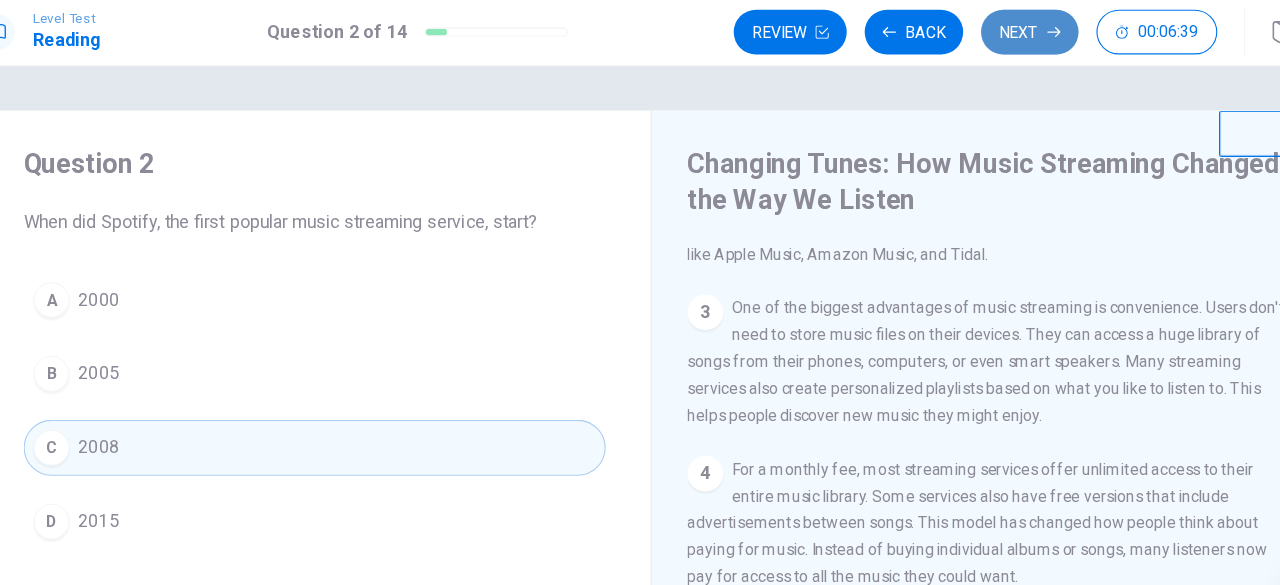 click on "Next" at bounding box center (978, 34) 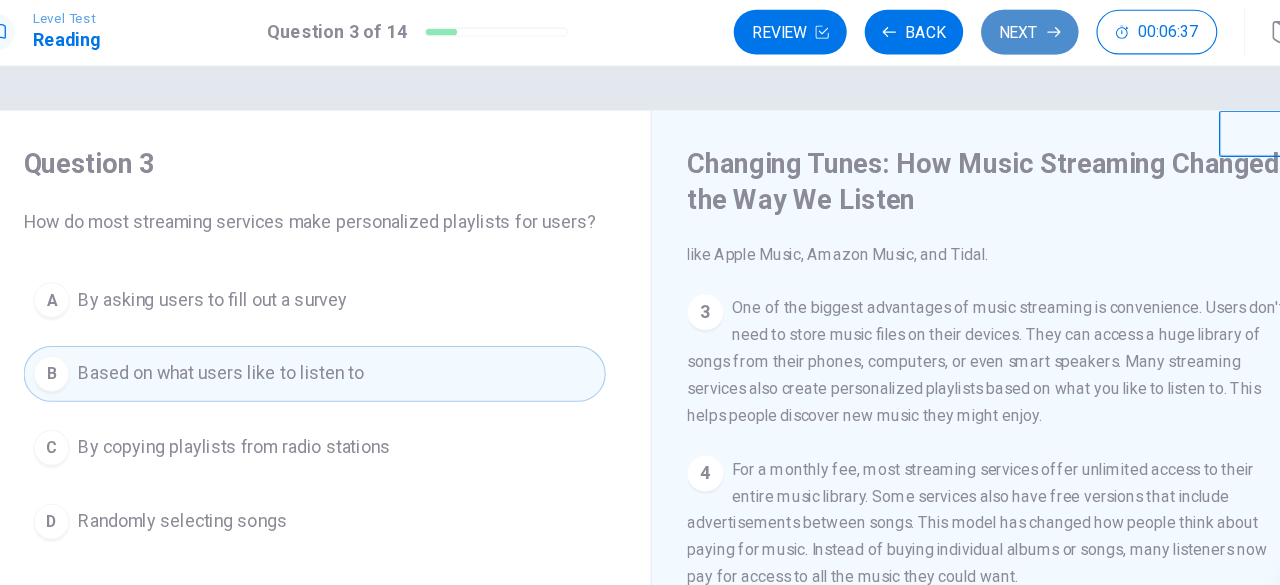 click on "Next" at bounding box center (978, 34) 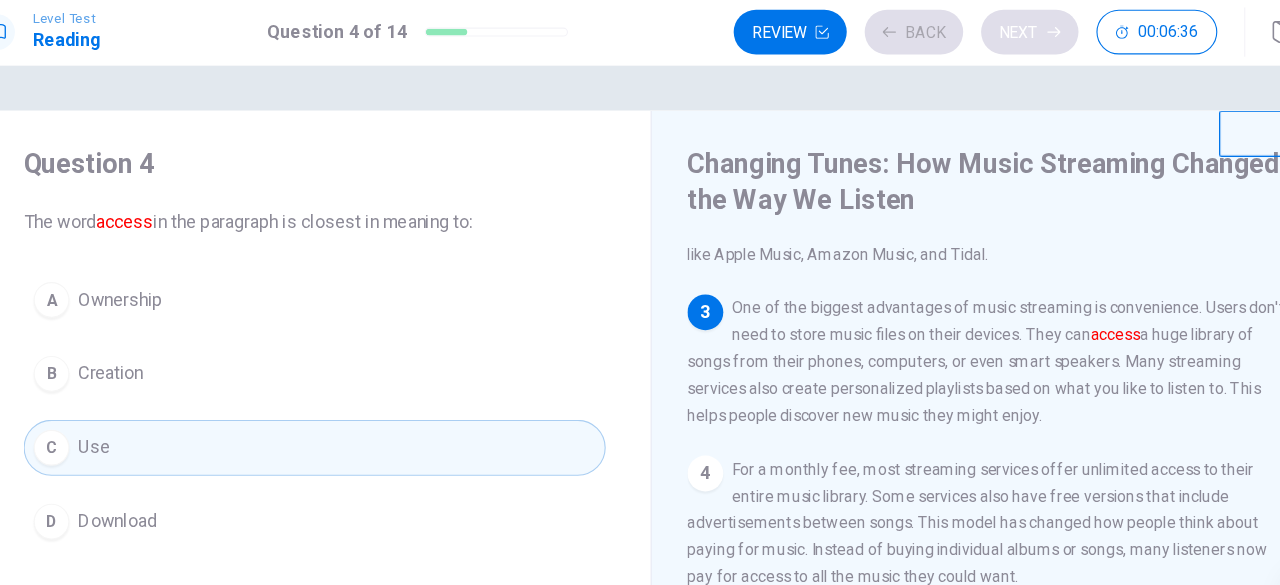 scroll, scrollTop: 270, scrollLeft: 0, axis: vertical 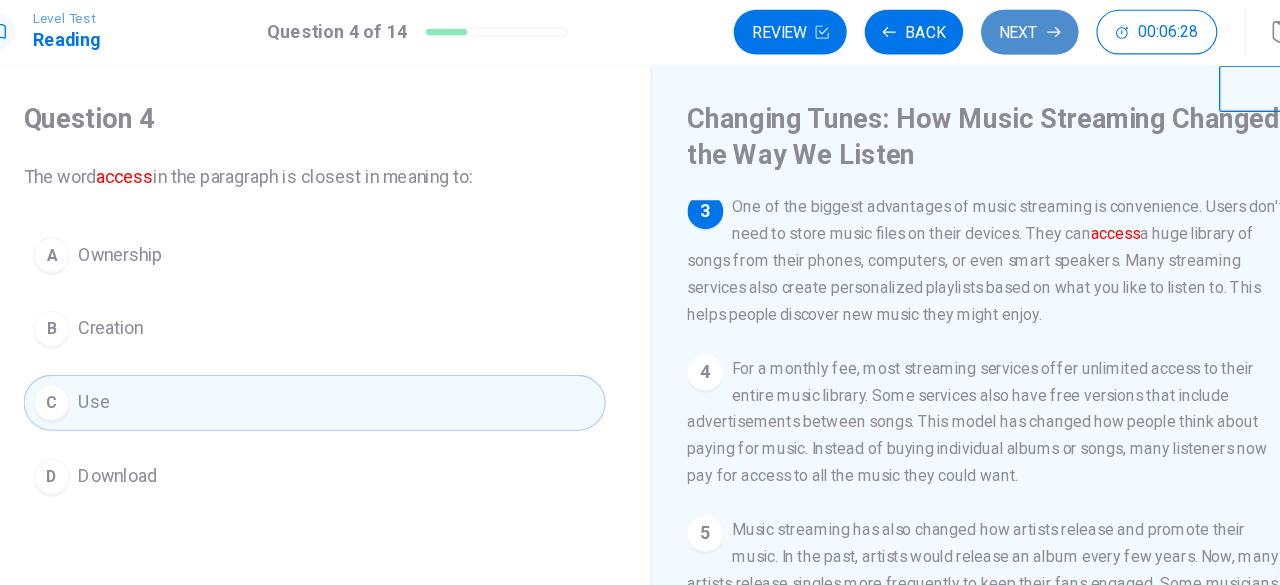 click on "Next" at bounding box center (978, 34) 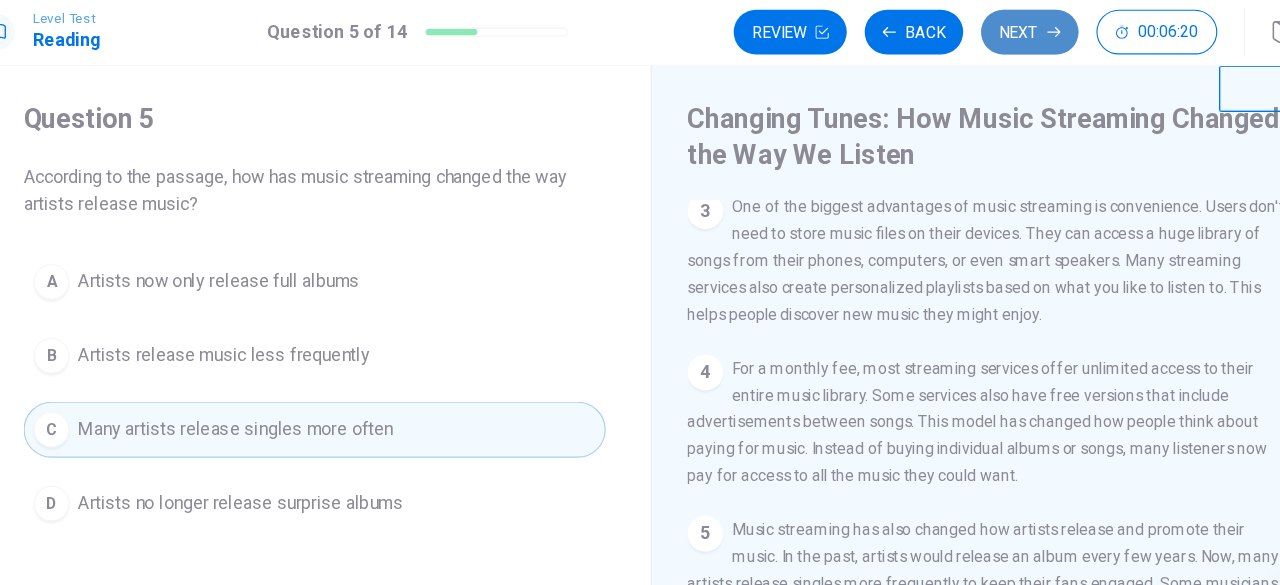 click on "Next" at bounding box center [978, 34] 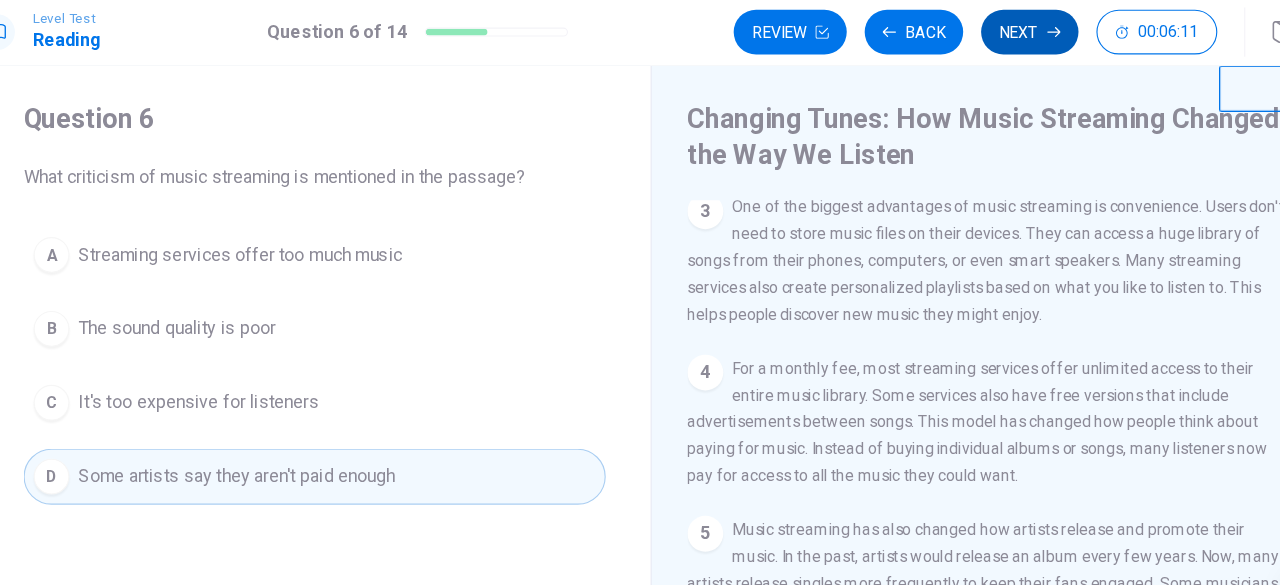 click on "Next" at bounding box center (978, 34) 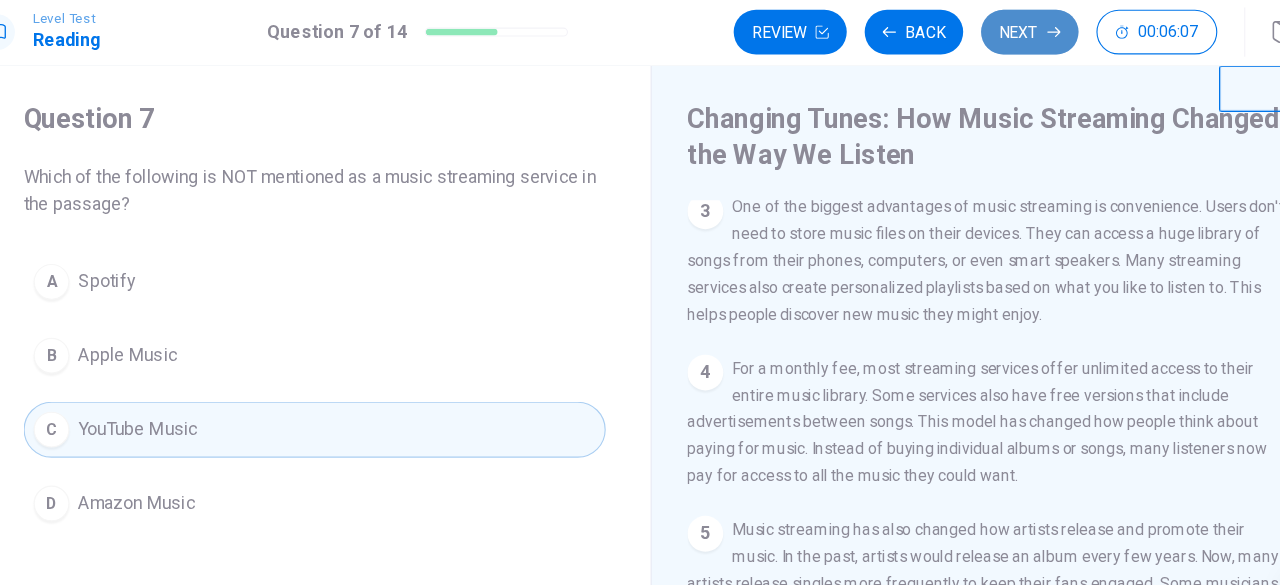 click on "Next" at bounding box center (978, 34) 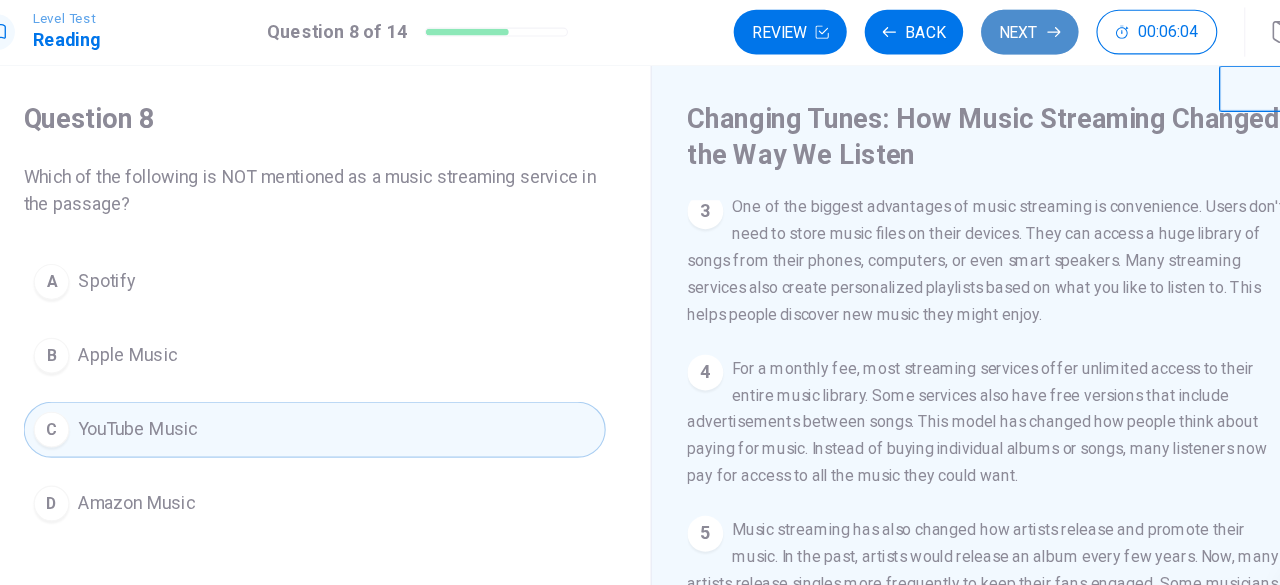 click on "Next" at bounding box center (978, 34) 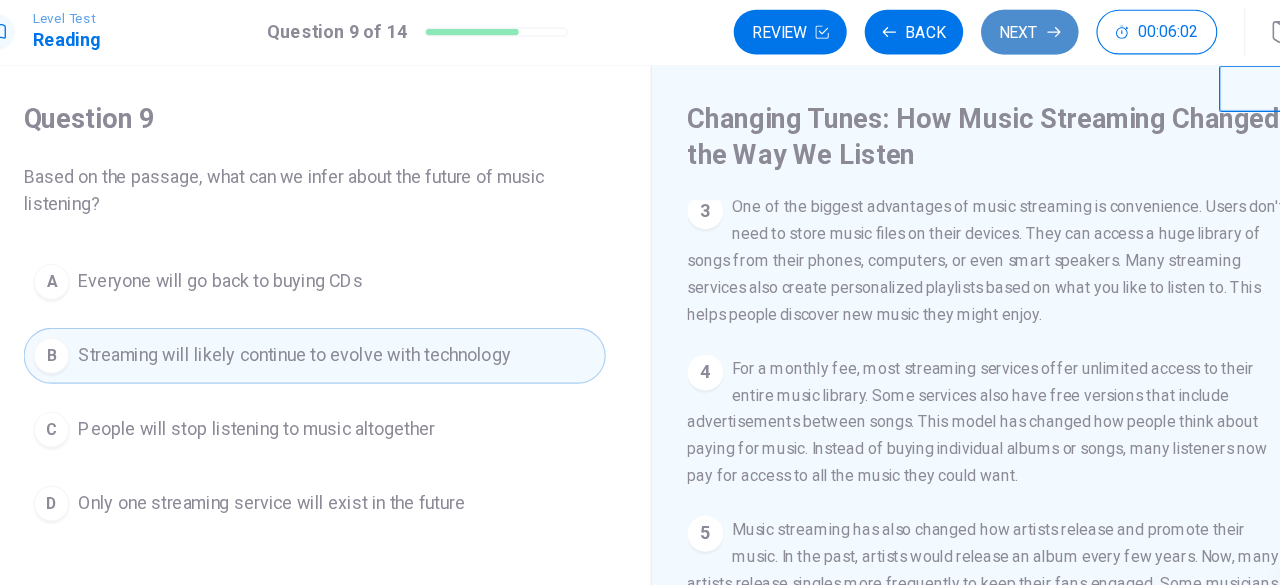 click on "Next" at bounding box center (978, 34) 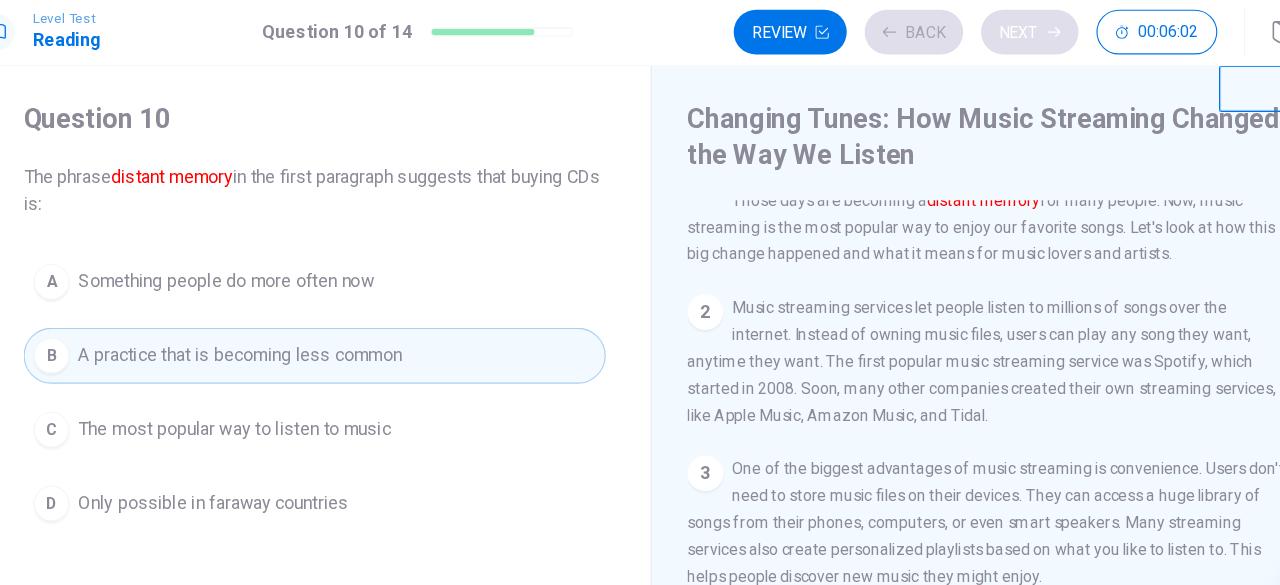 scroll, scrollTop: 0, scrollLeft: 0, axis: both 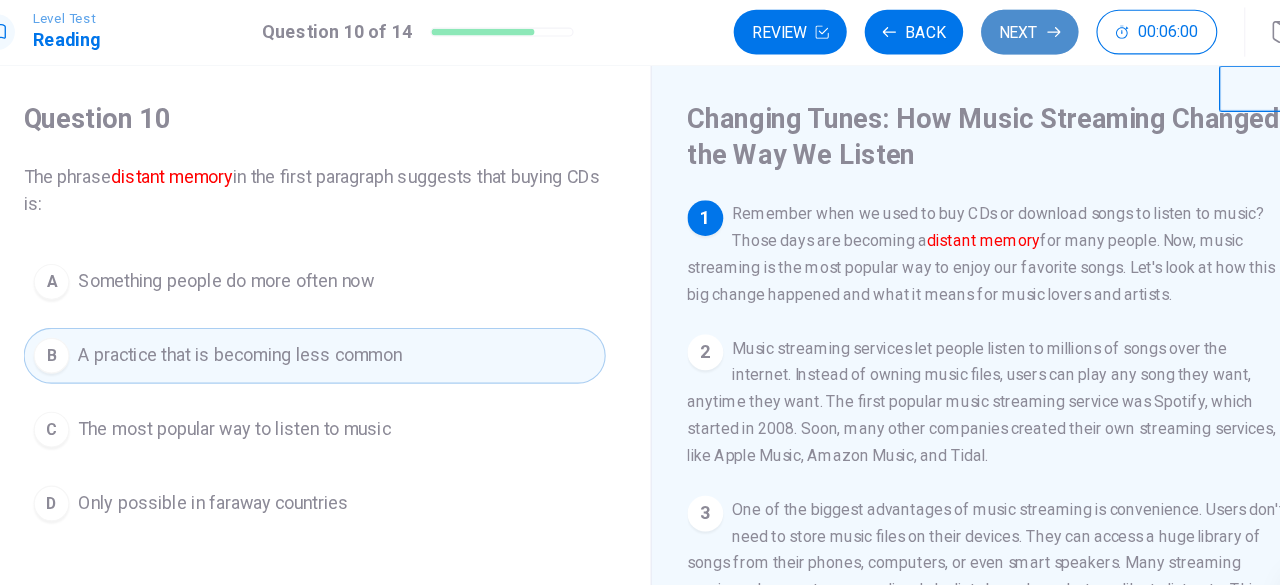 click on "Next" at bounding box center [978, 34] 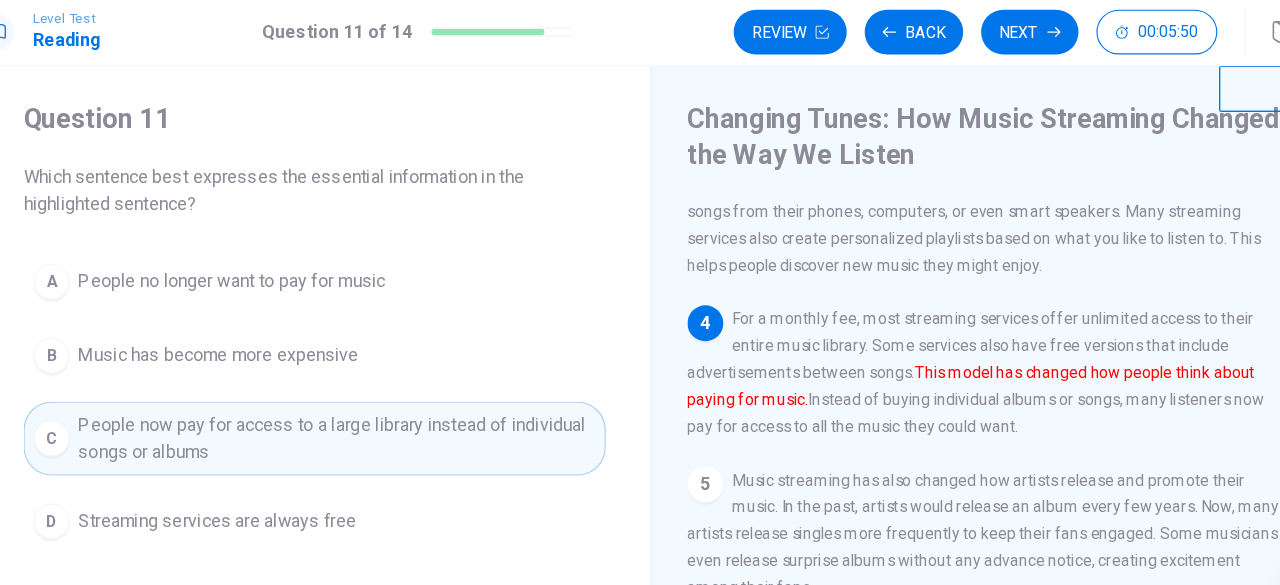 scroll, scrollTop: 314, scrollLeft: 0, axis: vertical 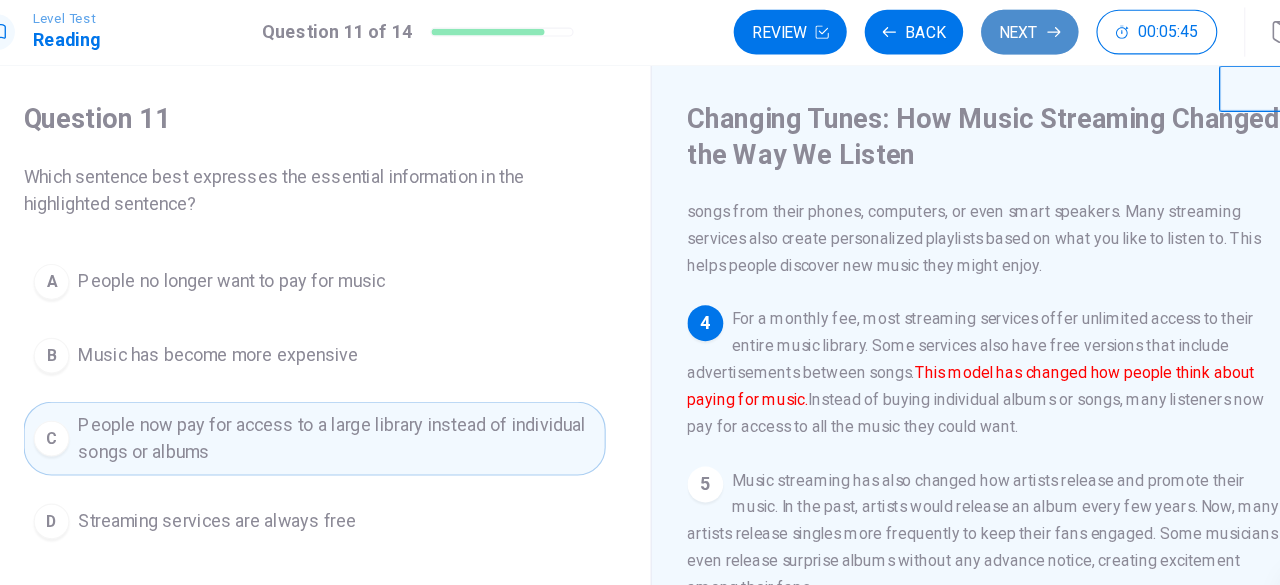 click on "Next" at bounding box center (978, 34) 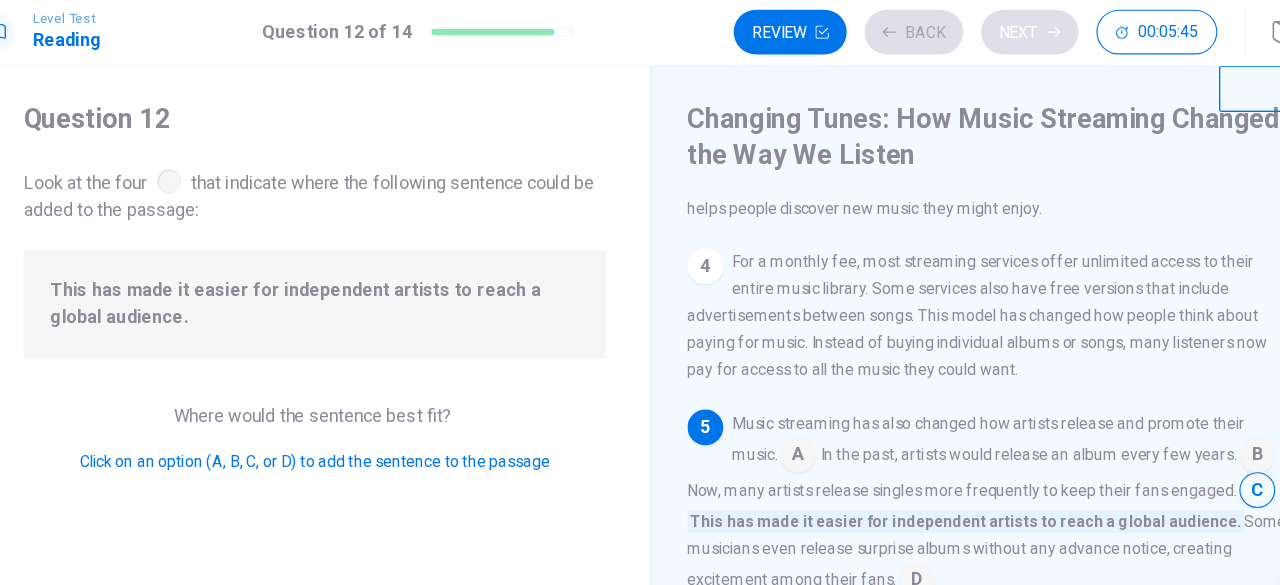 scroll, scrollTop: 366, scrollLeft: 0, axis: vertical 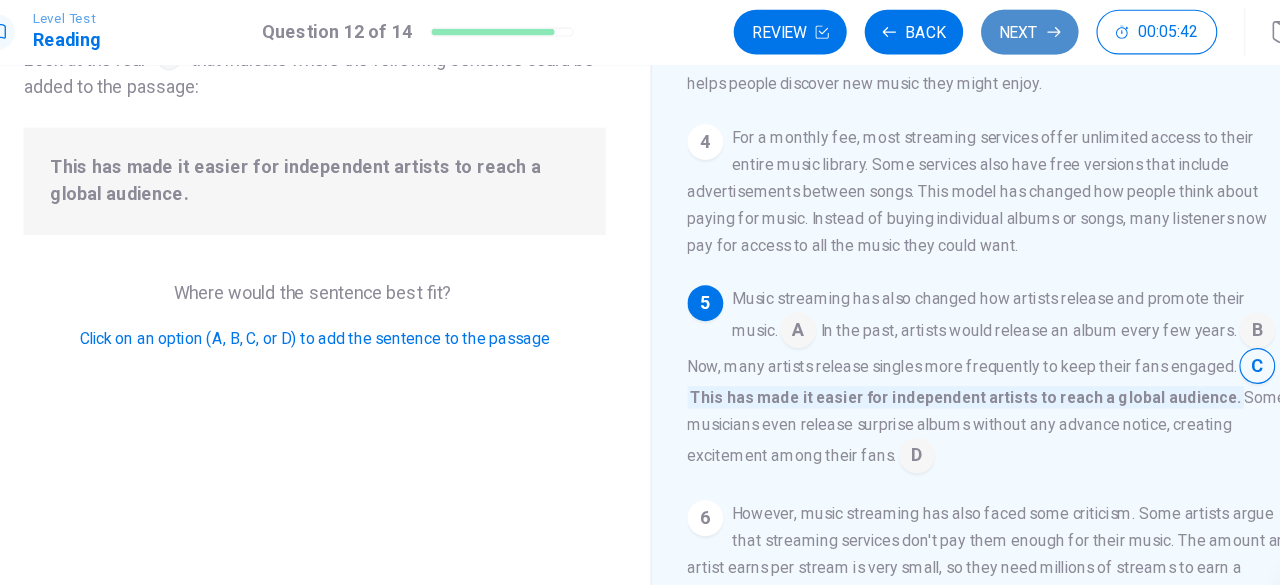 click on "Next" at bounding box center (978, 34) 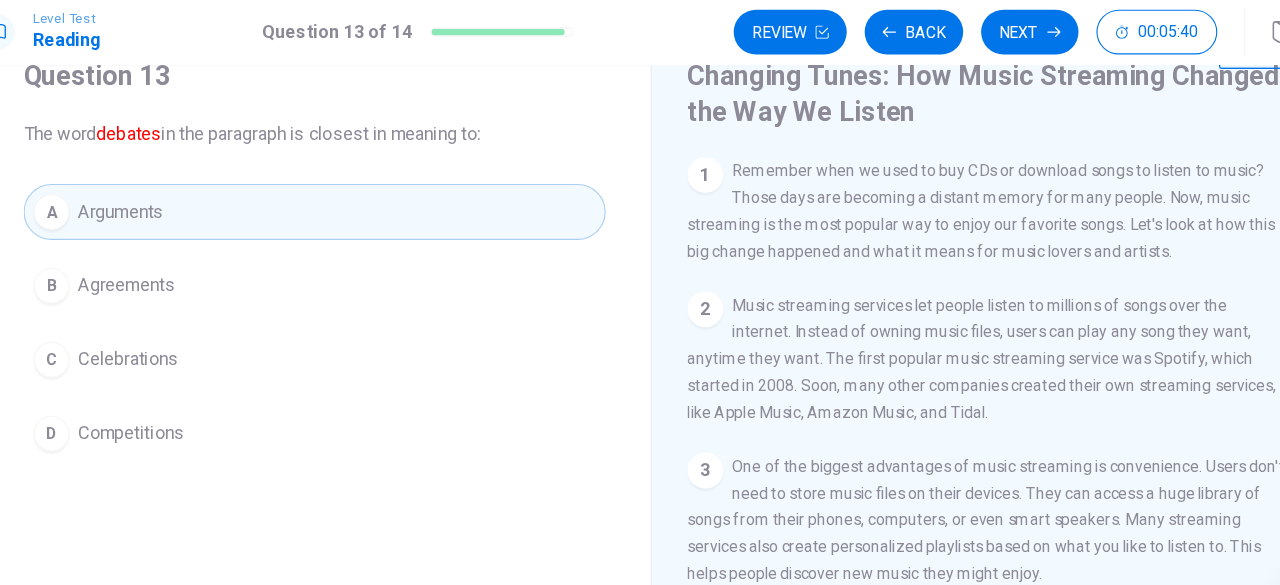 scroll, scrollTop: 76, scrollLeft: 0, axis: vertical 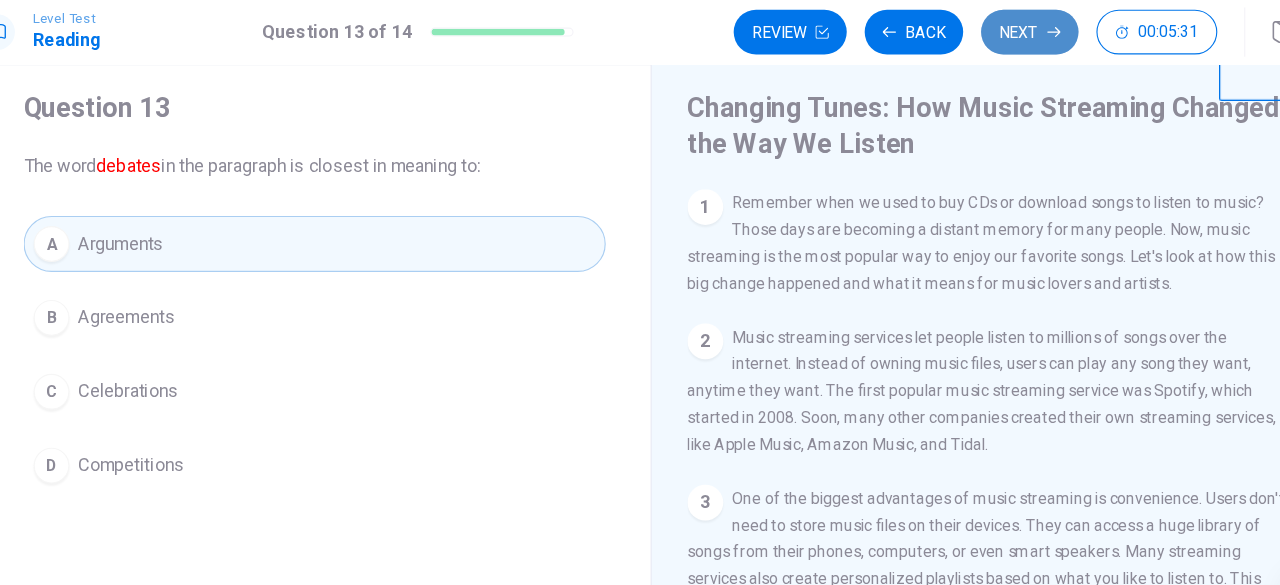 click on "Next" at bounding box center [978, 34] 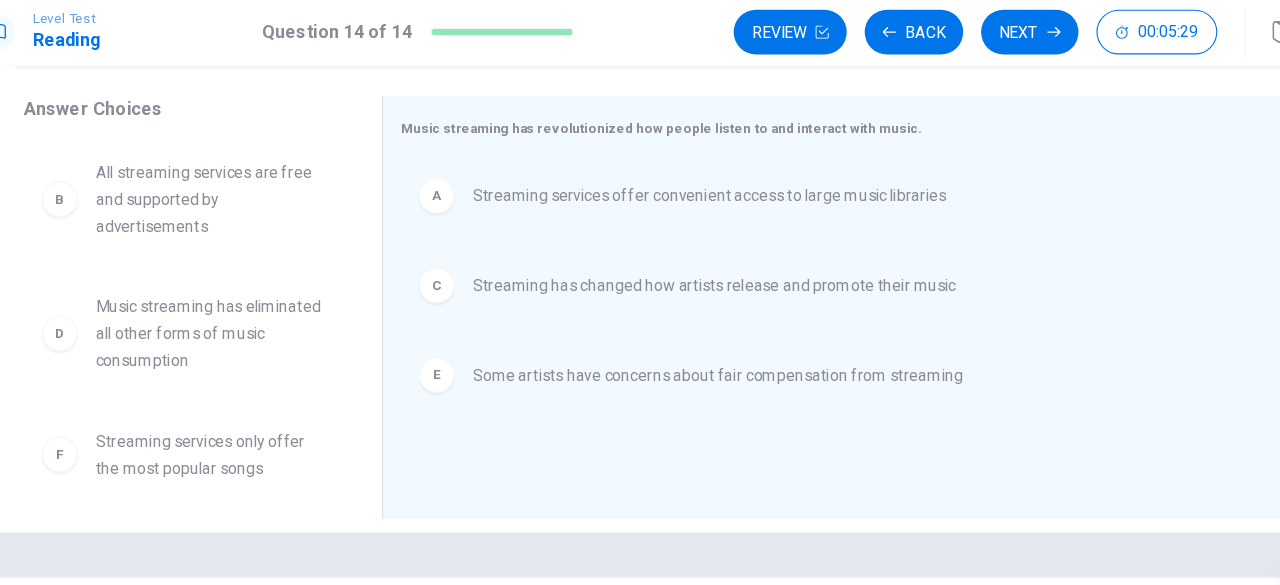 scroll, scrollTop: 316, scrollLeft: 0, axis: vertical 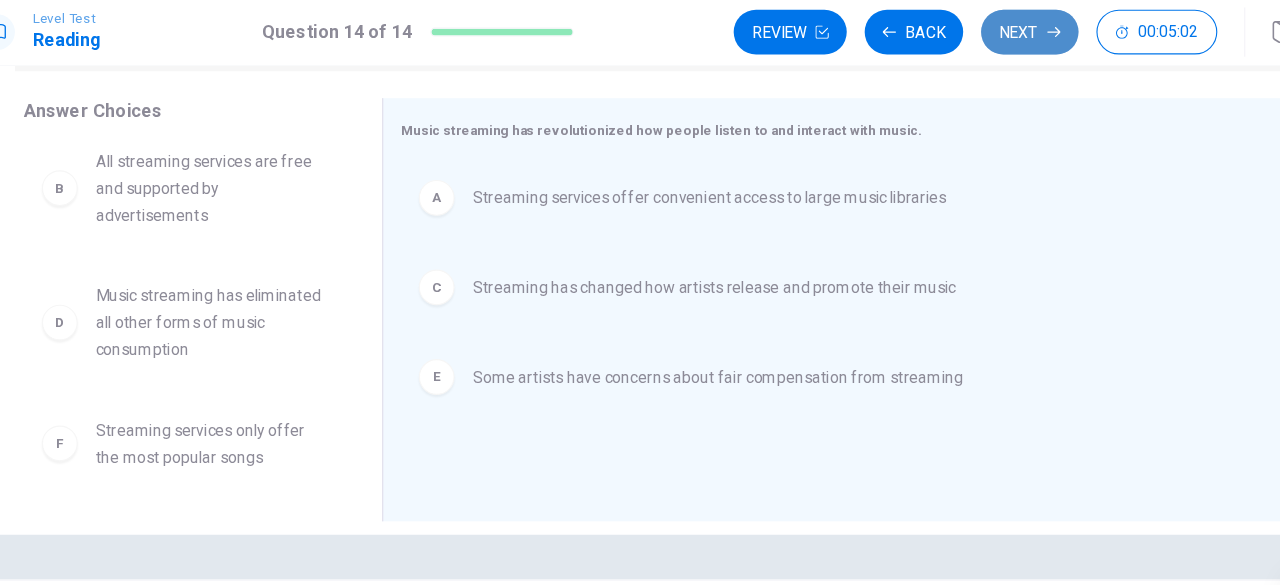 click on "Next" at bounding box center [978, 34] 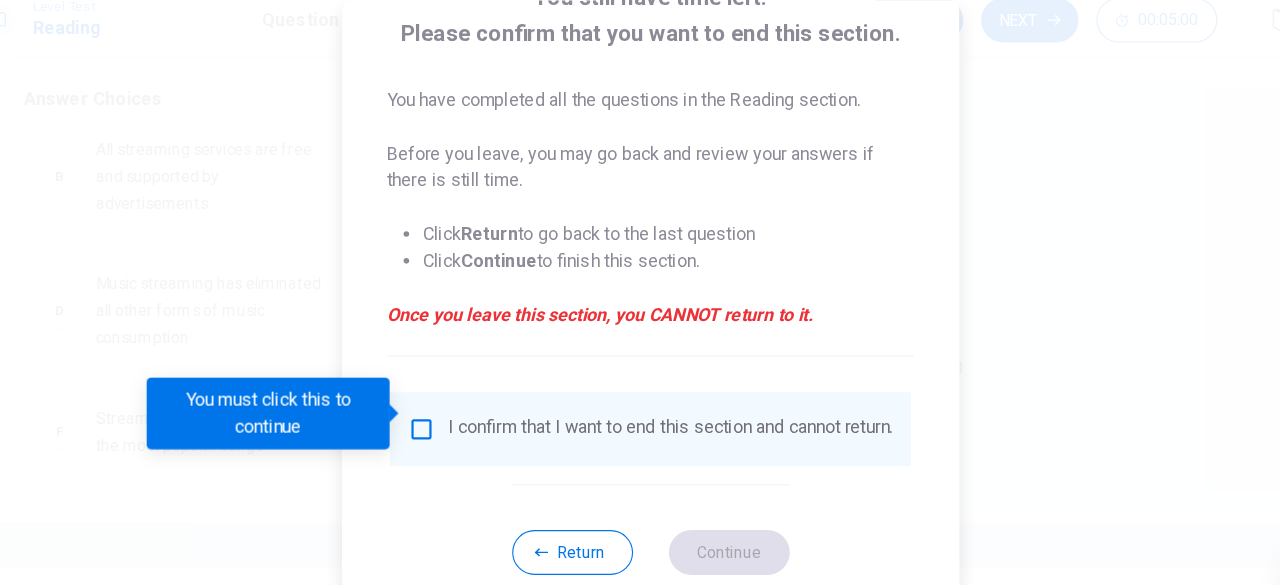 scroll, scrollTop: 160, scrollLeft: 0, axis: vertical 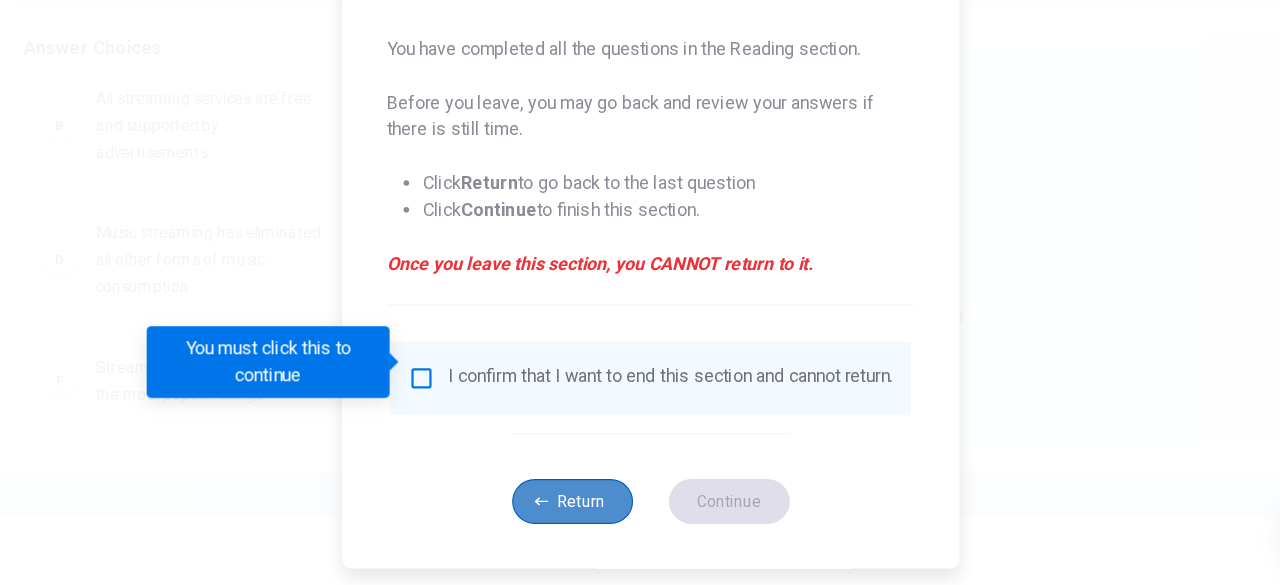 click on "Return" at bounding box center [570, 509] 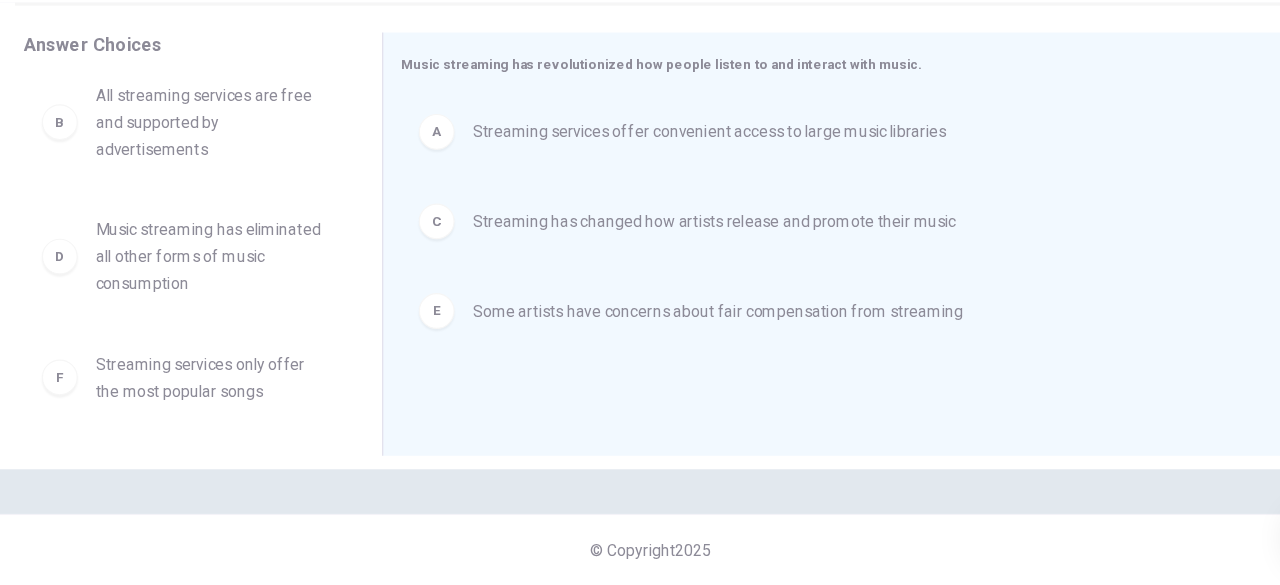 scroll, scrollTop: 0, scrollLeft: 0, axis: both 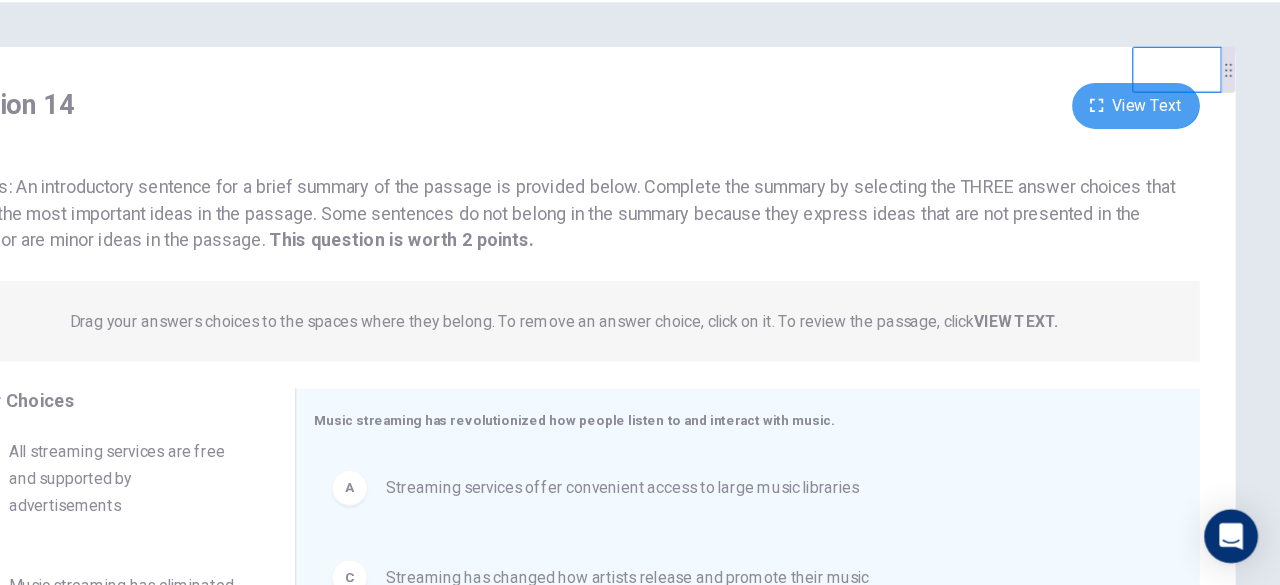 click 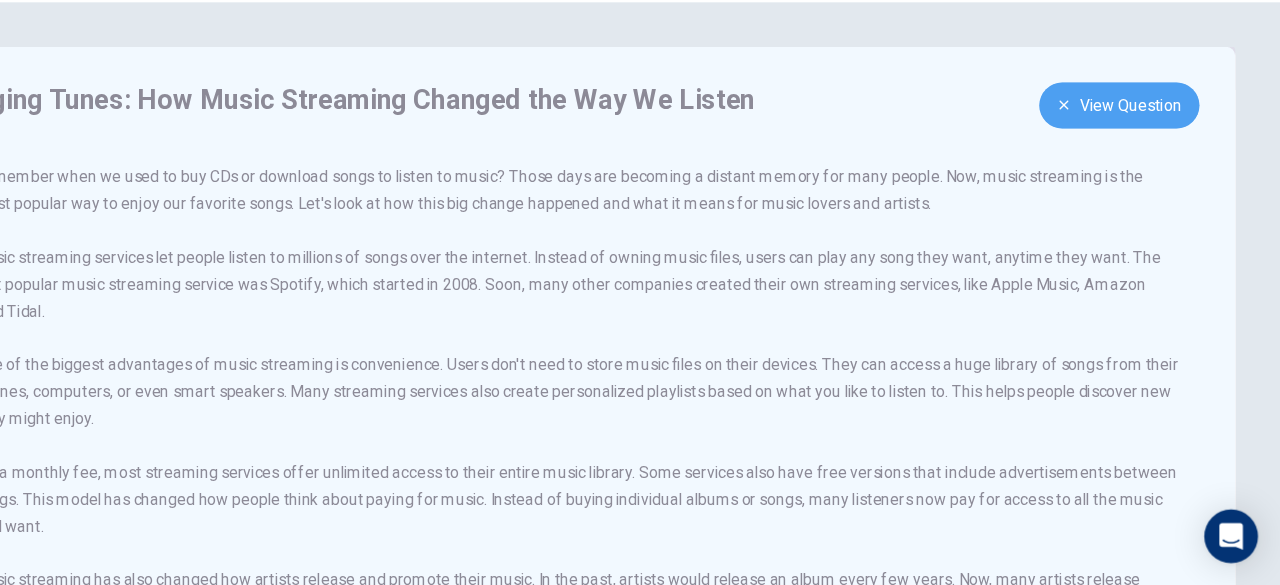 click on "View Question" at bounding box center [1136, 156] 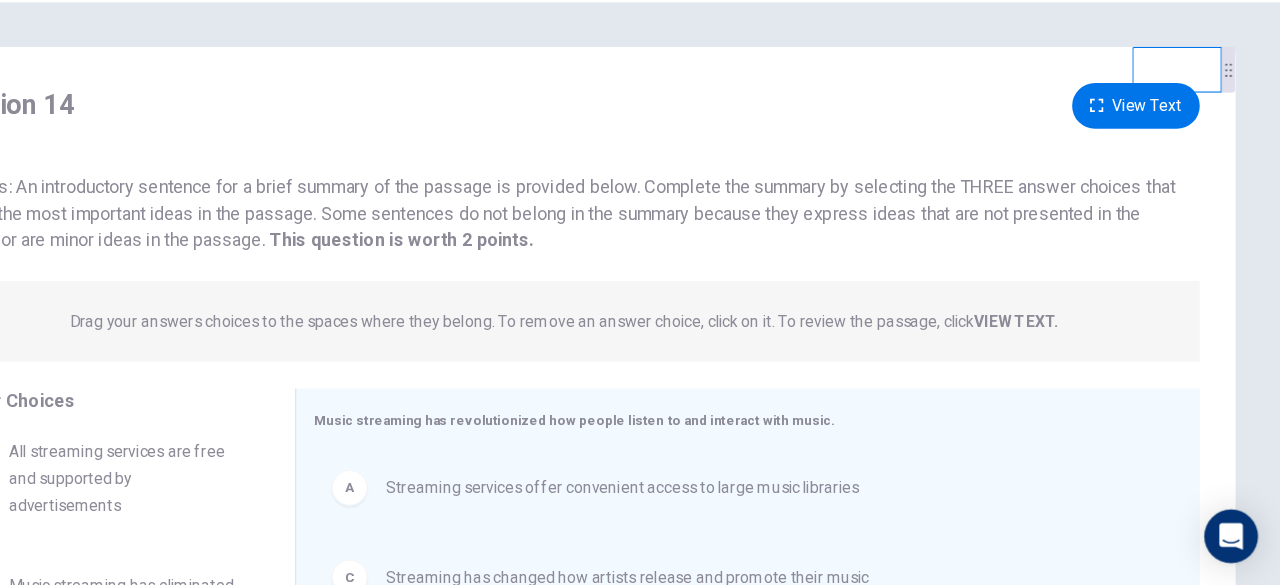 scroll, scrollTop: 318, scrollLeft: 0, axis: vertical 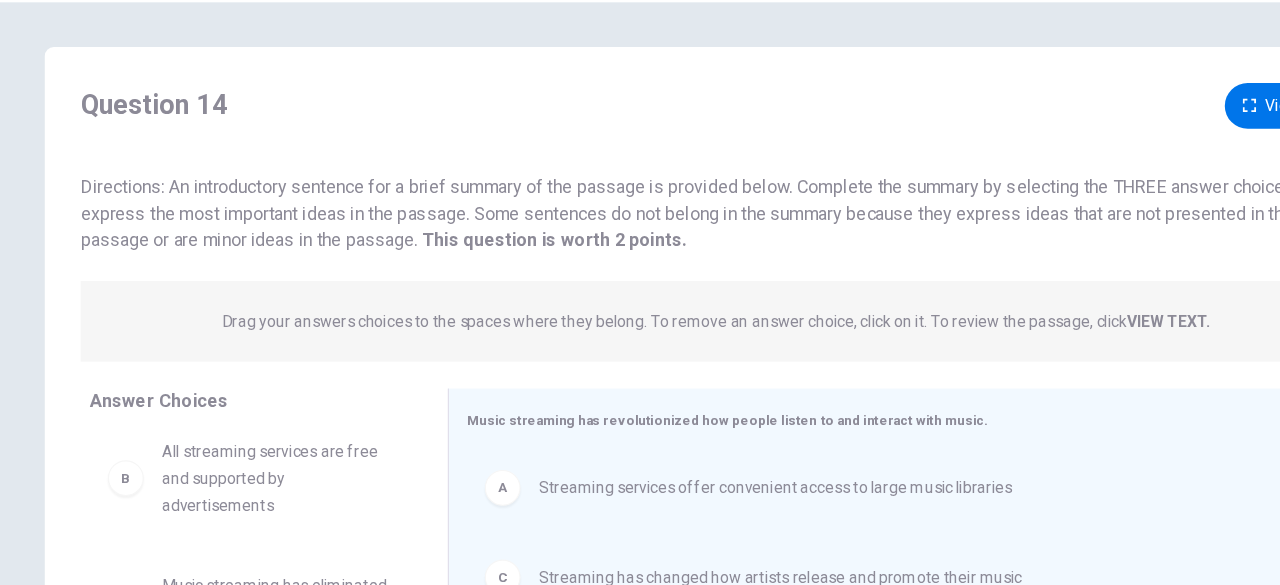 click on "Question 14 View Text Directions: An introductory sentence for a brief summary of the passage is provided below. Complete the summary by selecting the THREE answer choices that express the most important ideas in the passage. Some sentences do not belong in the summary because they express ideas that are not presented in the passage or are minor ideas in the passage.   This question is worth 2 points. This question is worth 2 points." at bounding box center (640, 212) 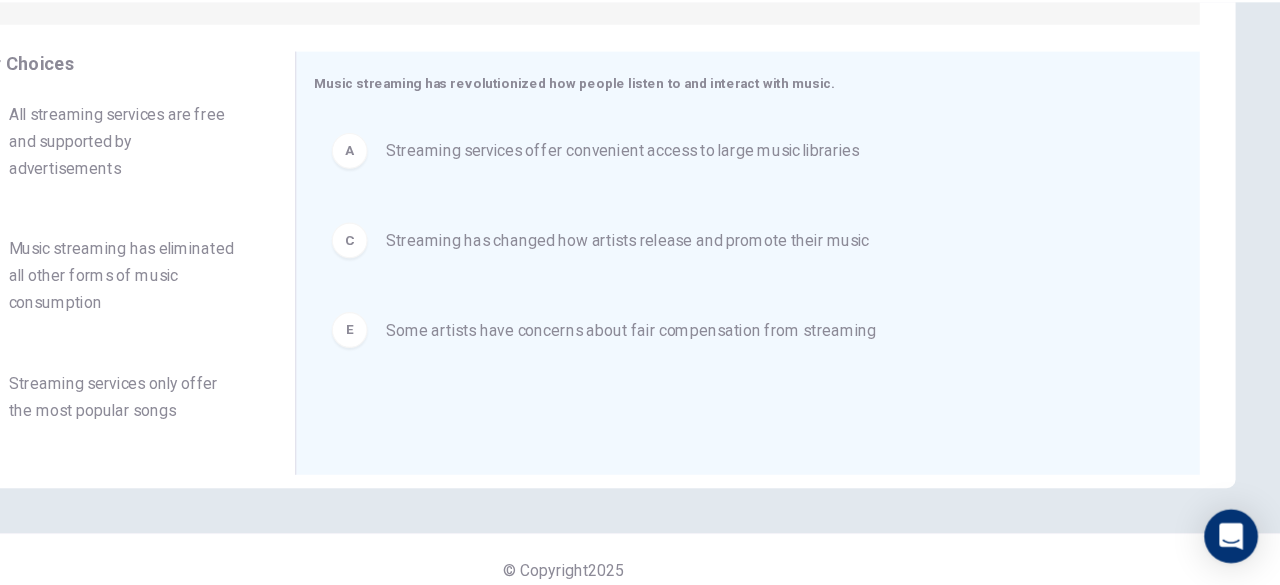 scroll, scrollTop: 318, scrollLeft: 0, axis: vertical 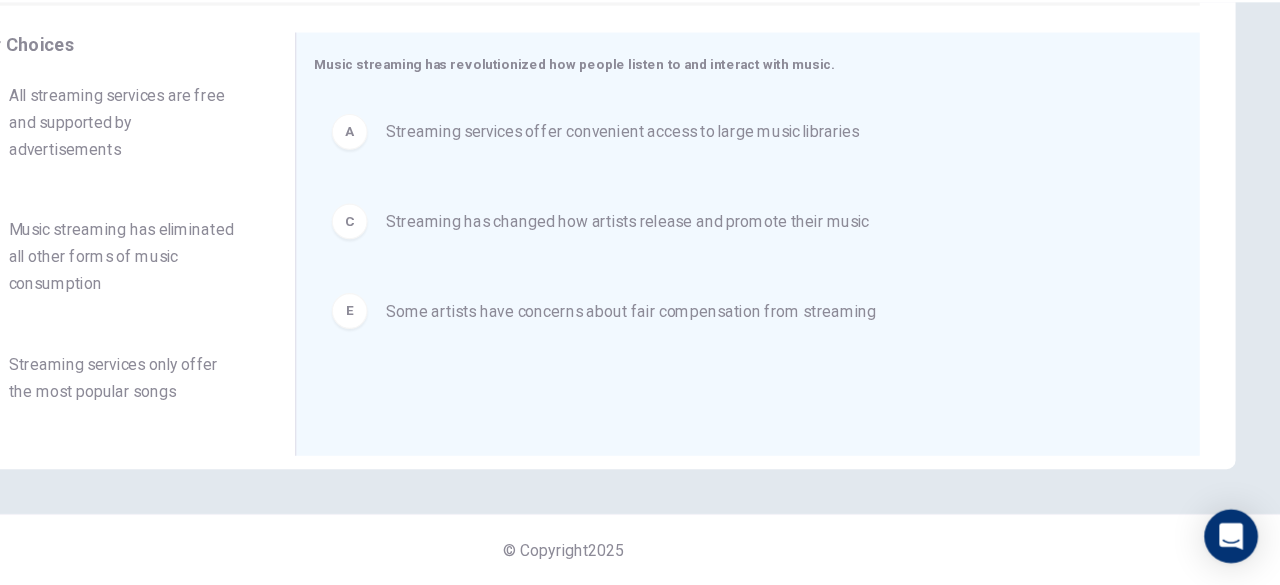 click on "Answer Choices B All streaming services are free and supported by advertisements D Music streaming has eliminated all other forms of music consumption F Streaming services only offer the most popular songs Music streaming has revolutionized how people listen to and interact with music. A Streaming services offer convenient access to large music libraries C Streaming has changed how artists release and promote their music E Some artists have concerns about fair compensation from streaming" at bounding box center [640, 285] 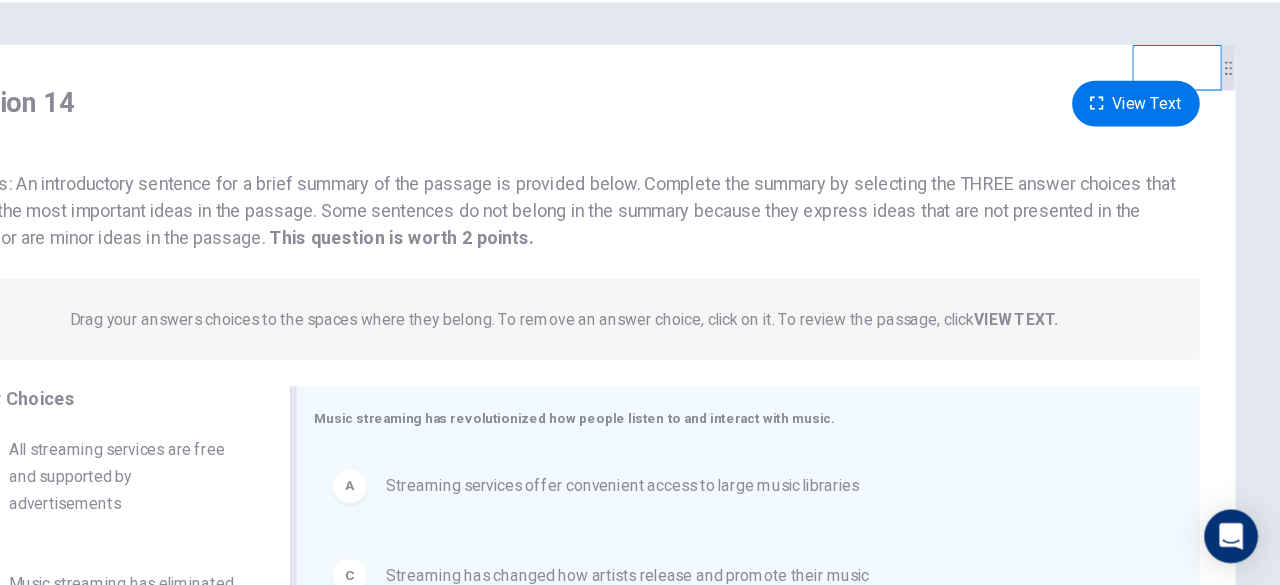 scroll, scrollTop: 0, scrollLeft: 0, axis: both 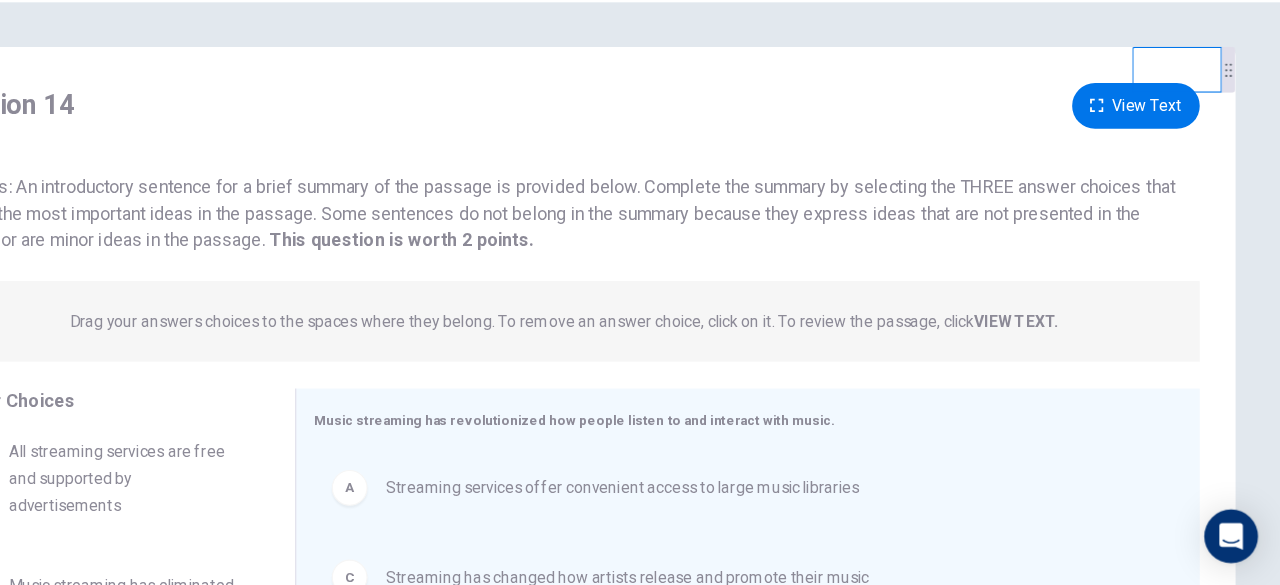 click on "Question 14 View Text Directions: An introductory sentence for a brief summary of the passage is provided below. Complete the summary by selecting the THREE answer choices that express the most important ideas in the passage. Some sentences do not belong in the summary because they express ideas that are not presented in the passage or are minor ideas in the passage.   This question is worth 2 points. This question is worth 2 points. Drag your answers choices to the spaces where they belong. To remove an answer choice, click on it. To review the passage, click   VIEW TEXT. Click on the answer choices below to select your answers. To remove an answer choice, go to the Answers tab and click on it. To review the passage, click the PASSAGE tab. B All streaming services are free and supported by advertisements D Music streaming has eliminated all other forms of music consumption F Streaming services only offer the most popular songs Music streaming has revolutionized how people listen to and interact with music. A" at bounding box center [640, 466] 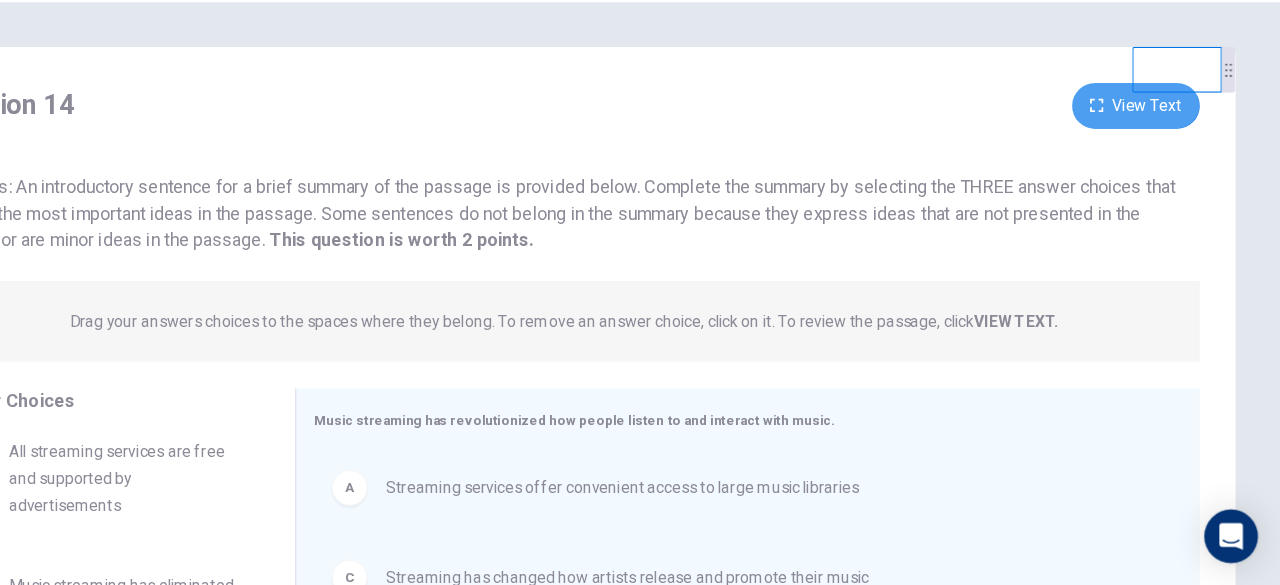 click on "View Text" at bounding box center (1151, 156) 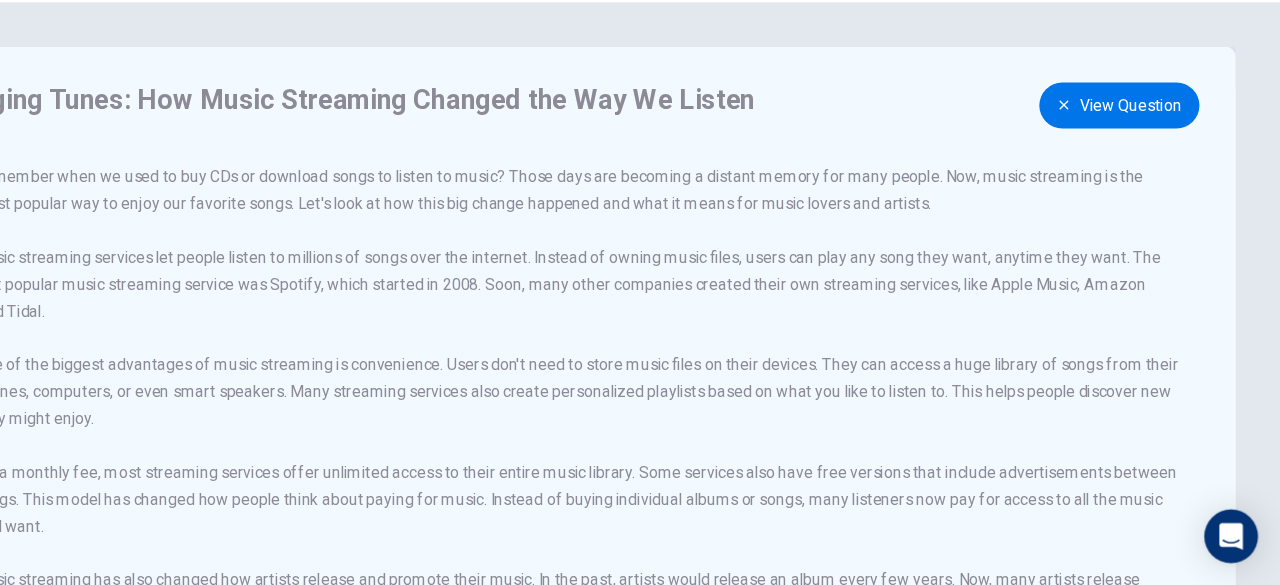 scroll, scrollTop: 12, scrollLeft: 0, axis: vertical 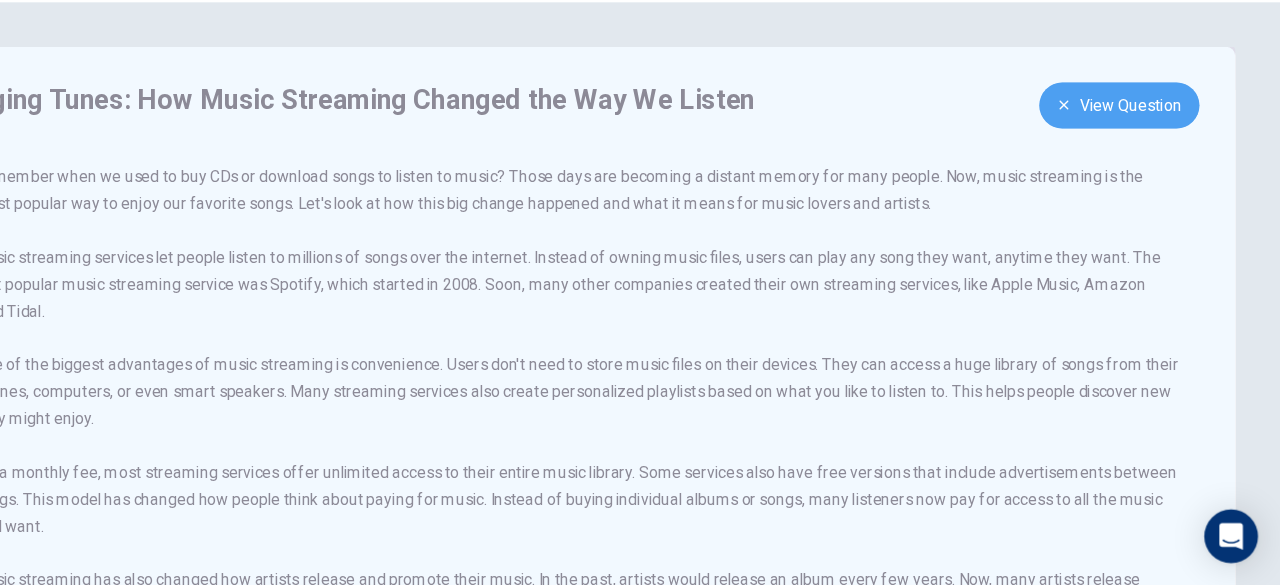 click on "View Question" at bounding box center [1136, 156] 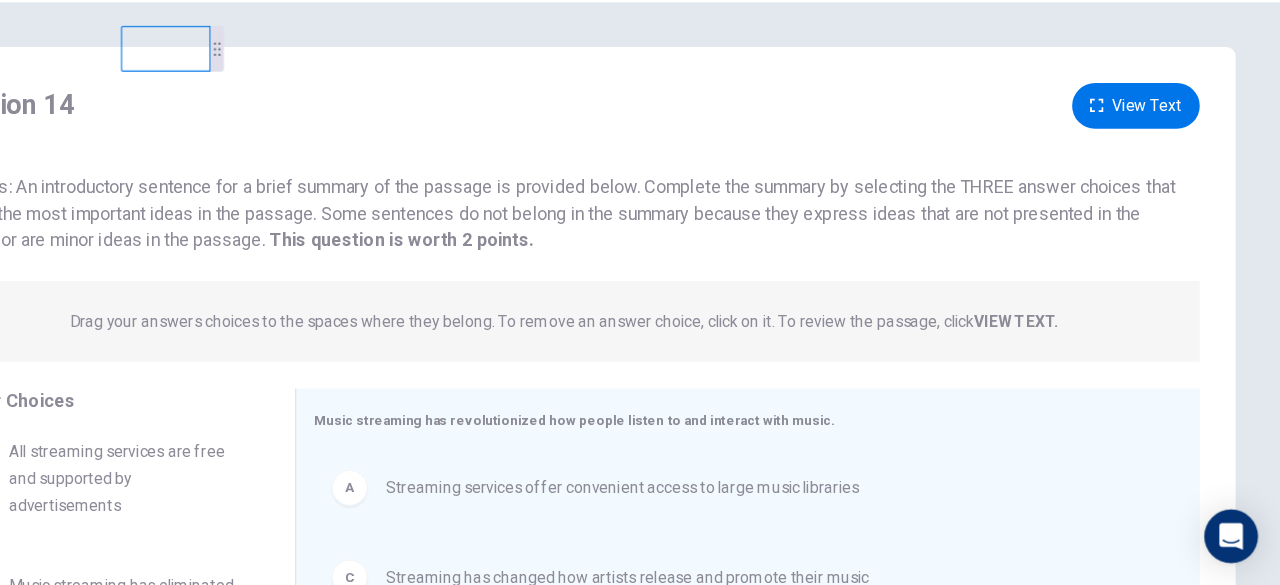 drag, startPoint x: 1199, startPoint y: 126, endPoint x: 277, endPoint y: 71, distance: 923.639 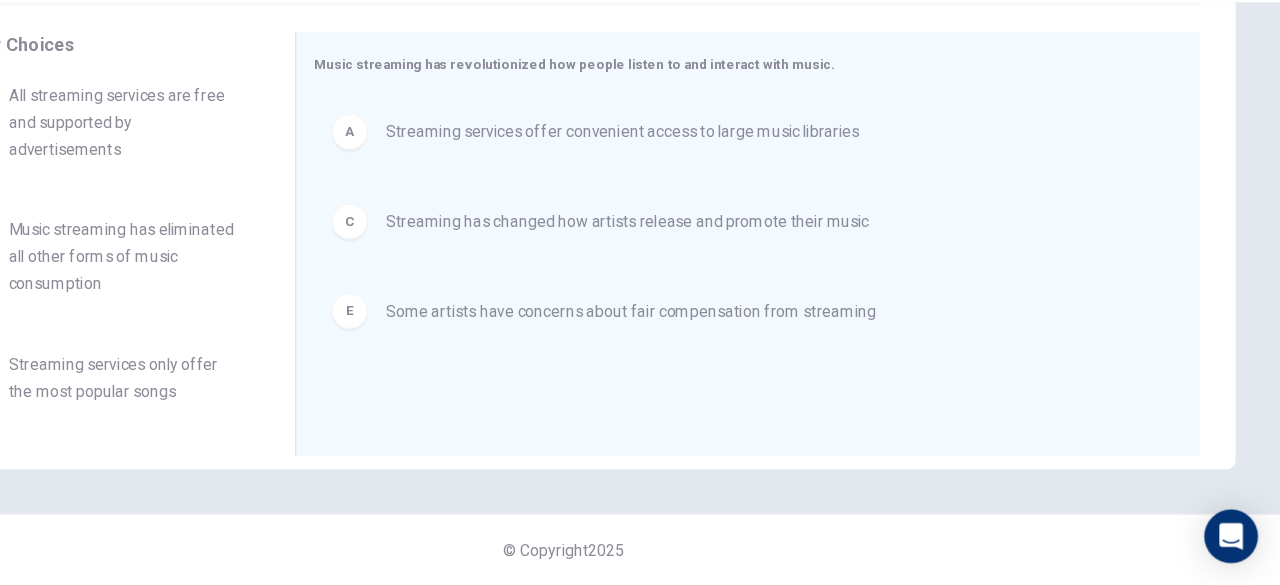 scroll, scrollTop: 0, scrollLeft: 0, axis: both 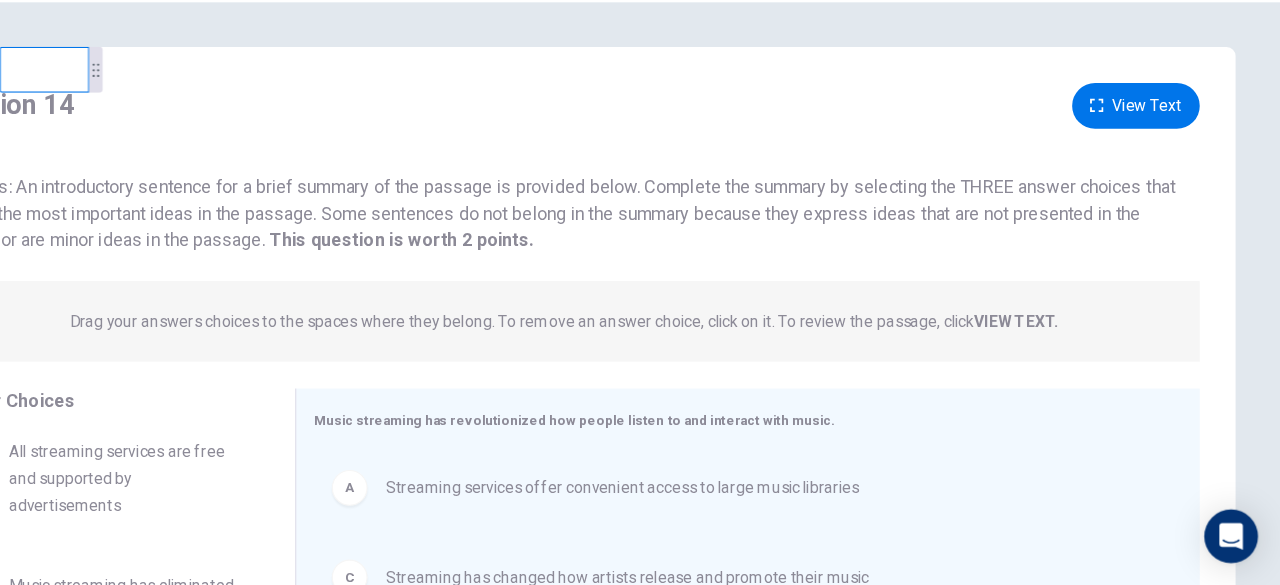 click on "Question 14 View Text Directions: An introductory sentence for a brief summary of the passage is provided below. Complete the summary by selecting the THREE answer choices that express the most important ideas in the passage. Some sentences do not belong in the summary because they express ideas that are not presented in the passage or are minor ideas in the passage.   This question is worth 2 points. This question is worth 2 points. Drag your answers choices to the spaces where they belong. To remove an answer choice, click on it. To review the passage, click   VIEW TEXT. Click on the answer choices below to select your answers. To remove an answer choice, go to the Answers tab and click on it. To review the passage, click the PASSAGE tab. B All streaming services are free and supported by advertisements D Music streaming has eliminated all other forms of music consumption F Streaming services only offer the most popular songs Music streaming has revolutionized how people listen to and interact with music. A" at bounding box center (640, 451) 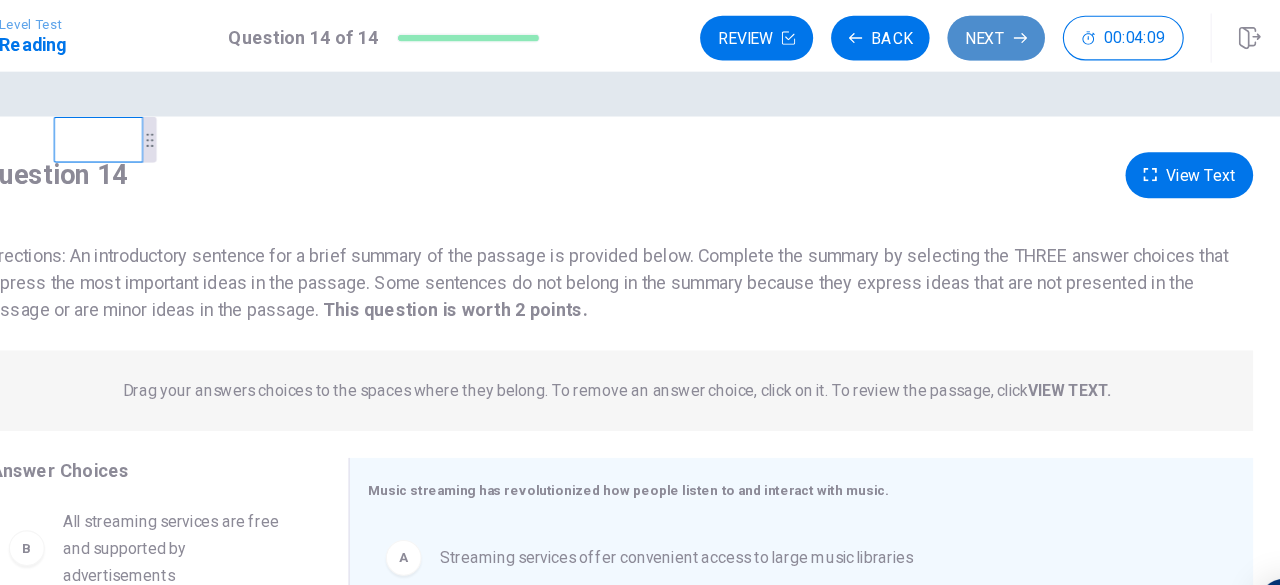 click on "Next" at bounding box center [978, 34] 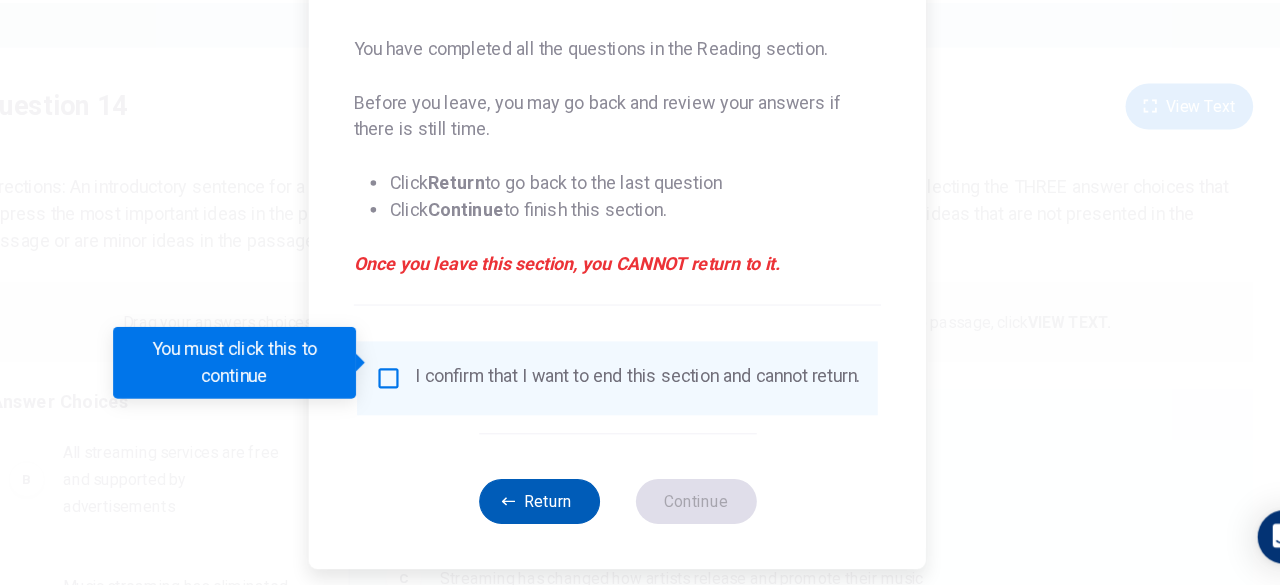 click on "Return" at bounding box center [570, 509] 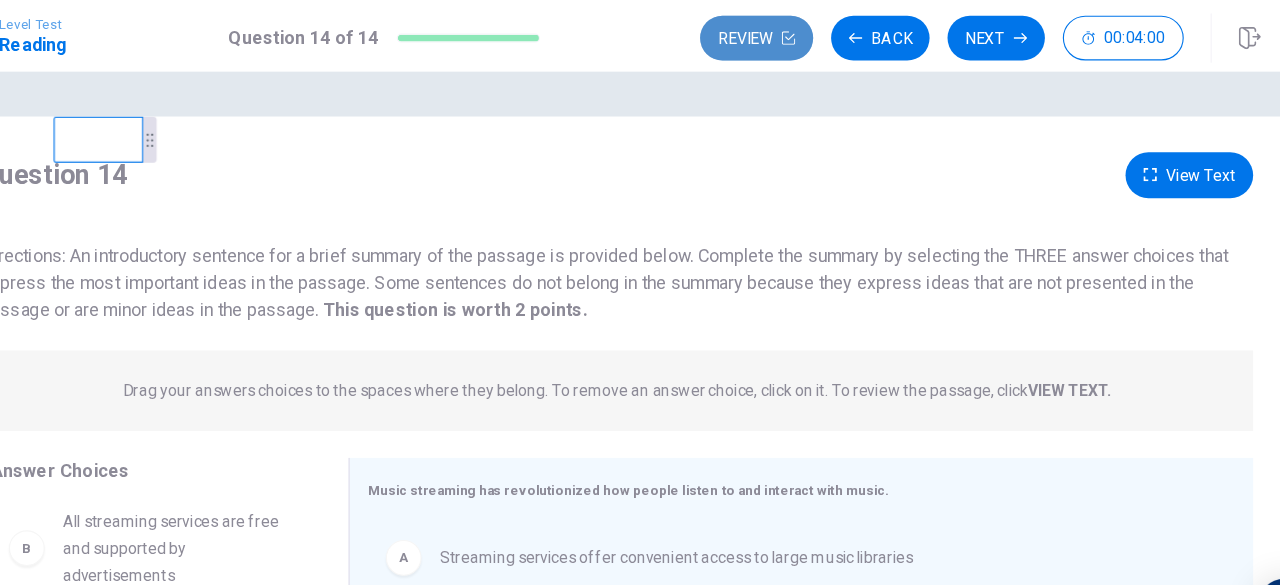 click on "Review" at bounding box center (764, 34) 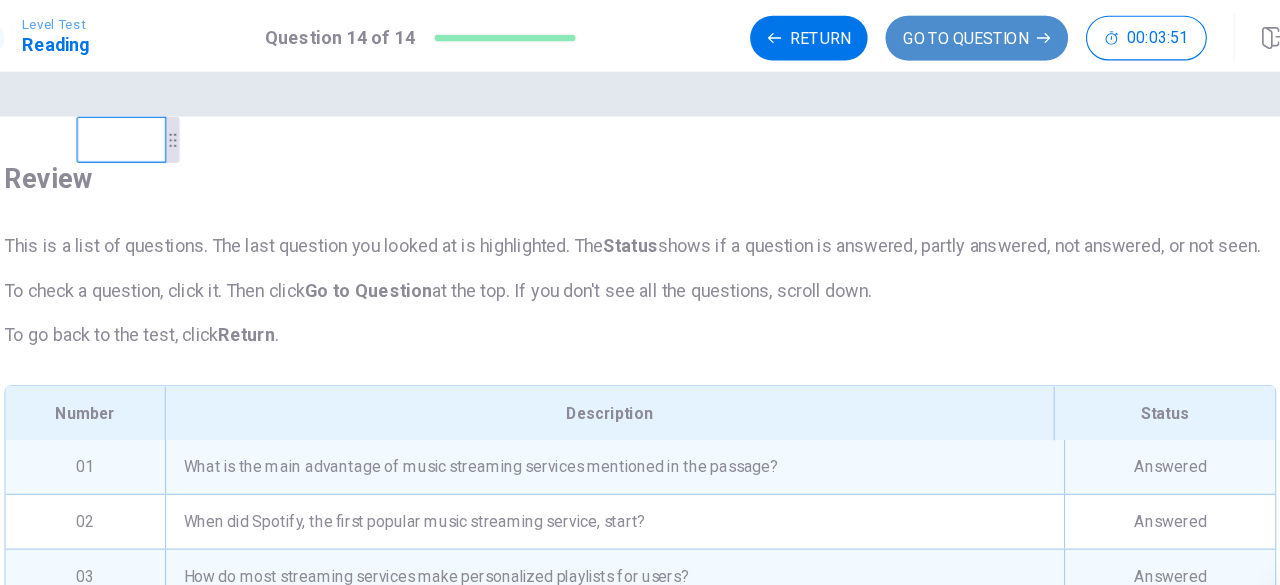 click on "GO TO QUESTION" at bounding box center (940, 34) 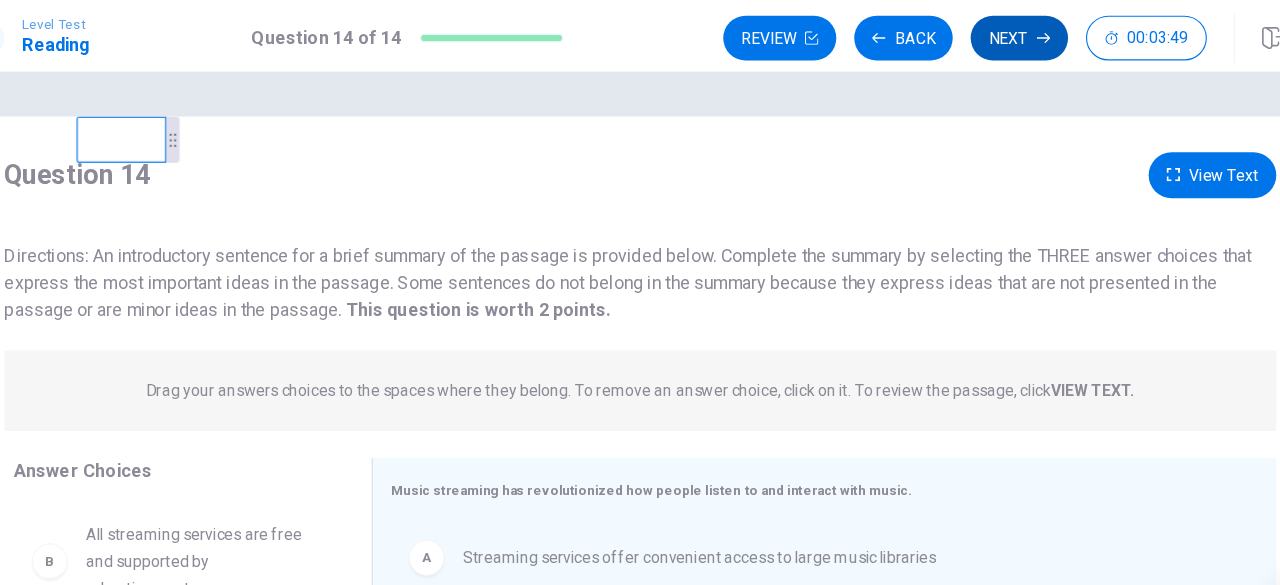 click on "Next" at bounding box center [978, 34] 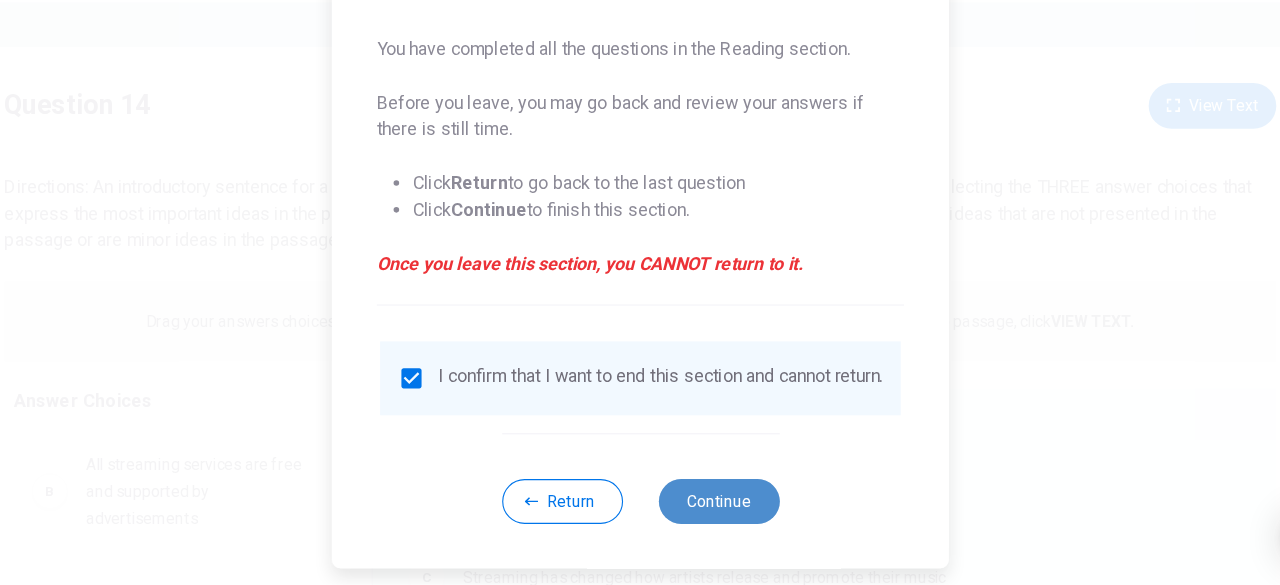 click on "Continue" at bounding box center (710, 509) 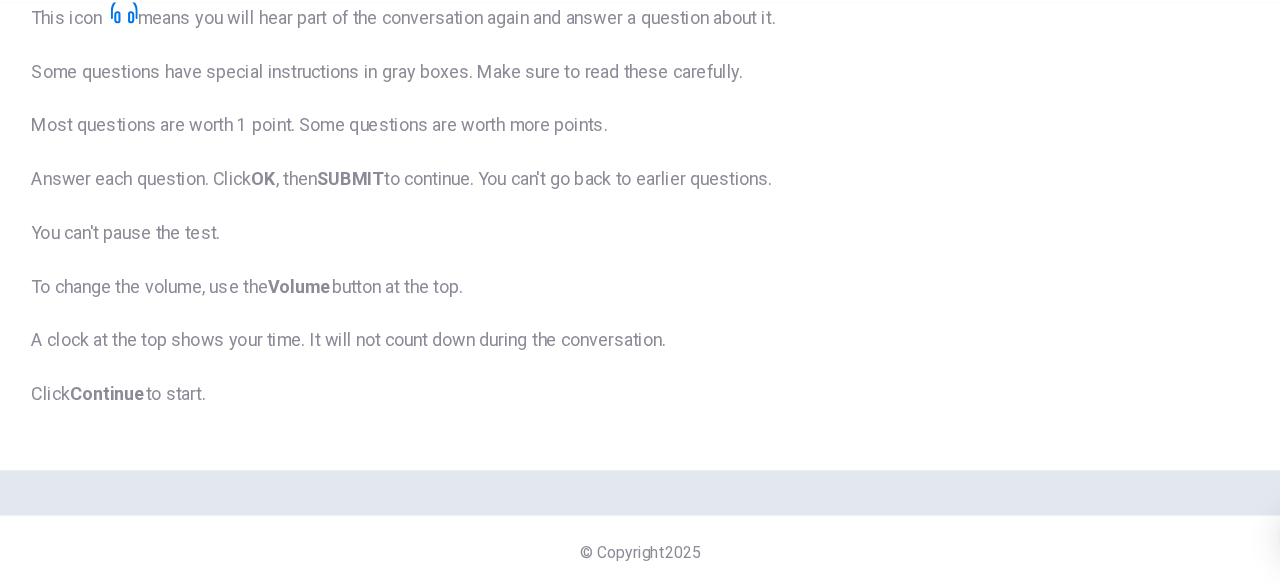 scroll, scrollTop: 0, scrollLeft: 0, axis: both 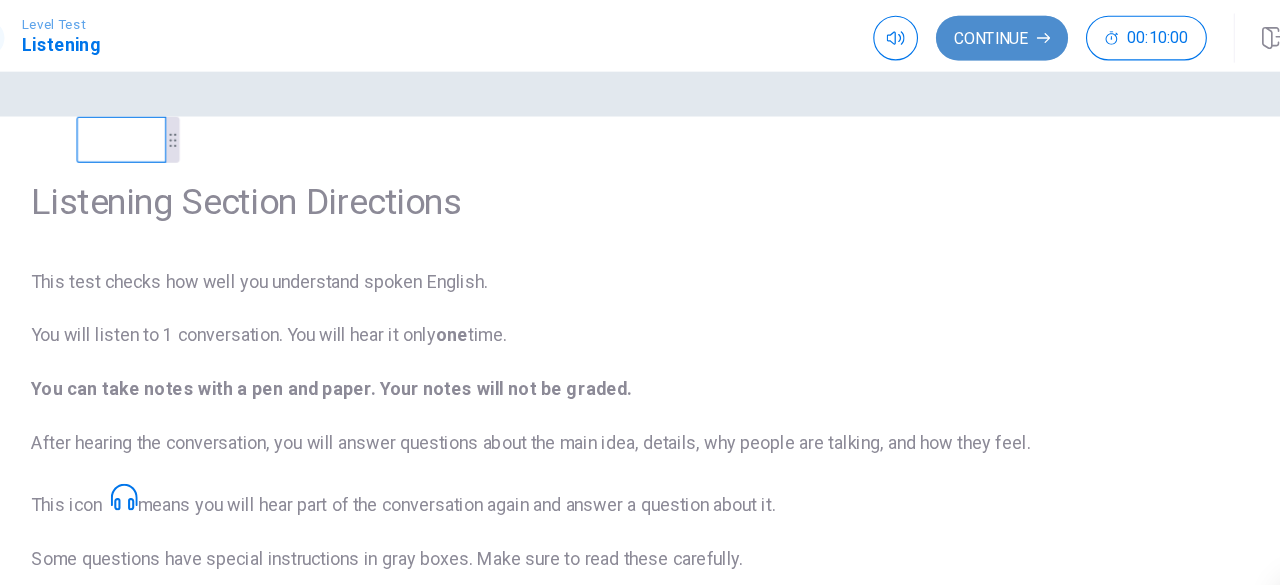 click on "Continue" at bounding box center [963, 34] 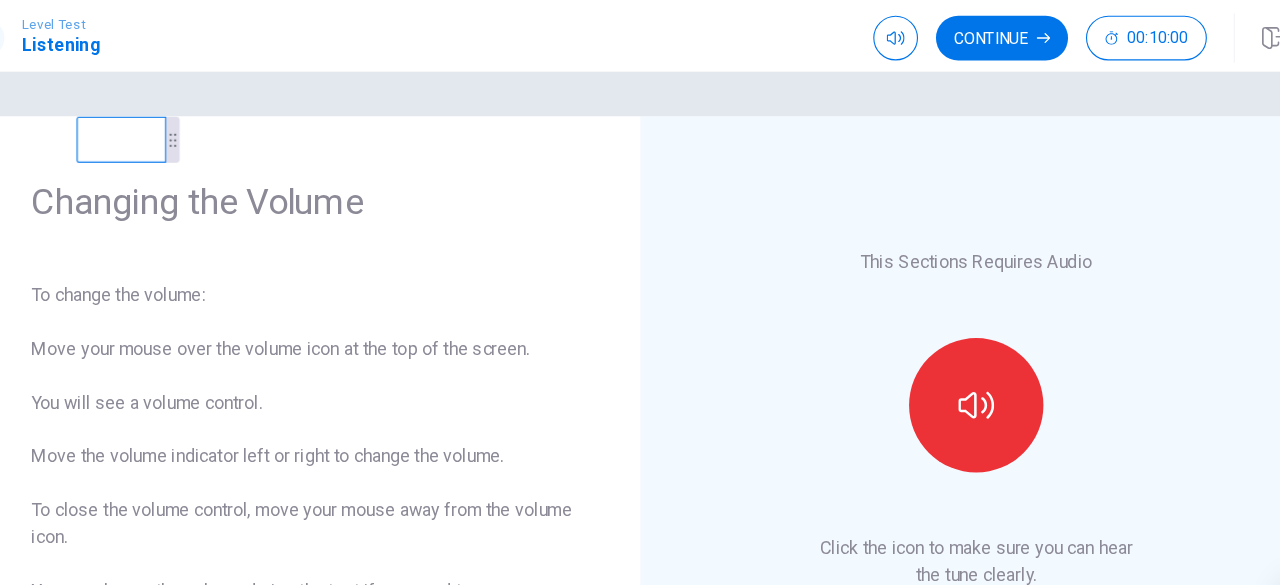 scroll, scrollTop: 154, scrollLeft: 0, axis: vertical 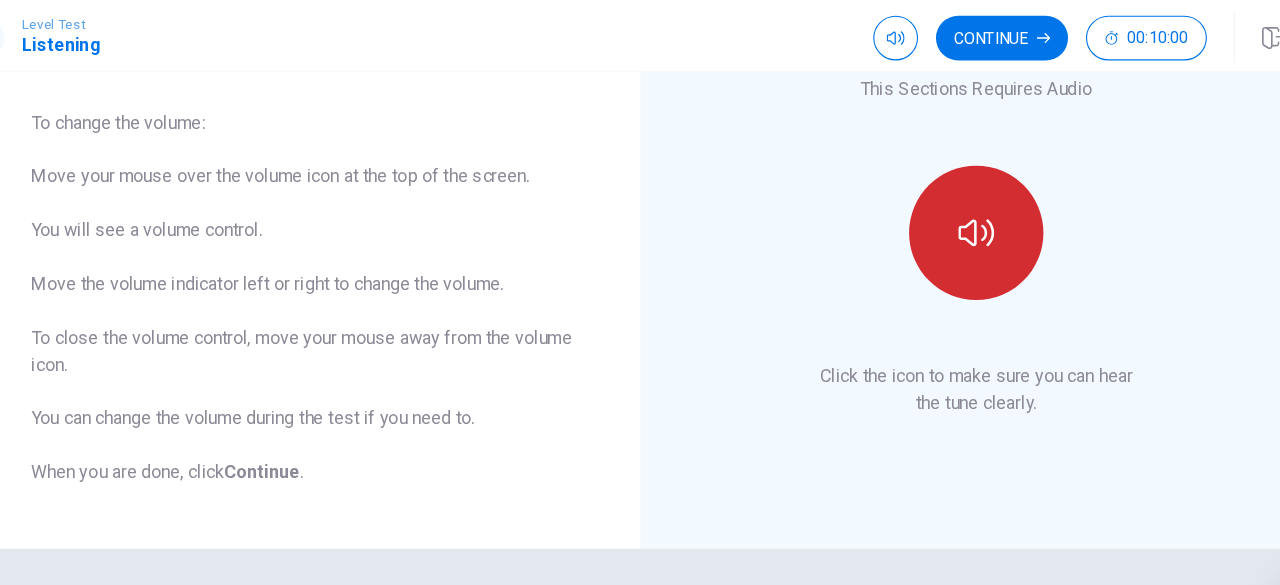click at bounding box center (940, 208) 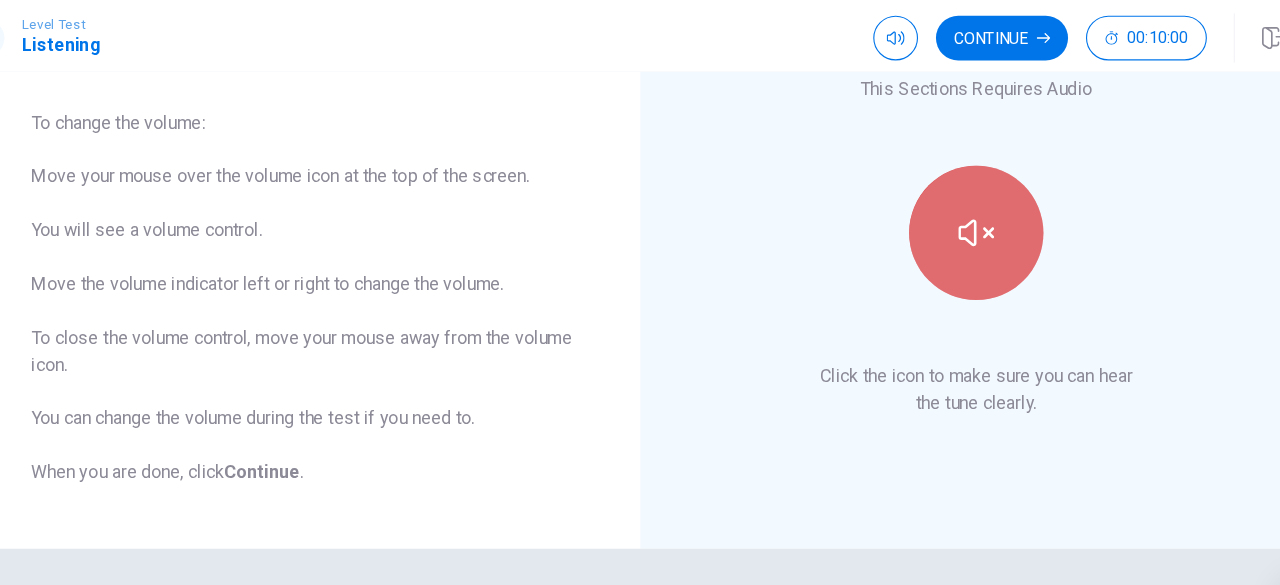 click at bounding box center (940, 208) 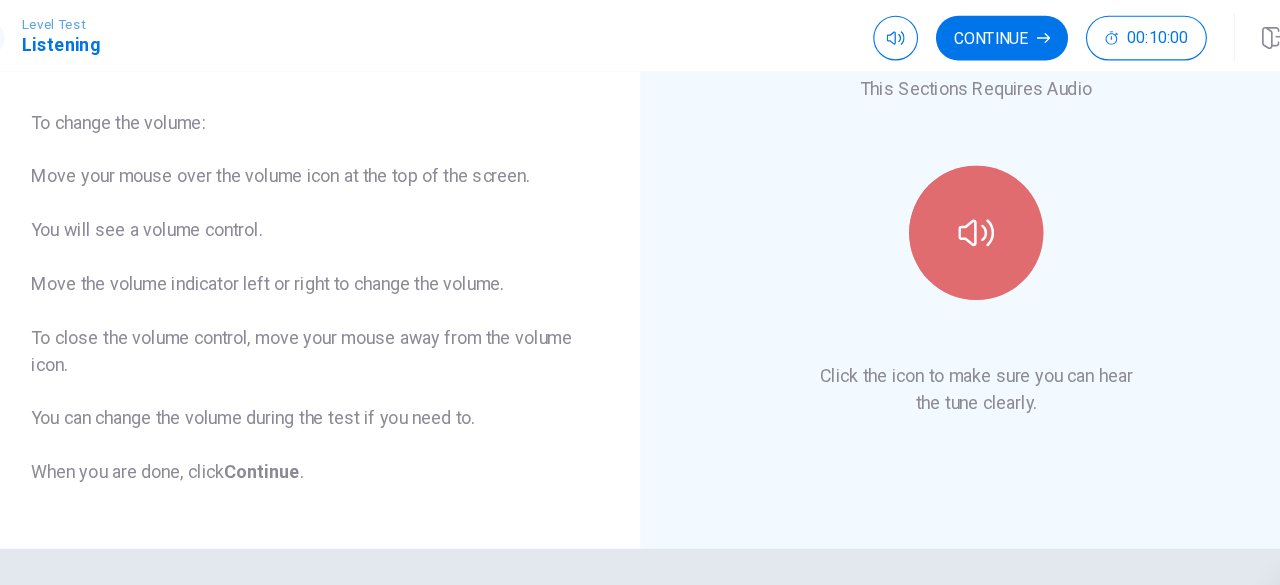 click at bounding box center (940, 208) 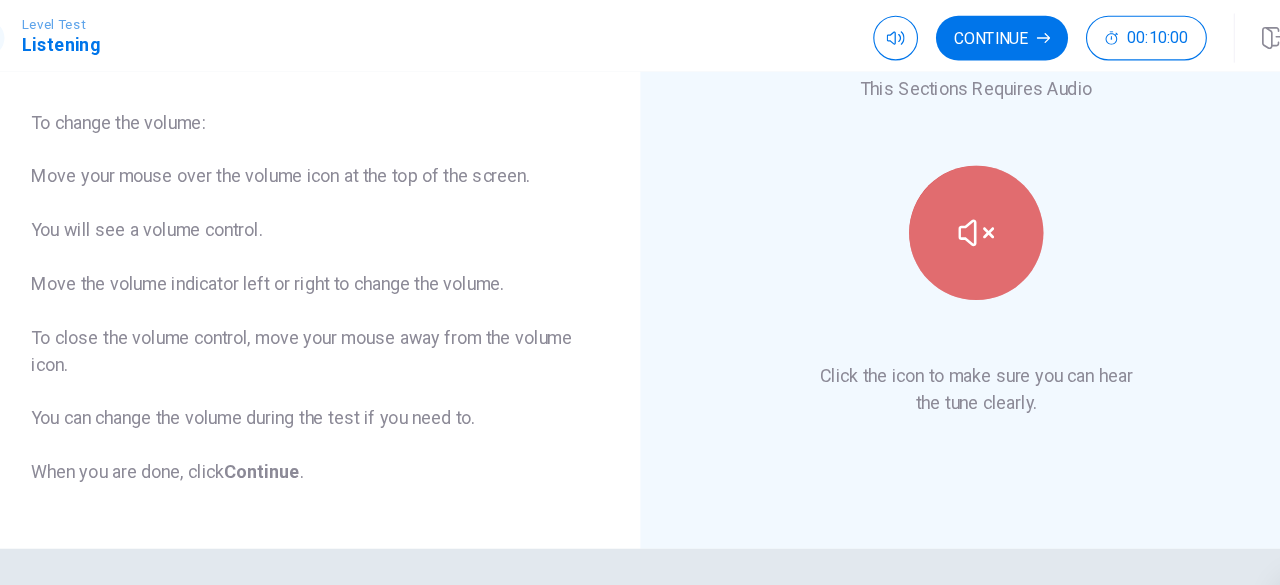 click 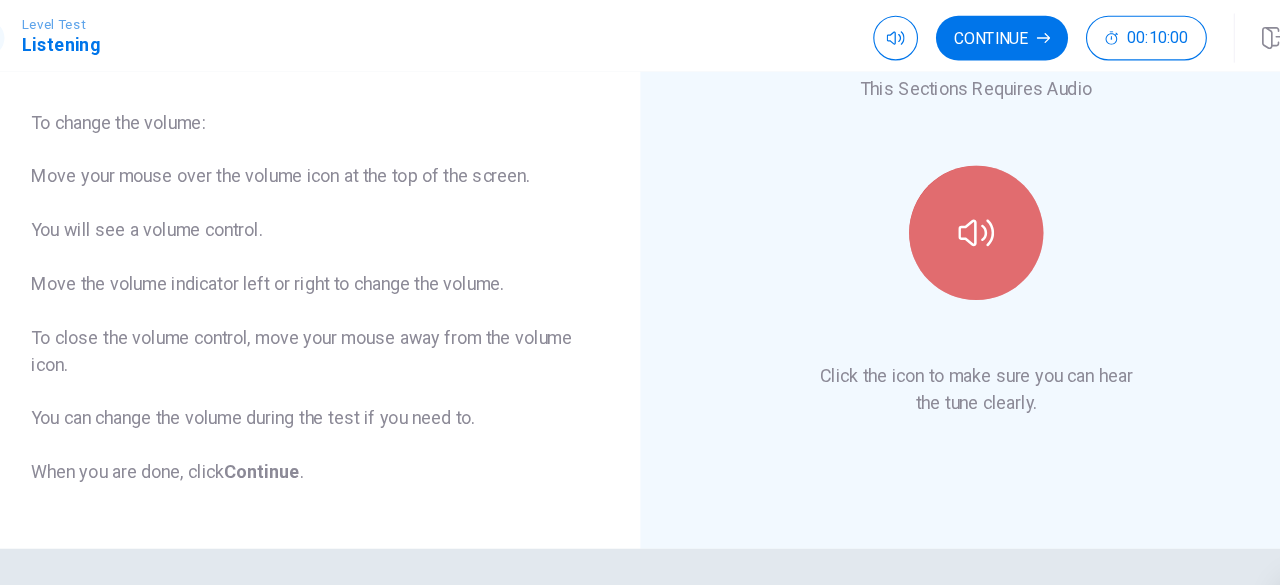 click at bounding box center (940, 208) 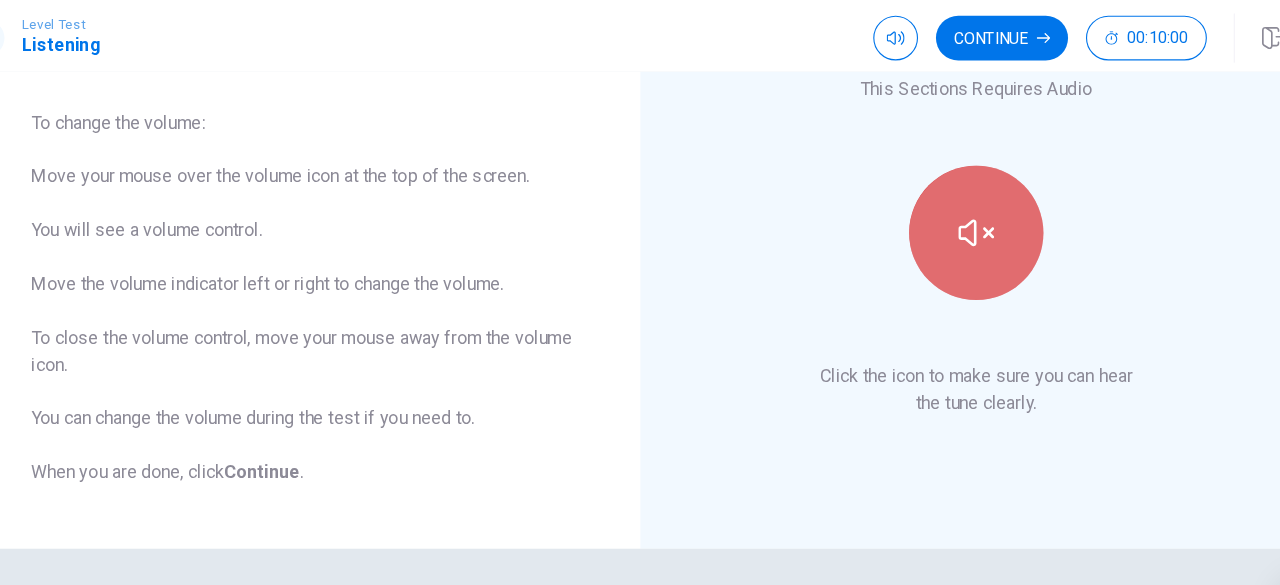 click at bounding box center (940, 208) 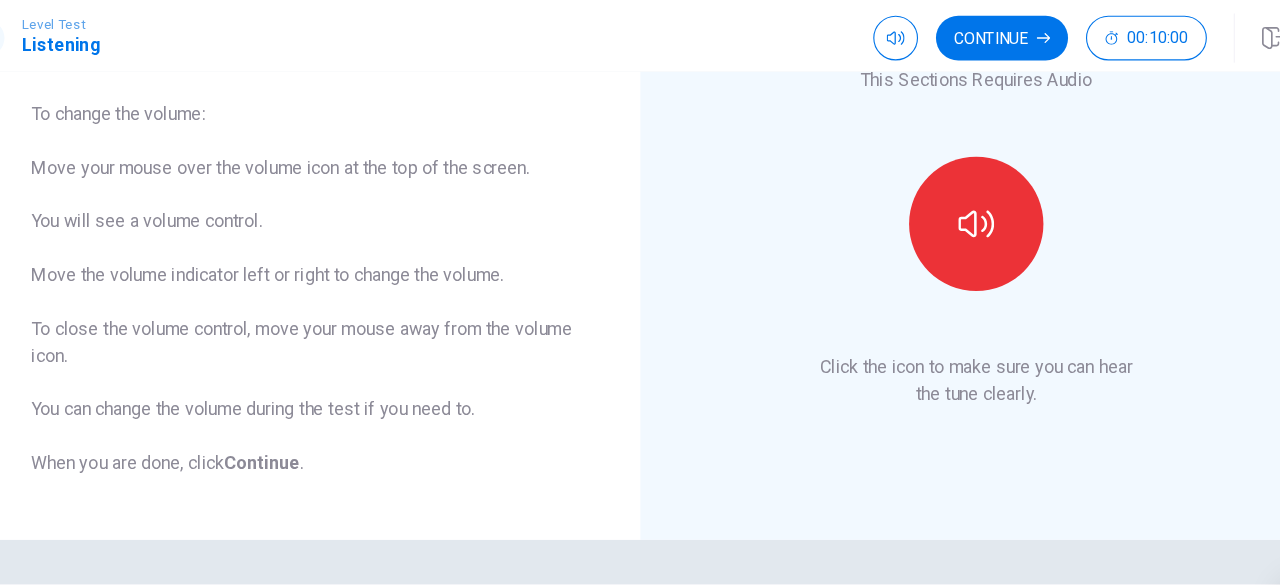 scroll, scrollTop: 162, scrollLeft: 0, axis: vertical 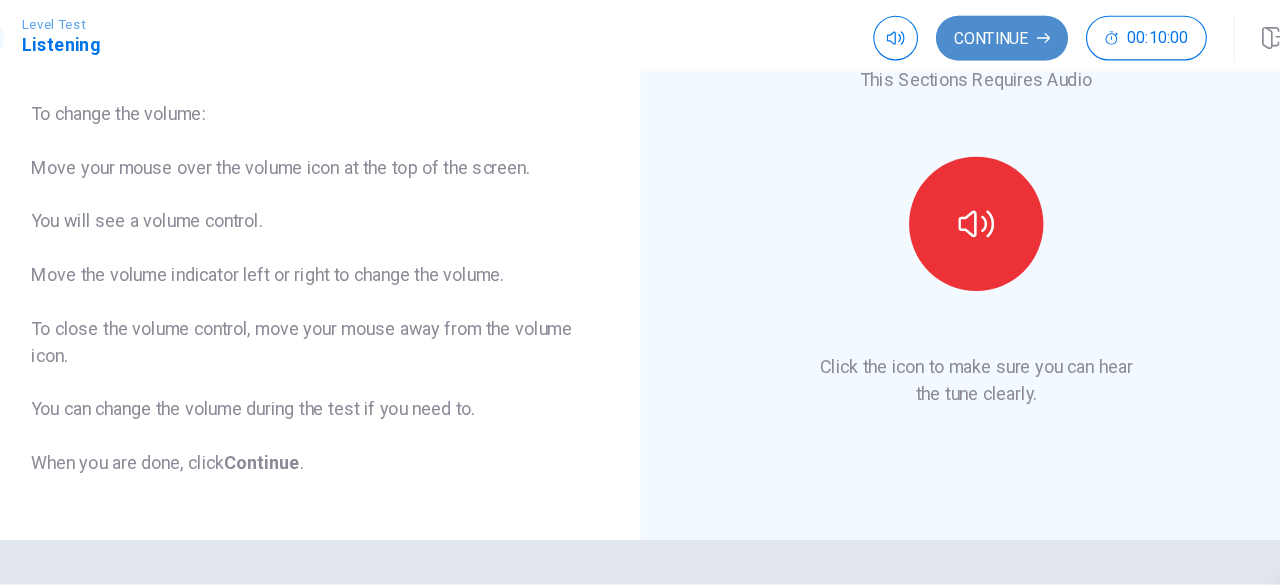 click on "Continue" at bounding box center [963, 34] 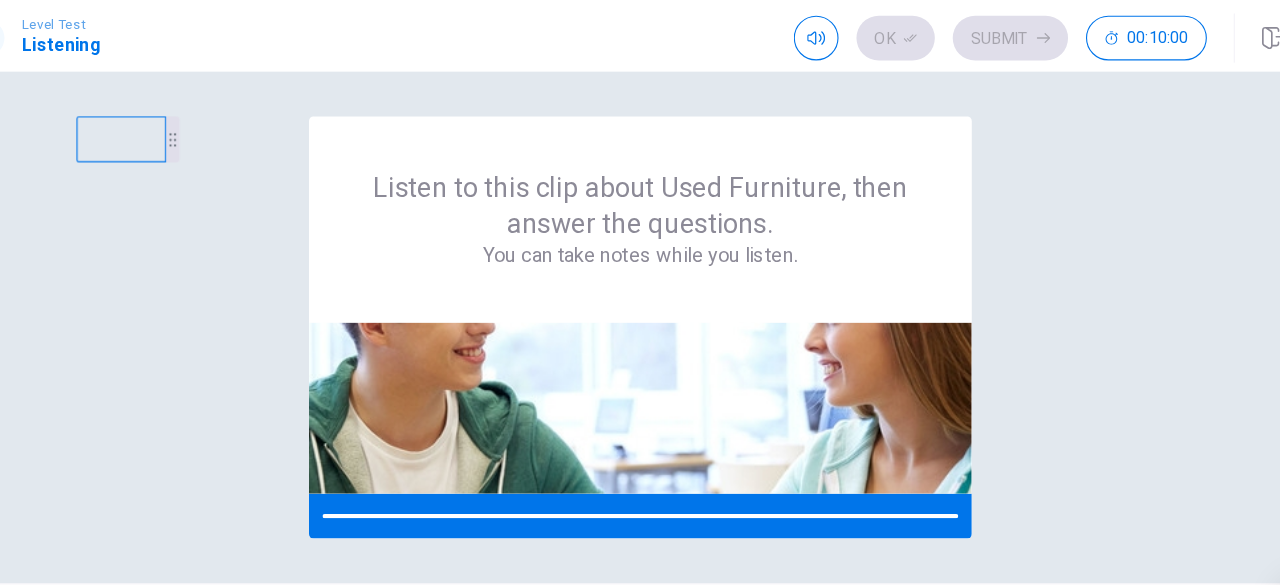 scroll, scrollTop: 0, scrollLeft: 0, axis: both 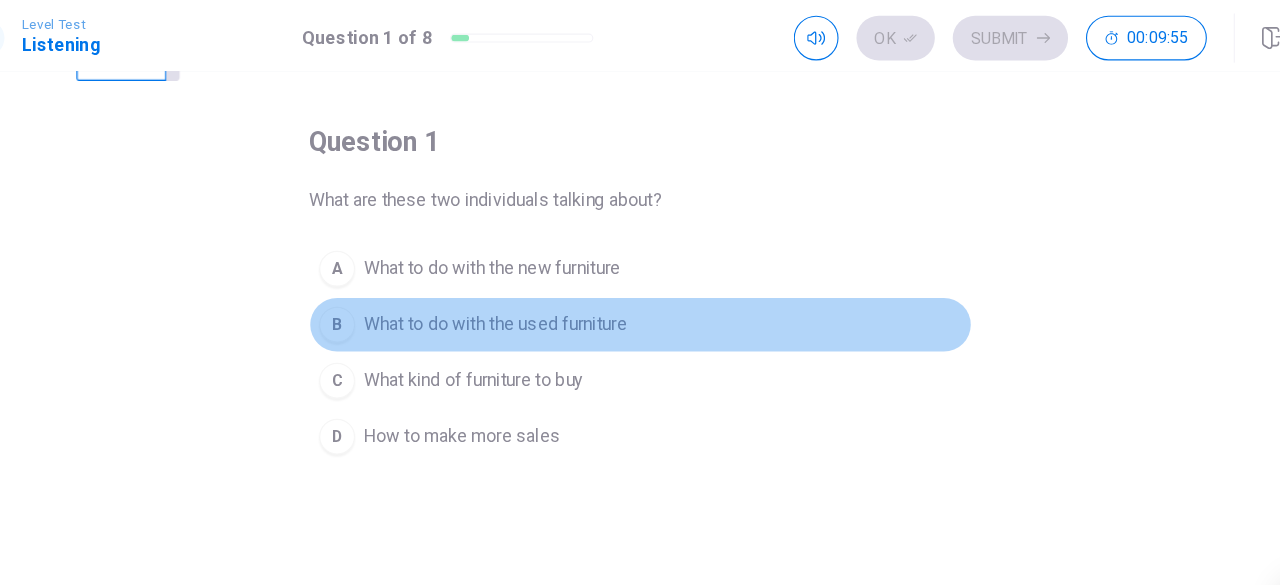 click on "What to do with the used furniture" at bounding box center [510, 290] 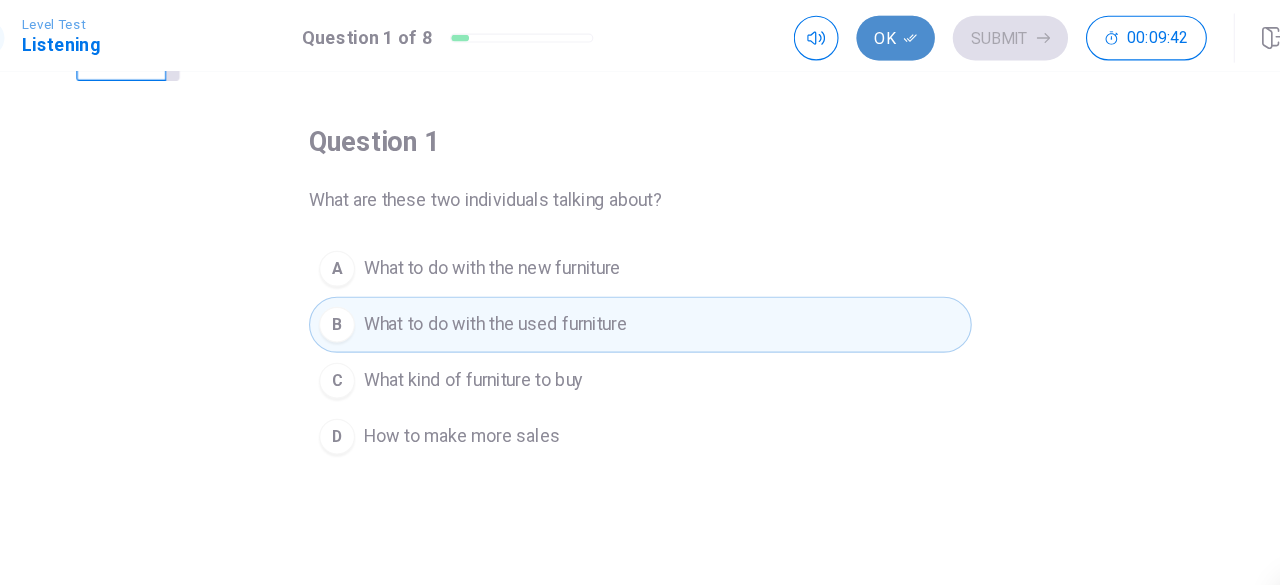 click on "Ok" at bounding box center [868, 34] 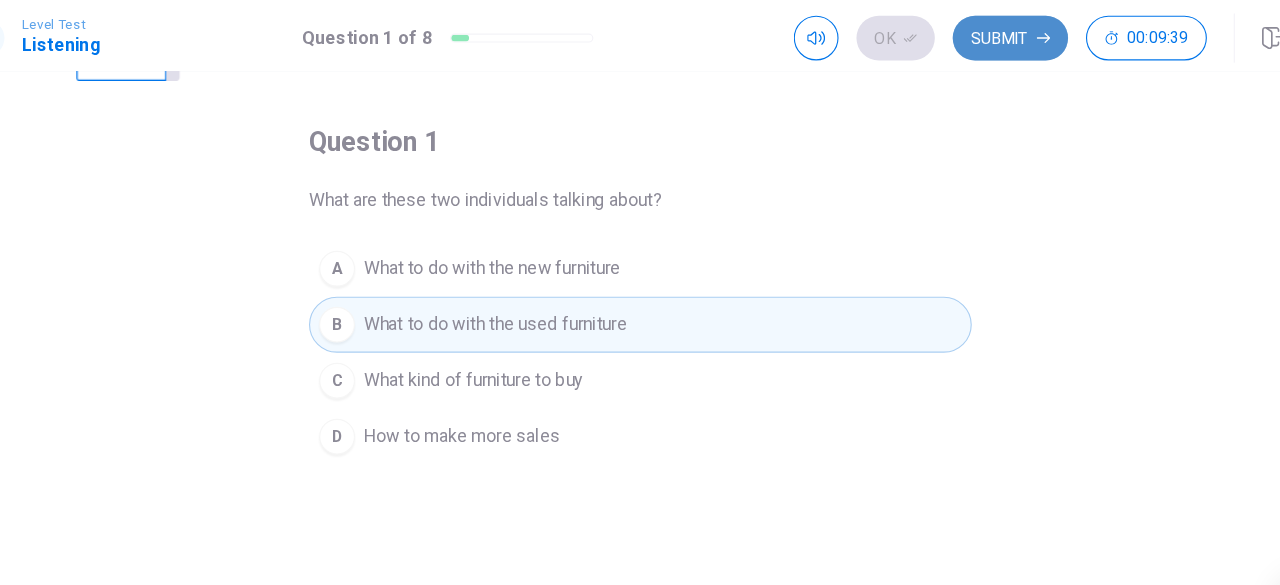click on "Submit" at bounding box center (970, 34) 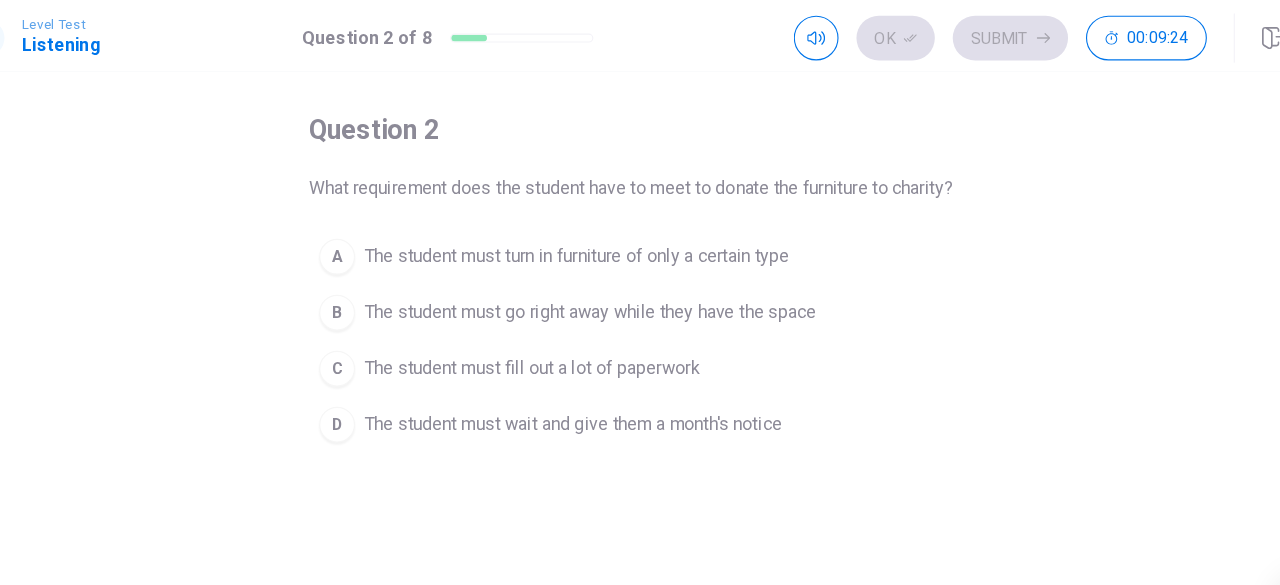 scroll, scrollTop: 94, scrollLeft: 0, axis: vertical 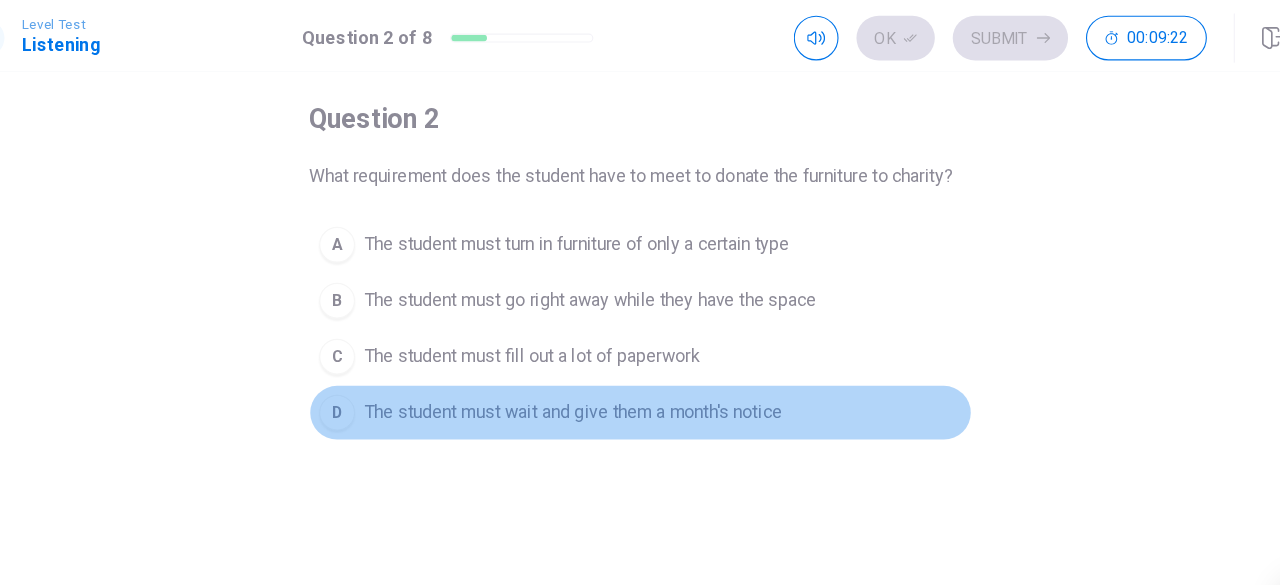 click on "The student must wait and give them a month's notice" at bounding box center (579, 369) 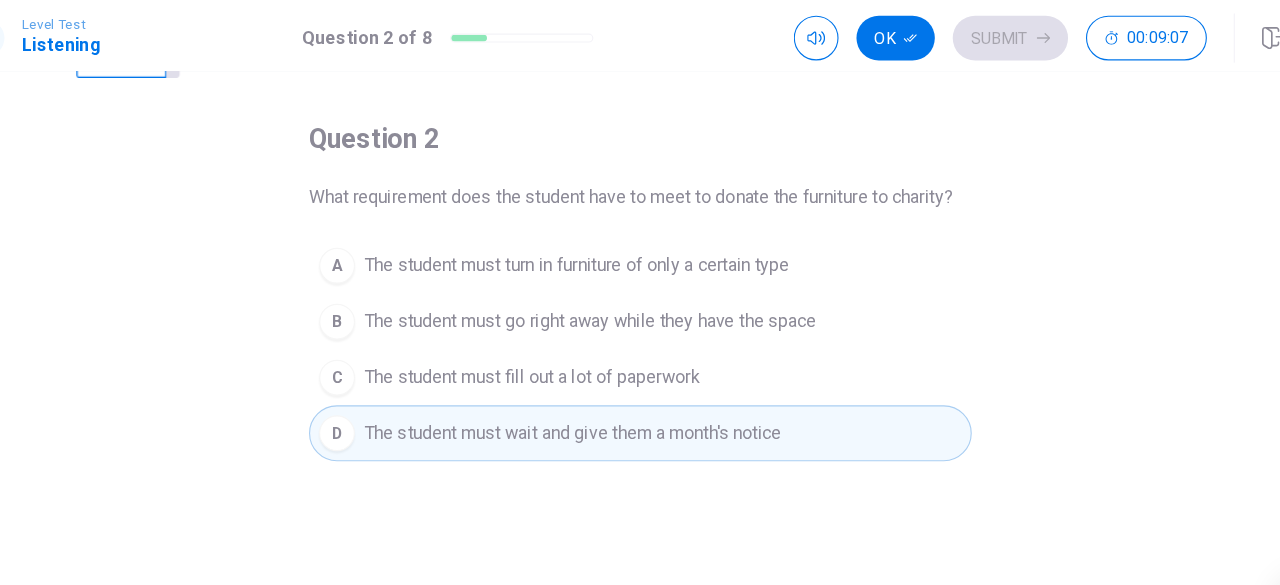 scroll, scrollTop: 76, scrollLeft: 0, axis: vertical 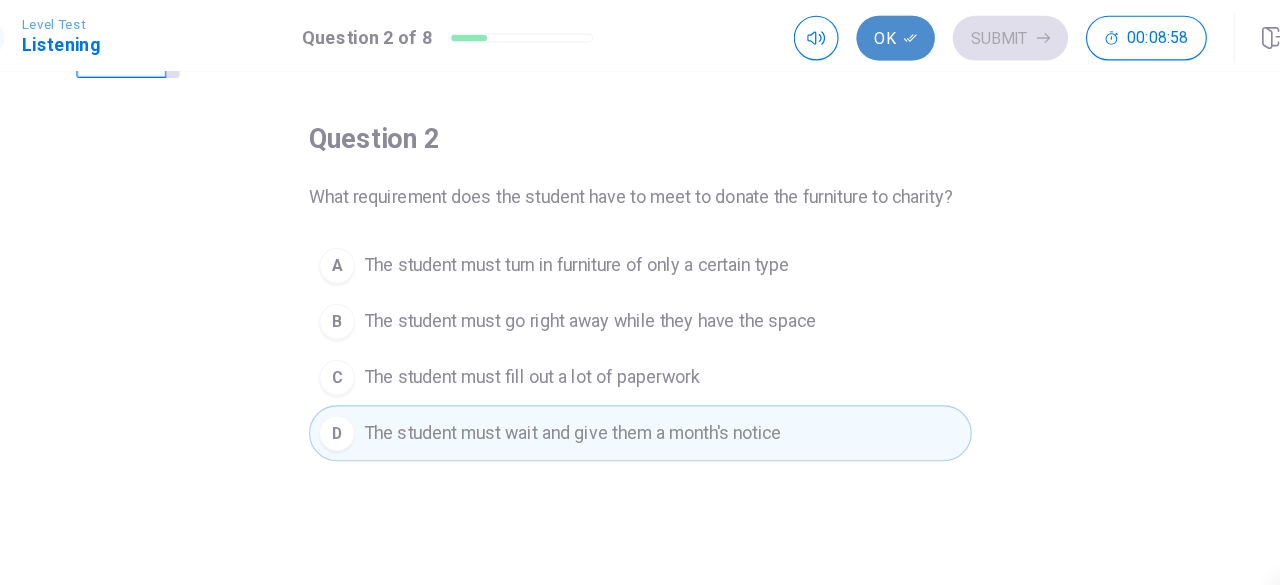 click 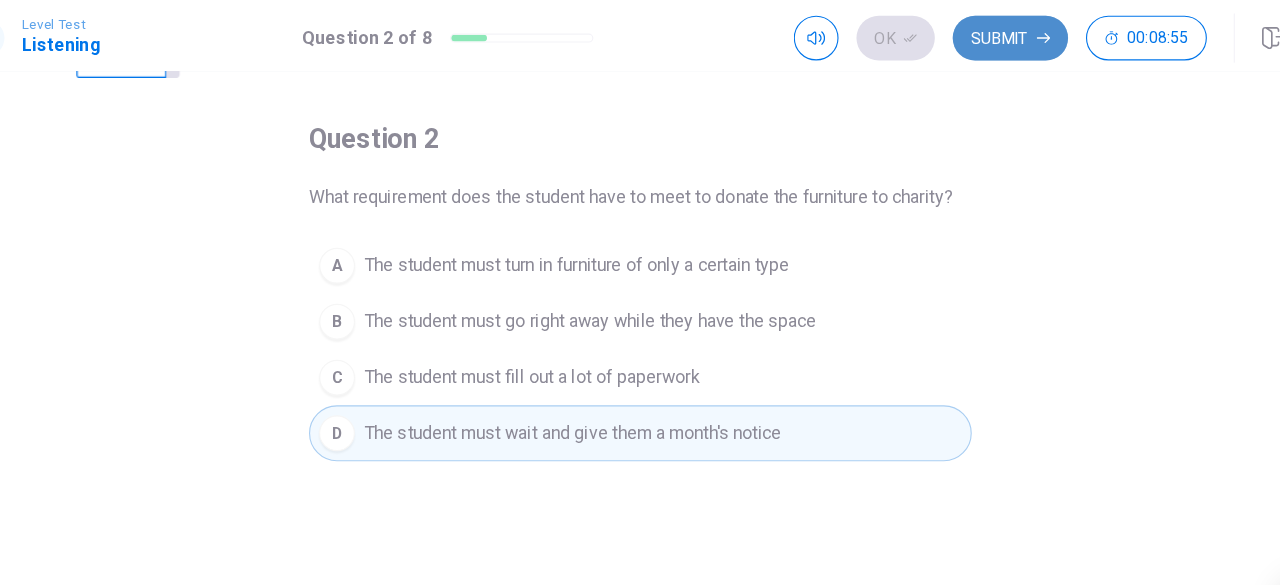 click on "Submit" at bounding box center [970, 34] 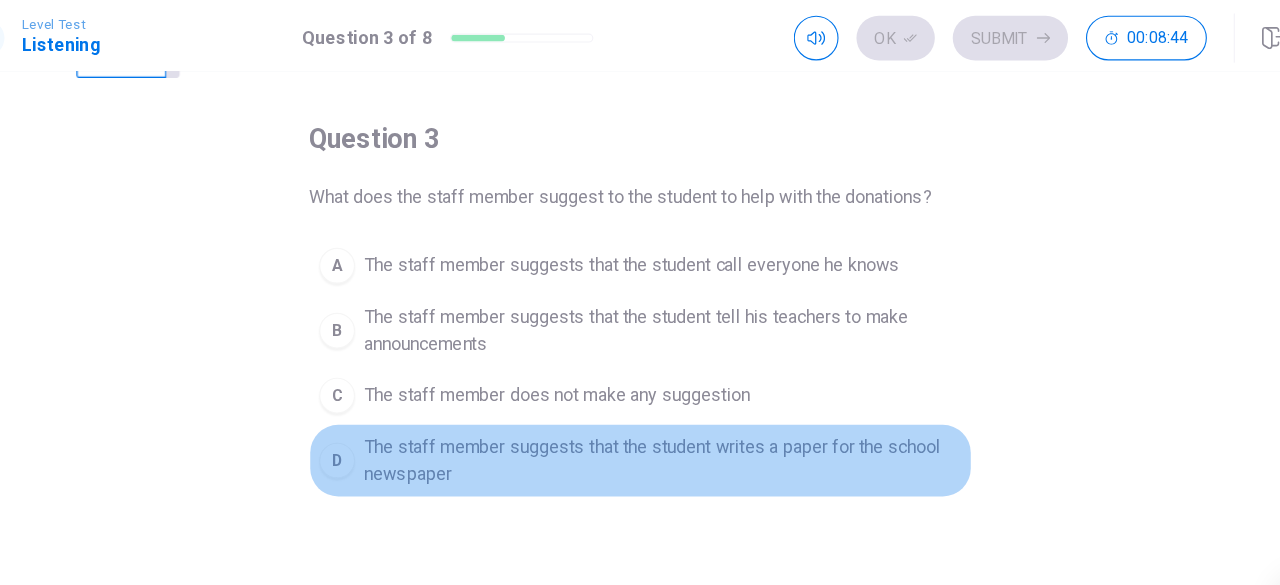 click on "The staff member suggests that the student writes a paper for the school newspaper" at bounding box center [660, 411] 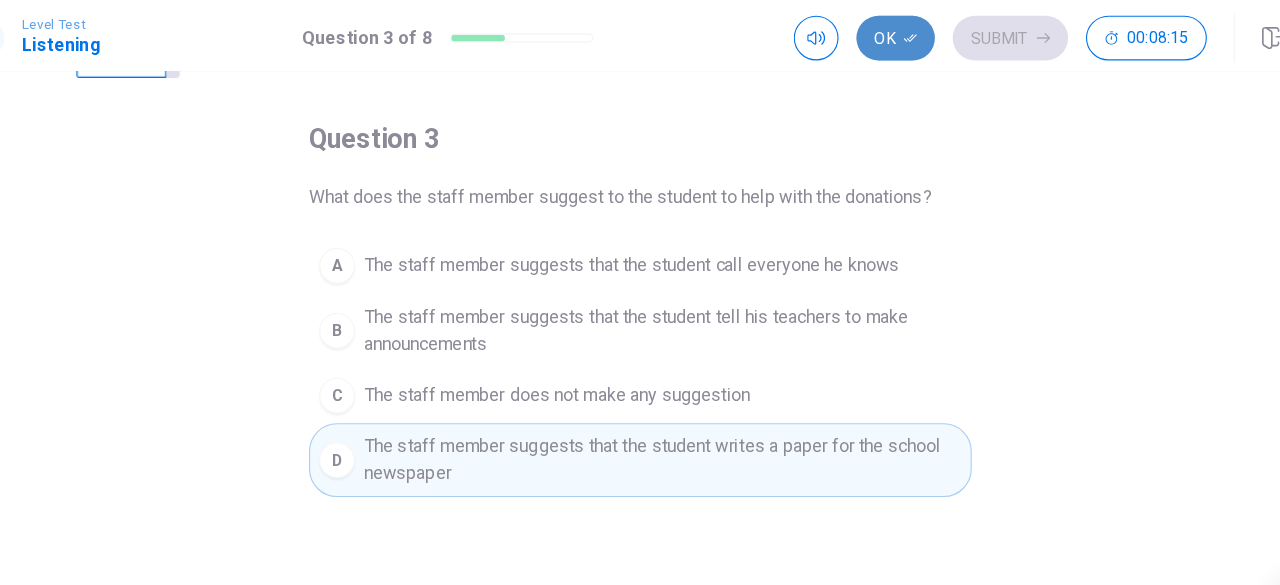 click on "Ok" at bounding box center [868, 34] 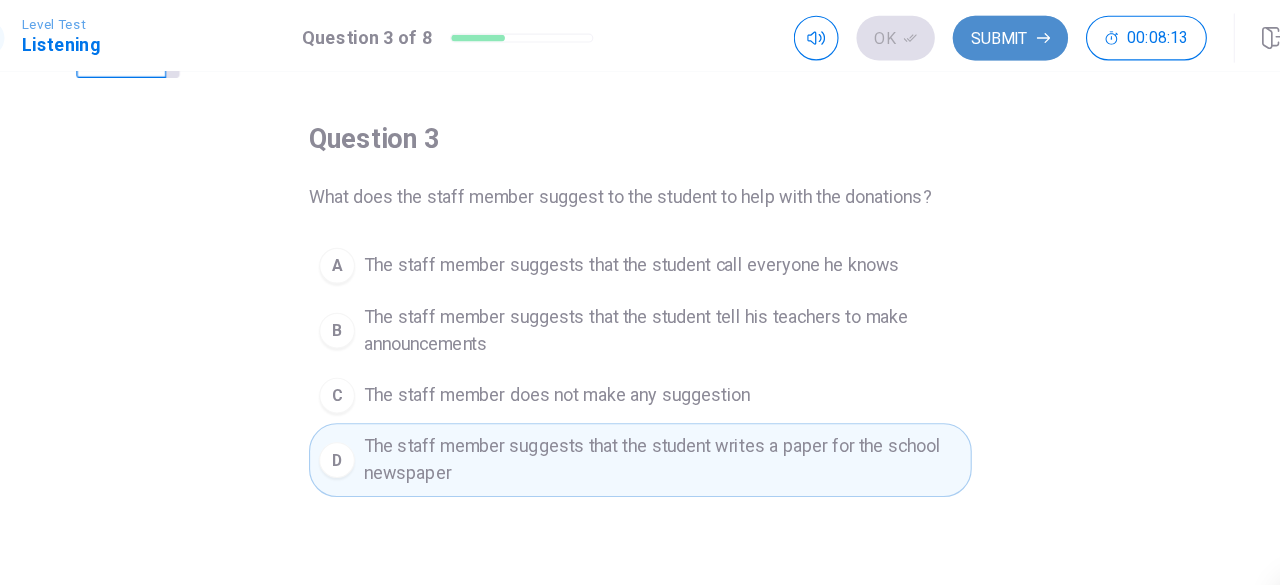 click on "Submit" at bounding box center (970, 34) 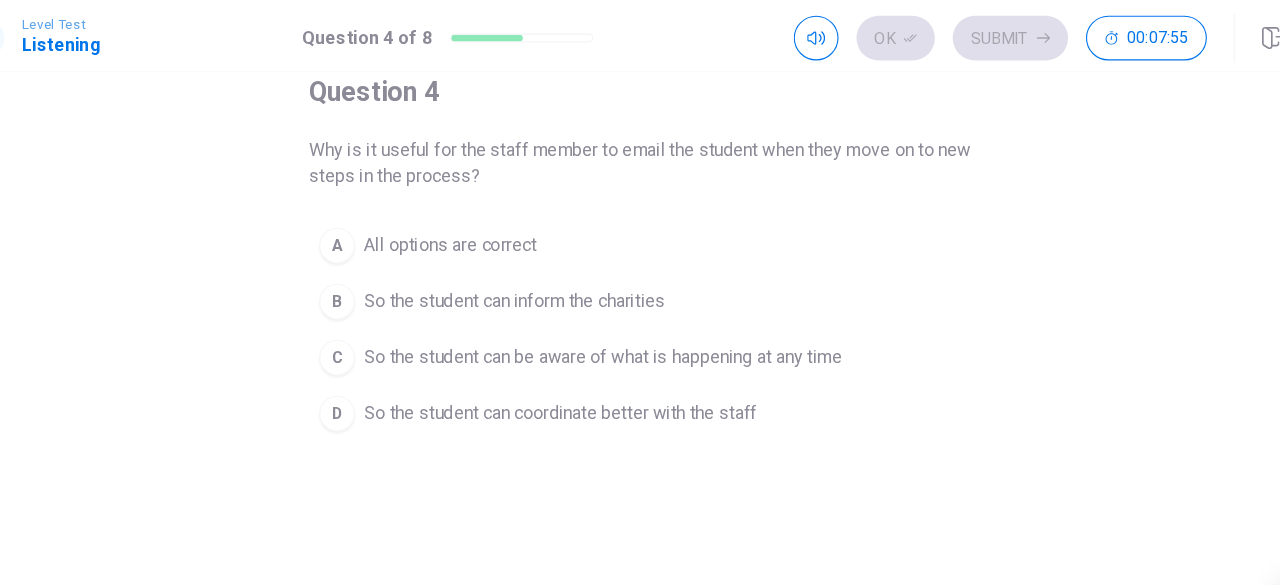 scroll, scrollTop: 118, scrollLeft: 0, axis: vertical 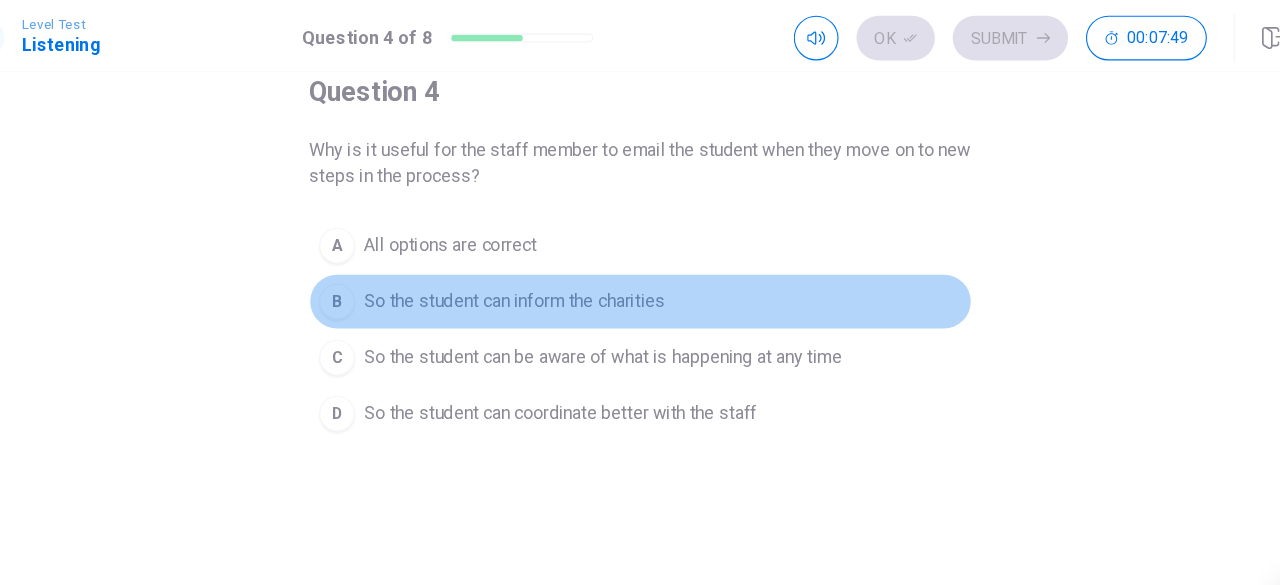 click on "So the student can inform the charities" at bounding box center (527, 269) 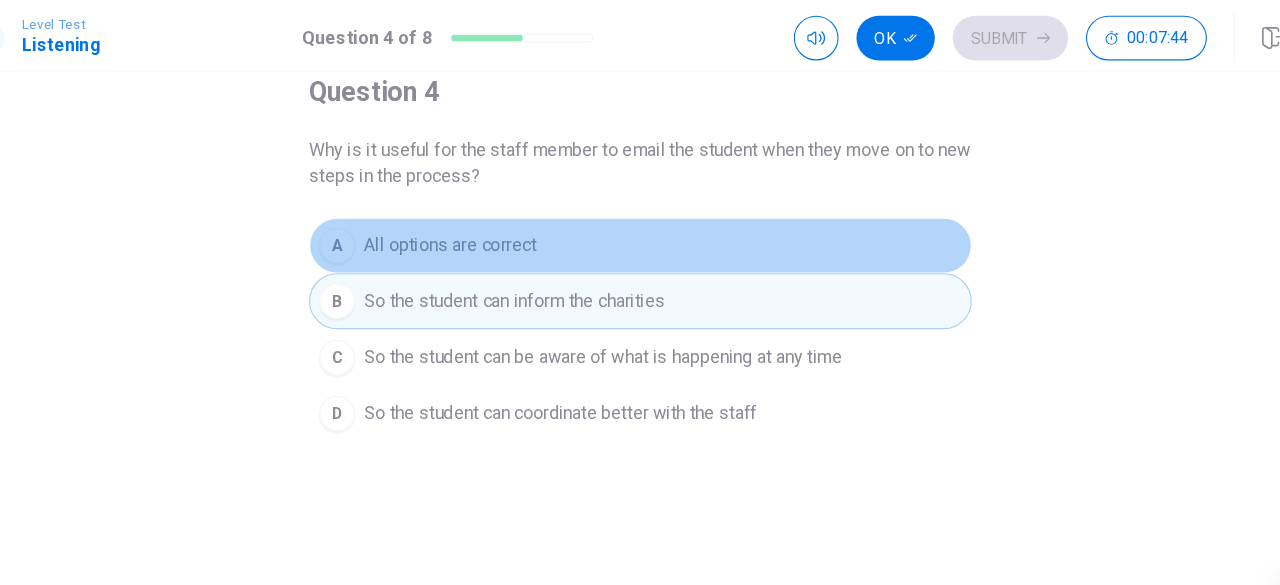 click on "A All options are correct" at bounding box center [640, 219] 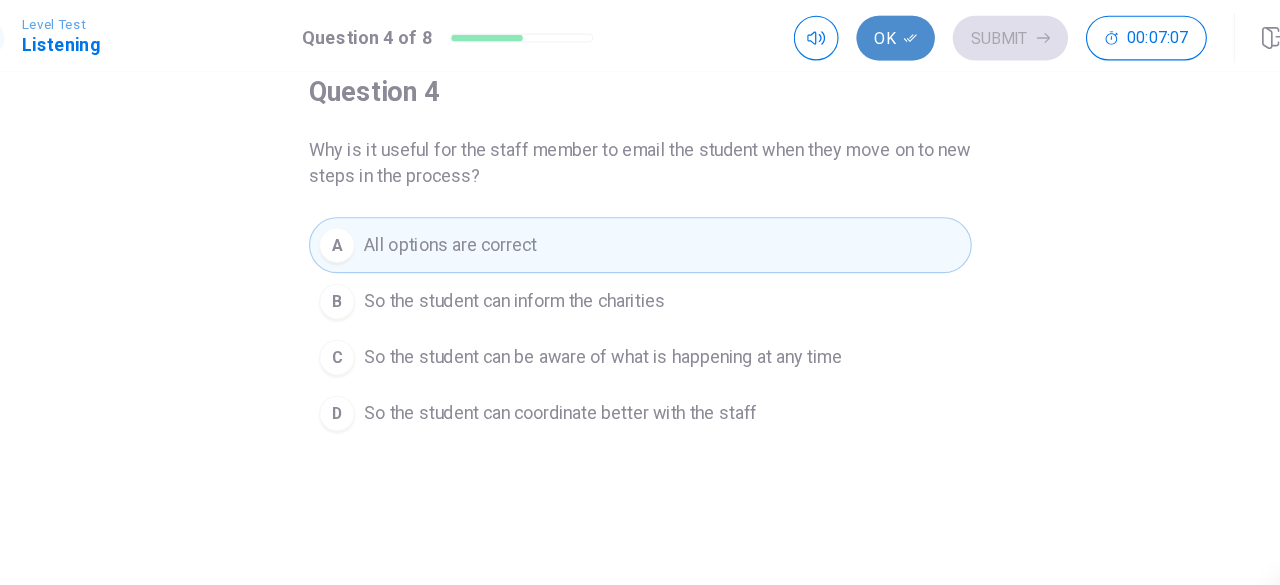 click on "Ok" at bounding box center (868, 34) 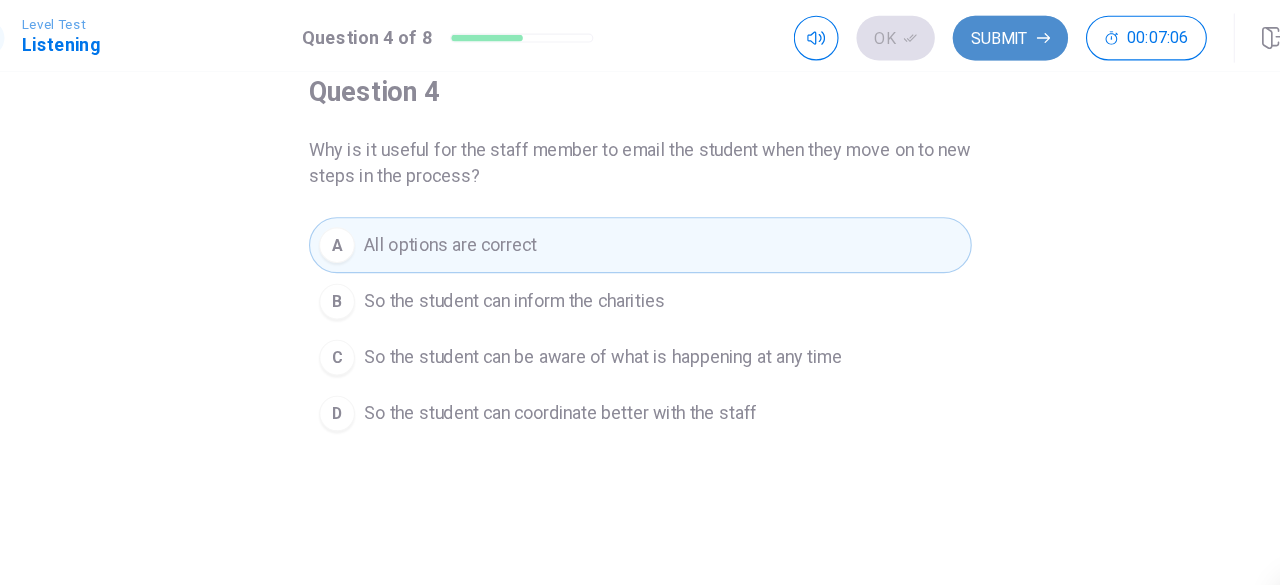 click on "Submit" at bounding box center [970, 34] 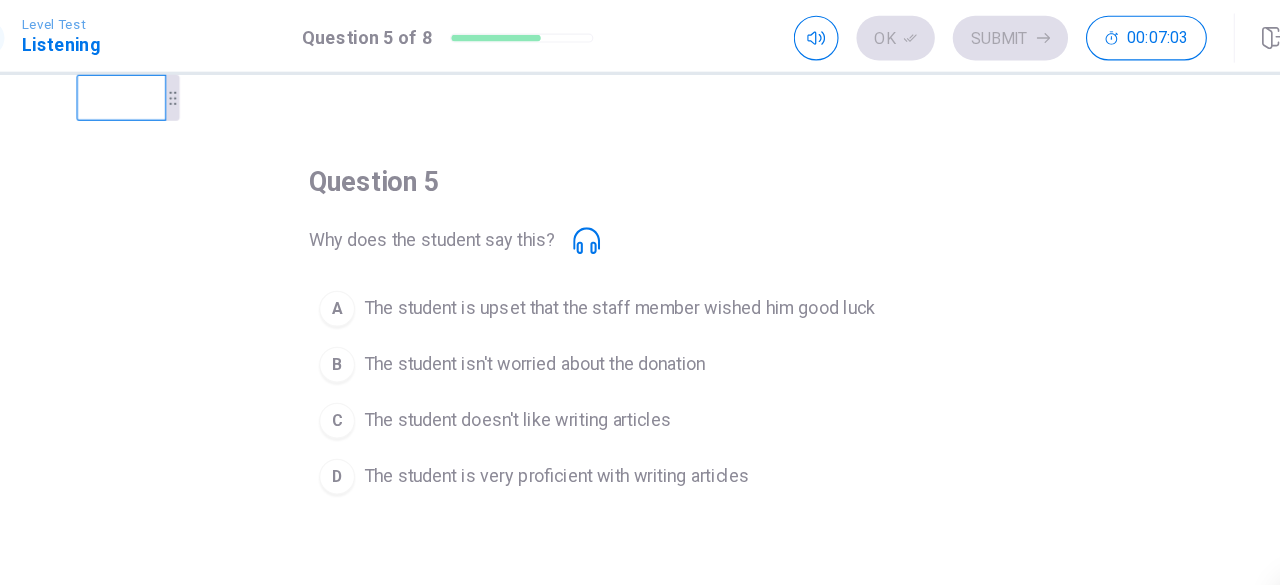 scroll, scrollTop: 37, scrollLeft: 0, axis: vertical 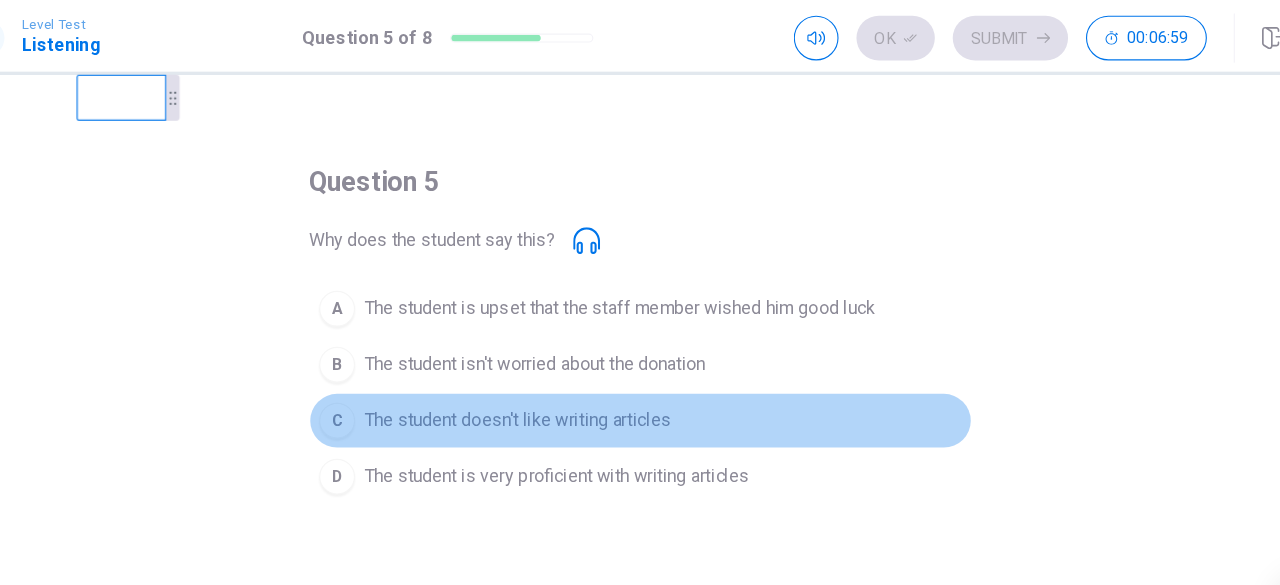 click on "The student doesn't like writing articles" at bounding box center [530, 376] 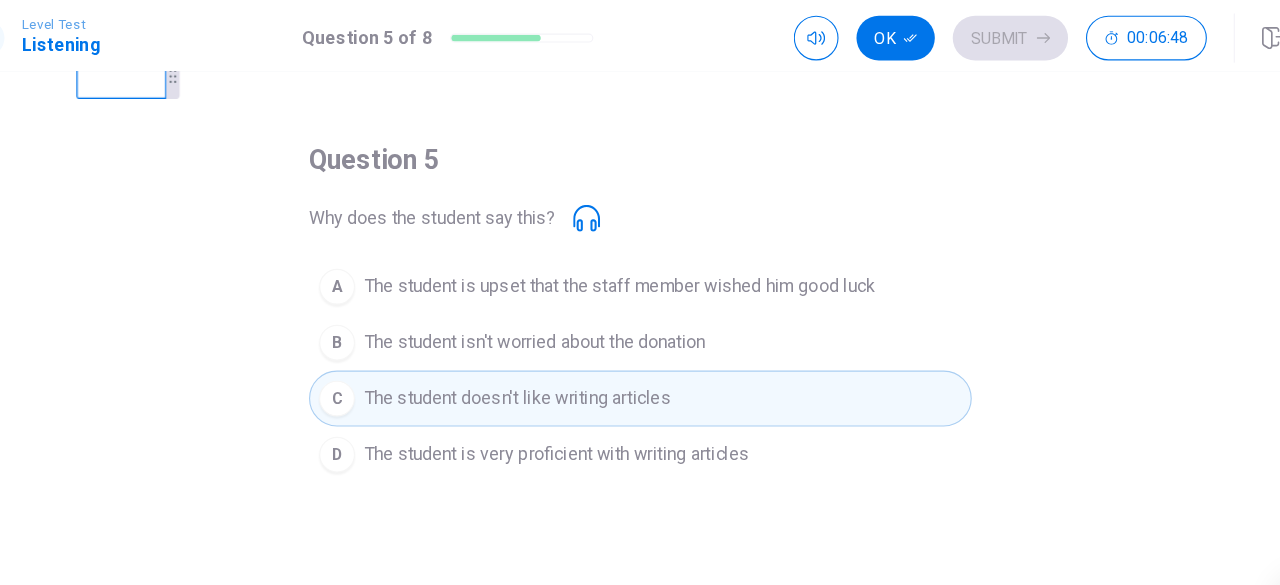 scroll, scrollTop: 58, scrollLeft: 0, axis: vertical 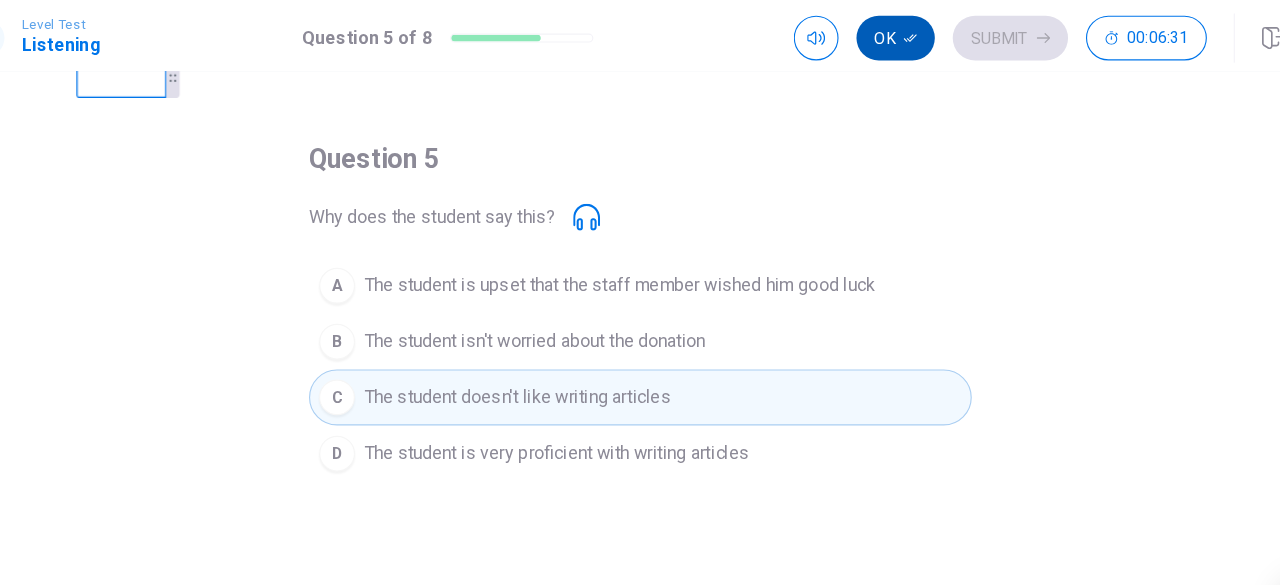 click on "Ok" at bounding box center [868, 34] 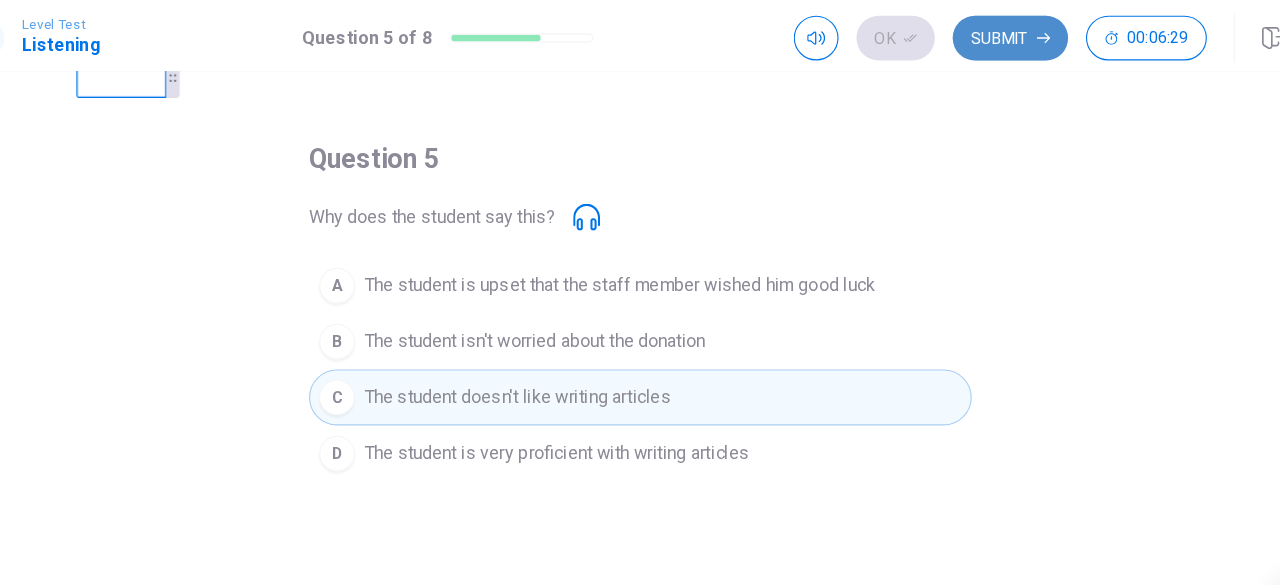 click on "Submit" at bounding box center (970, 34) 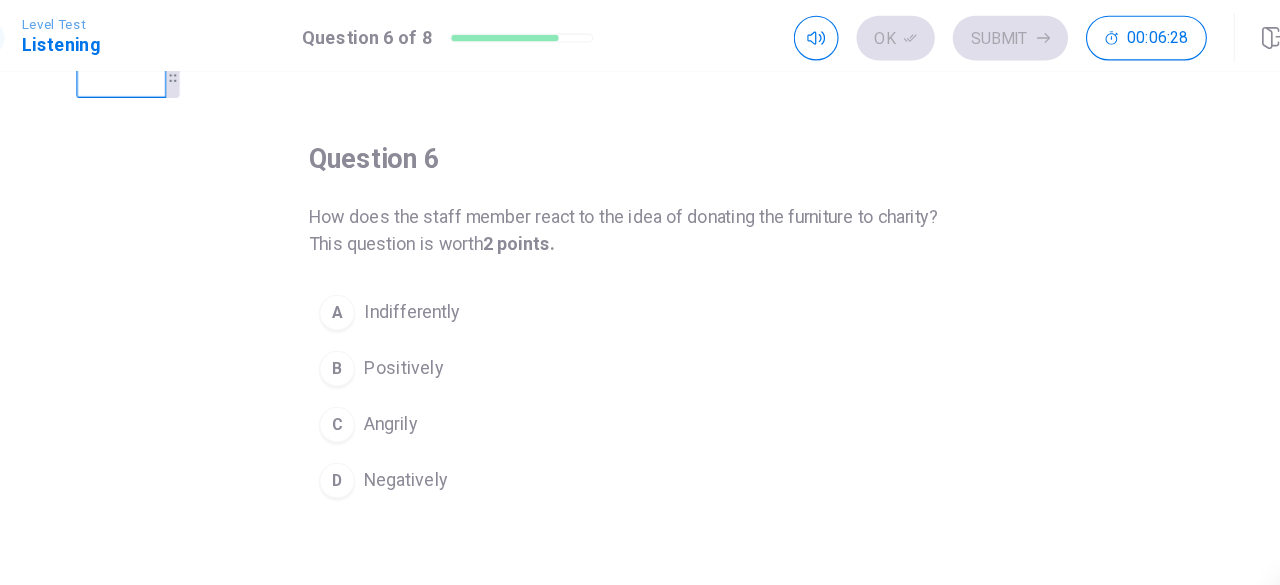 scroll, scrollTop: 94, scrollLeft: 0, axis: vertical 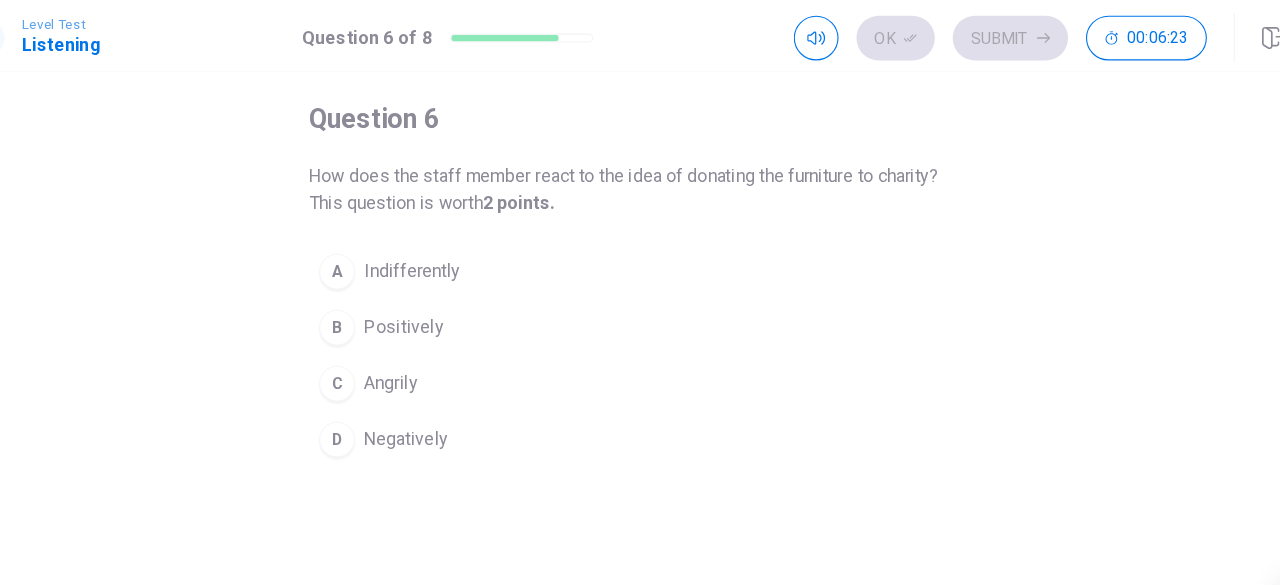 click on "B Positively" at bounding box center (640, 293) 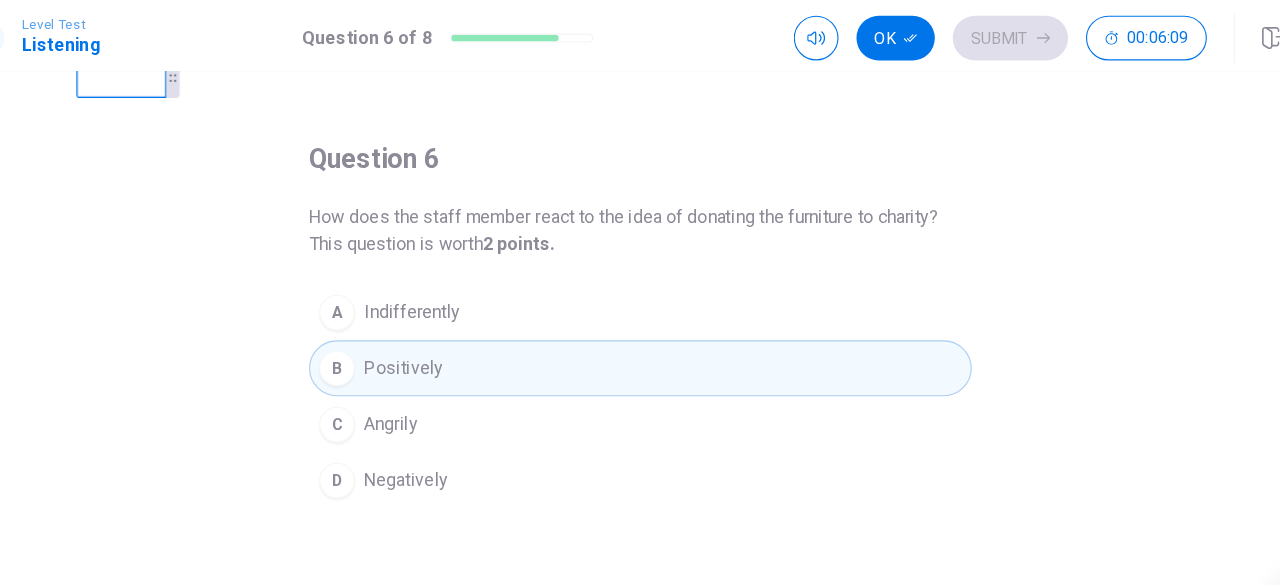 scroll, scrollTop: 58, scrollLeft: 0, axis: vertical 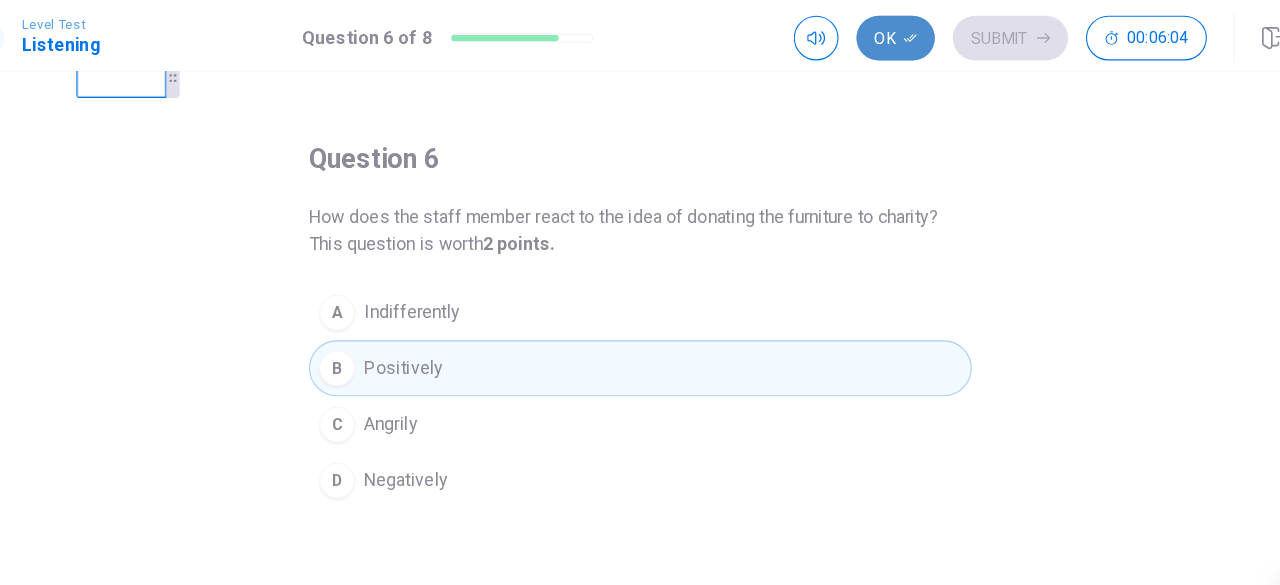 click on "Ok" at bounding box center (868, 34) 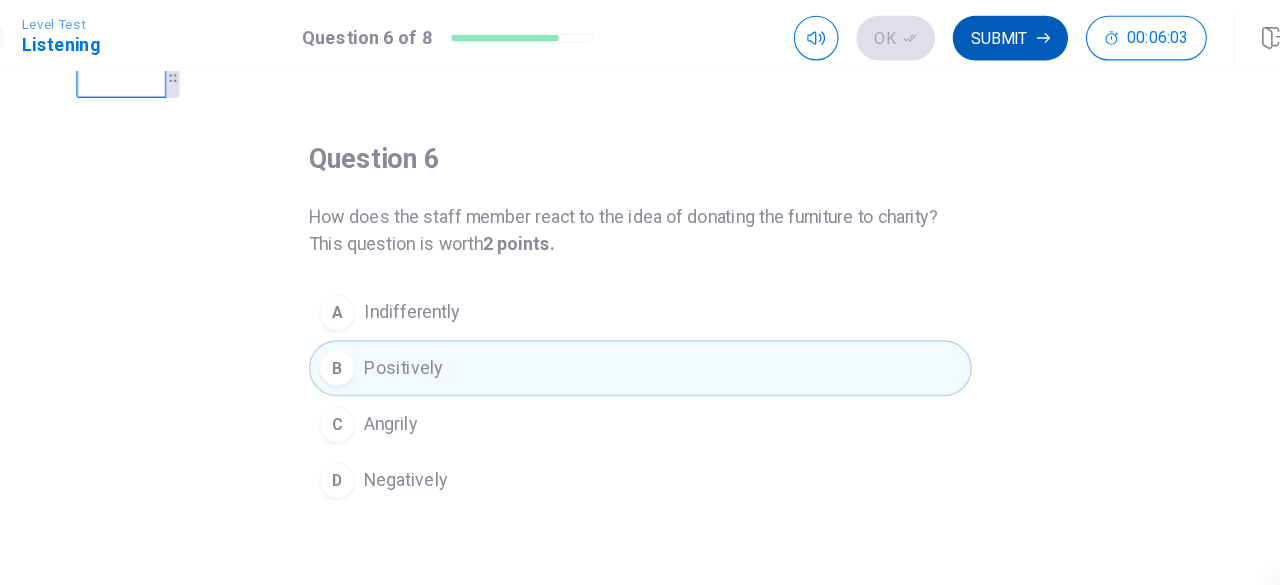 click on "Submit" at bounding box center [970, 34] 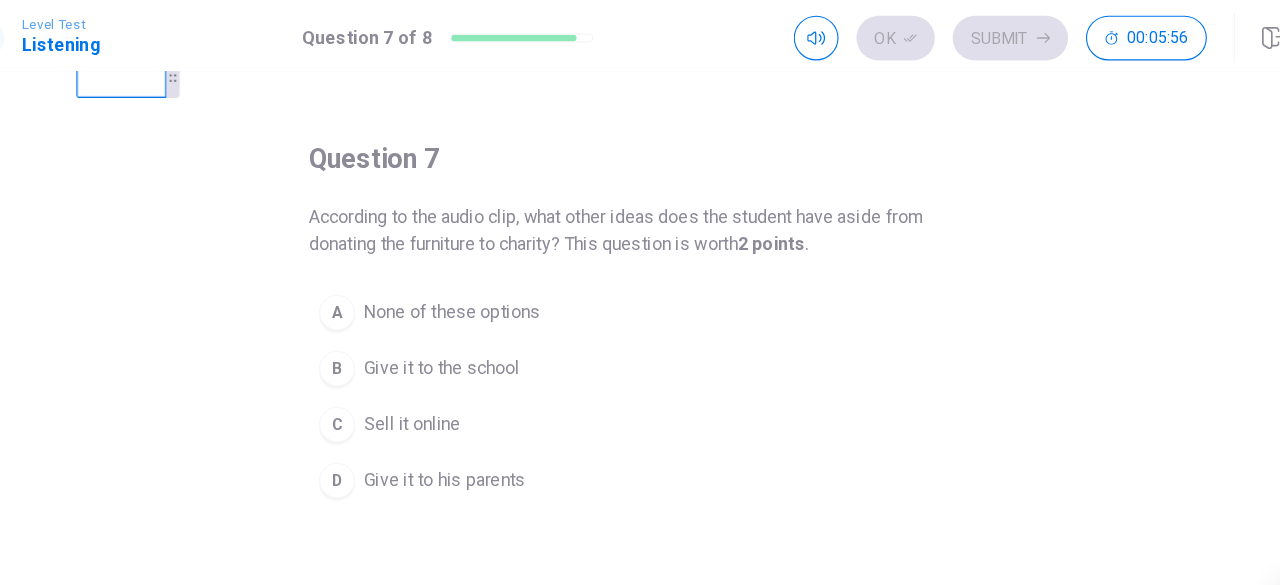 scroll, scrollTop: 90, scrollLeft: 0, axis: vertical 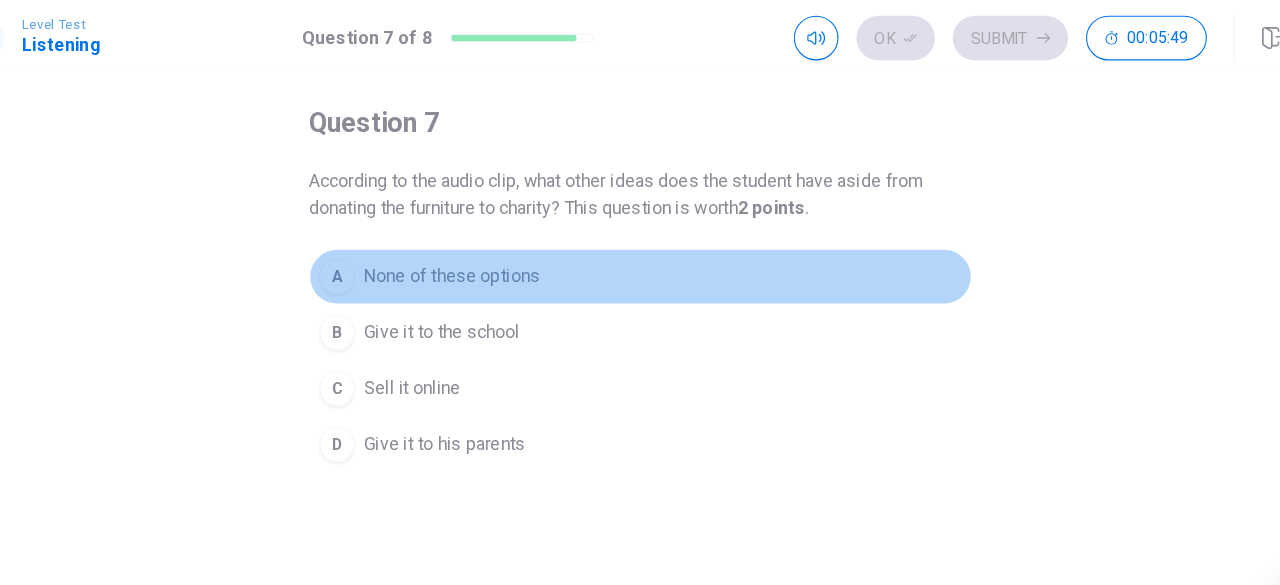 click on "None of these options" at bounding box center (471, 247) 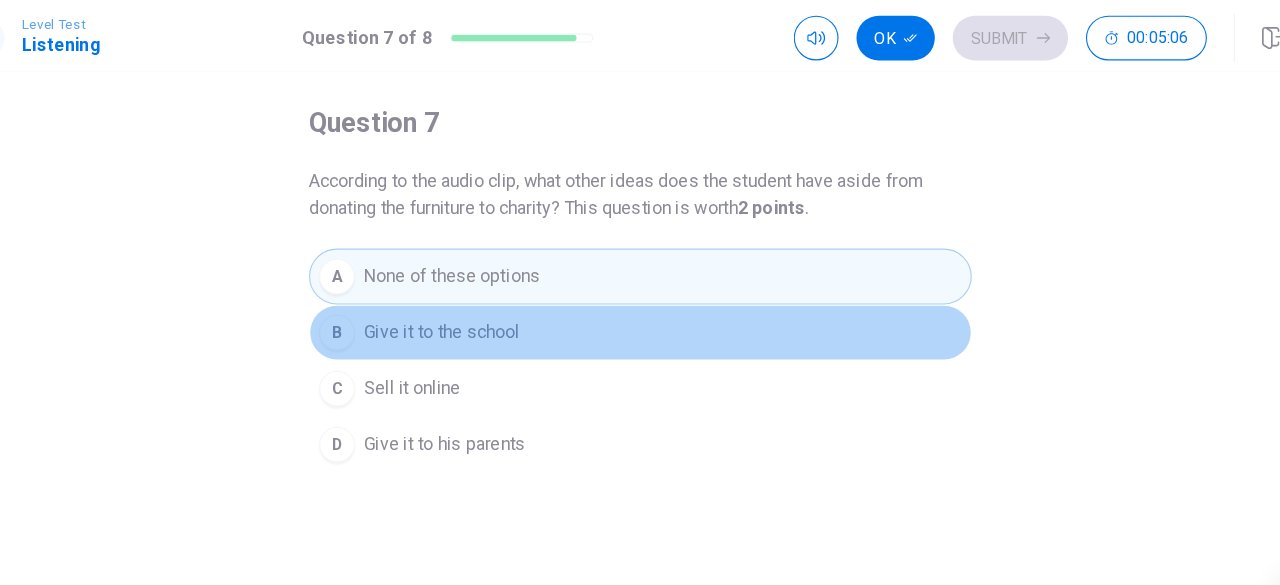 click on "B Give it to the school" at bounding box center (640, 297) 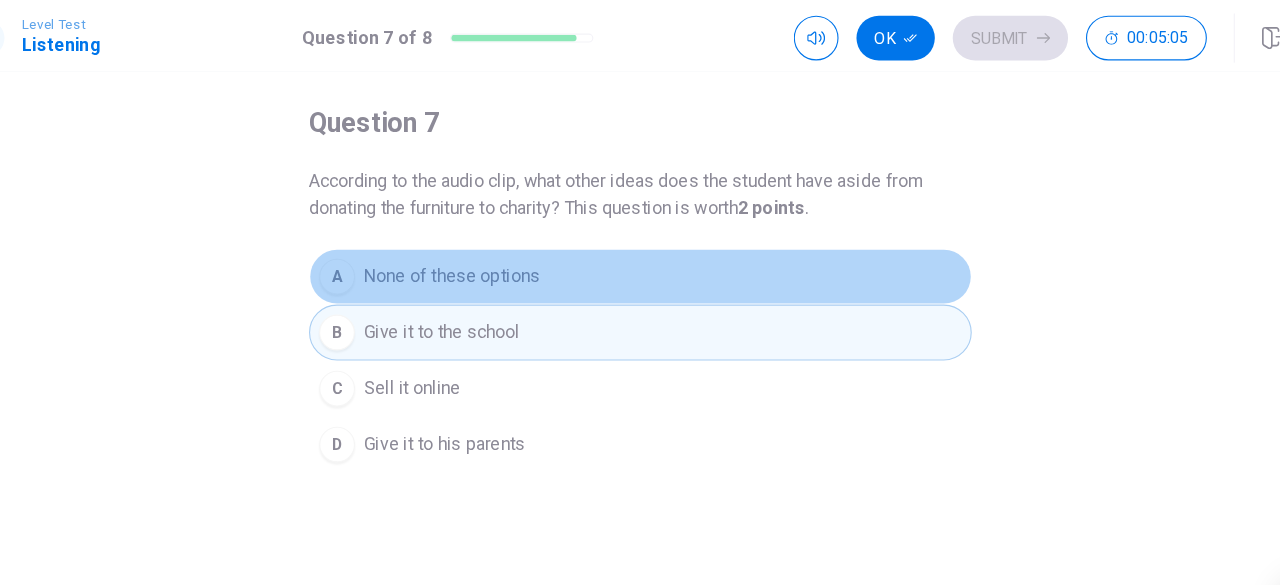 click on "A None of these options" at bounding box center (640, 247) 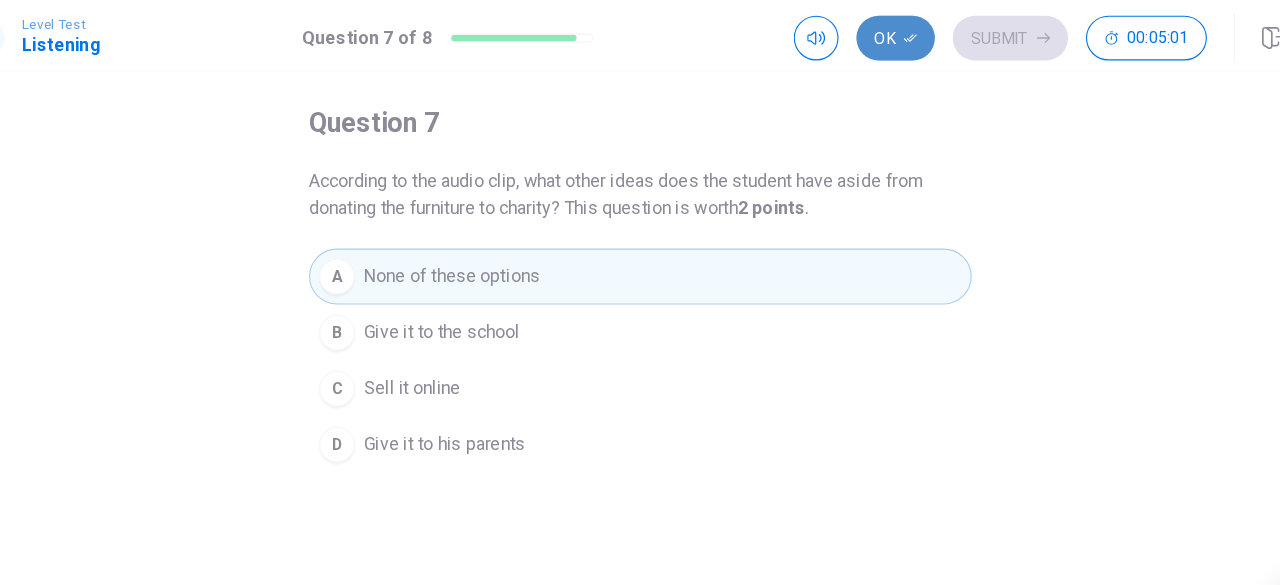 click on "Ok" at bounding box center [868, 34] 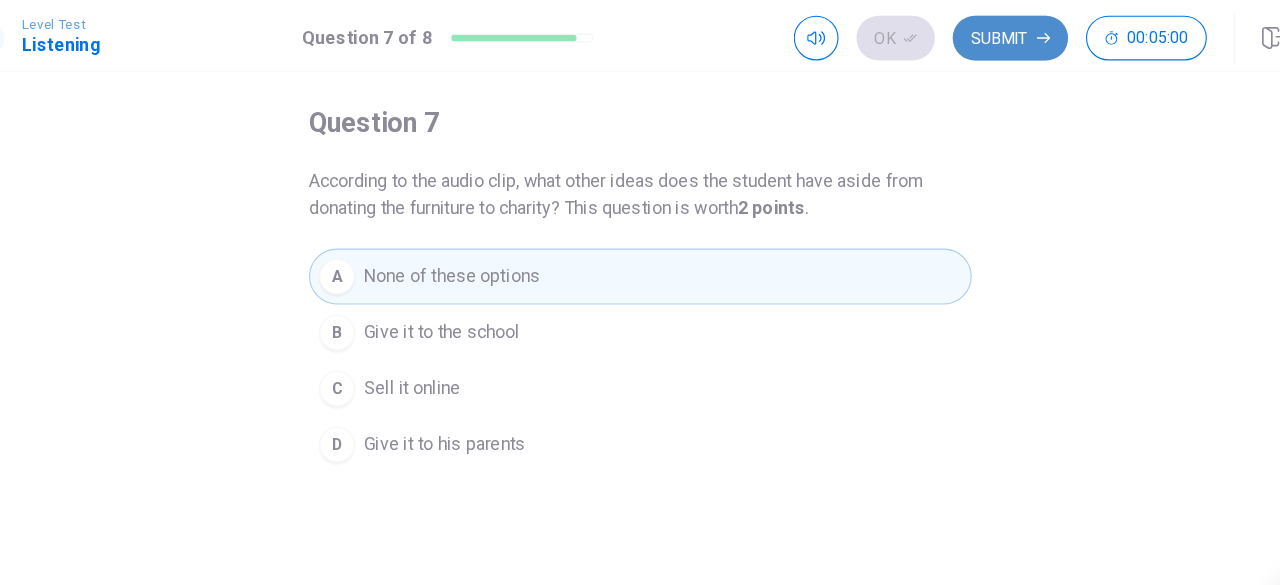 click on "Submit" at bounding box center (970, 34) 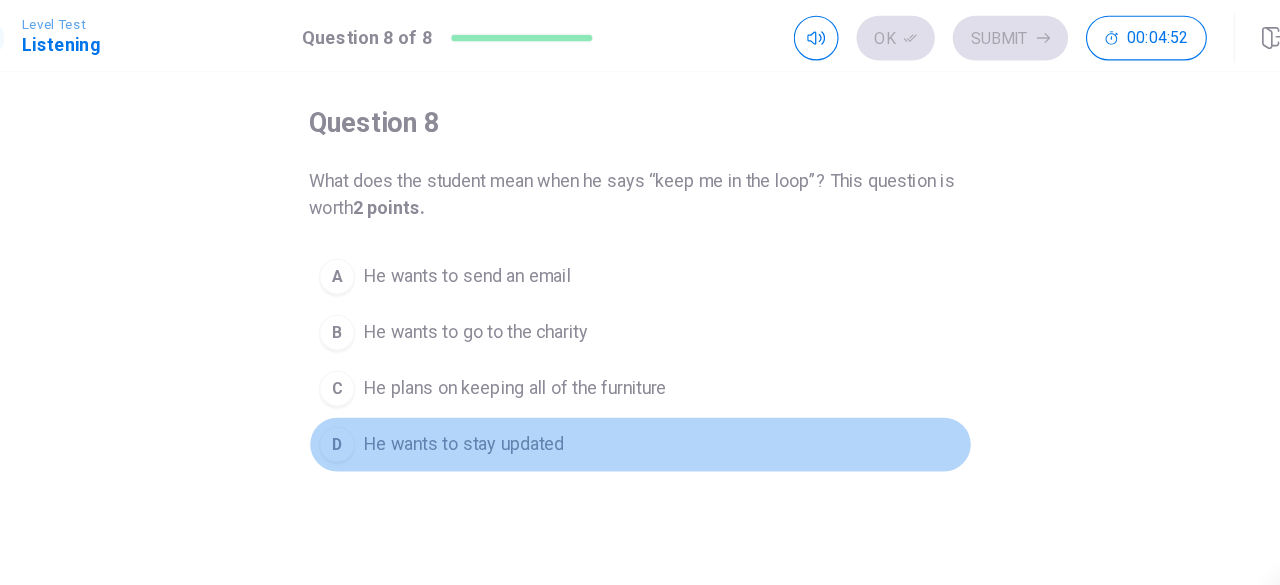 click on "He wants to stay updated" at bounding box center [482, 397] 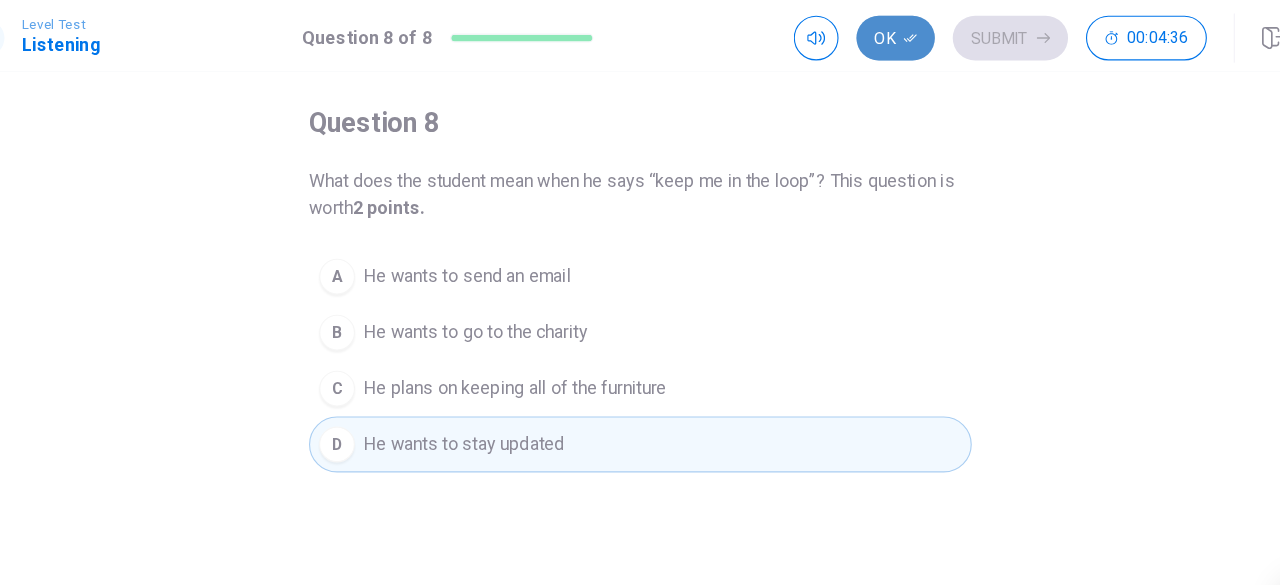 click on "Ok" at bounding box center (868, 34) 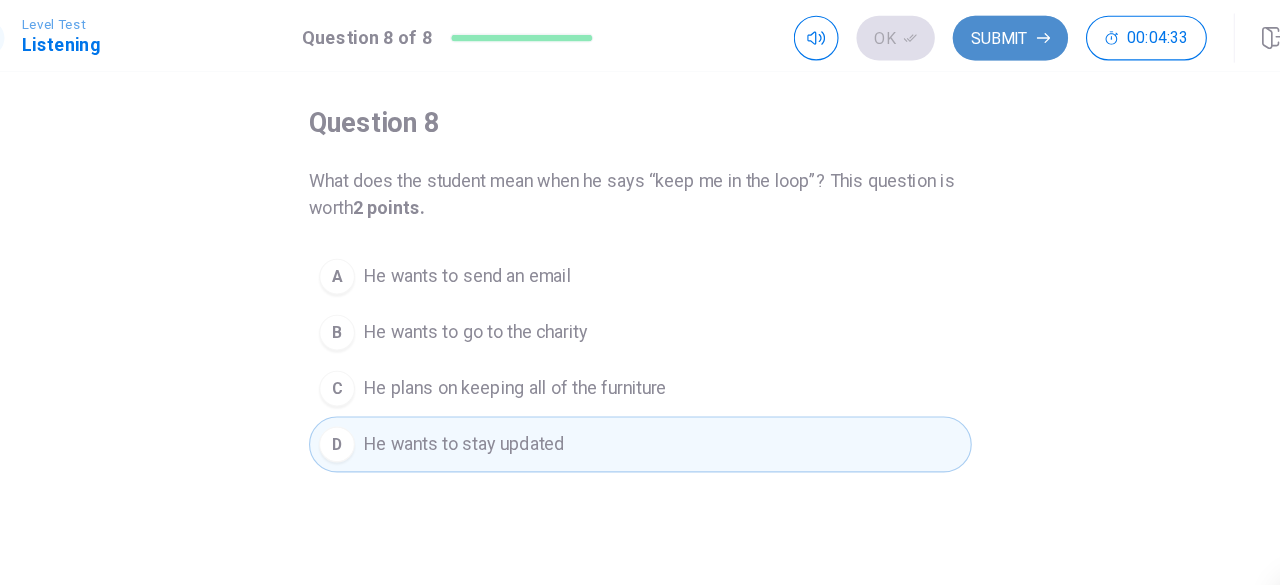 click on "Submit" at bounding box center (970, 34) 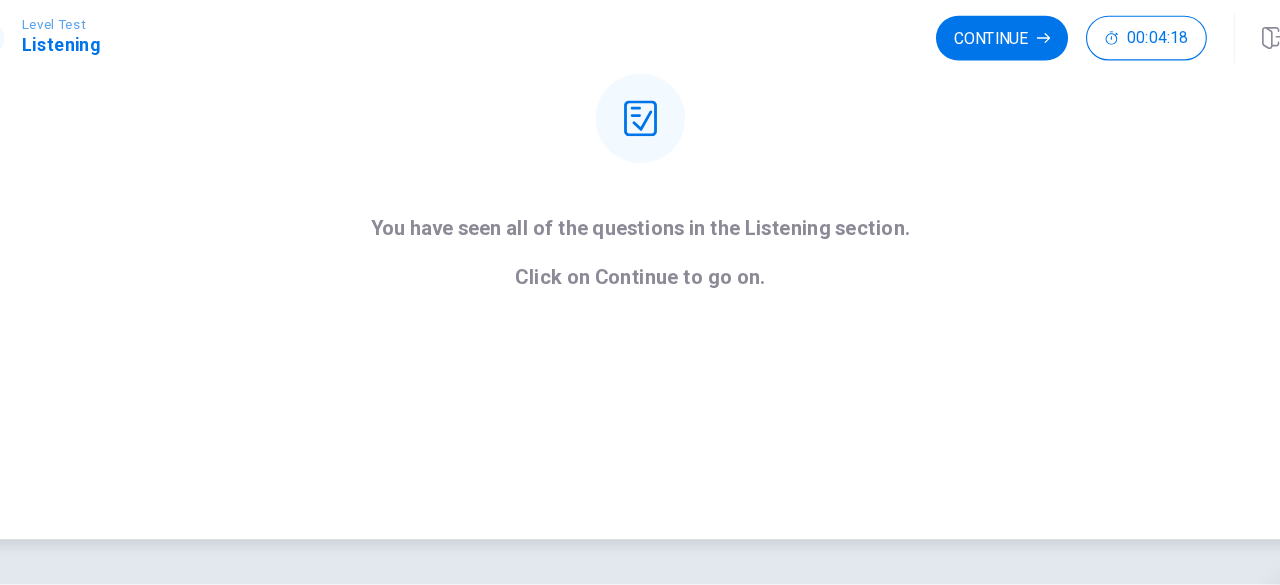 scroll, scrollTop: 262, scrollLeft: 0, axis: vertical 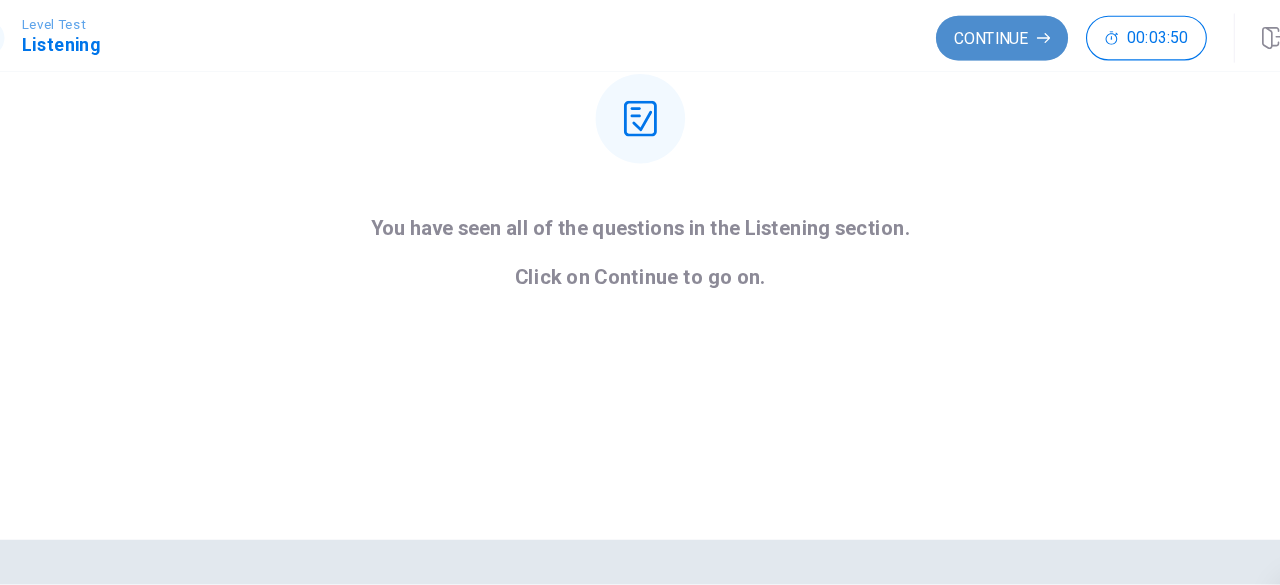 click on "Continue" at bounding box center [963, 34] 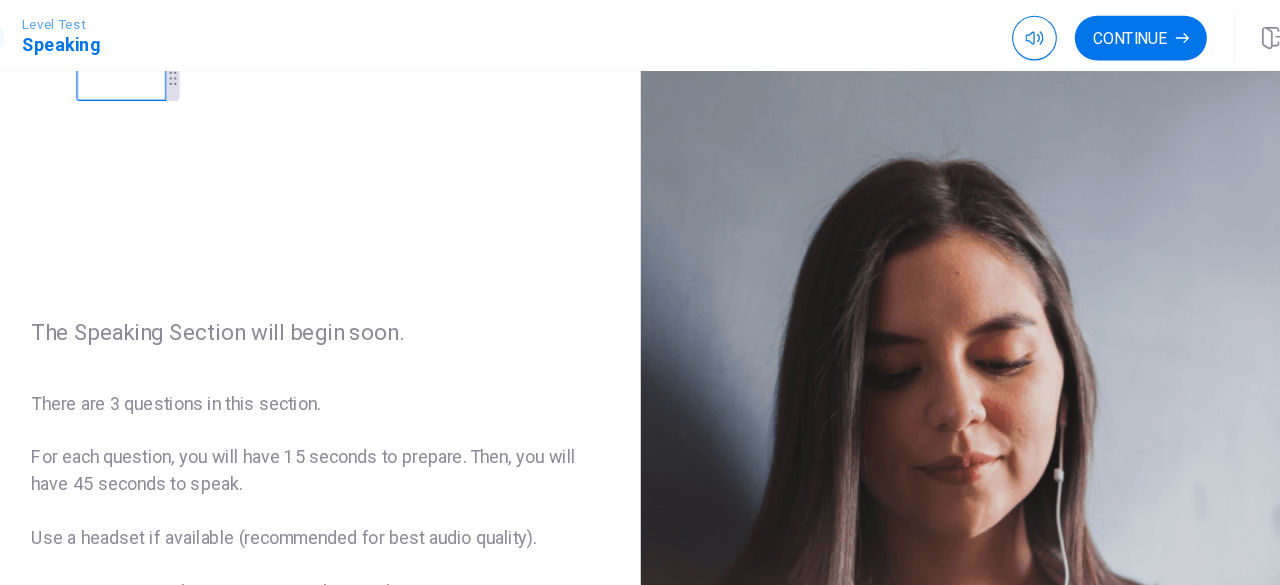 scroll, scrollTop: 0, scrollLeft: 0, axis: both 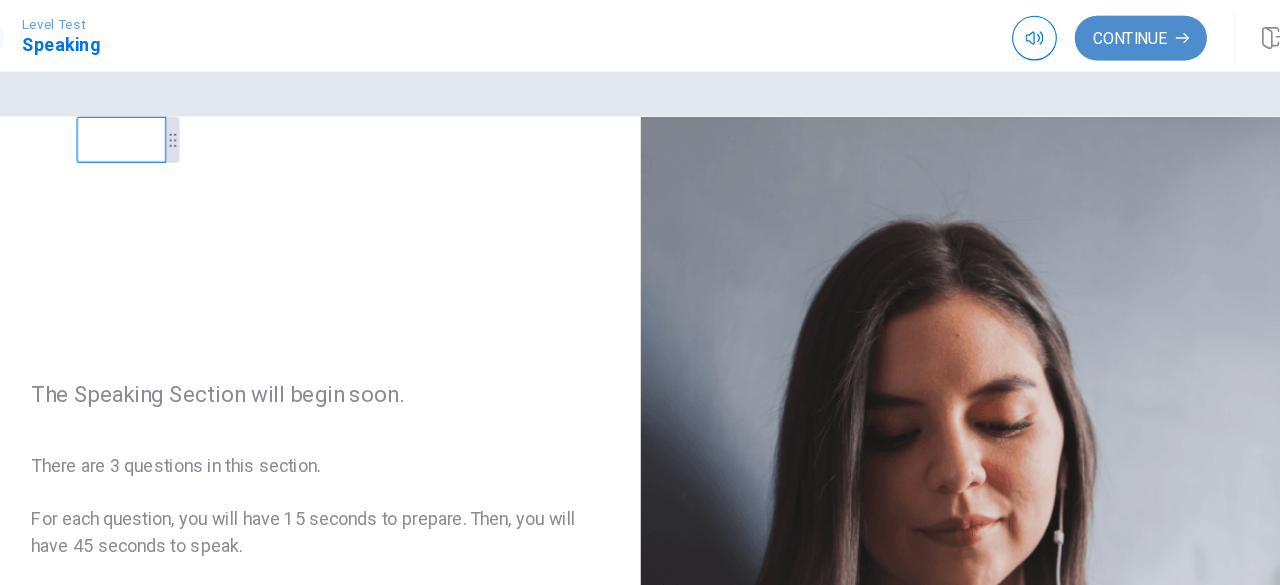 click on "Continue" at bounding box center [1087, 34] 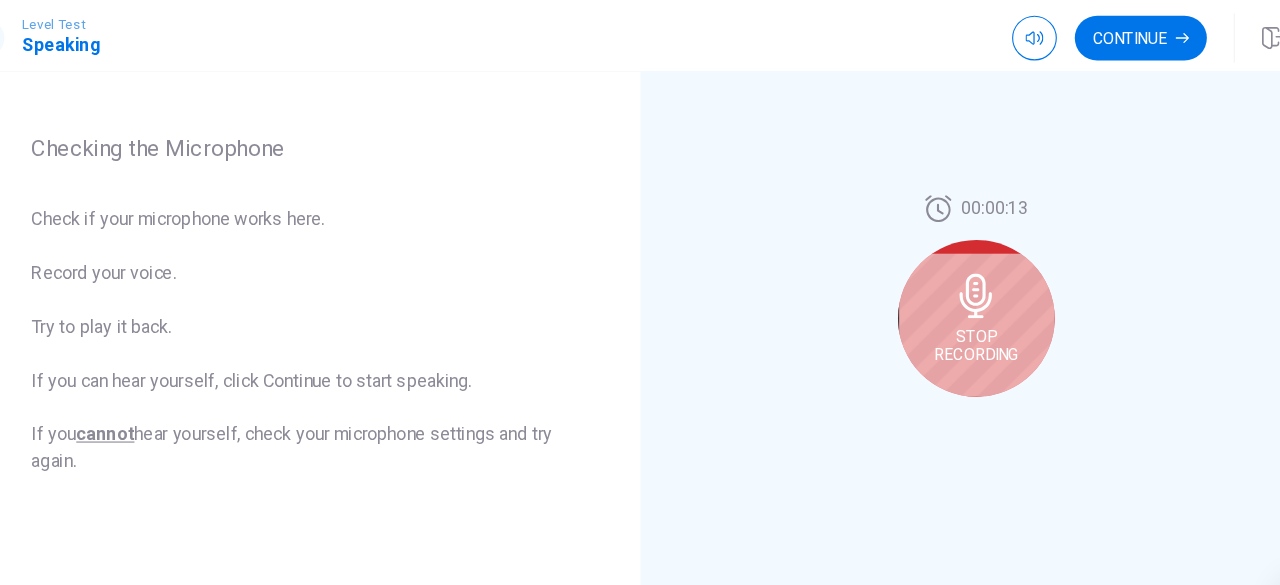 scroll, scrollTop: 278, scrollLeft: 0, axis: vertical 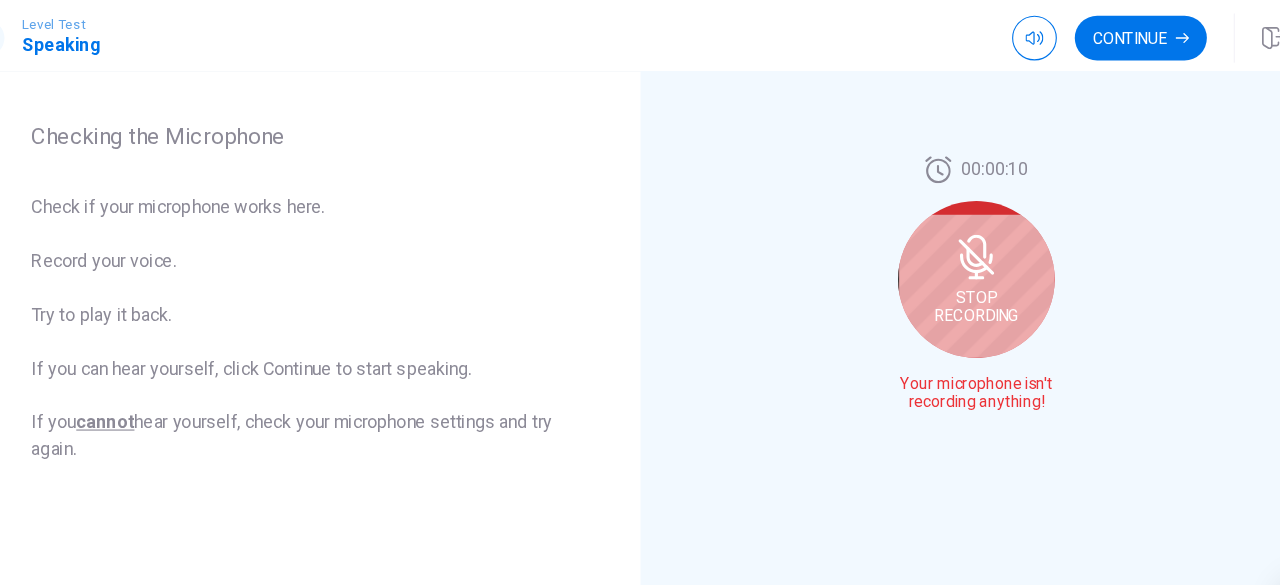 click 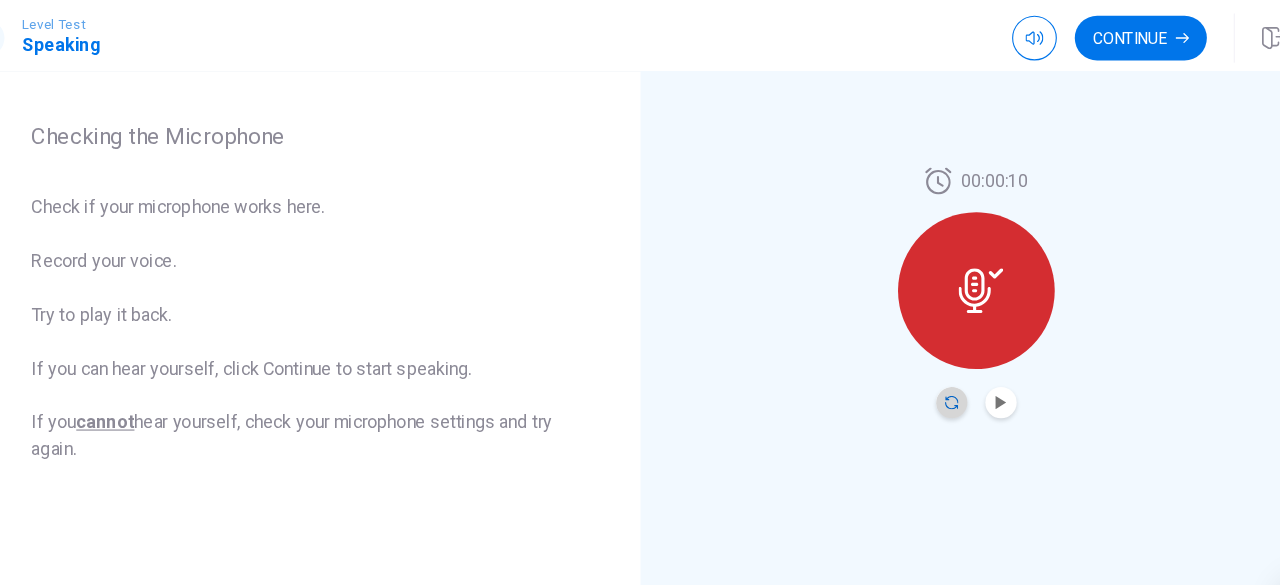 click 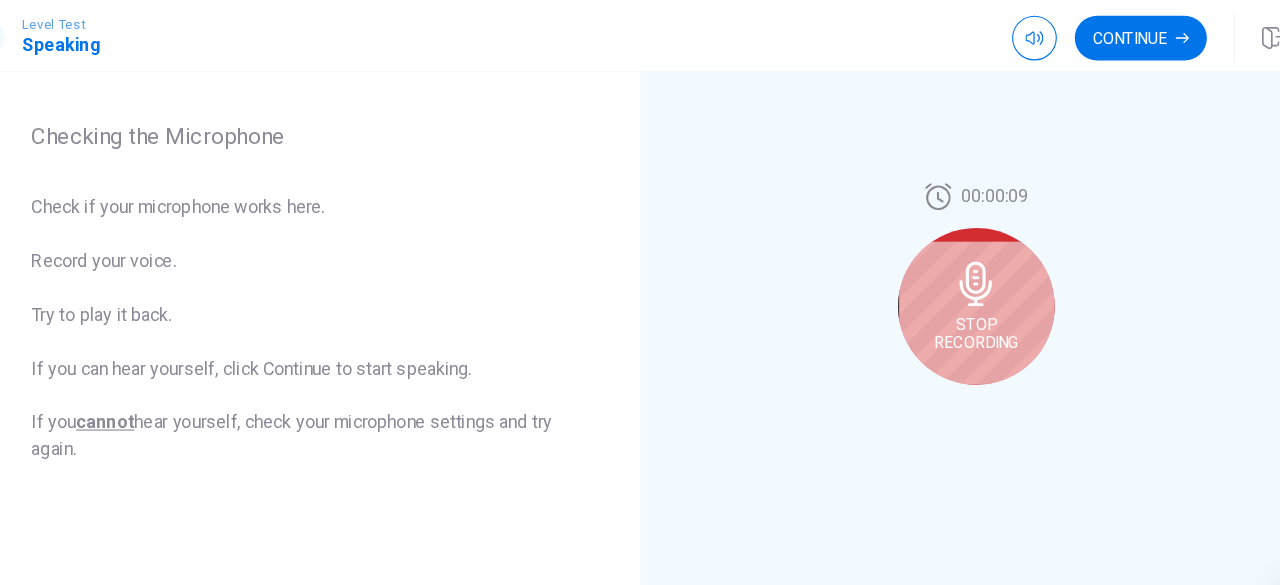 click on "Stop   Recording" at bounding box center (940, 298) 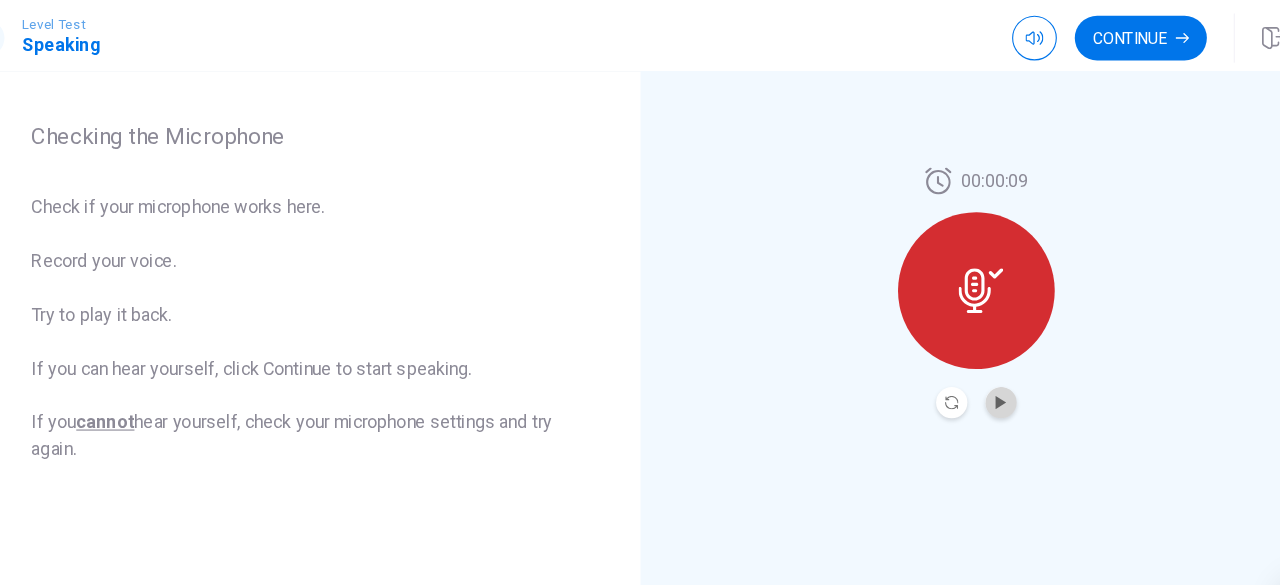 click at bounding box center (962, 360) 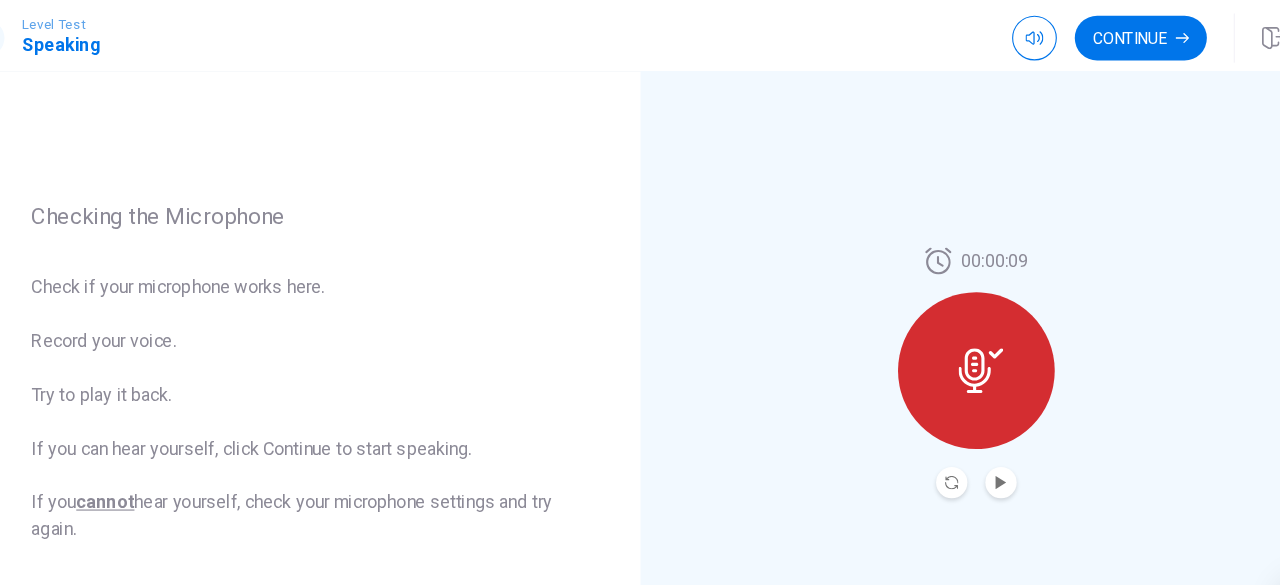 scroll, scrollTop: 203, scrollLeft: 0, axis: vertical 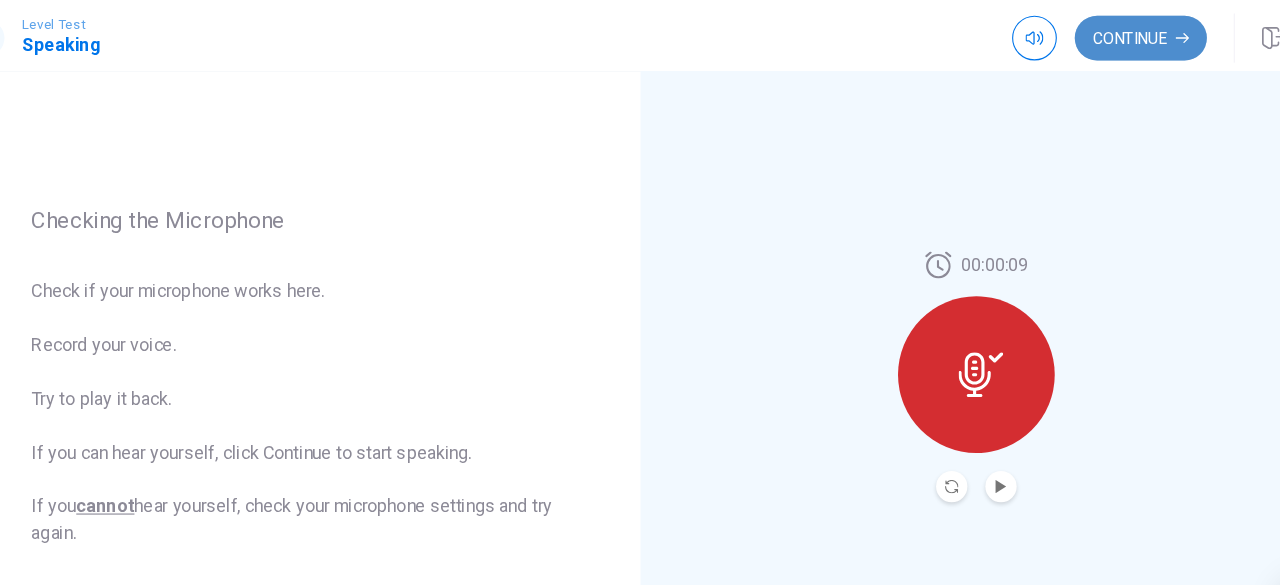 click on "Continue" at bounding box center (1087, 34) 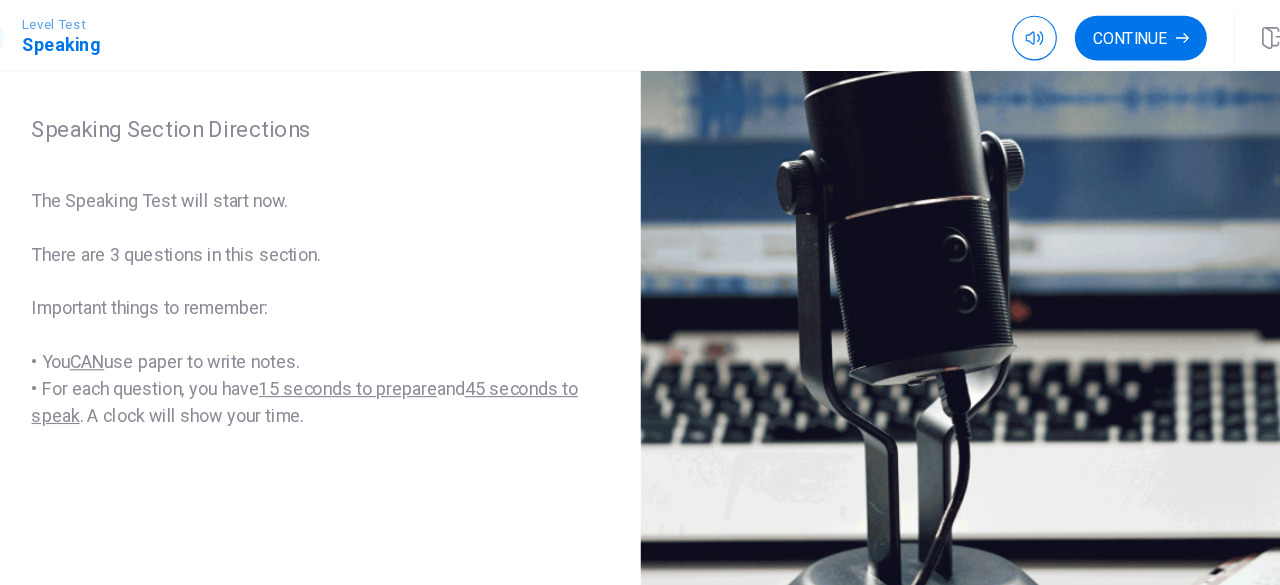 scroll, scrollTop: 364, scrollLeft: 0, axis: vertical 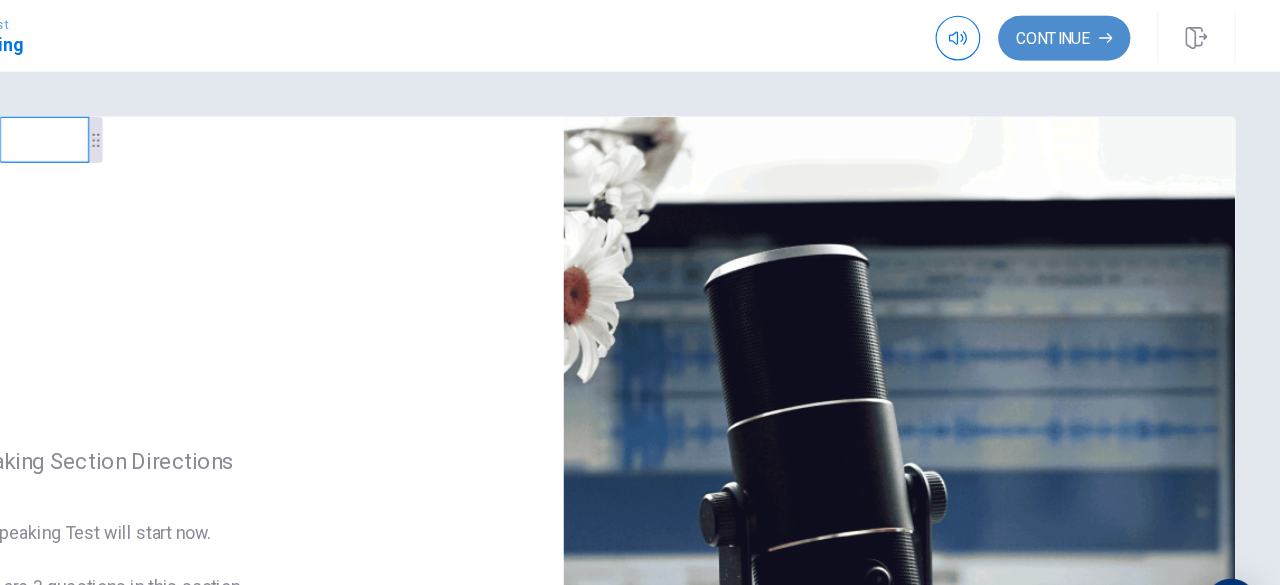 click on "Continue" at bounding box center (1087, 34) 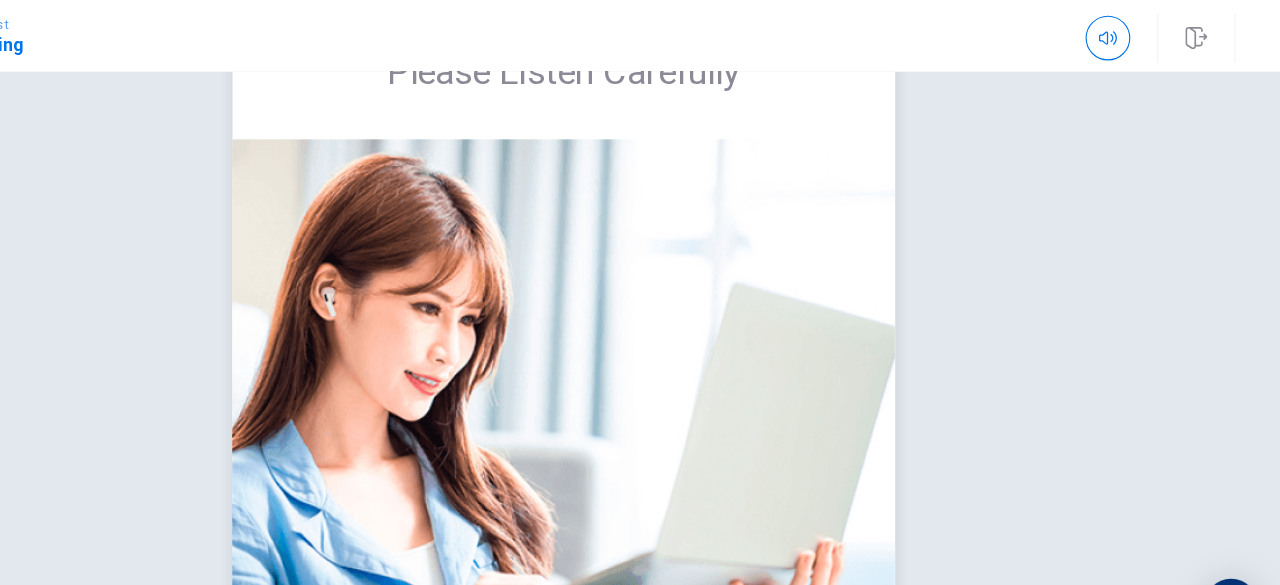 scroll, scrollTop: 208, scrollLeft: 0, axis: vertical 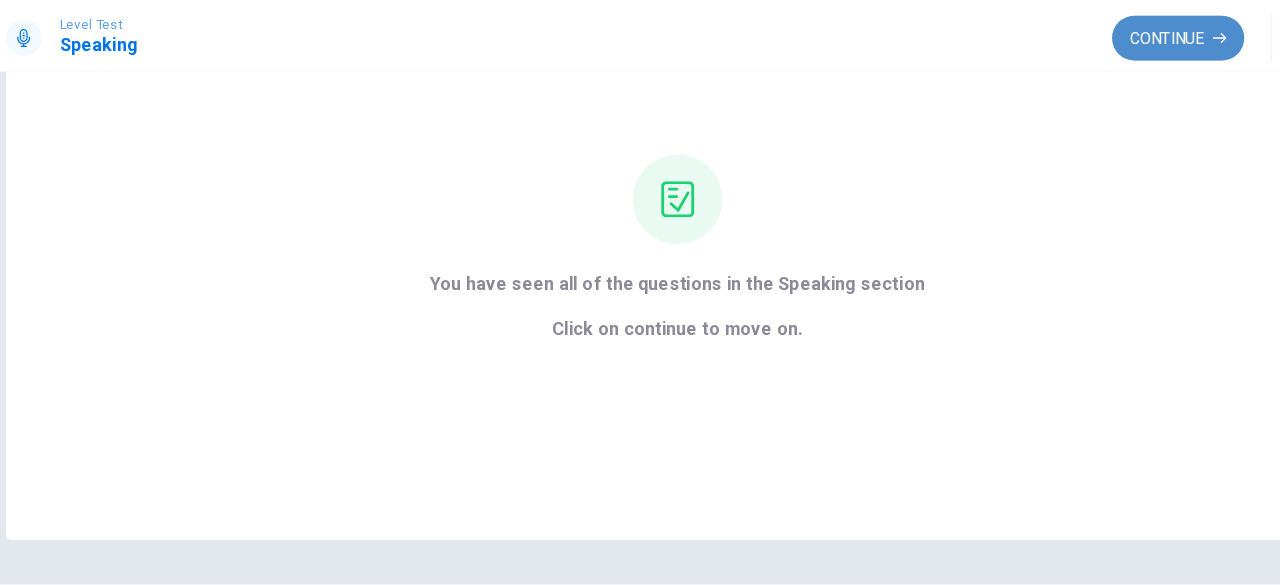 click on "Continue" at bounding box center (1087, 34) 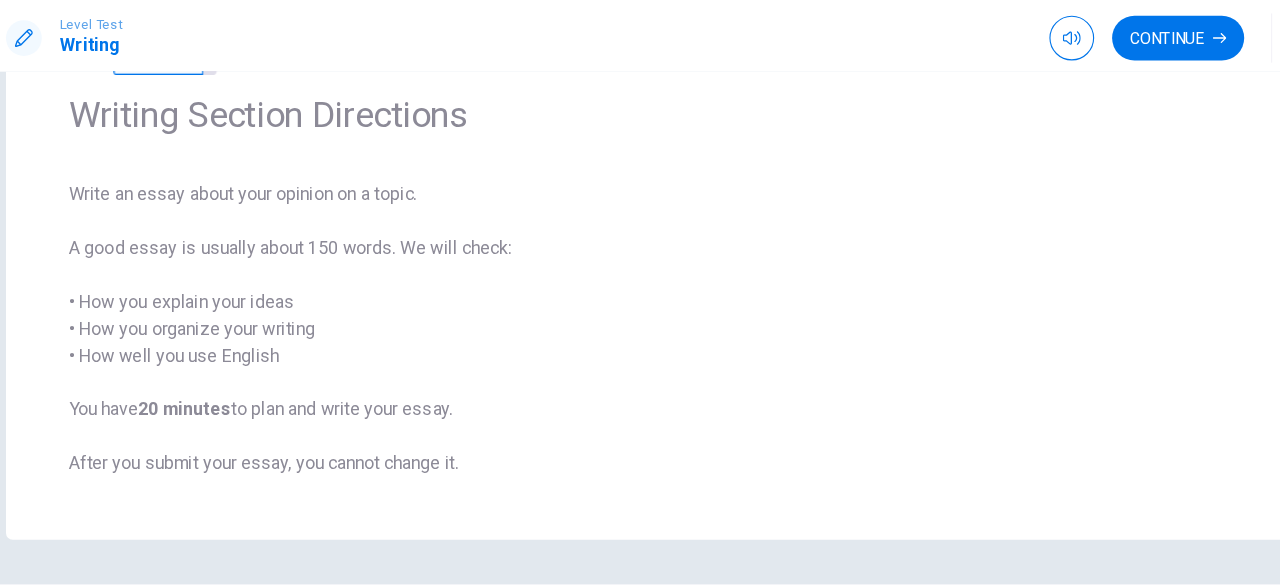 scroll, scrollTop: 0, scrollLeft: 0, axis: both 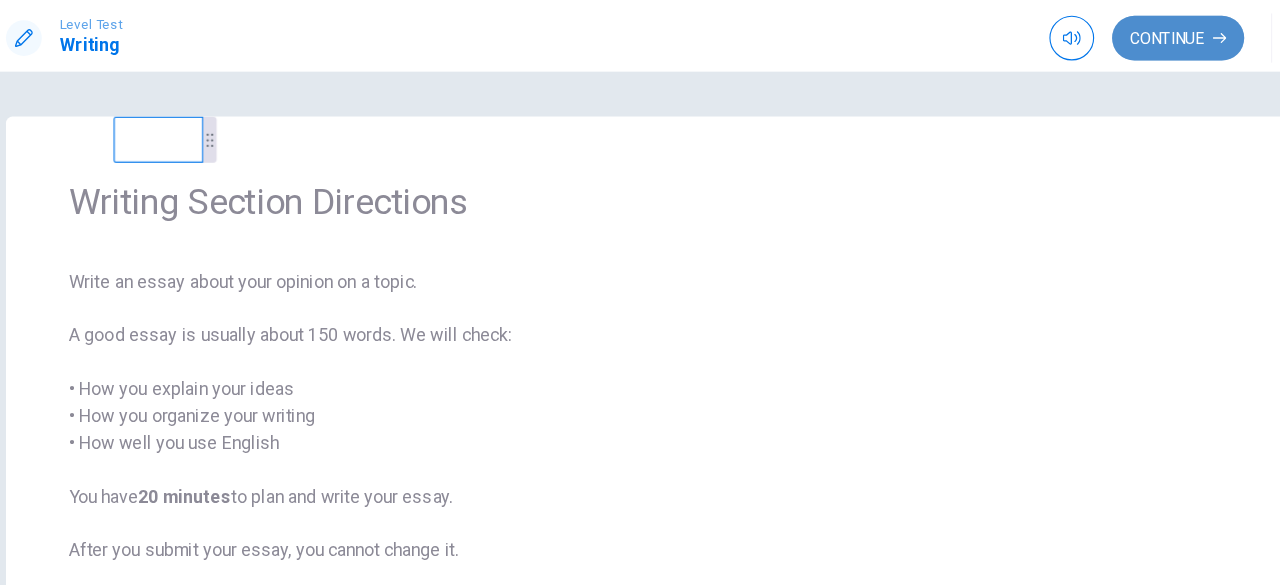 click on "Continue" at bounding box center [1087, 34] 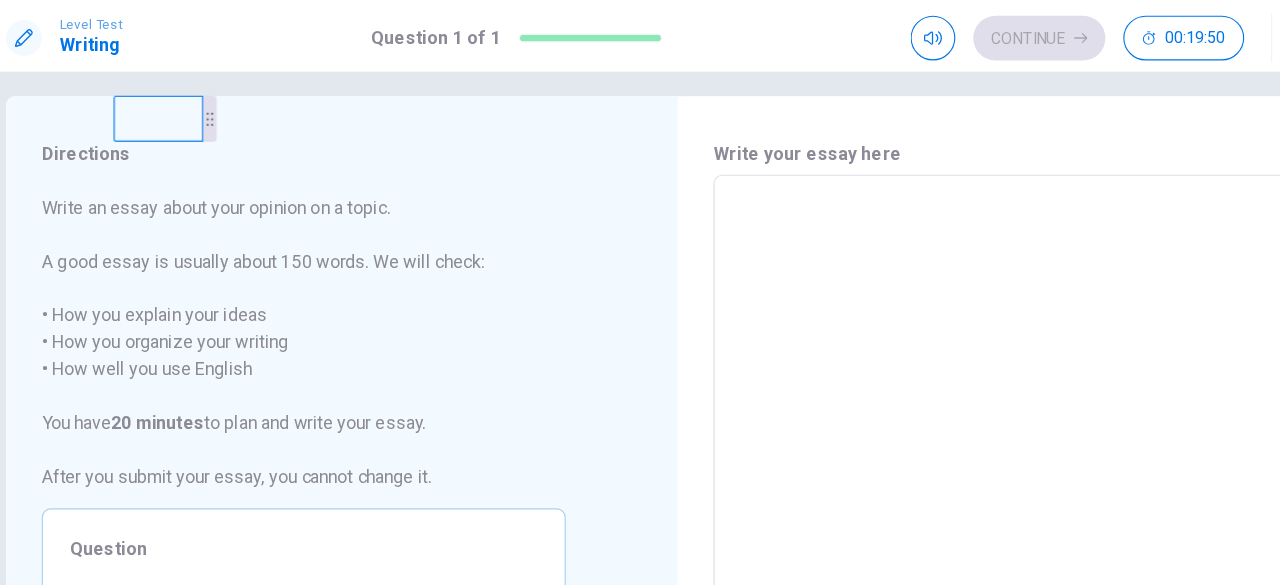 scroll, scrollTop: 0, scrollLeft: 0, axis: both 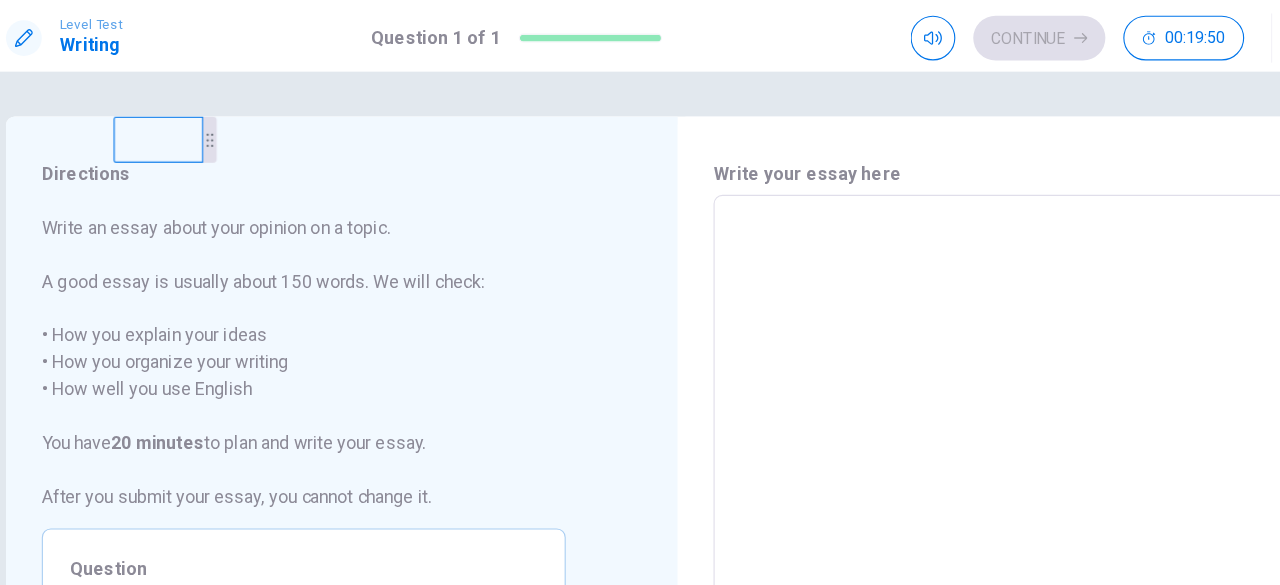 click at bounding box center [940, 451] 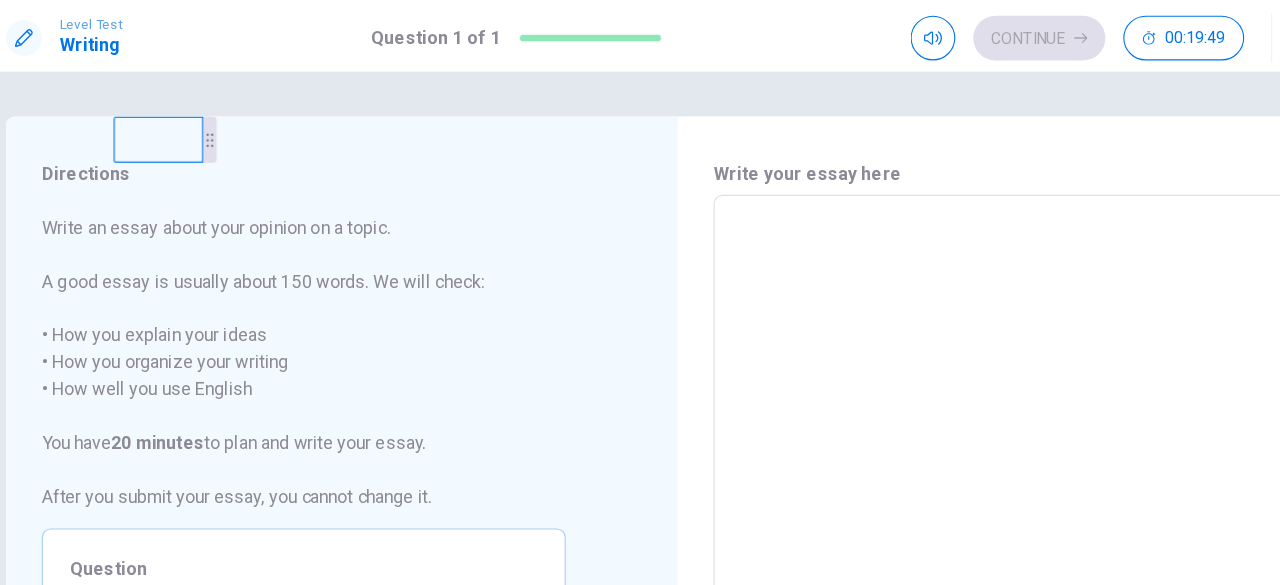 type on "*" 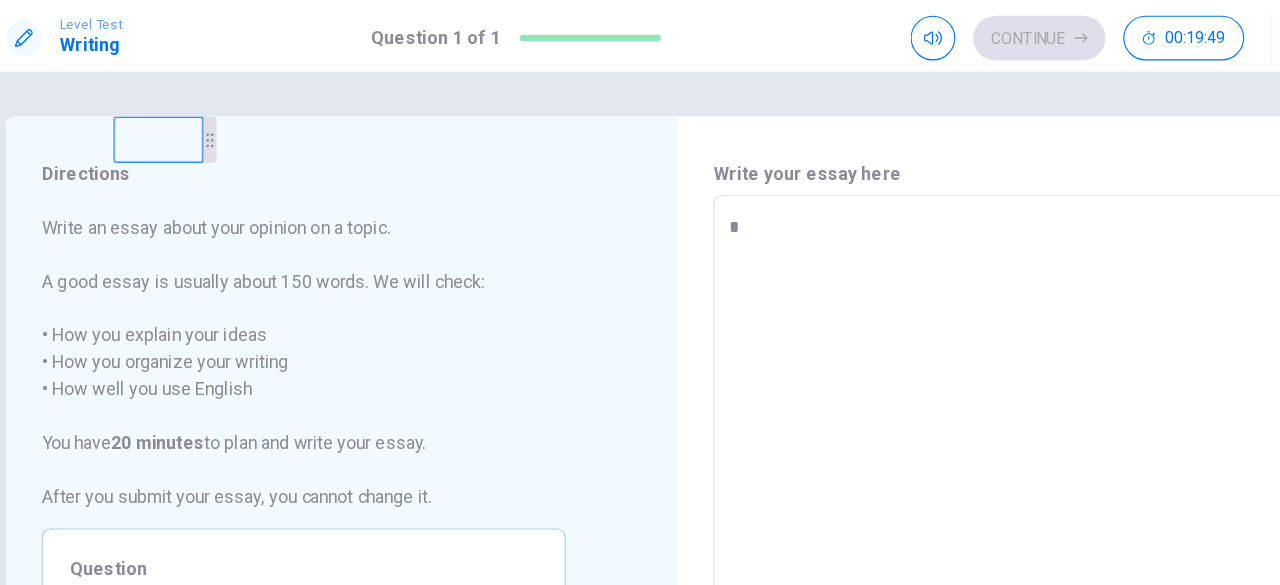 type on "*" 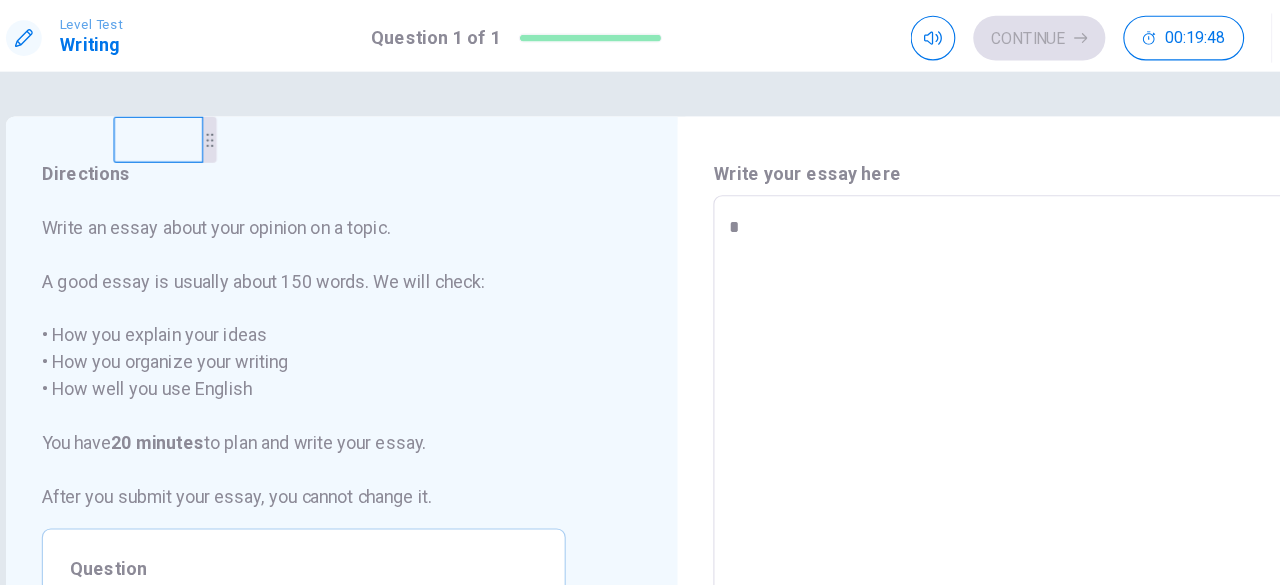 type on "*" 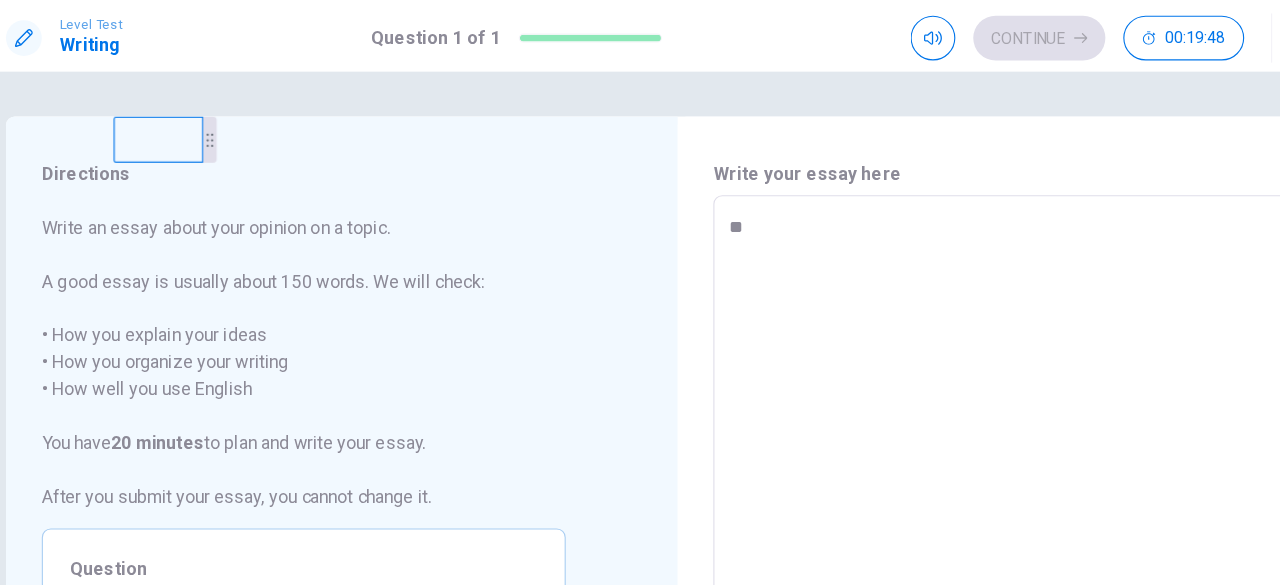 type on "*" 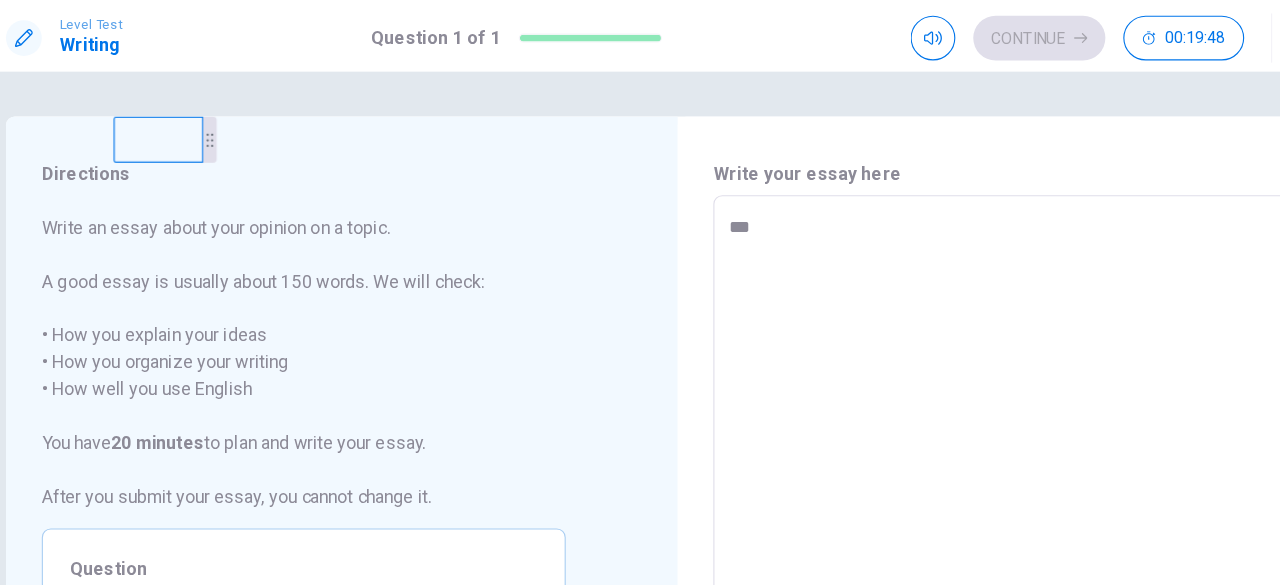 type on "****" 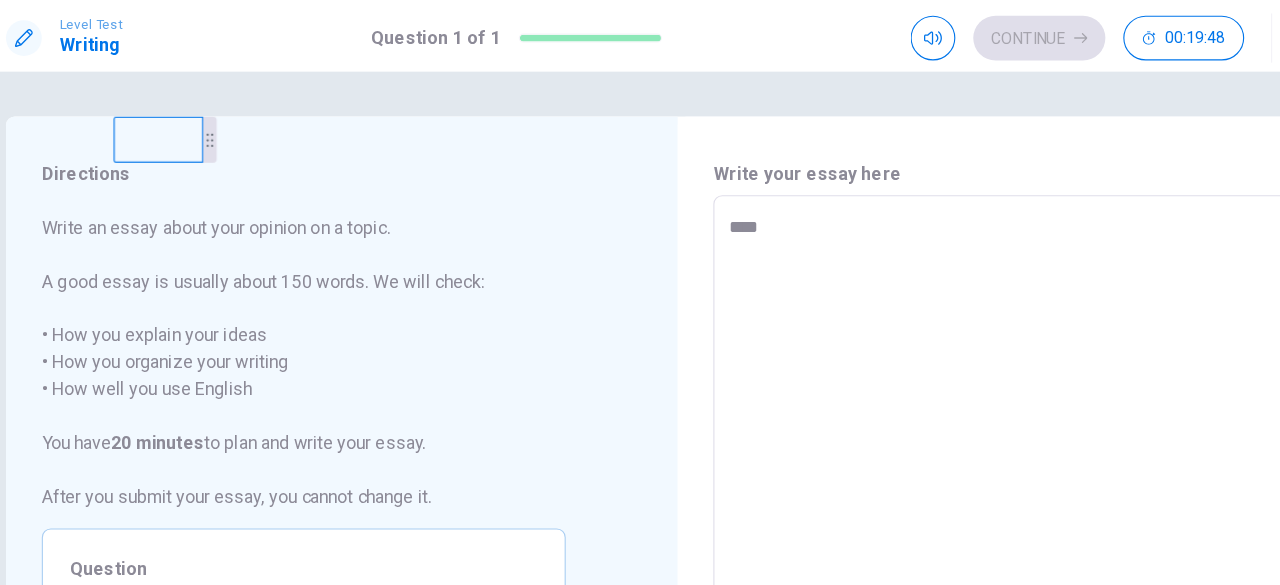 type on "*" 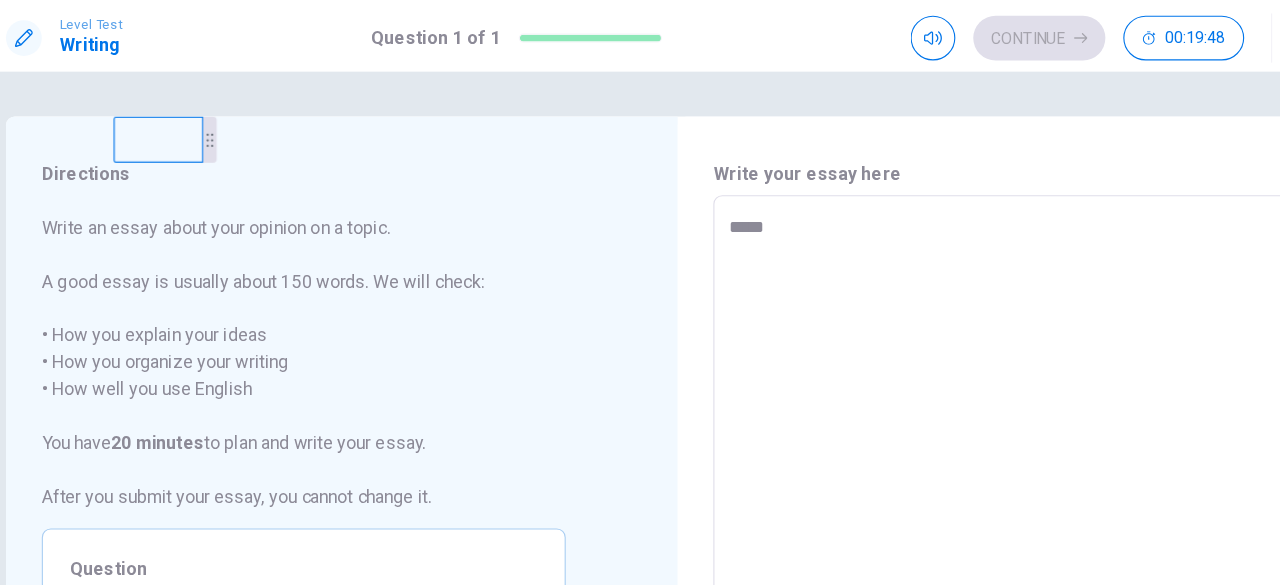 type on "*" 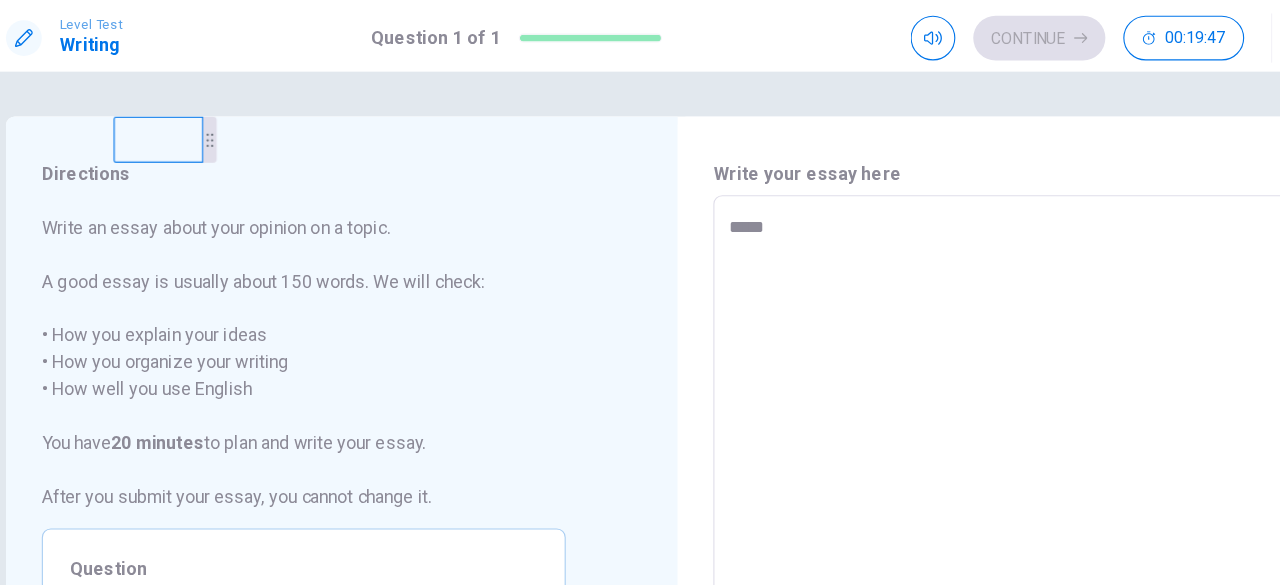 type on "******" 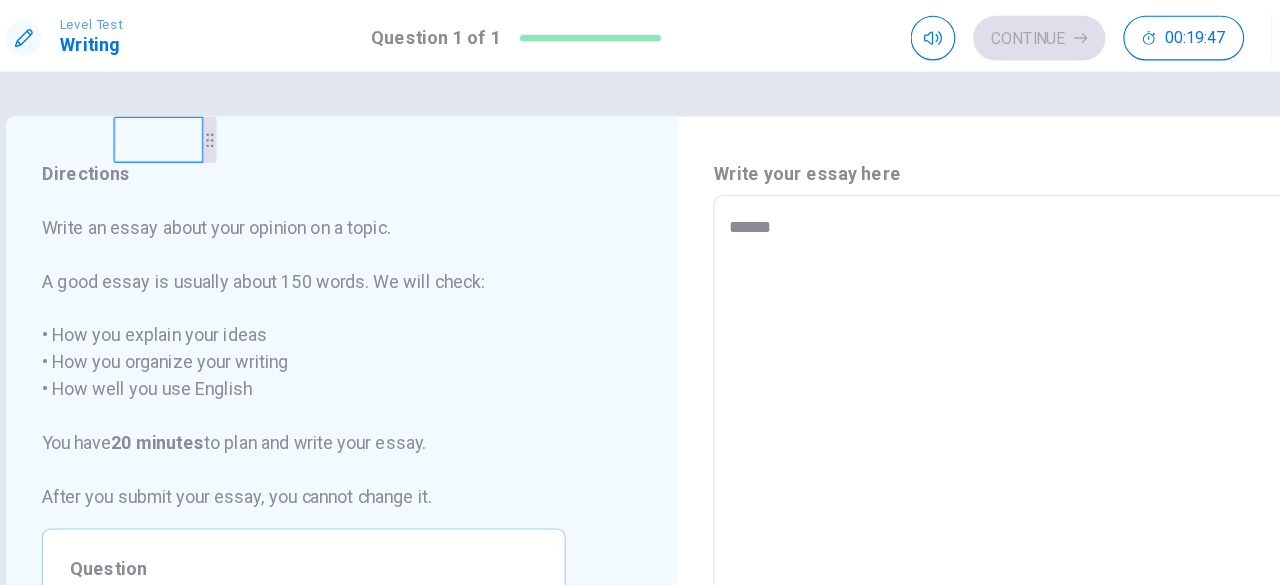 type on "*" 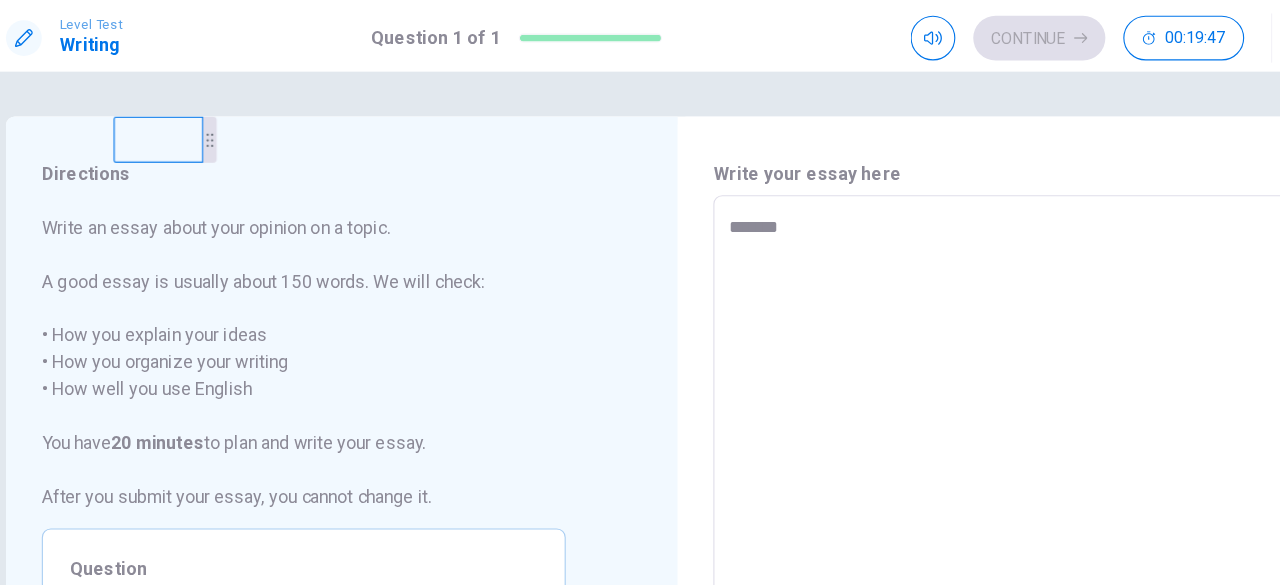 type on "*" 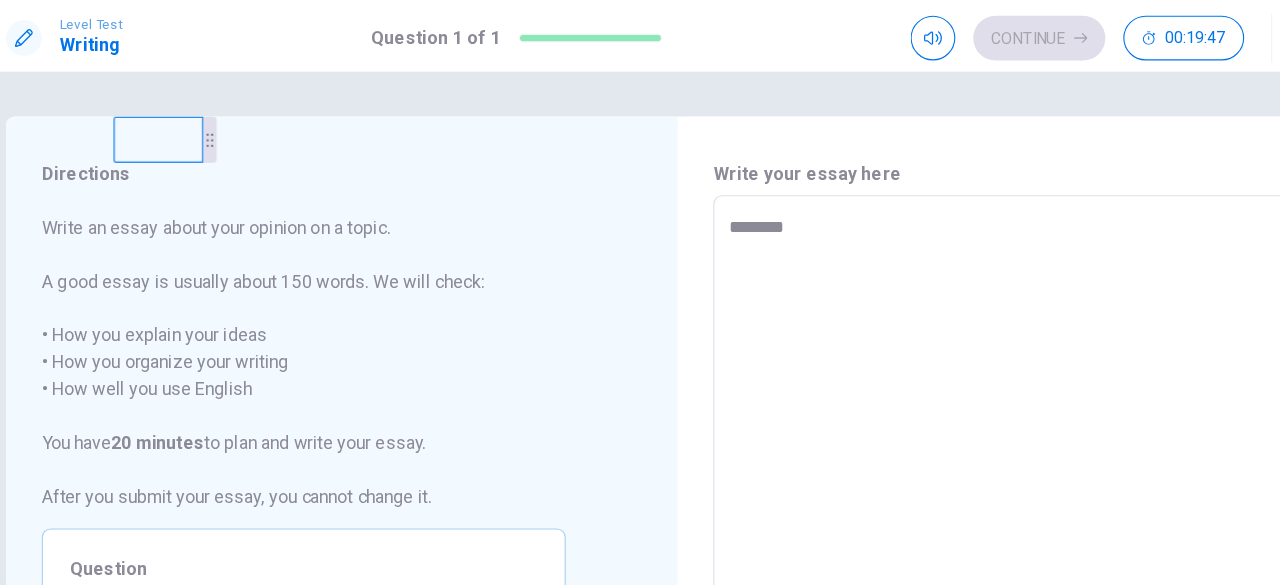type on "*" 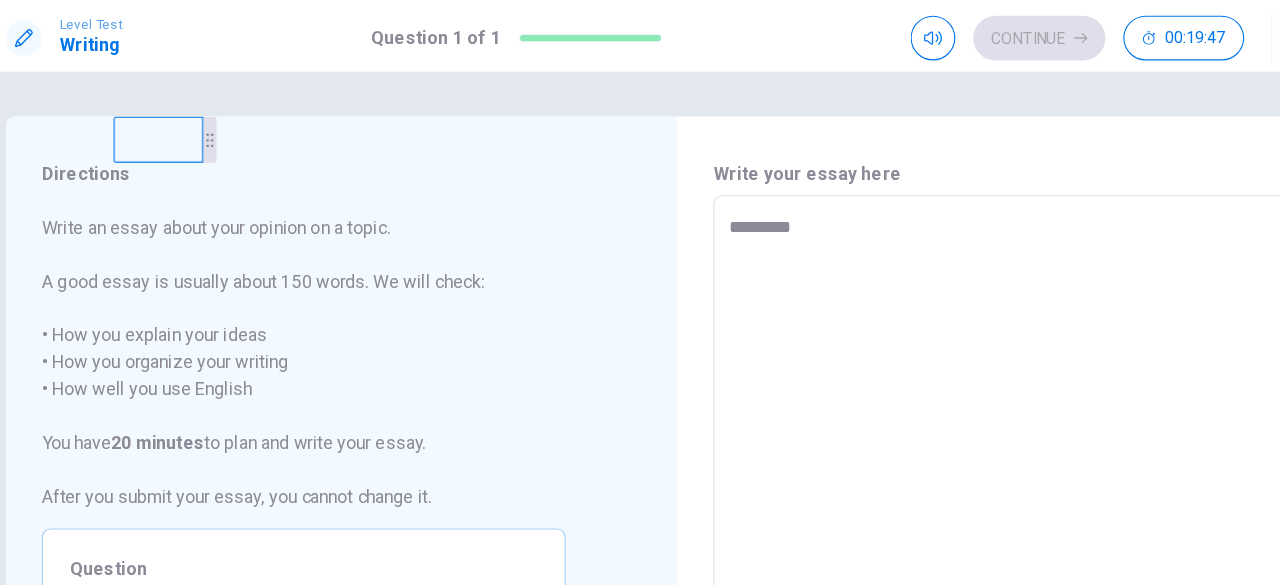 type on "*" 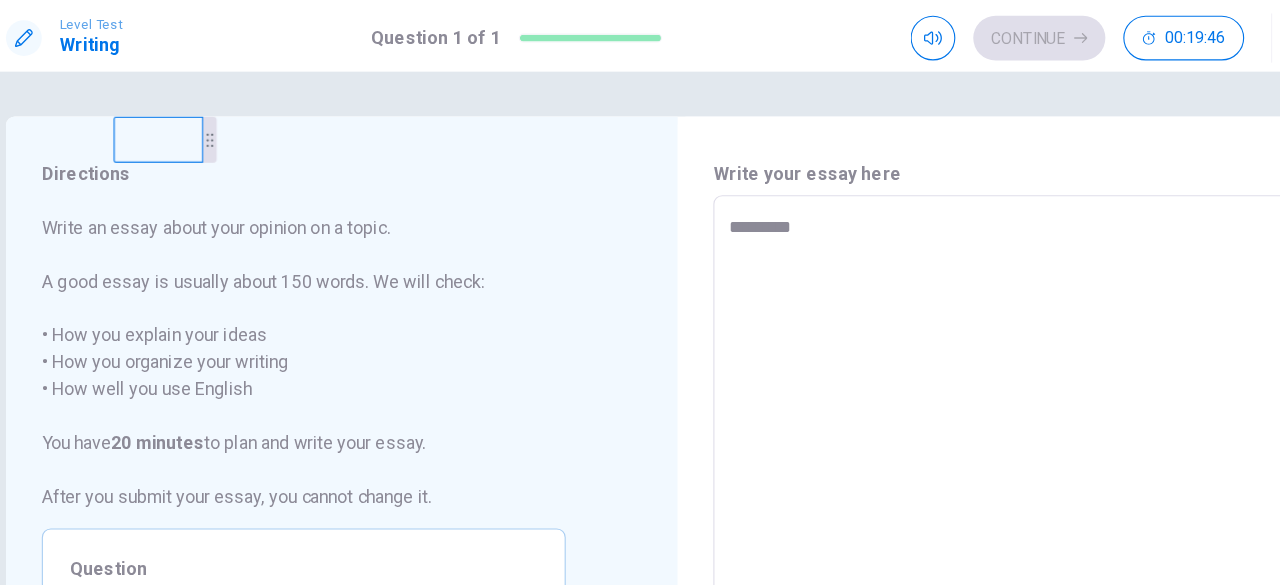 type on "**********" 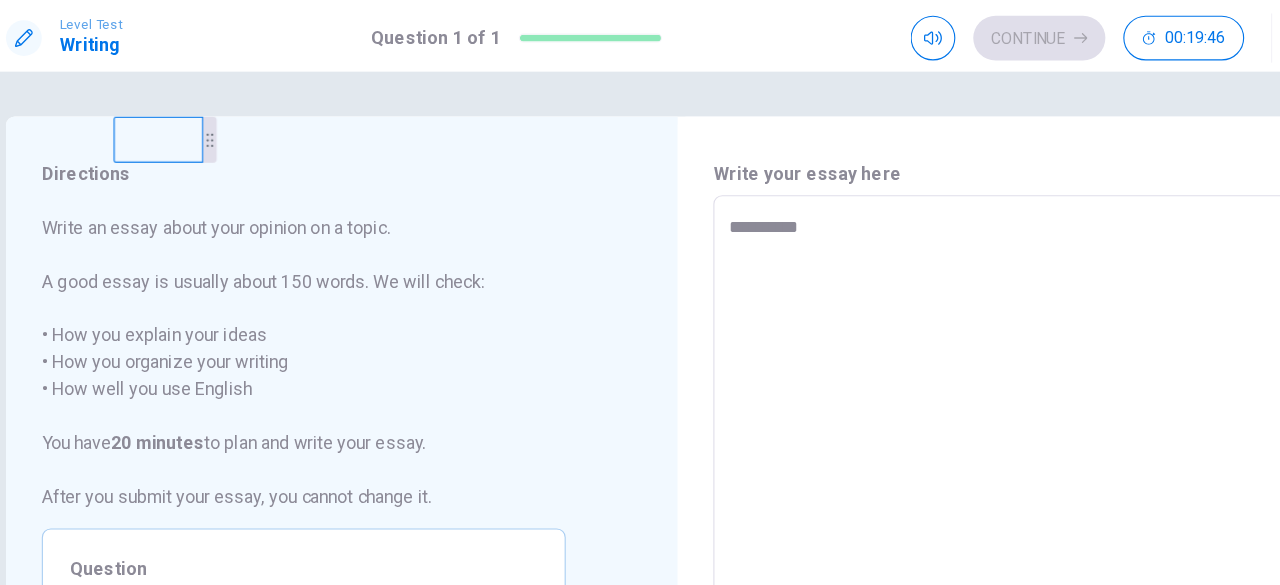 type on "*" 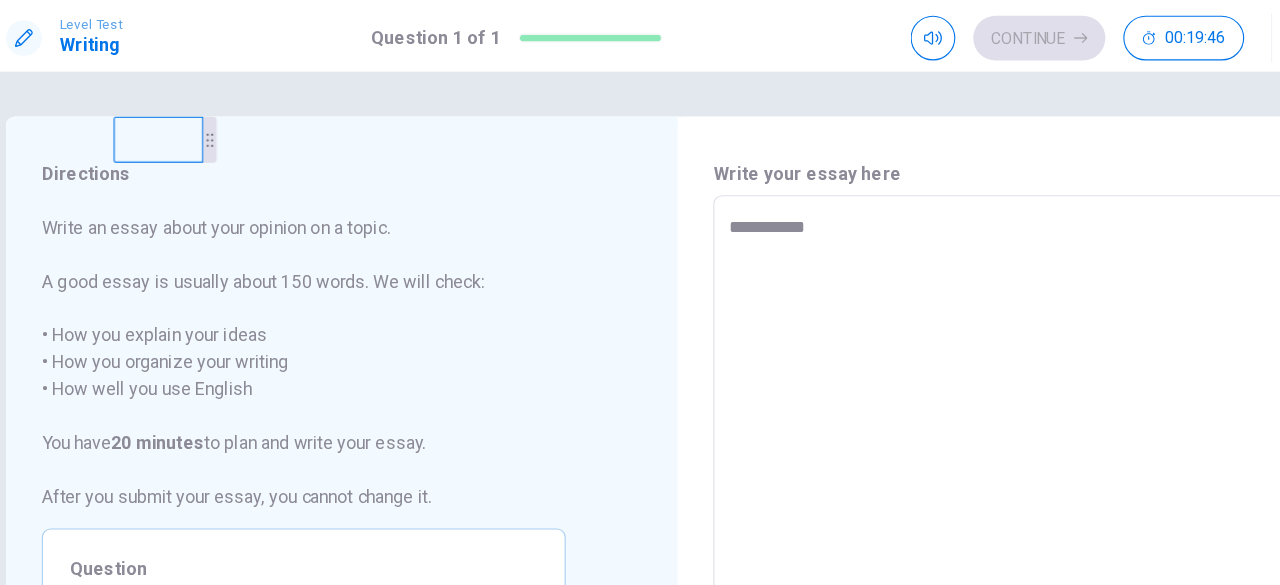 type on "*" 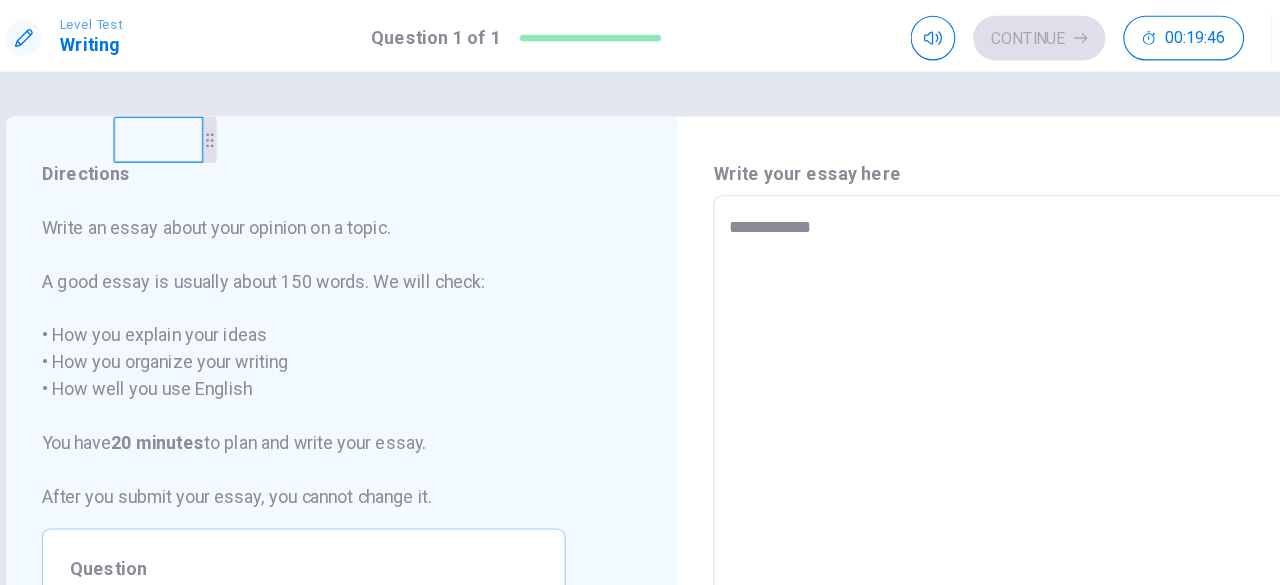 type on "*" 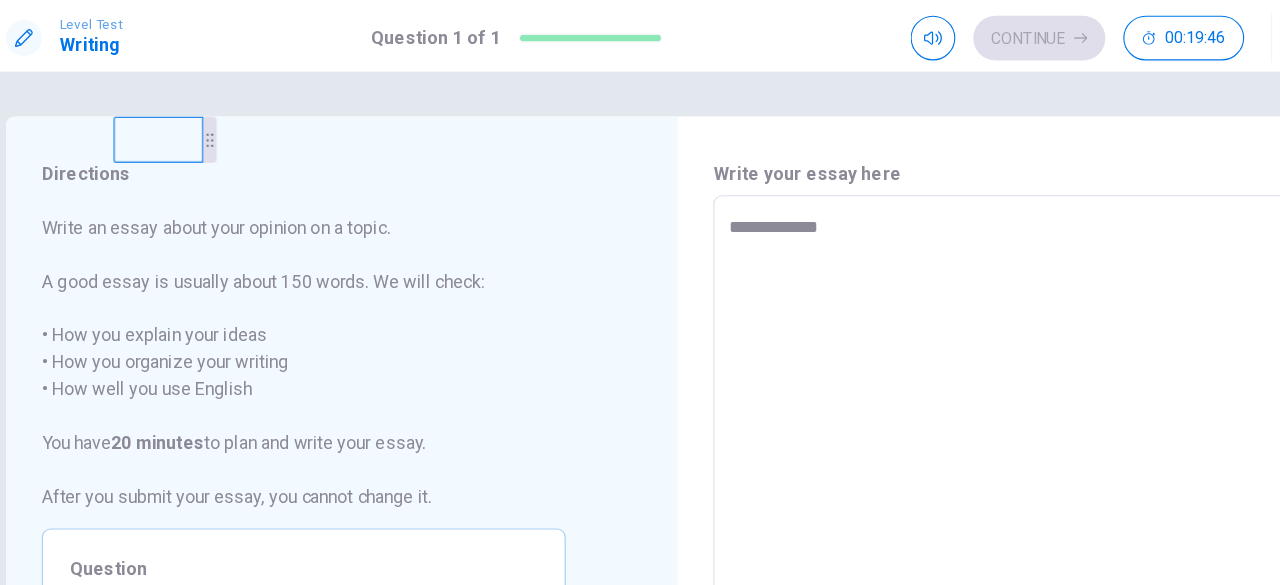 type on "*" 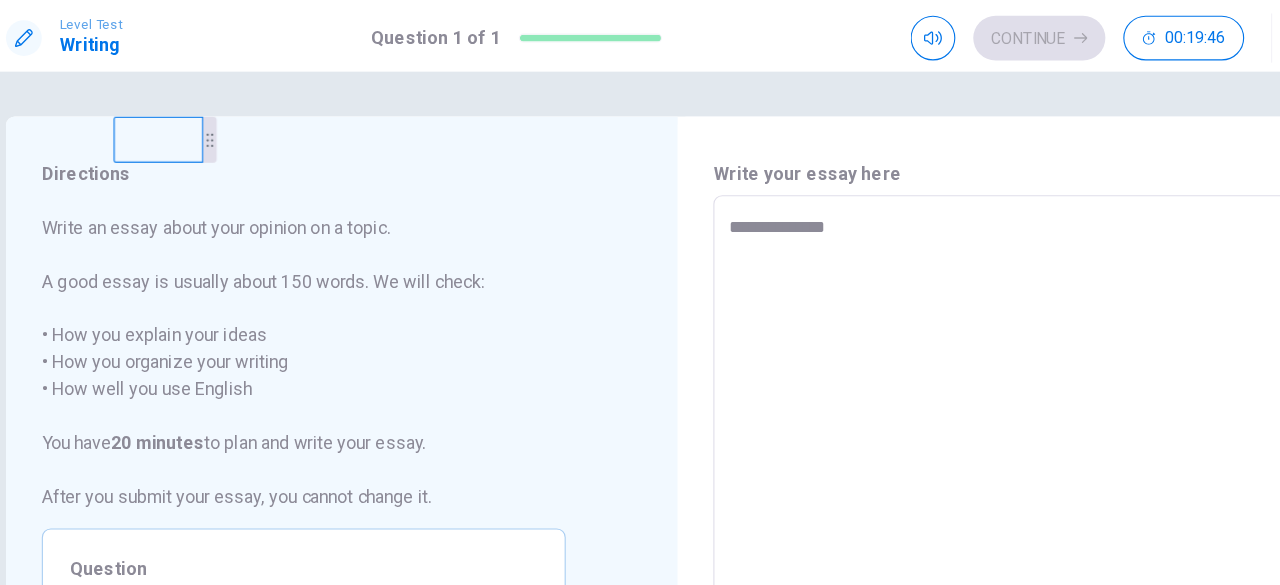type on "*" 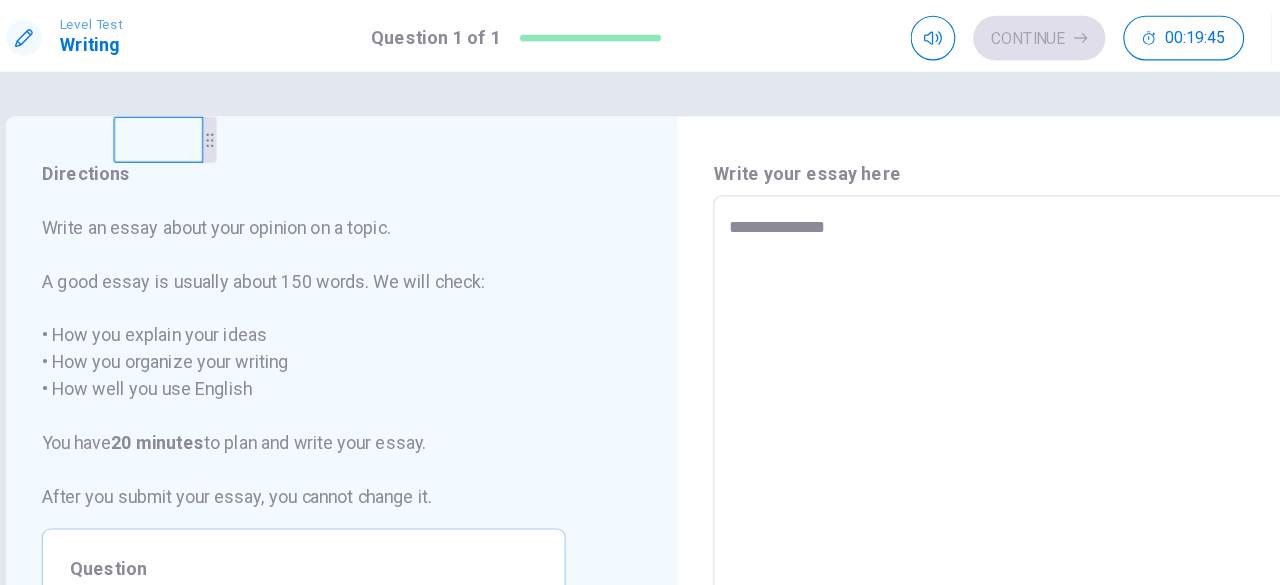 type on "**********" 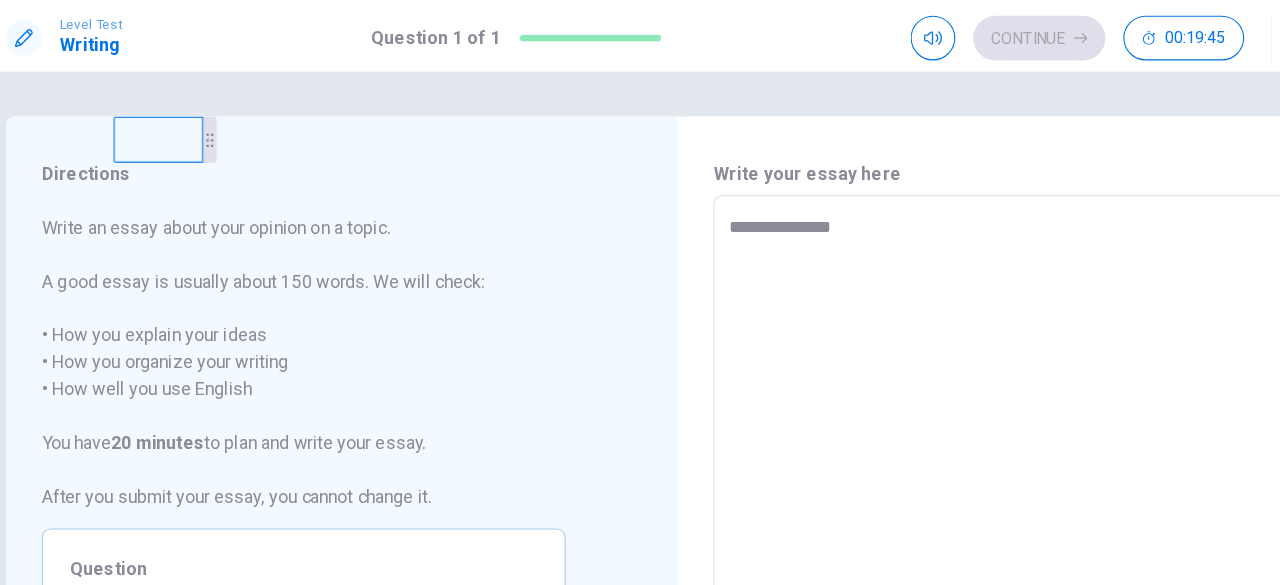 type on "*" 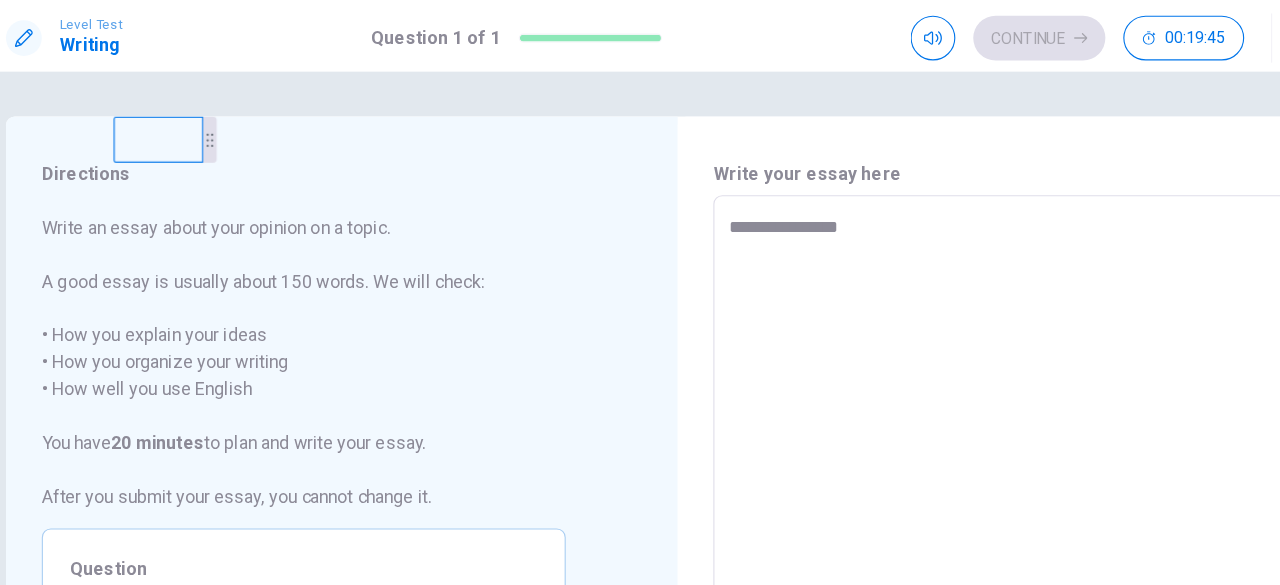 type on "*" 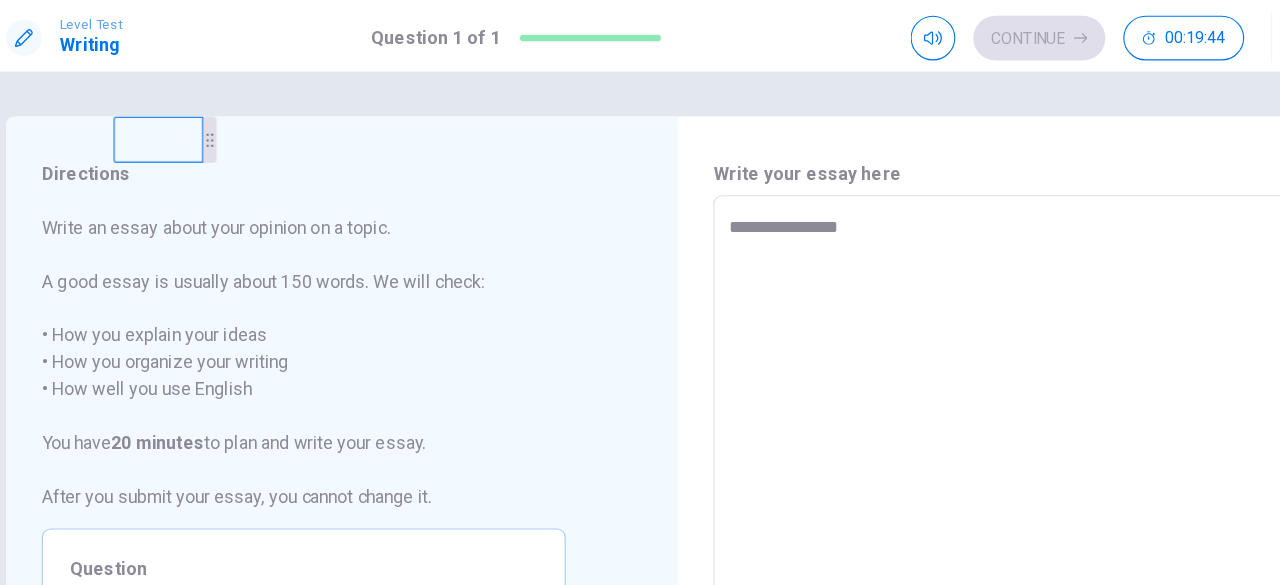 type on "**********" 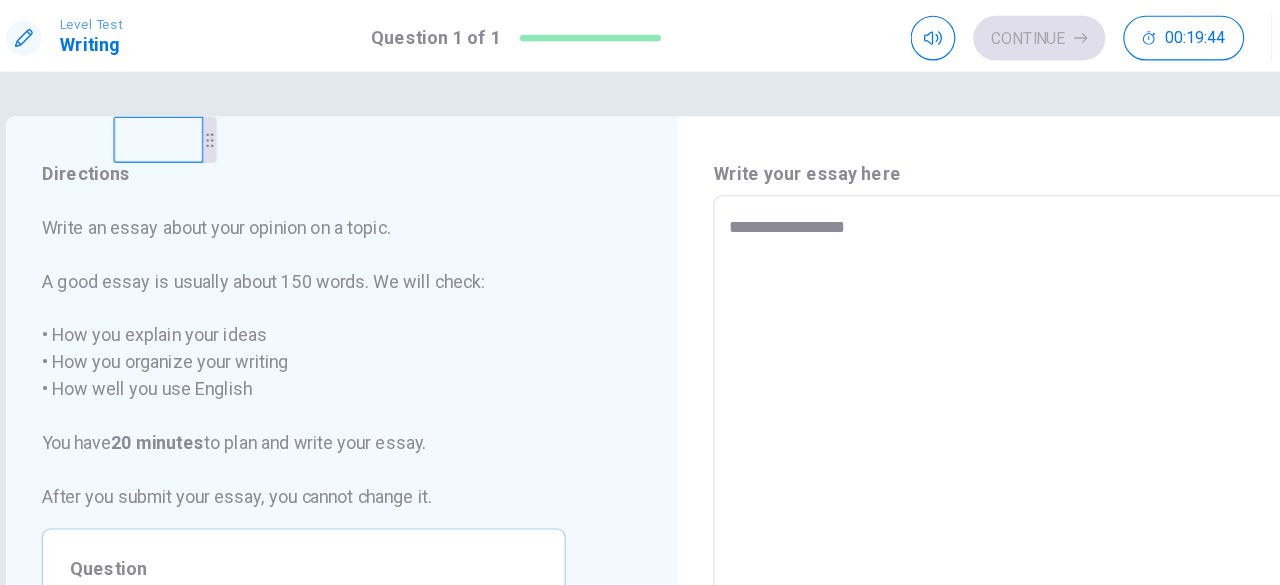type on "*" 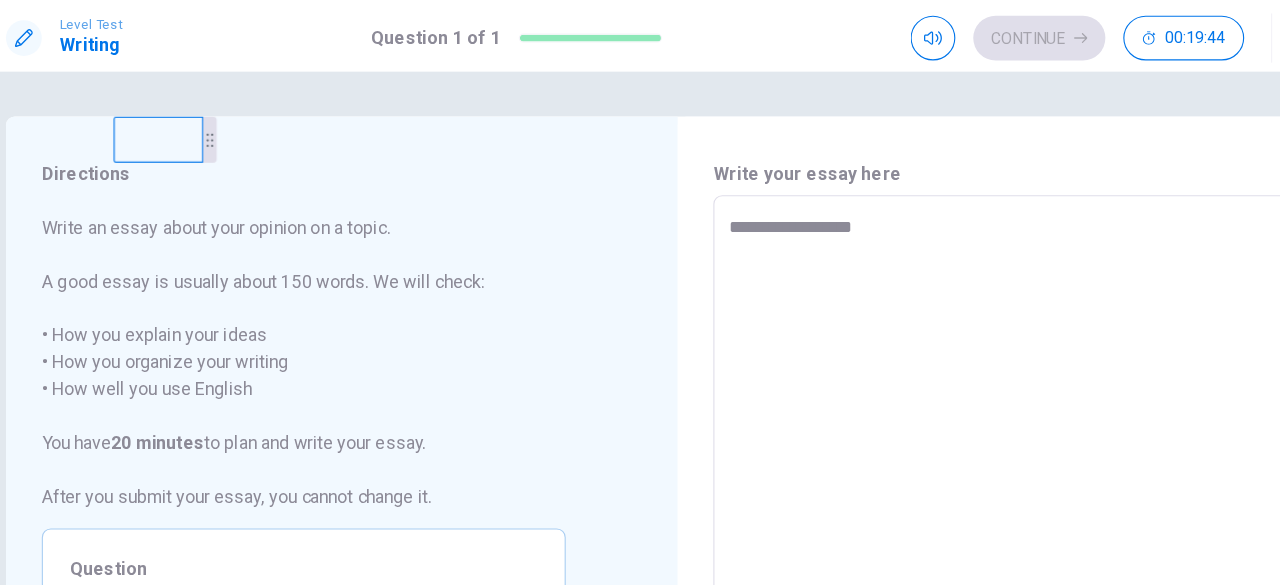 type on "*" 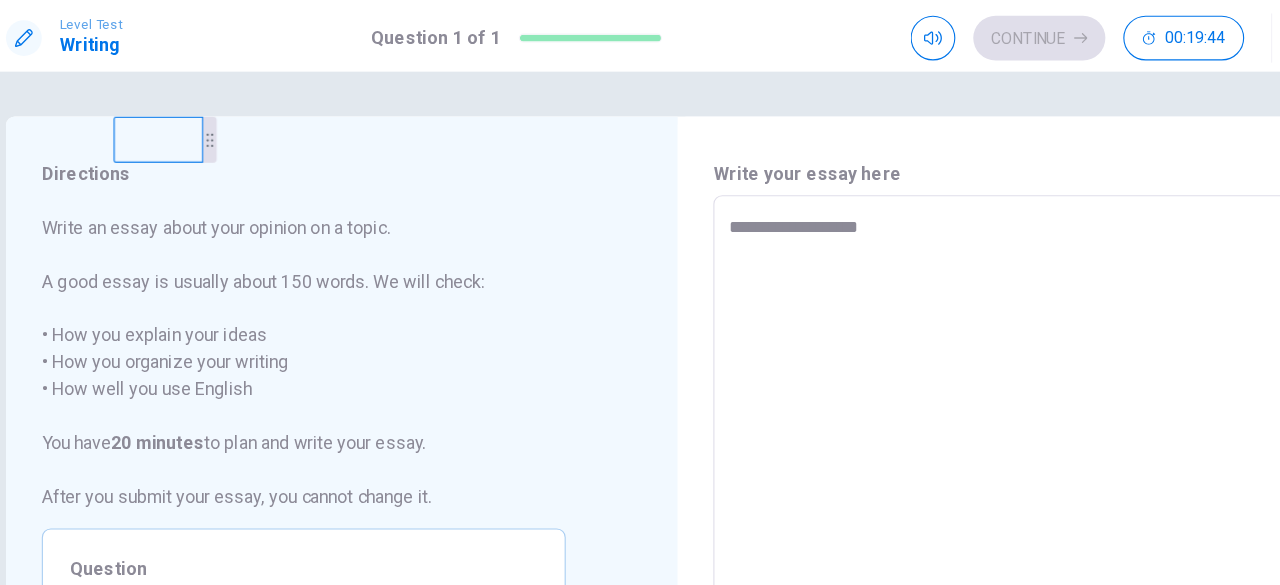 type on "*" 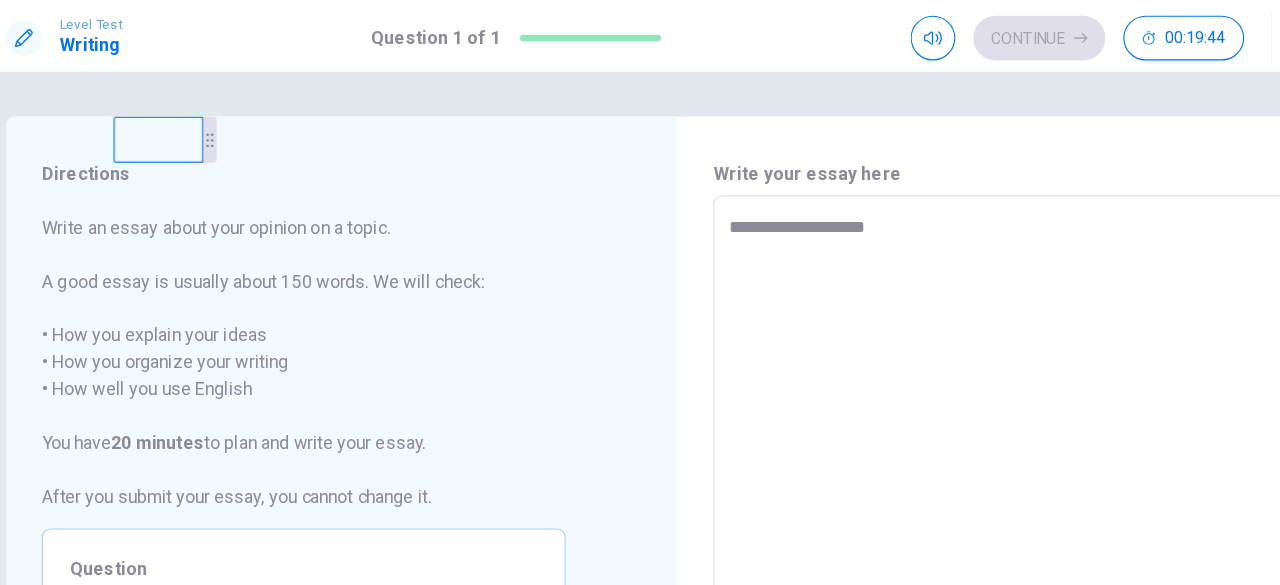 type on "*" 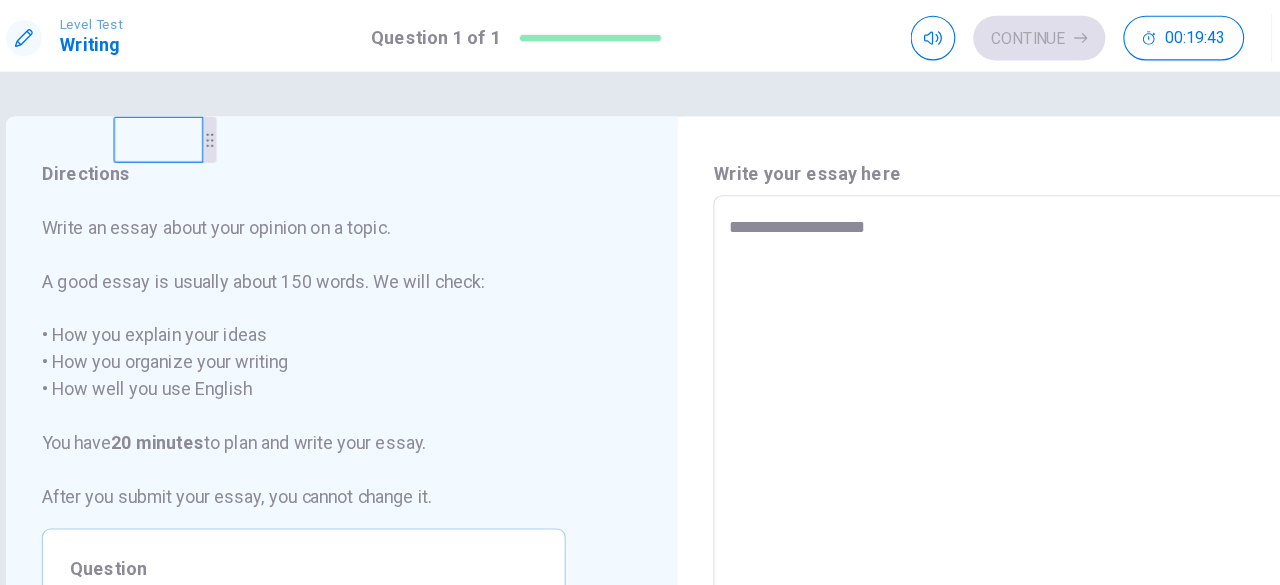 type on "**********" 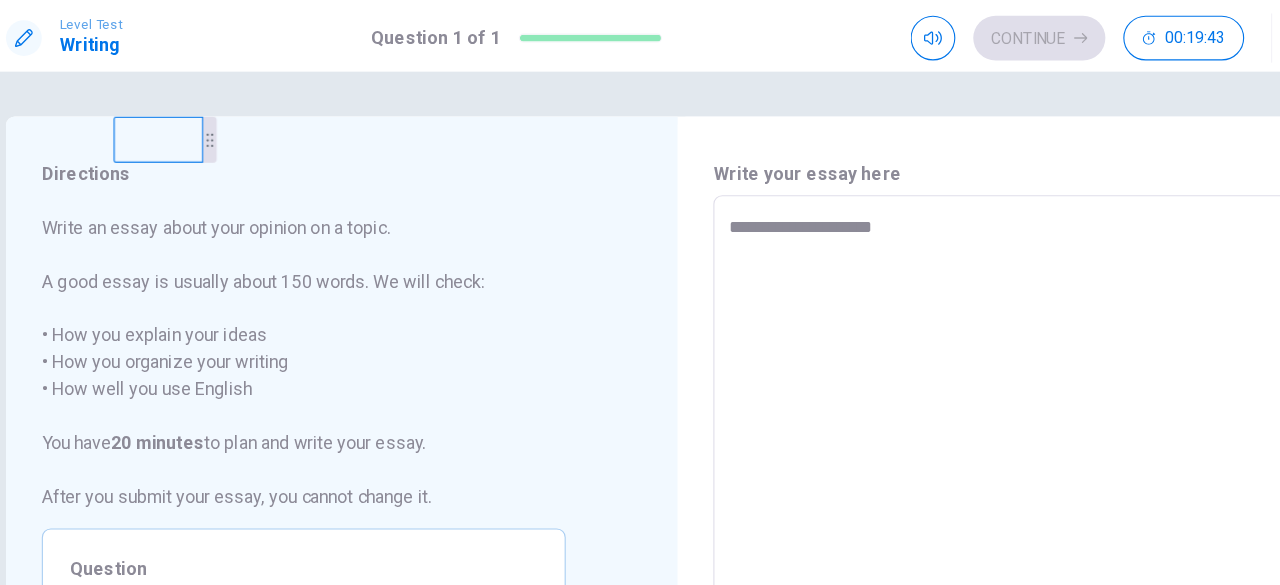 type on "*" 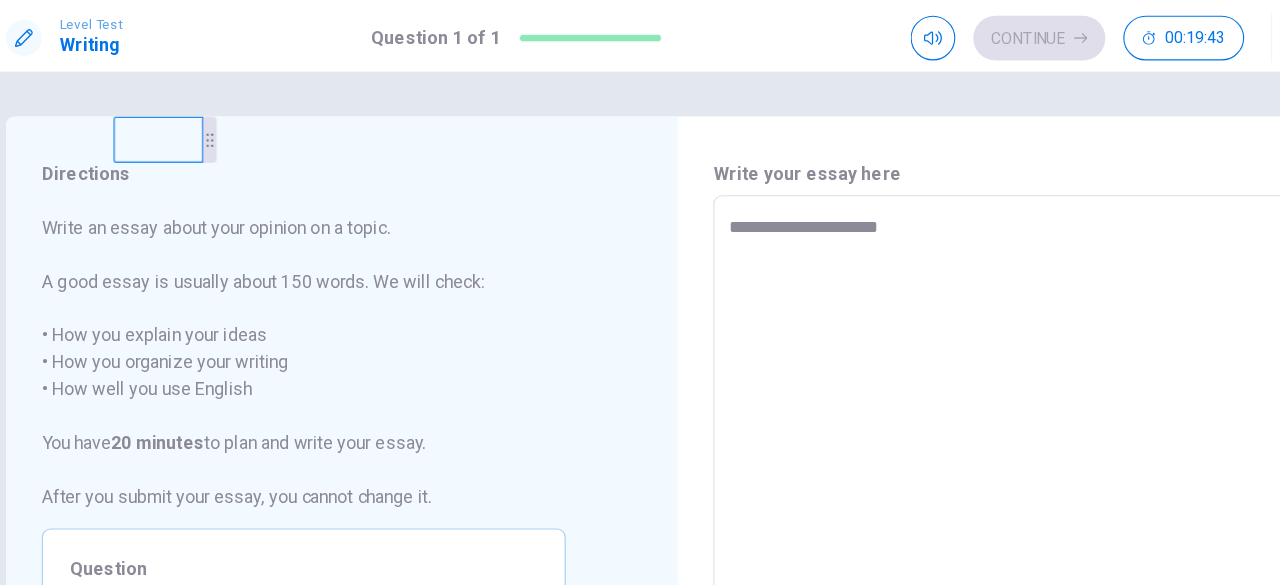 type on "*" 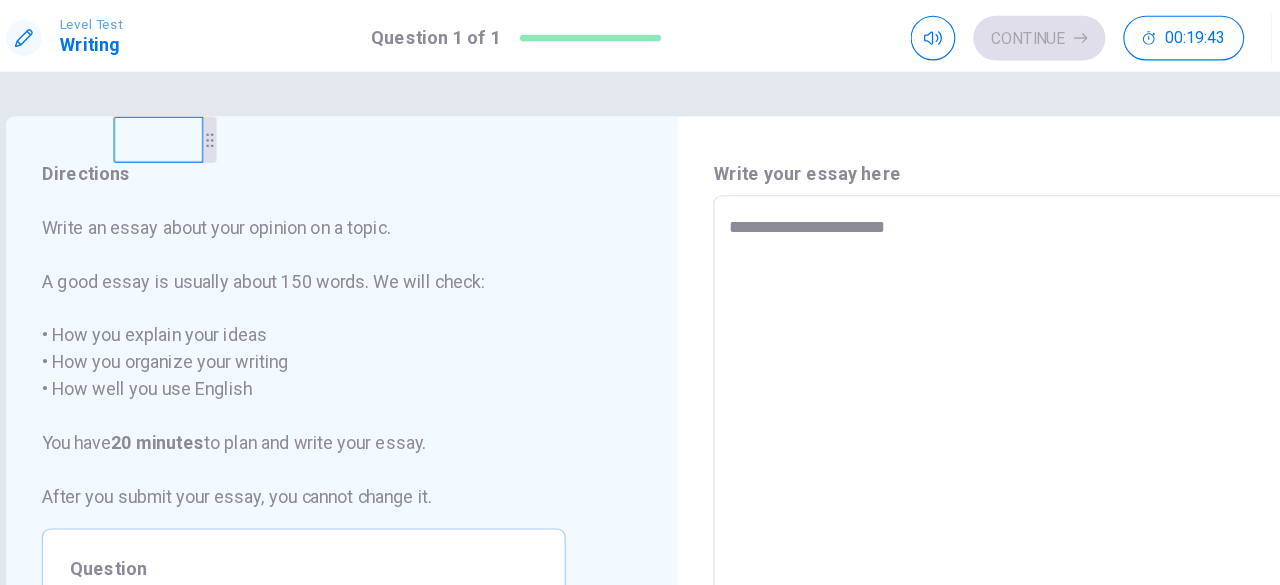 type on "*" 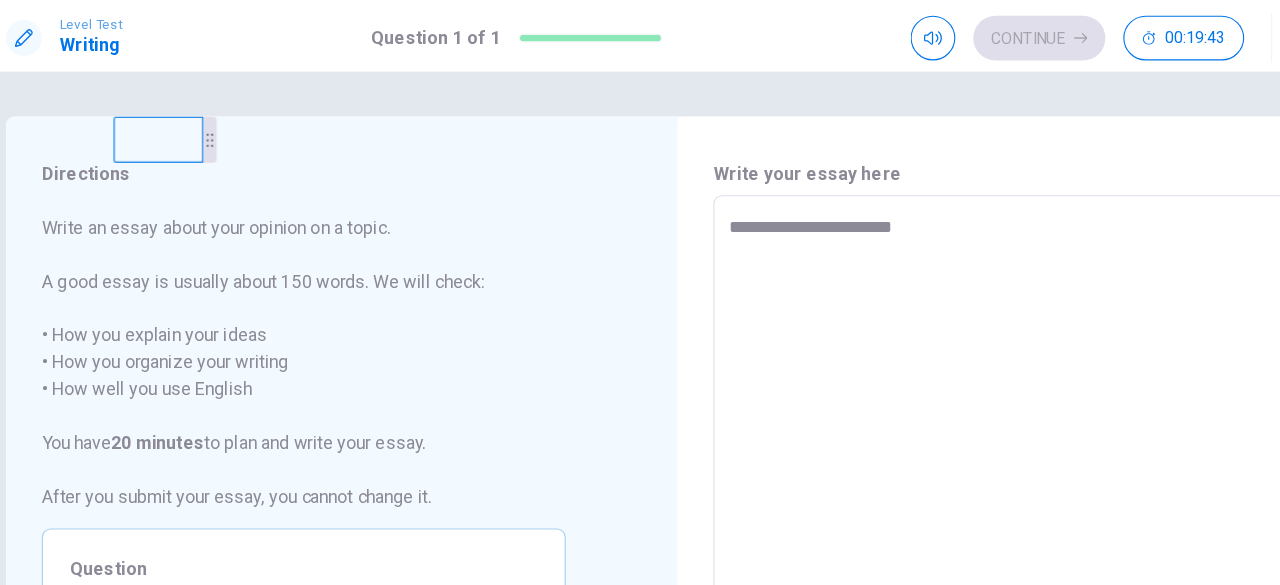 type on "*" 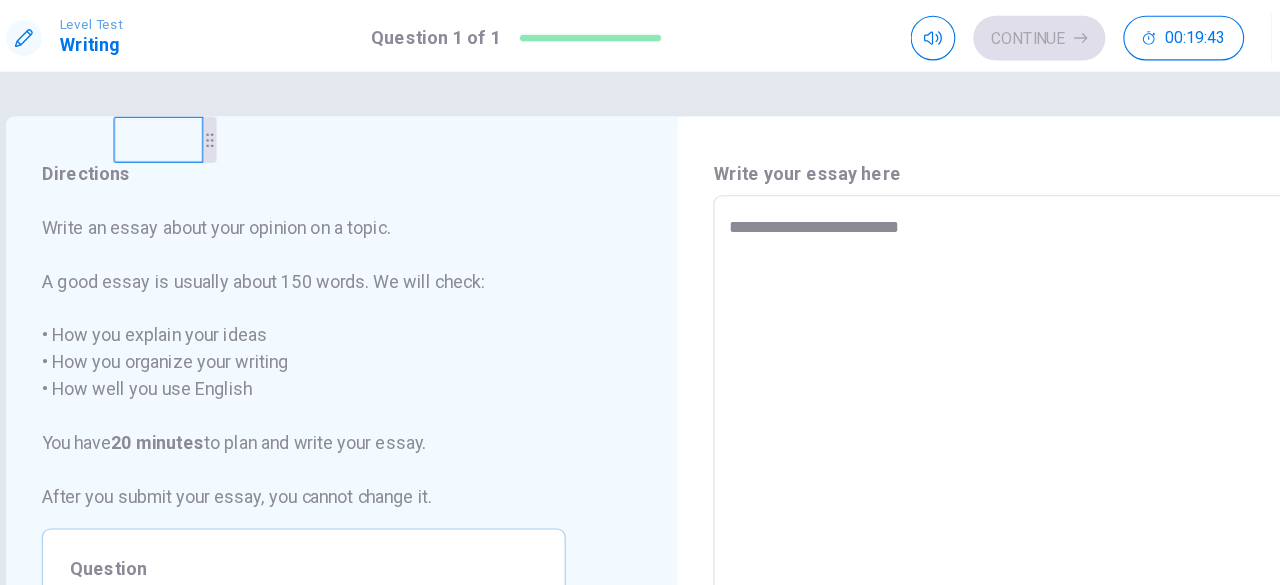 type on "*" 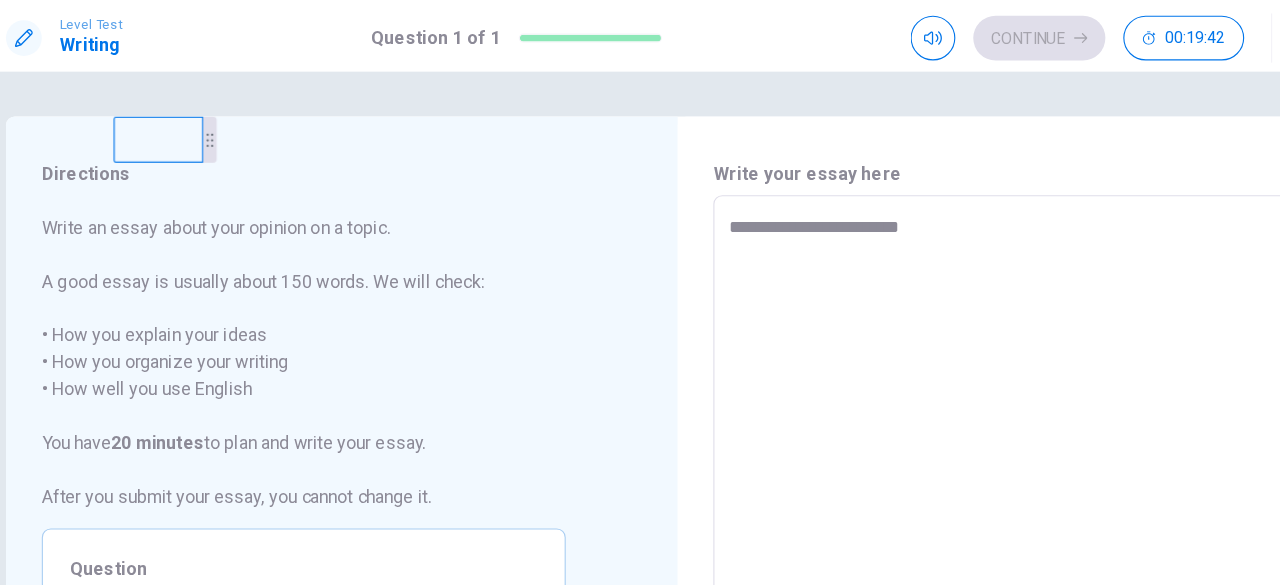 type on "**********" 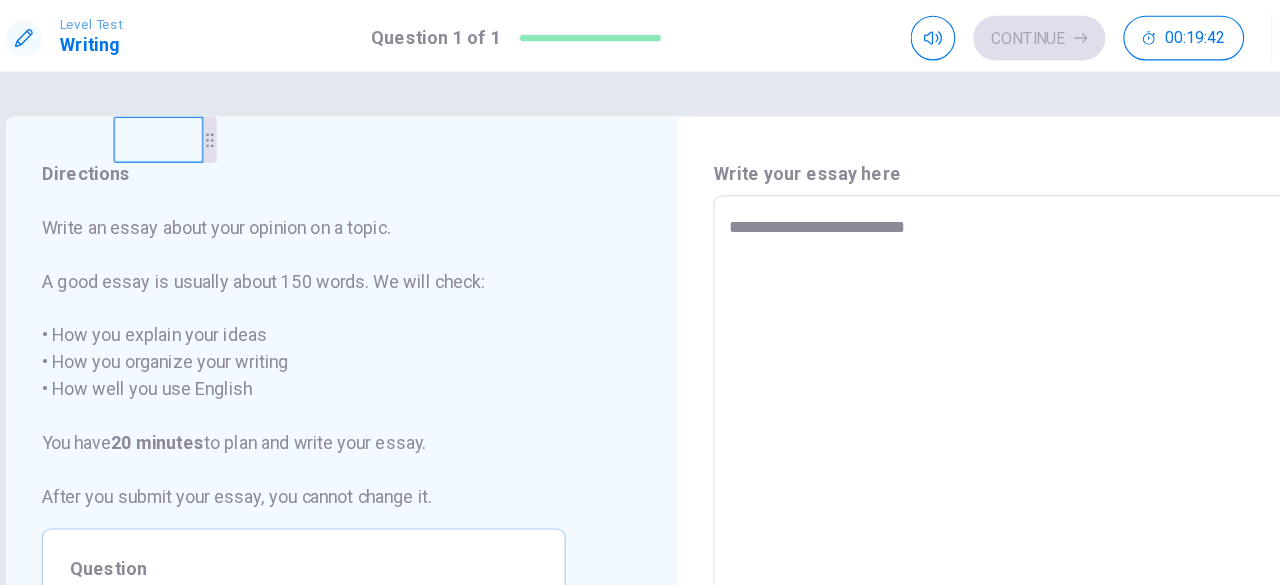 type on "*" 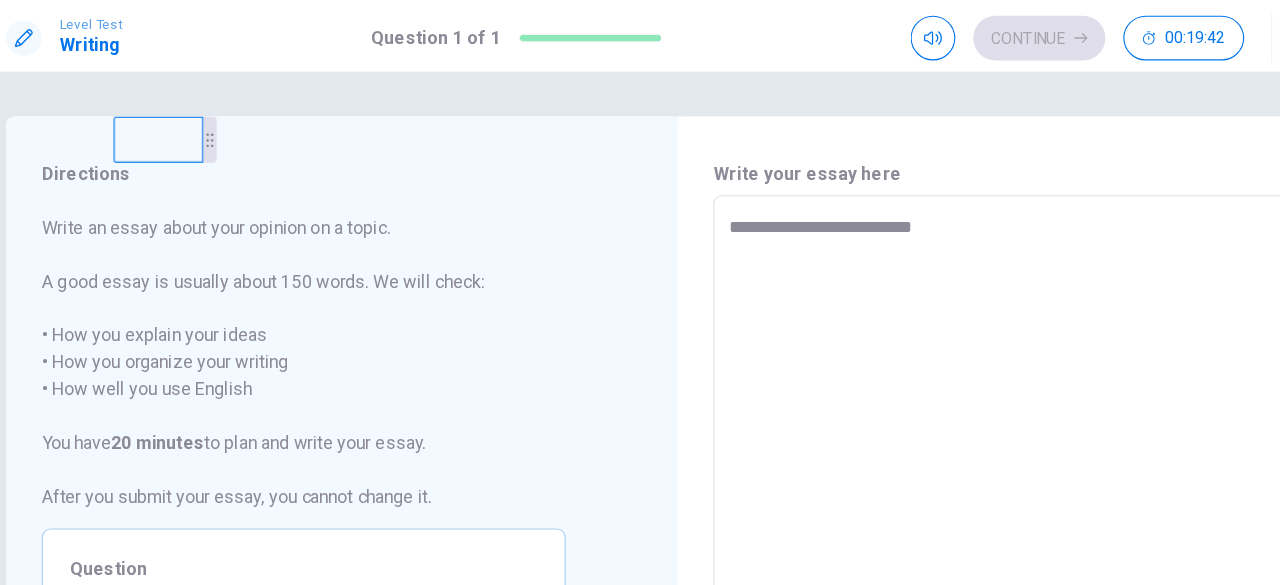 type on "*" 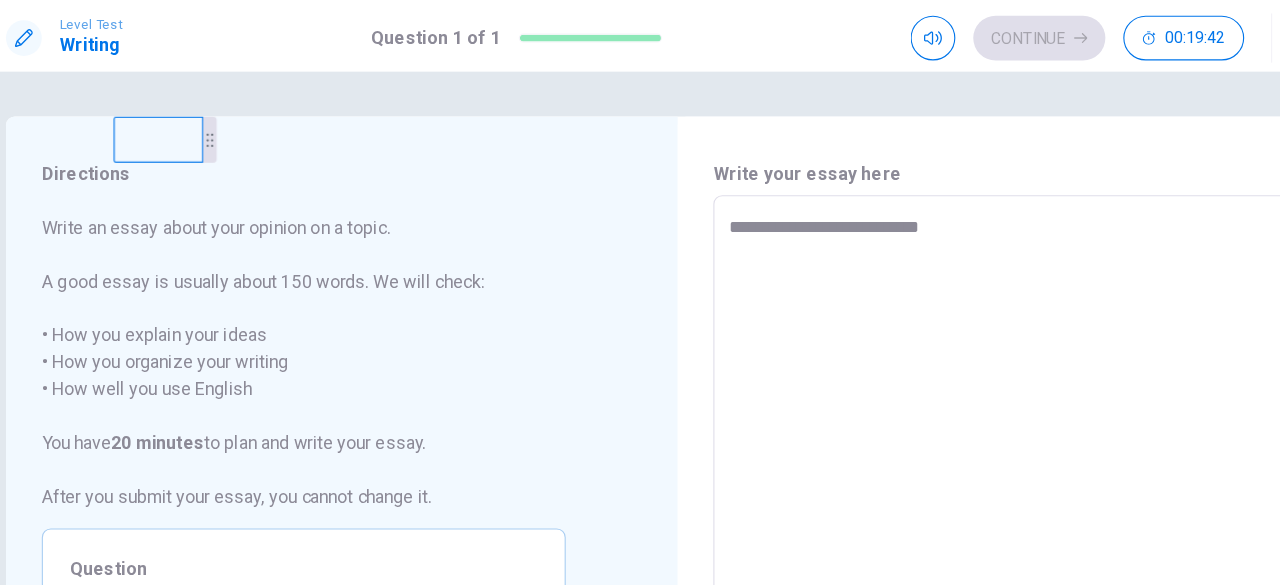 type on "*" 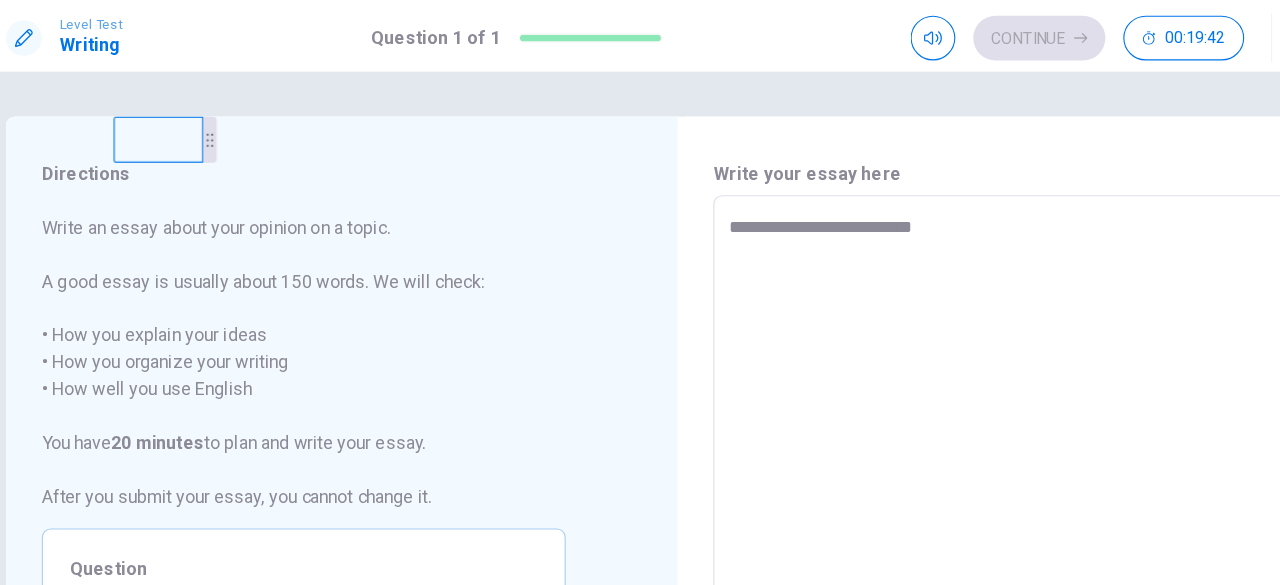 type on "*" 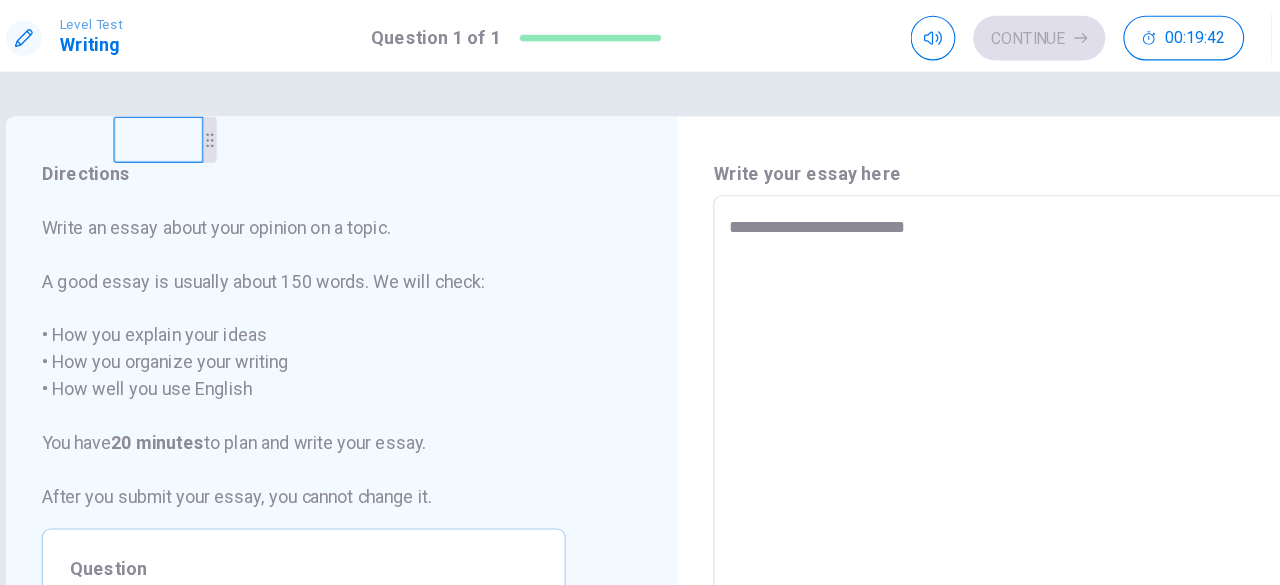 type on "*" 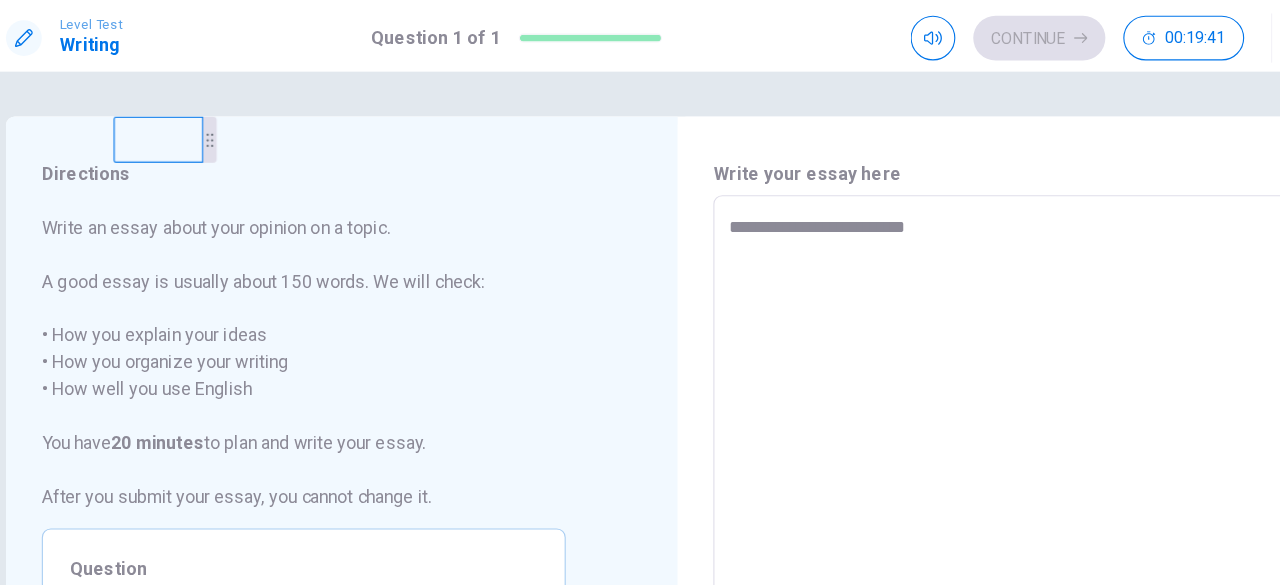 type on "**********" 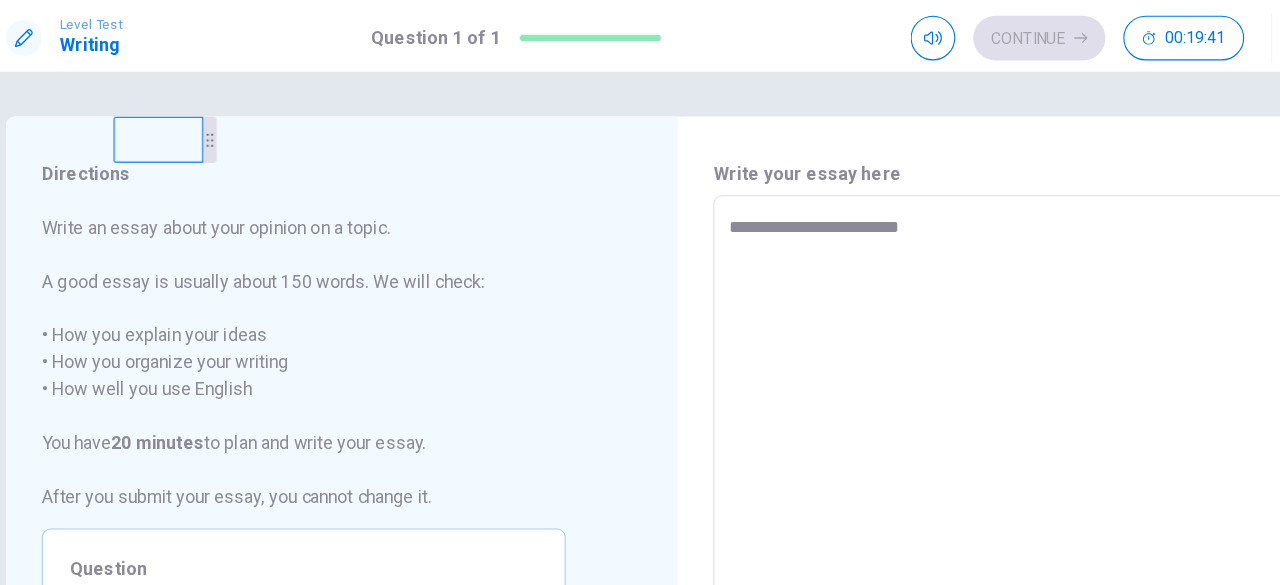 type on "*" 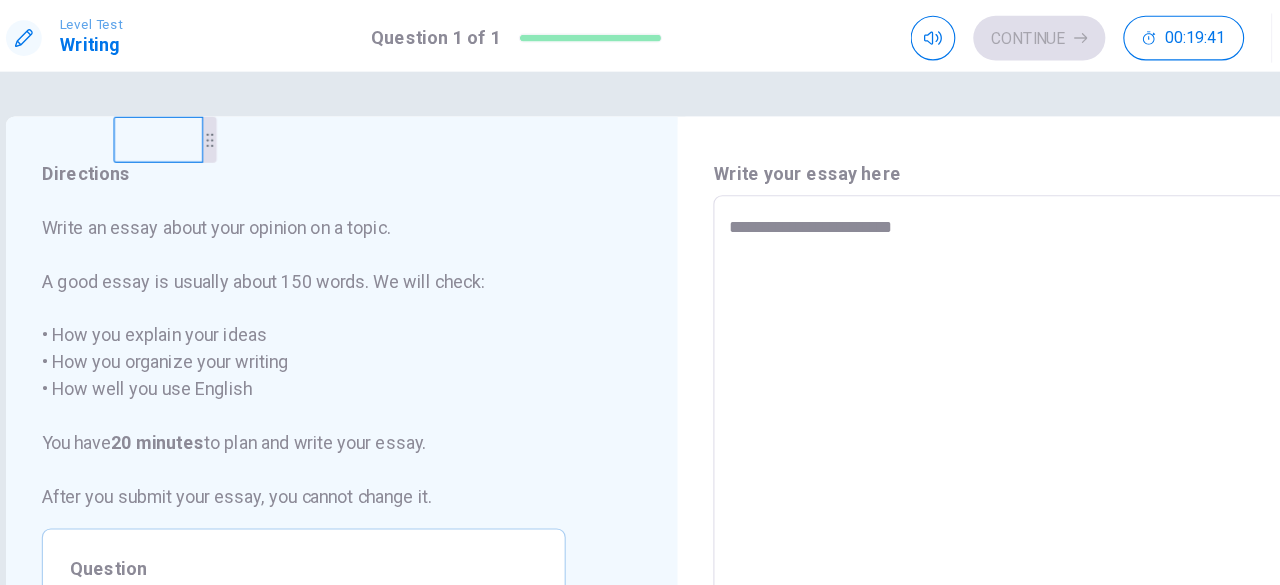 type on "*" 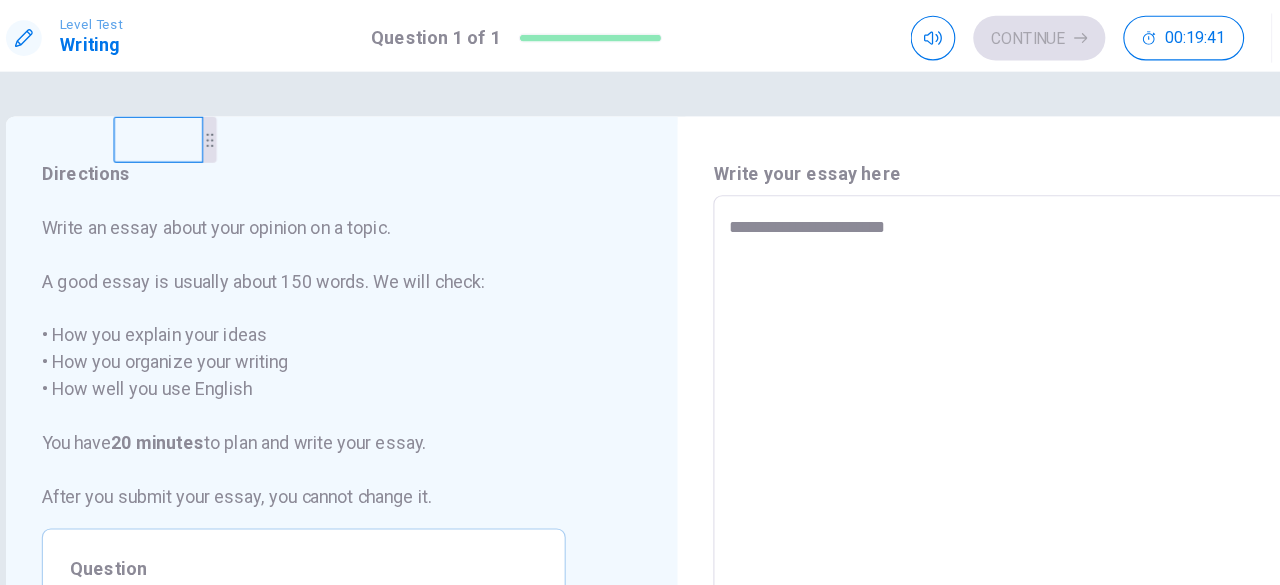 type on "*" 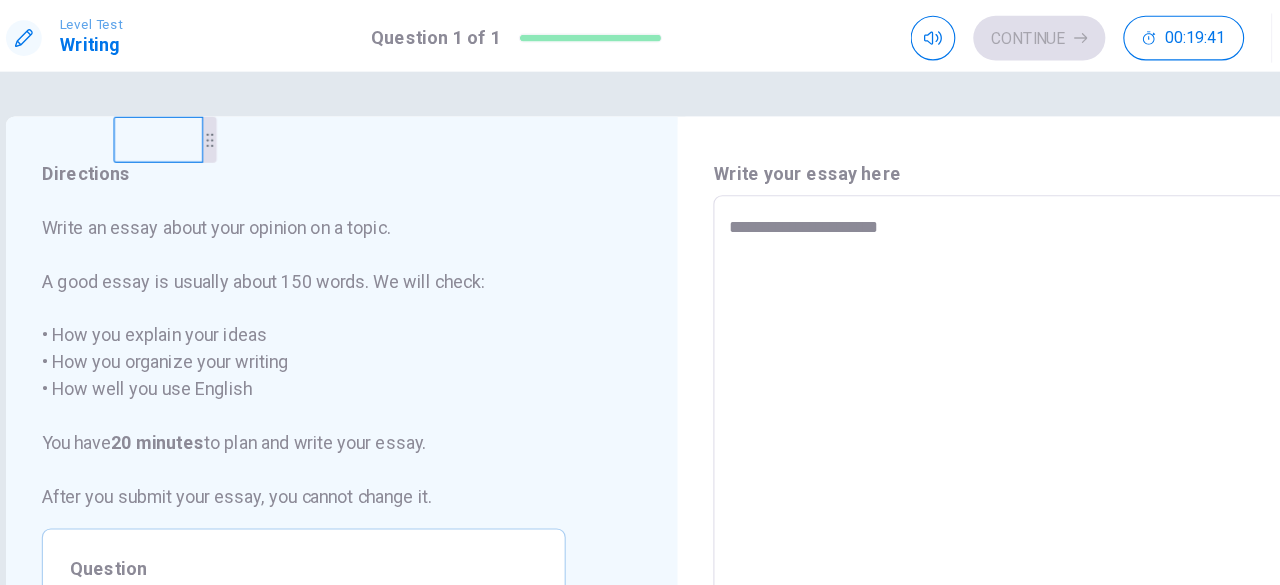 type on "*" 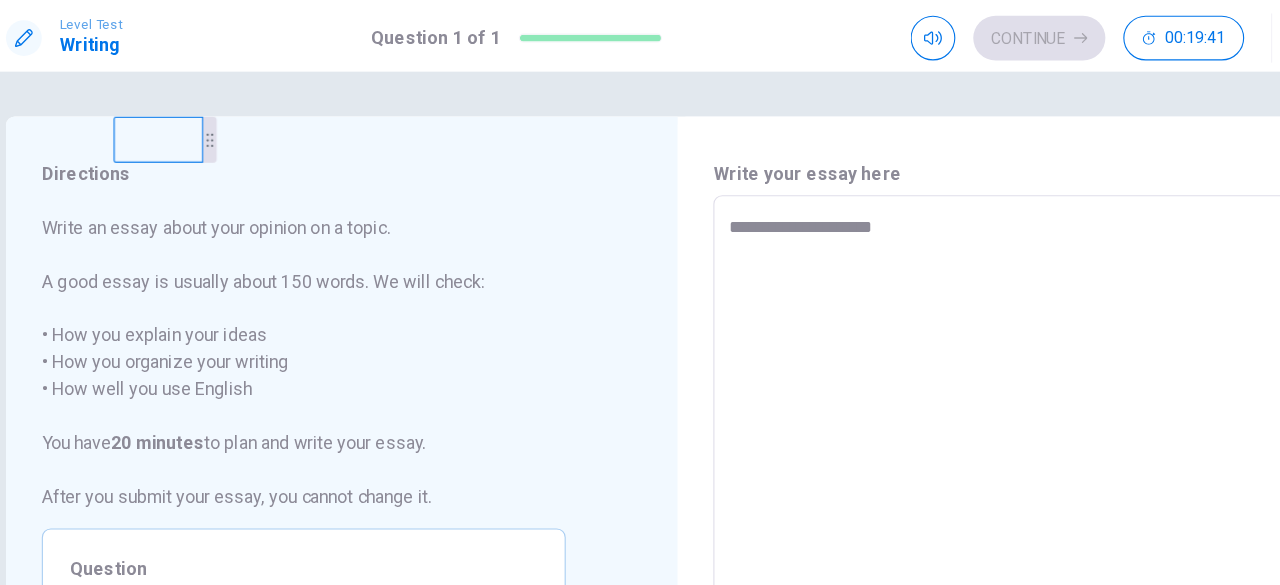 type on "*" 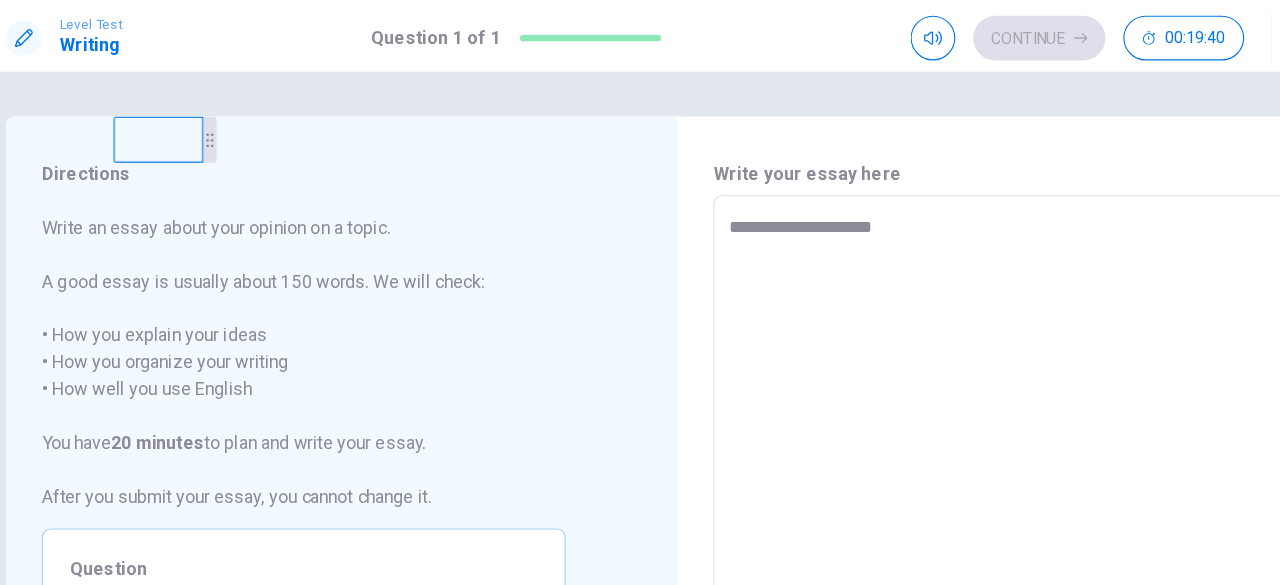 type on "**********" 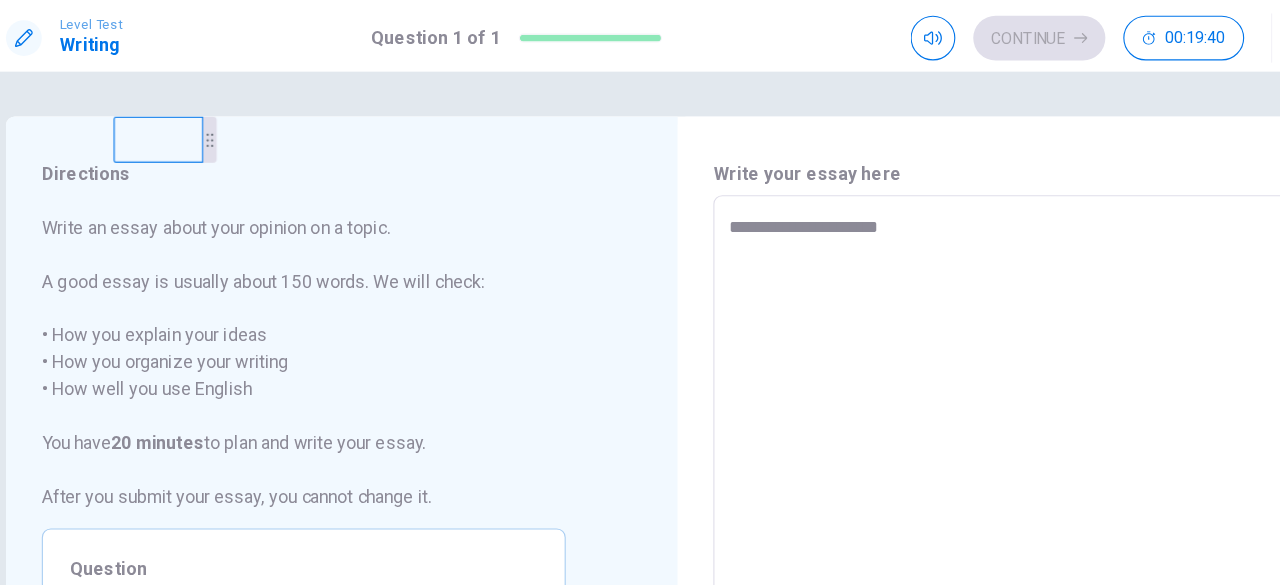 type on "*" 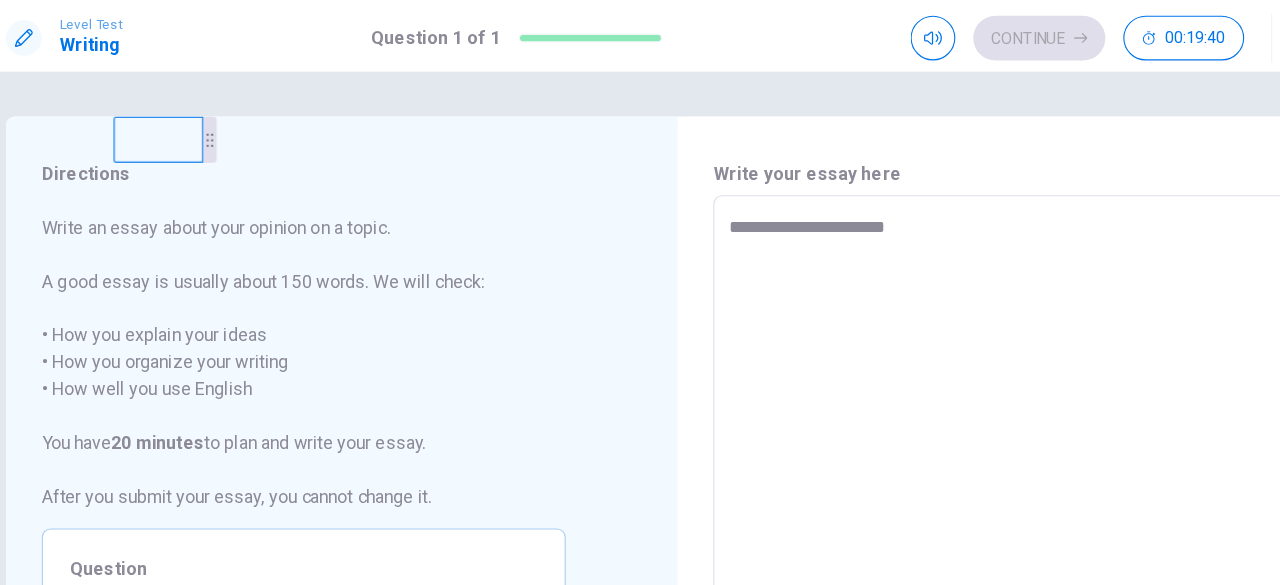 type on "*" 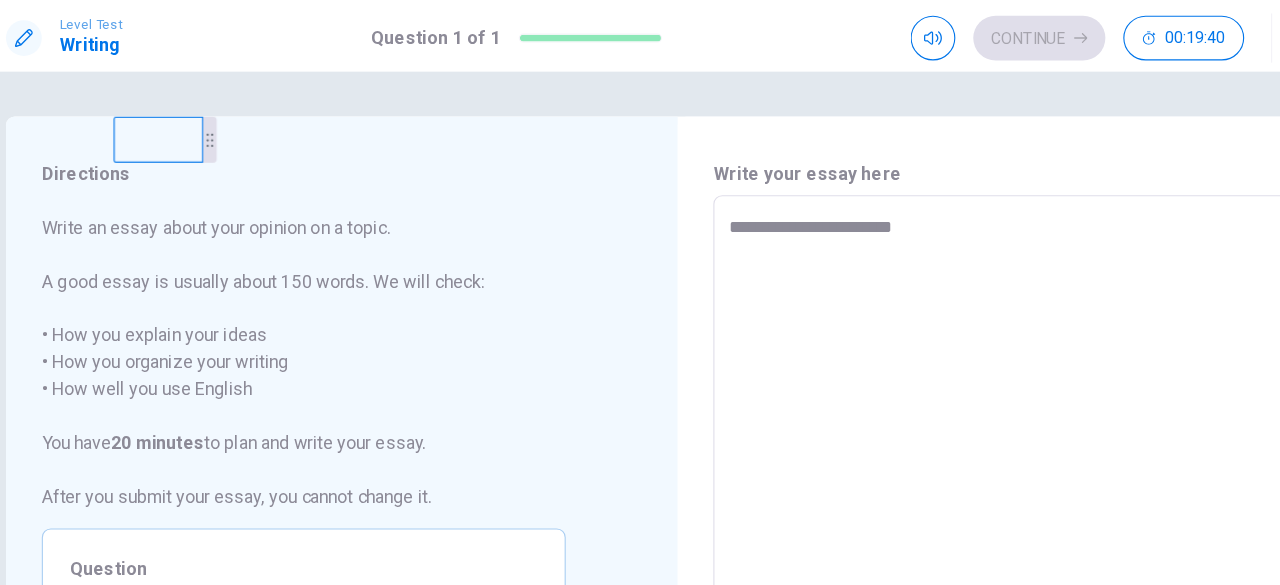type on "*" 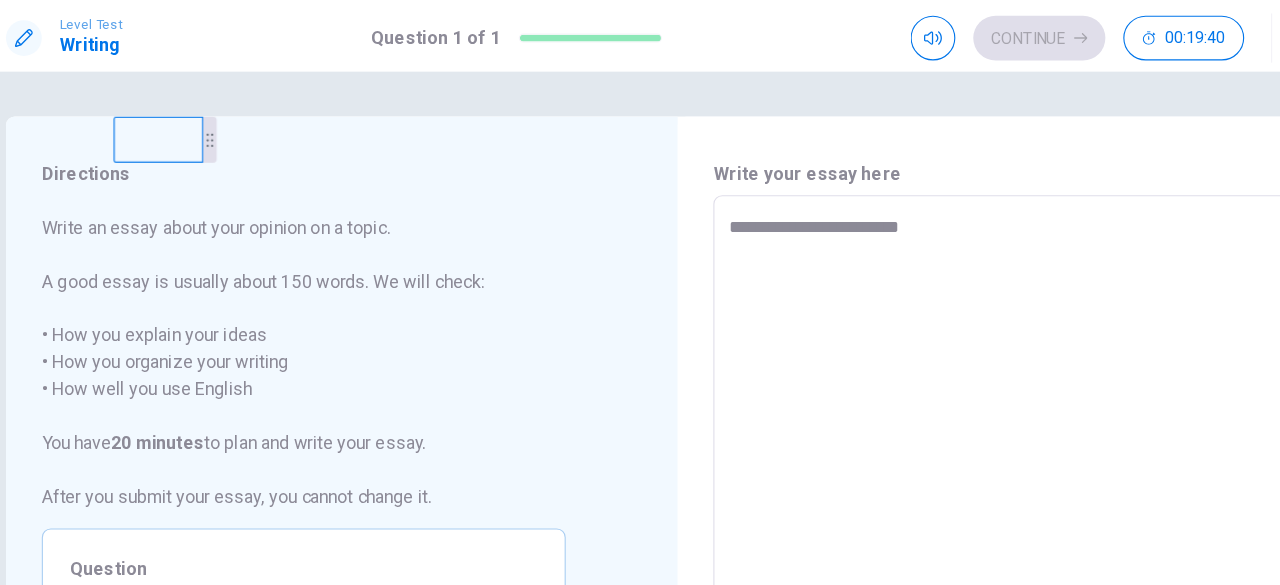 type on "*" 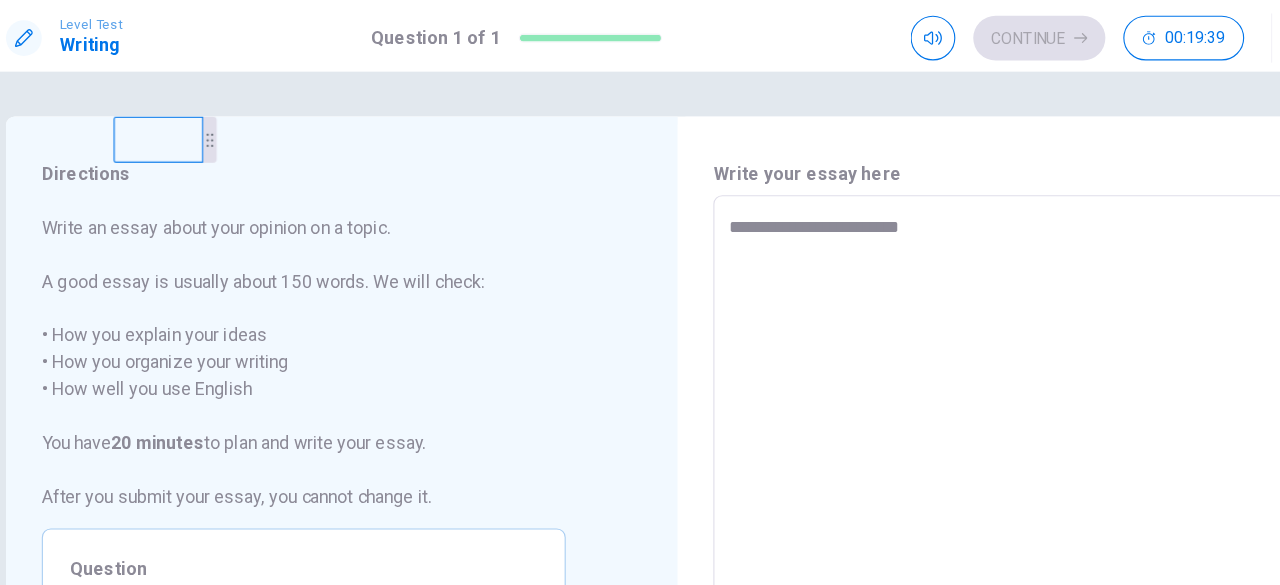 type on "**********" 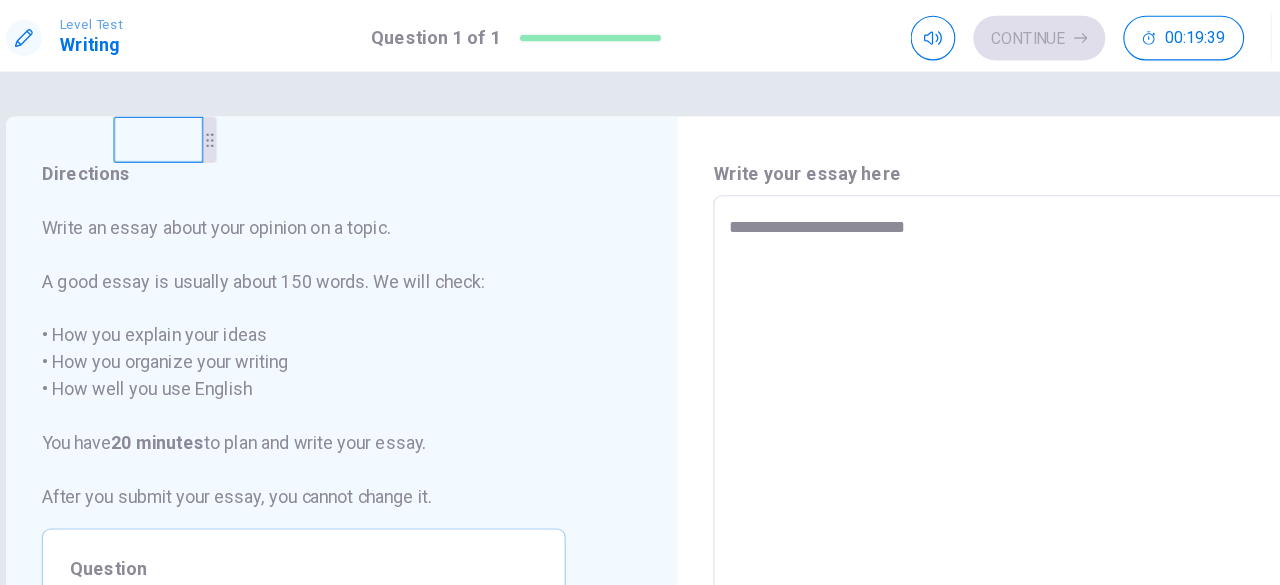 type on "*" 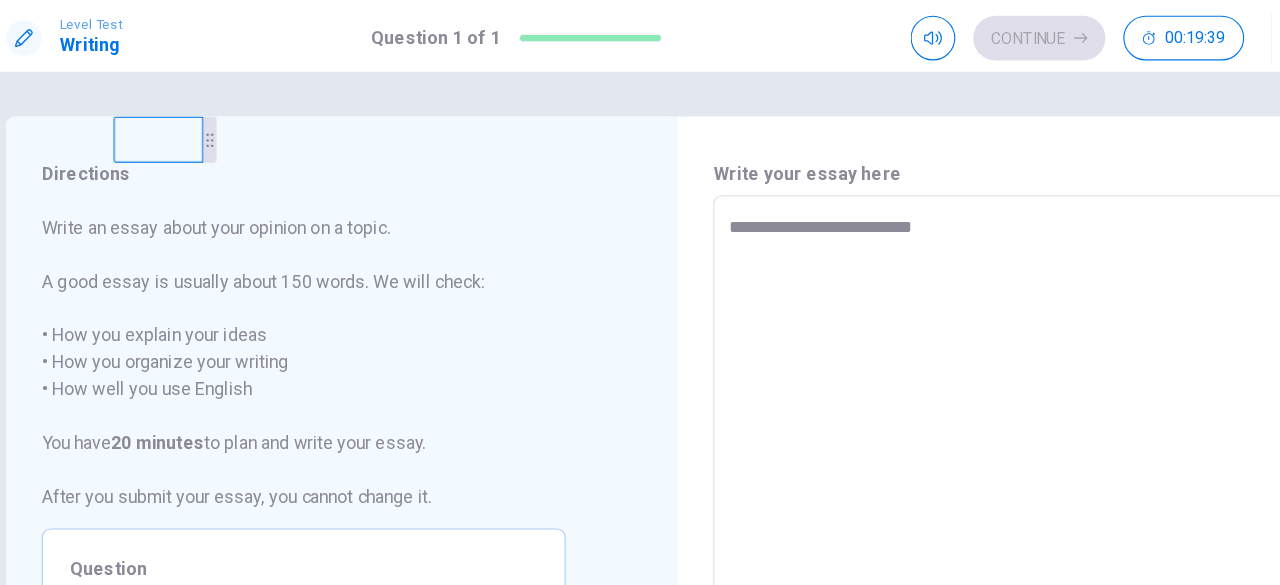 type on "*" 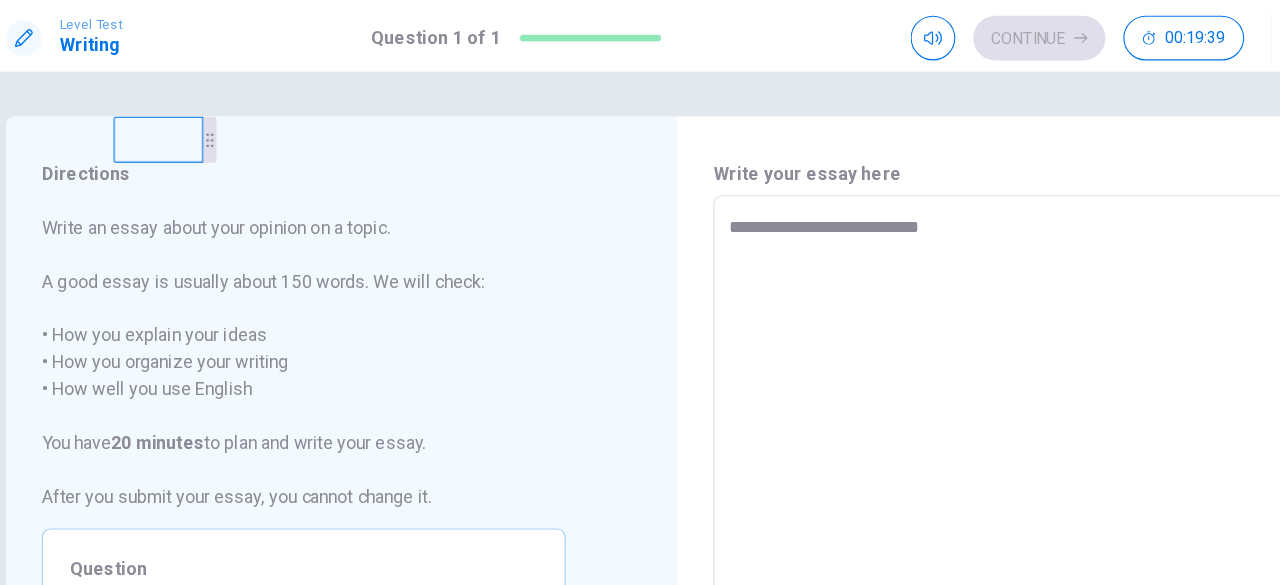 type on "*" 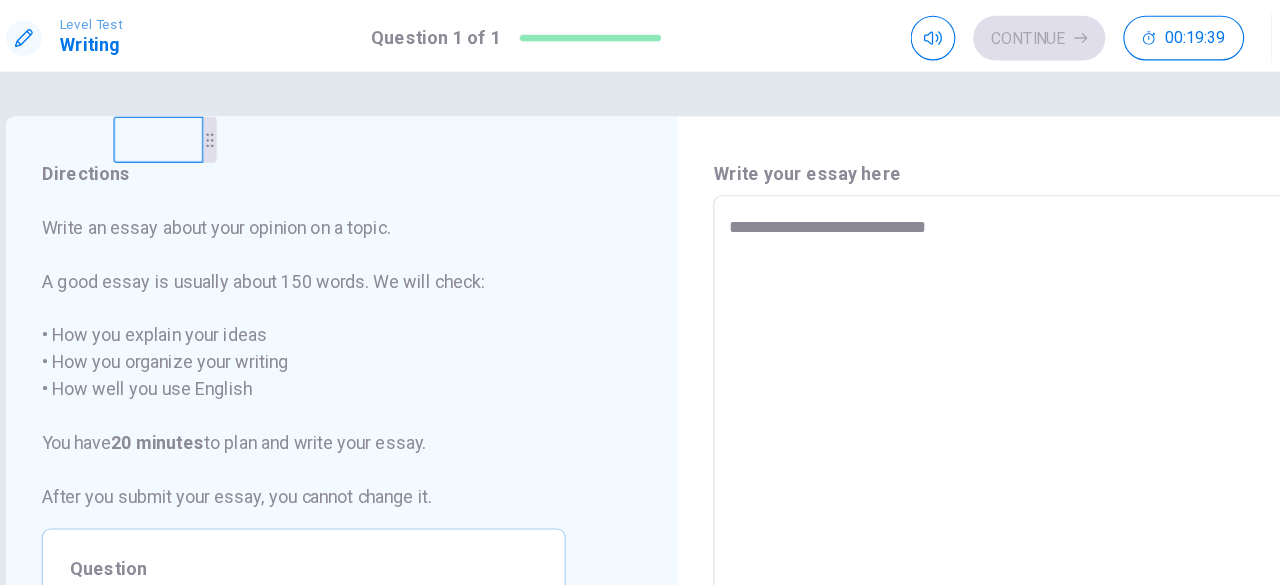 type on "*" 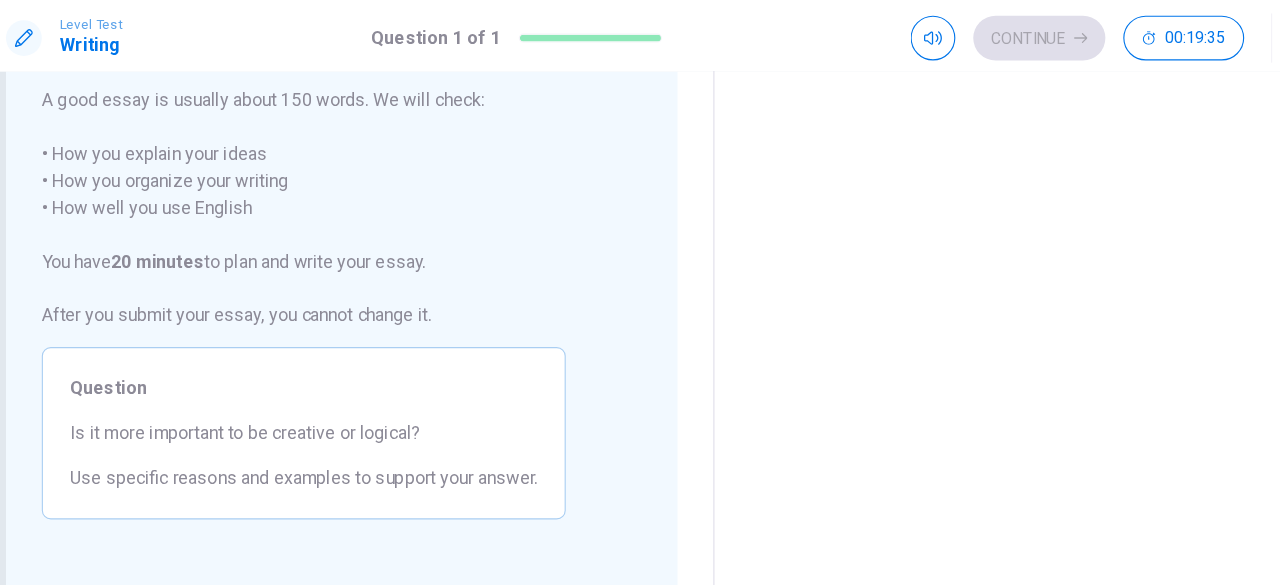 scroll, scrollTop: 0, scrollLeft: 0, axis: both 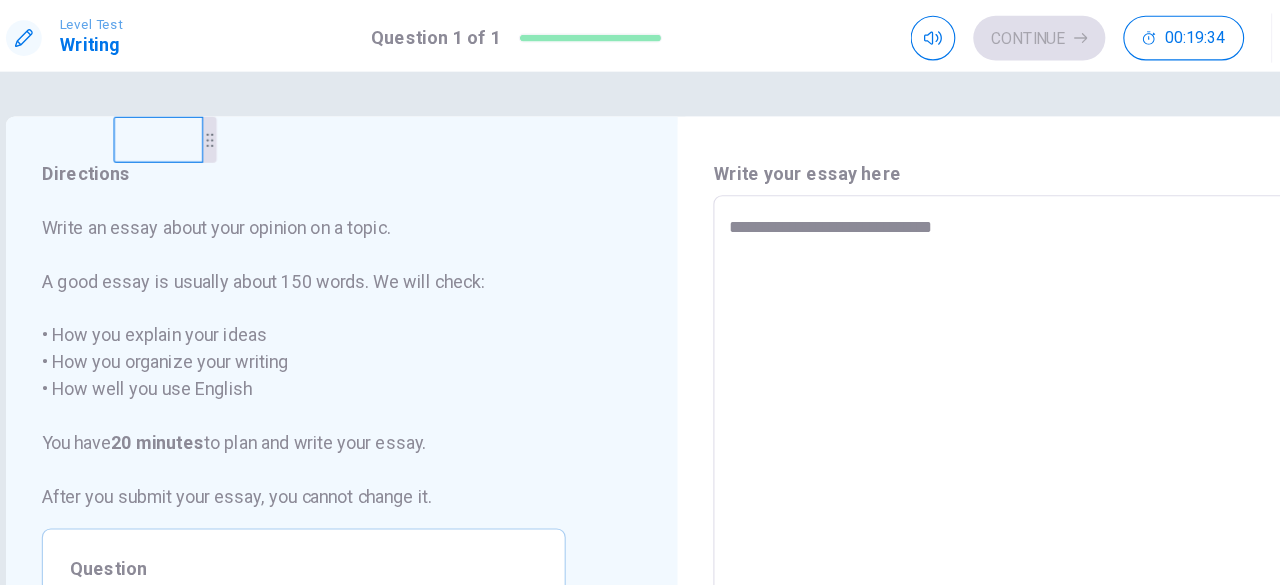 type on "*" 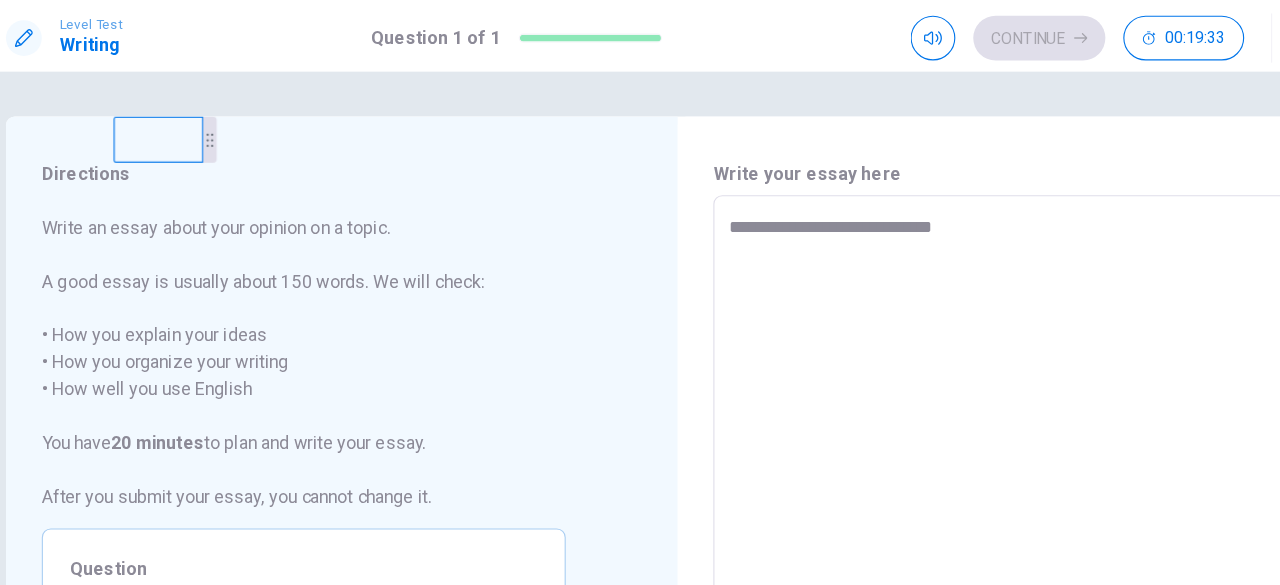 type on "**********" 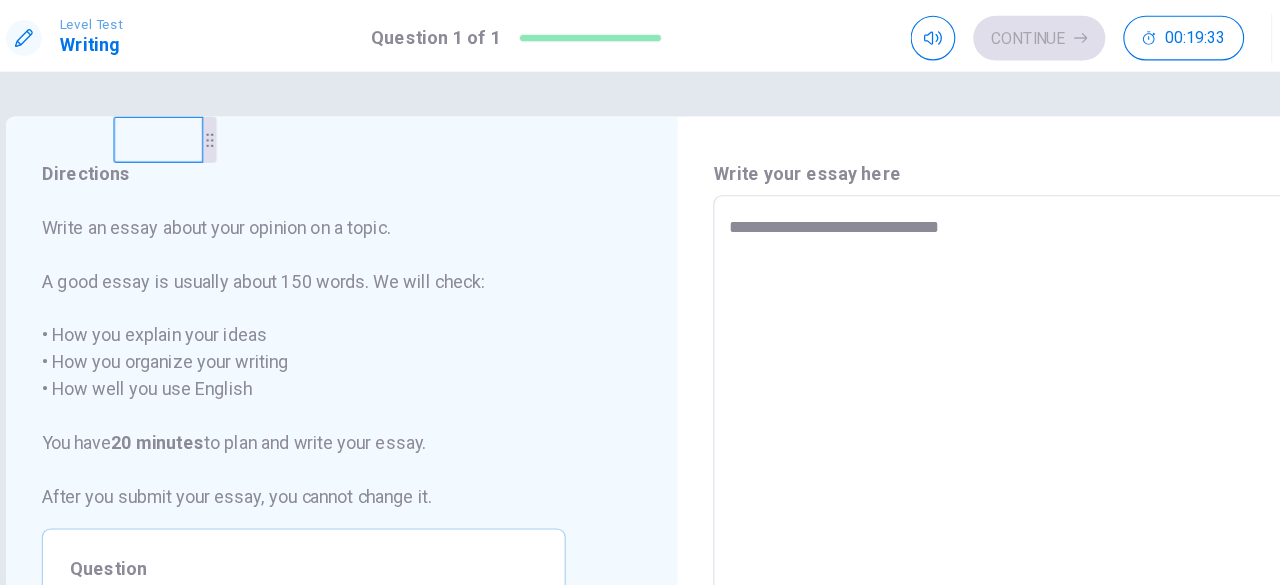 type on "*" 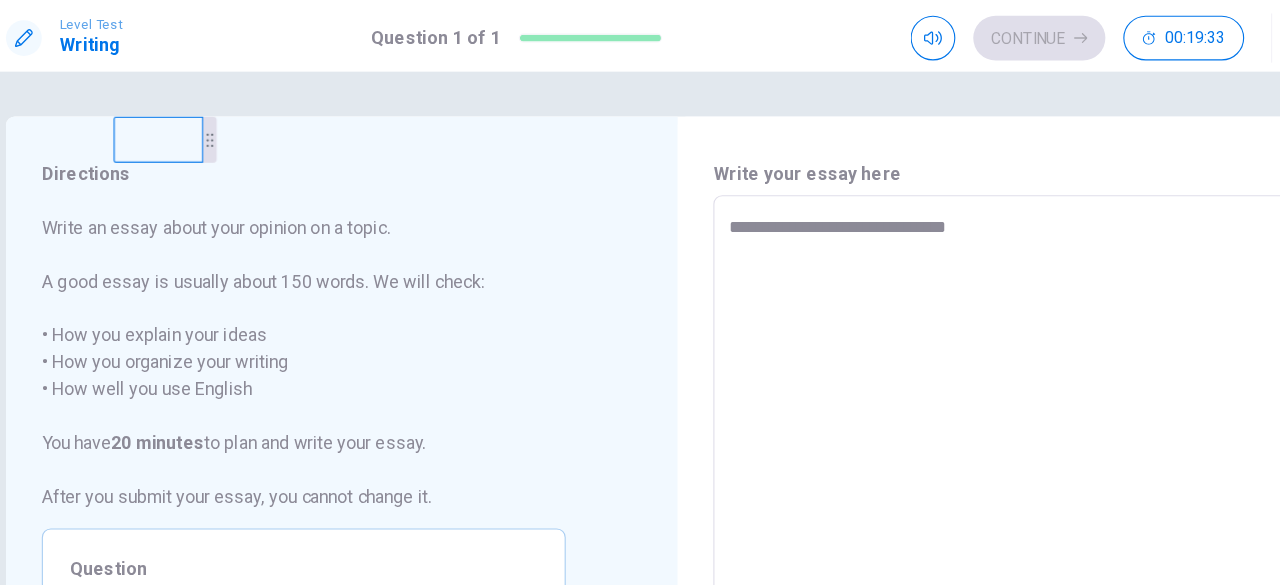 type on "*" 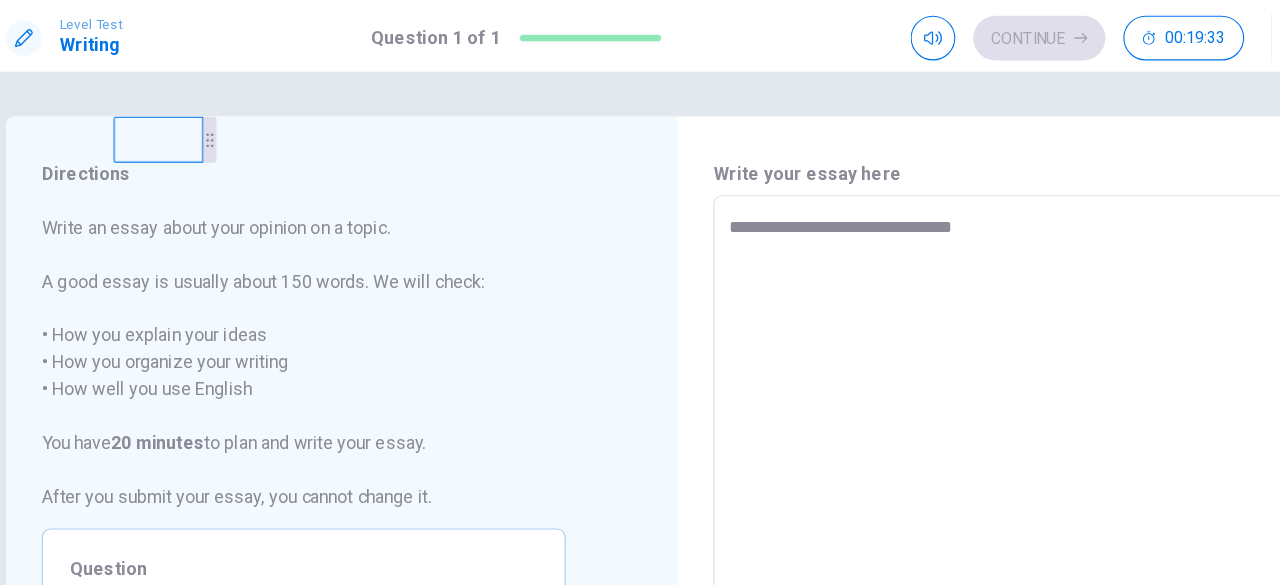 type on "*" 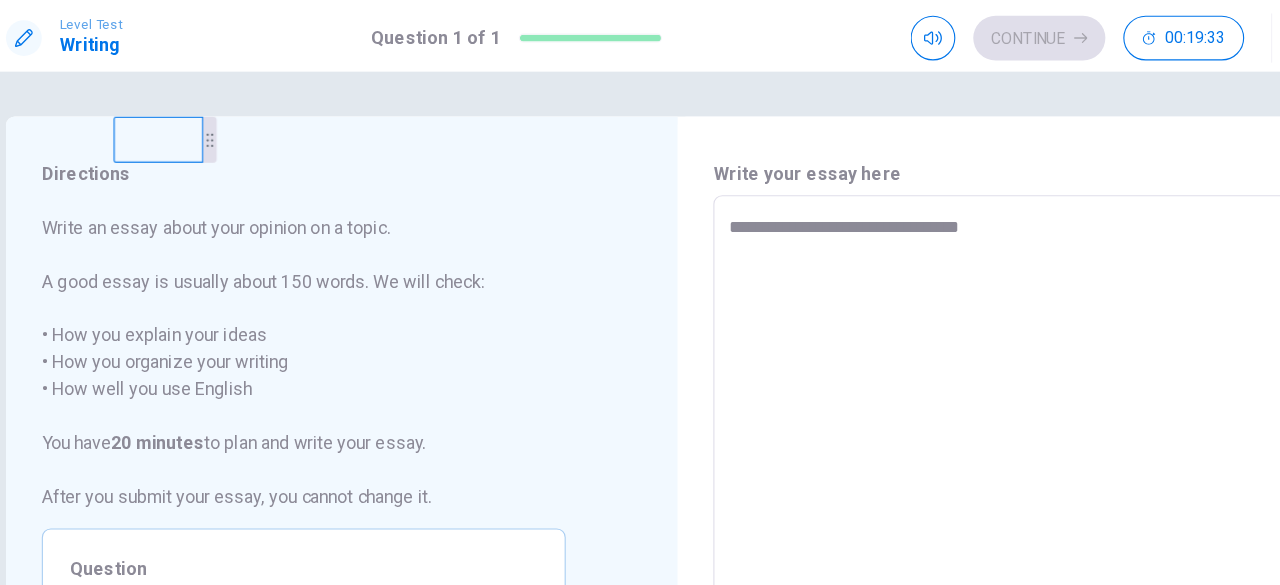 type on "*" 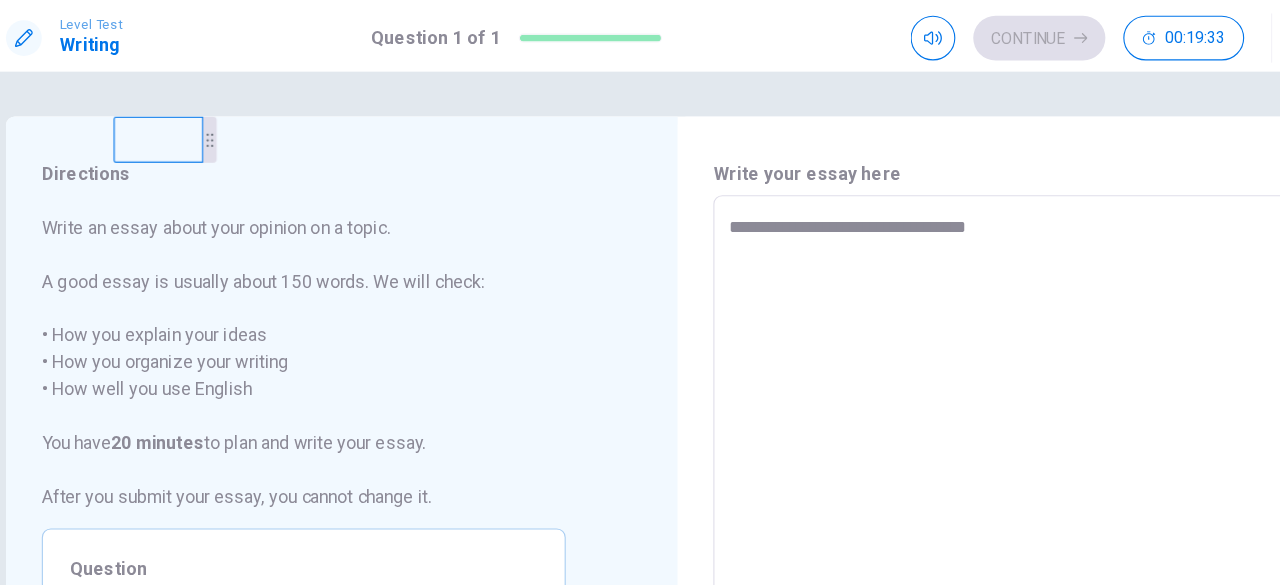 type on "*" 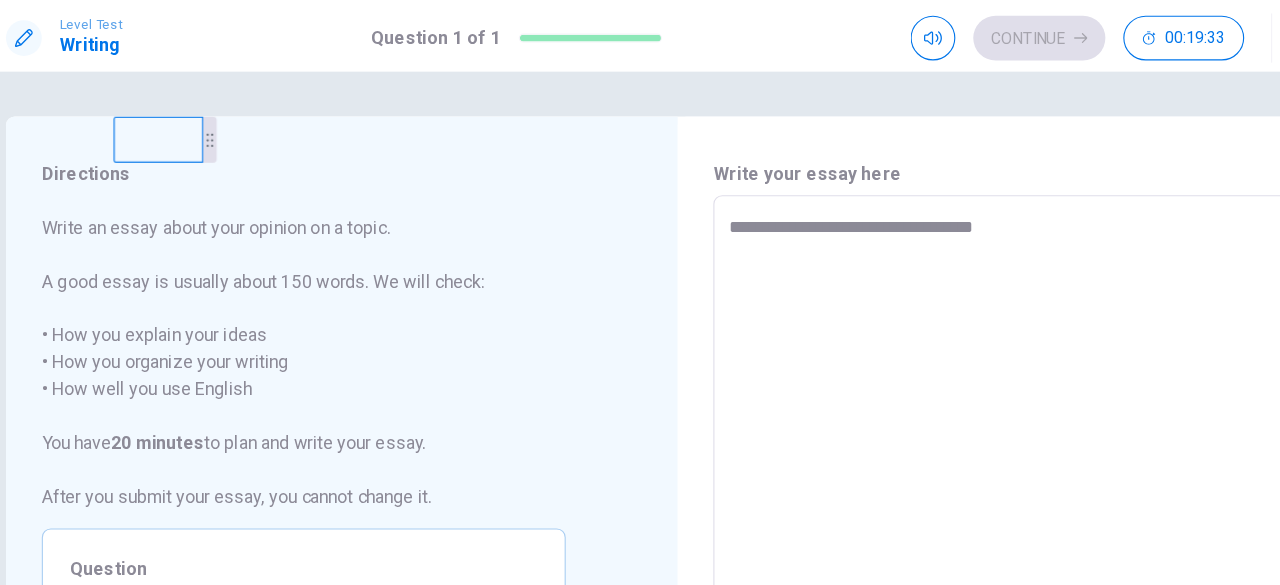 type on "*" 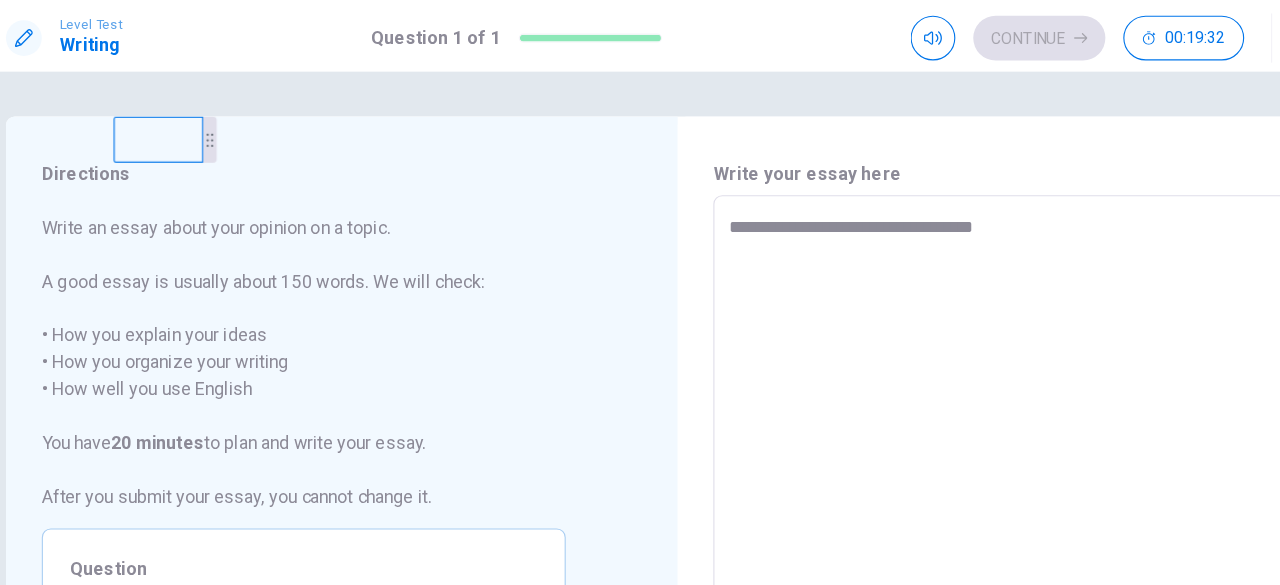 type on "**********" 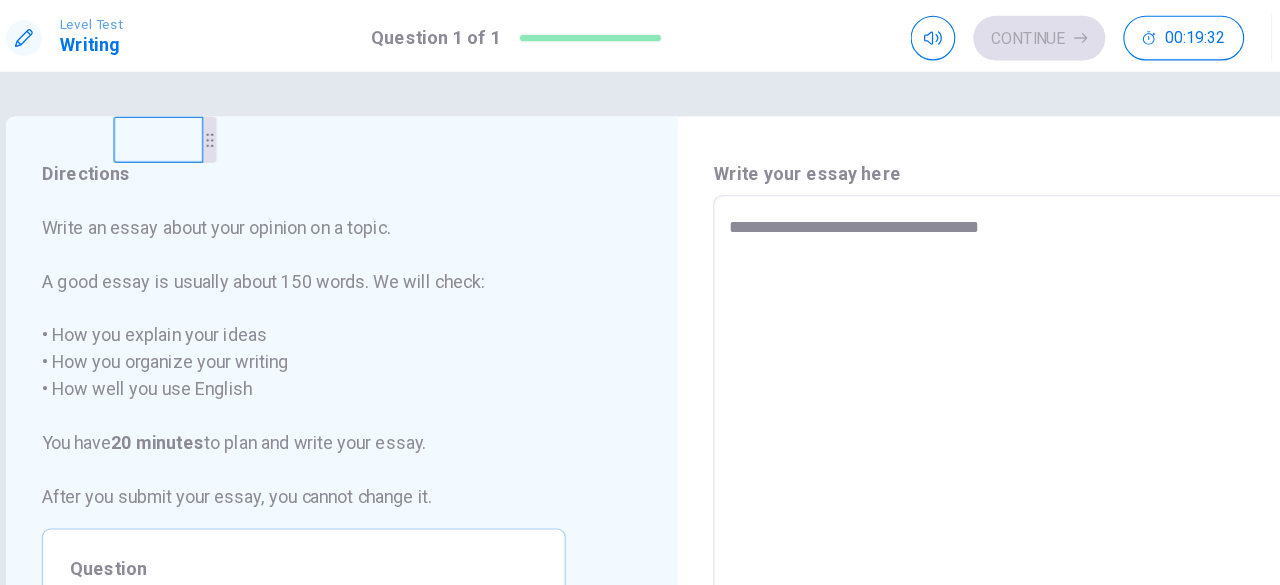 type on "*" 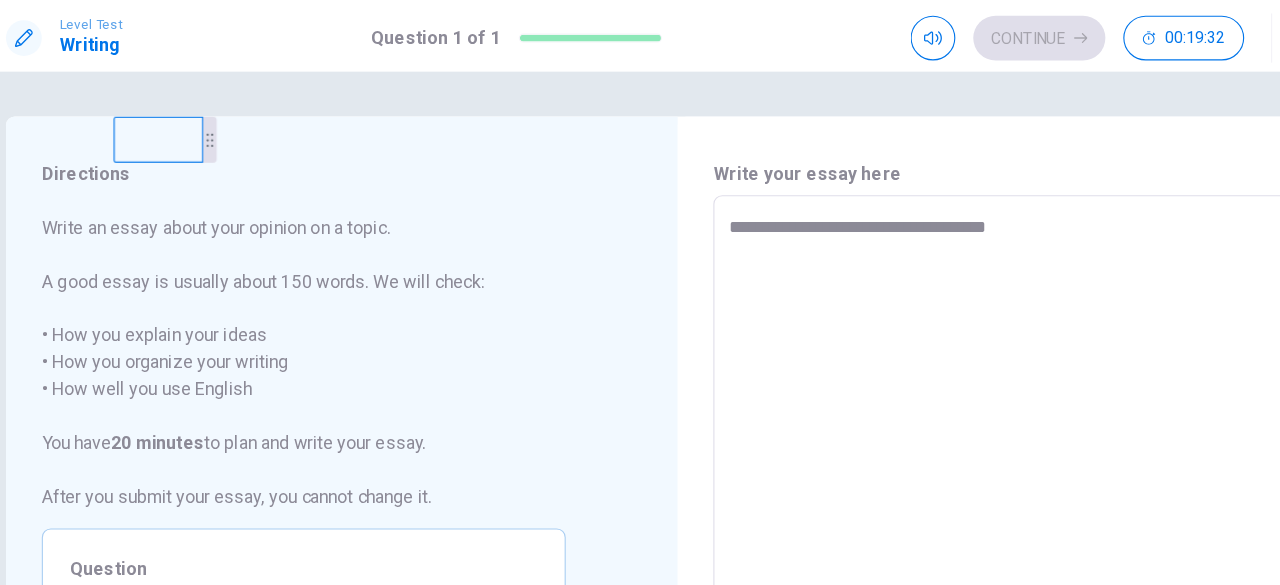 type on "*" 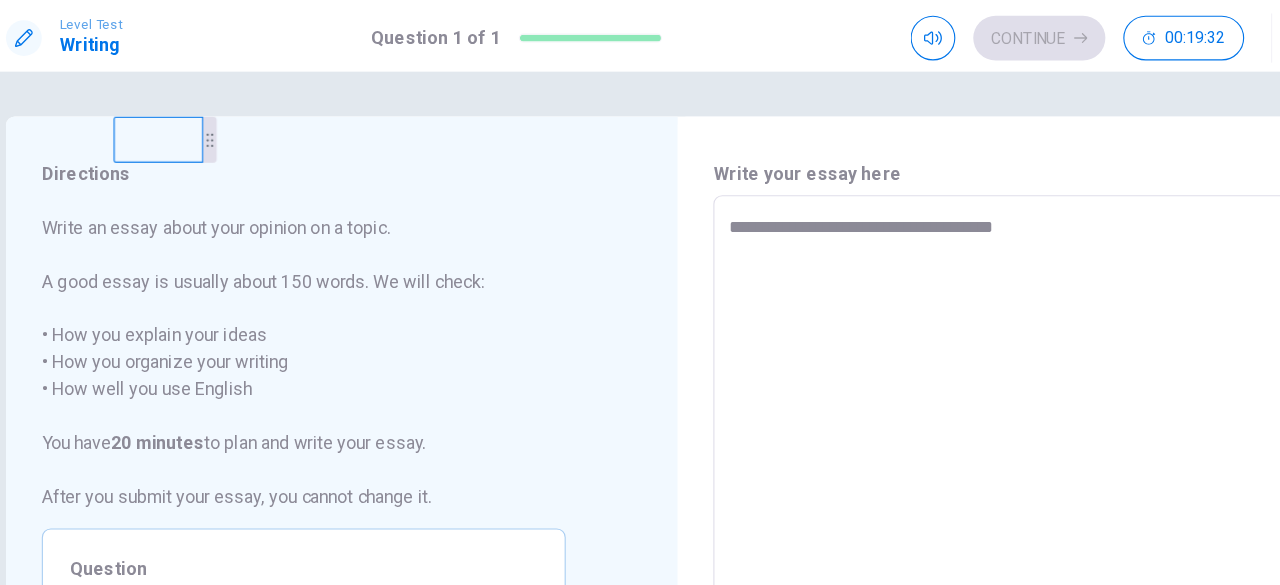 type on "**********" 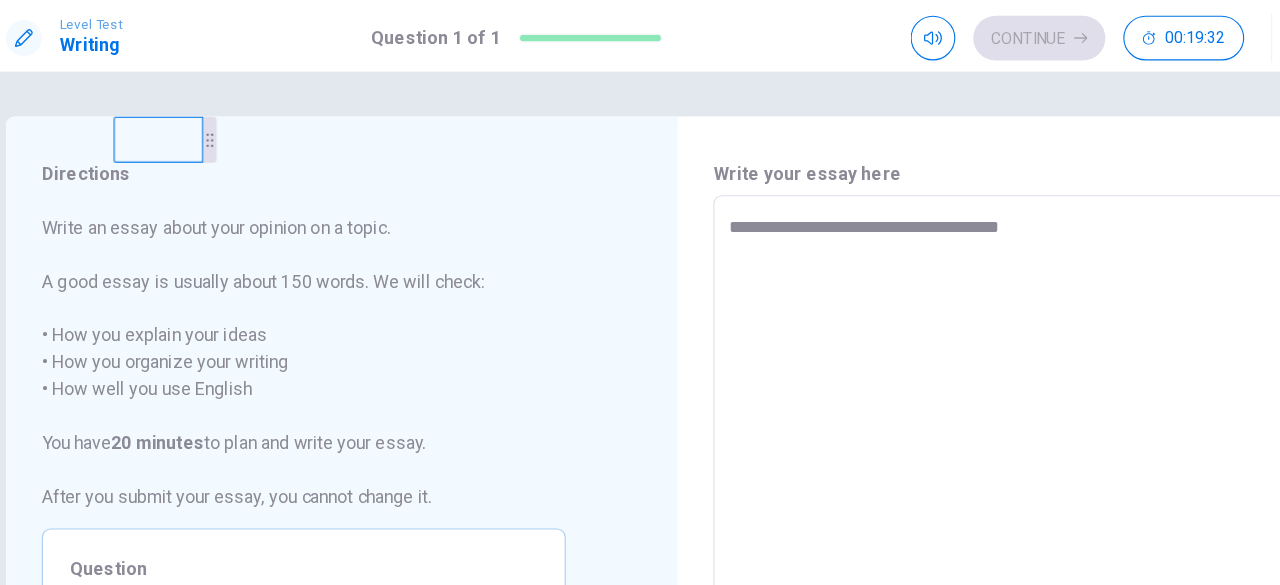 type on "*" 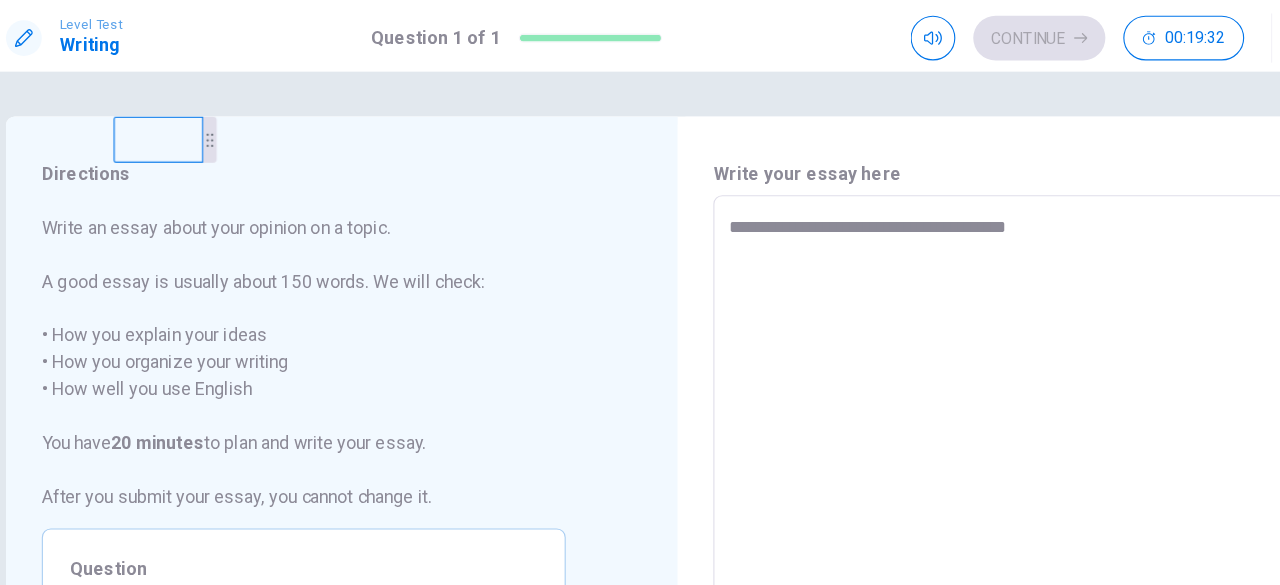 type on "*" 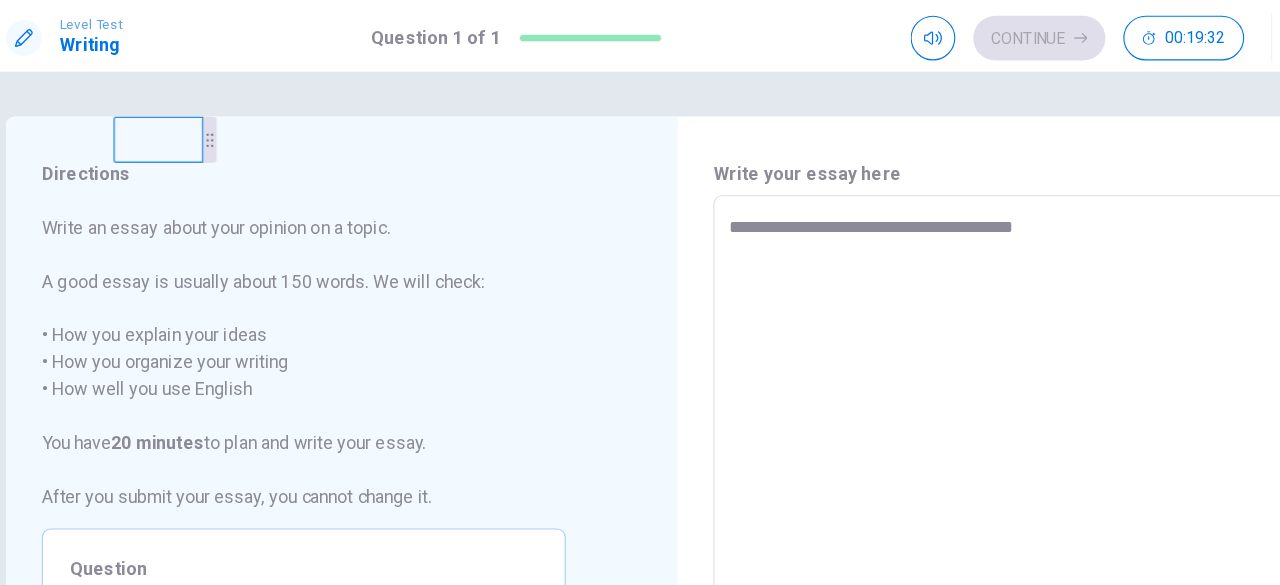type on "*" 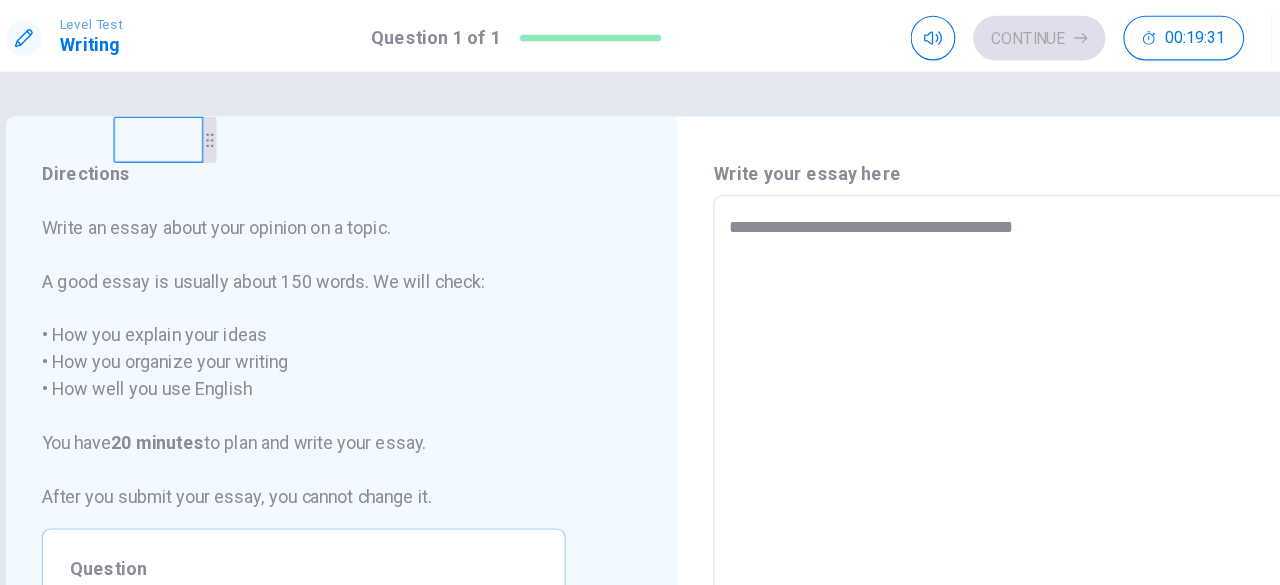 type on "**********" 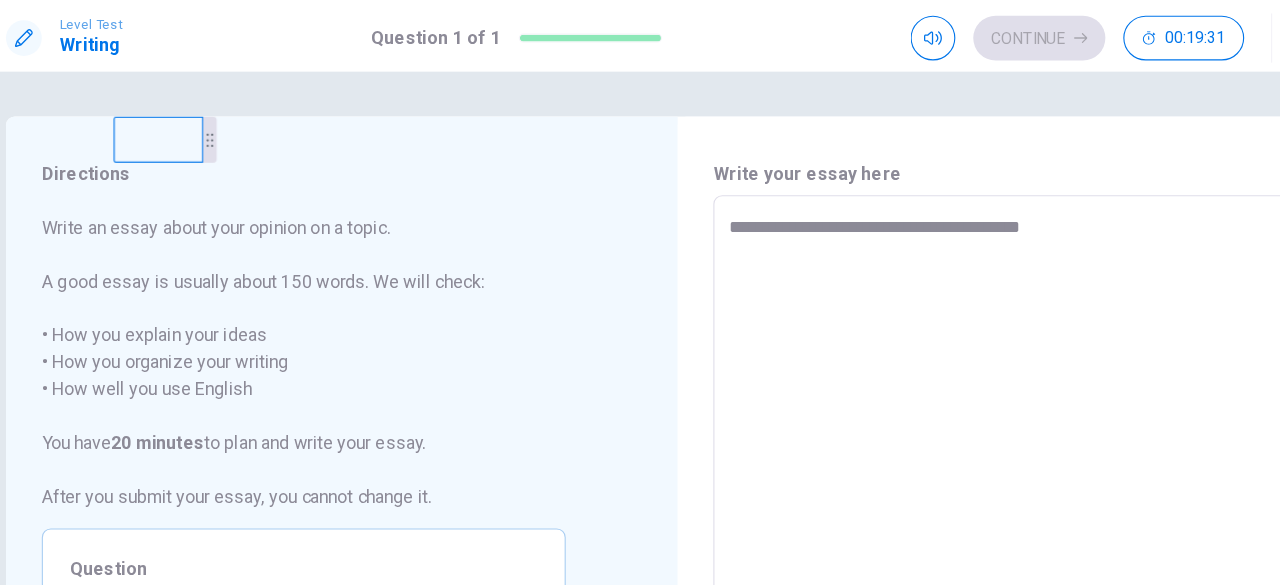 type on "*" 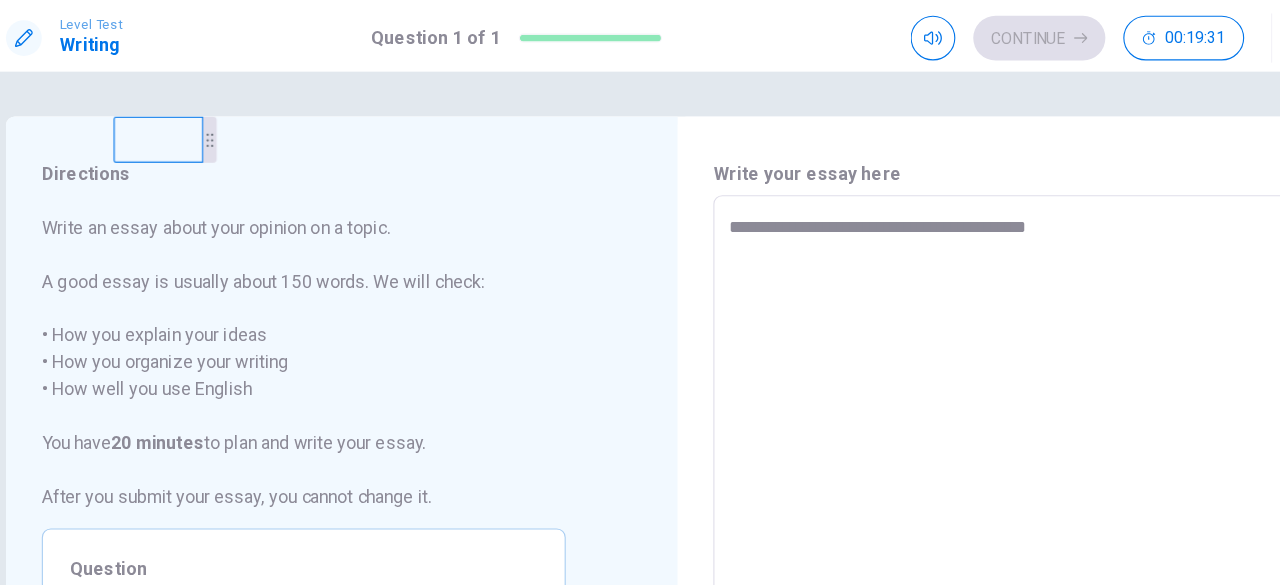 type on "*" 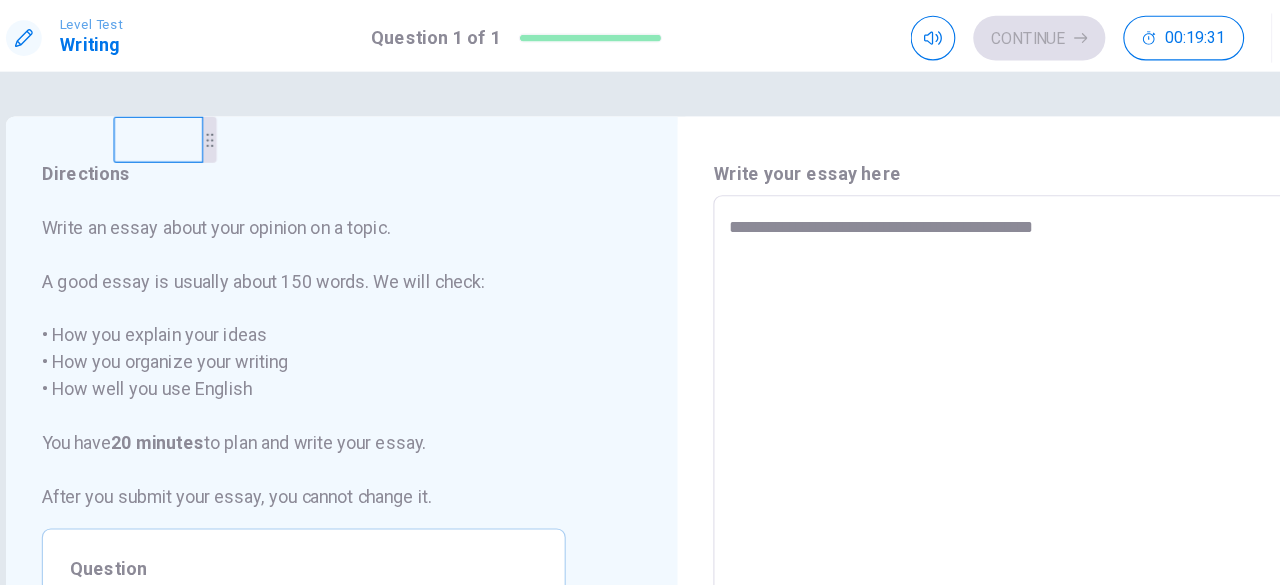 type on "*" 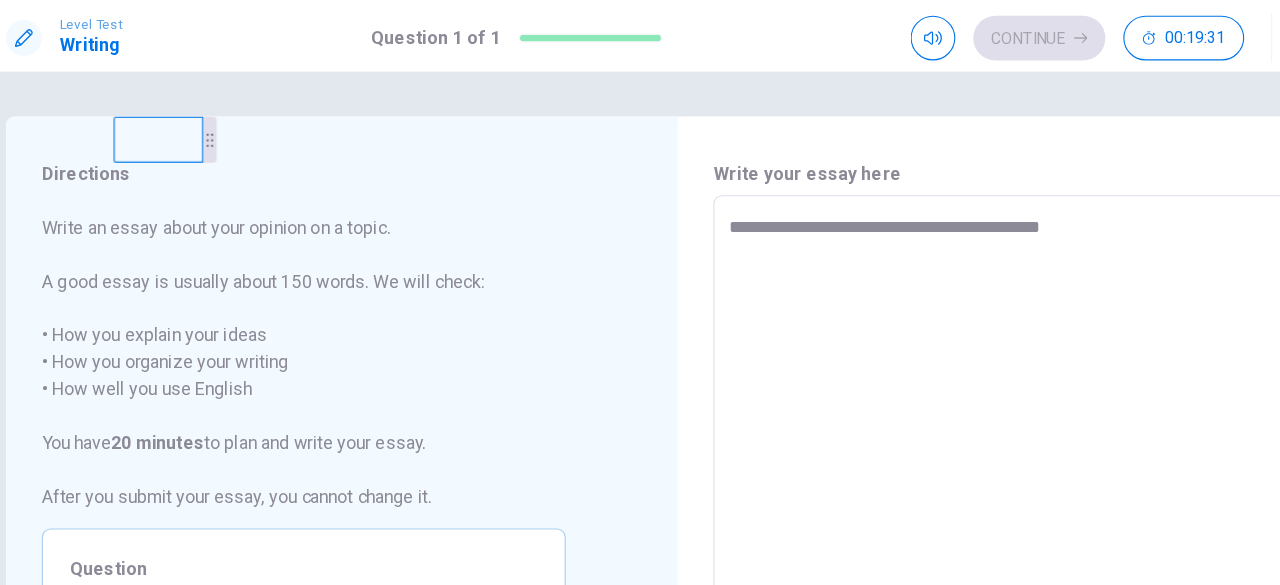 type on "*" 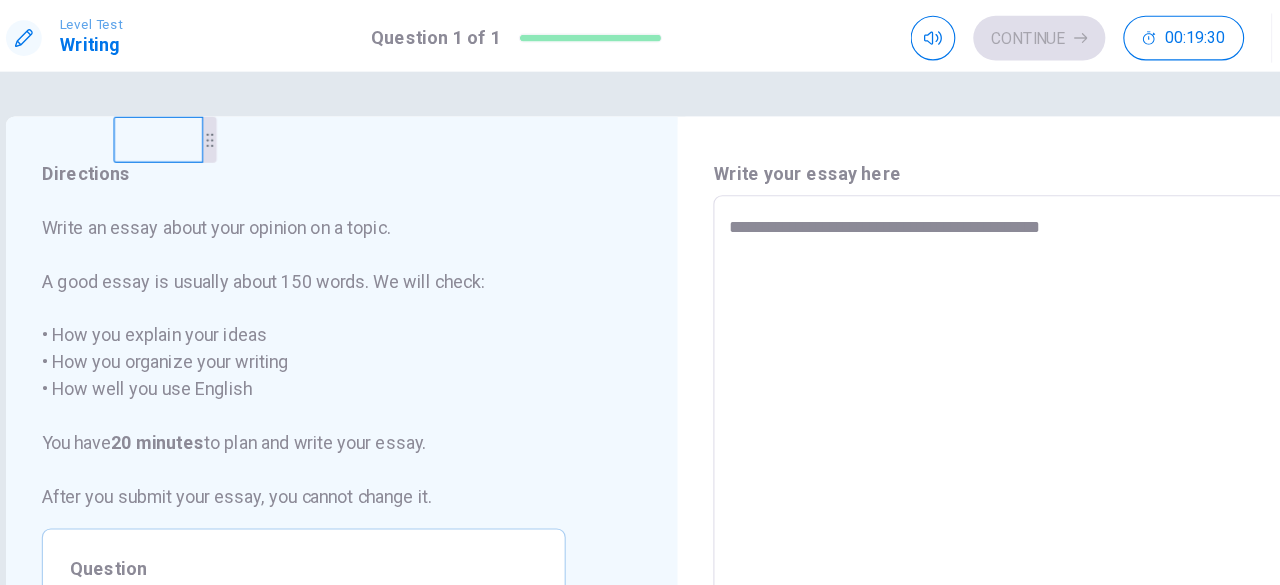 type on "**********" 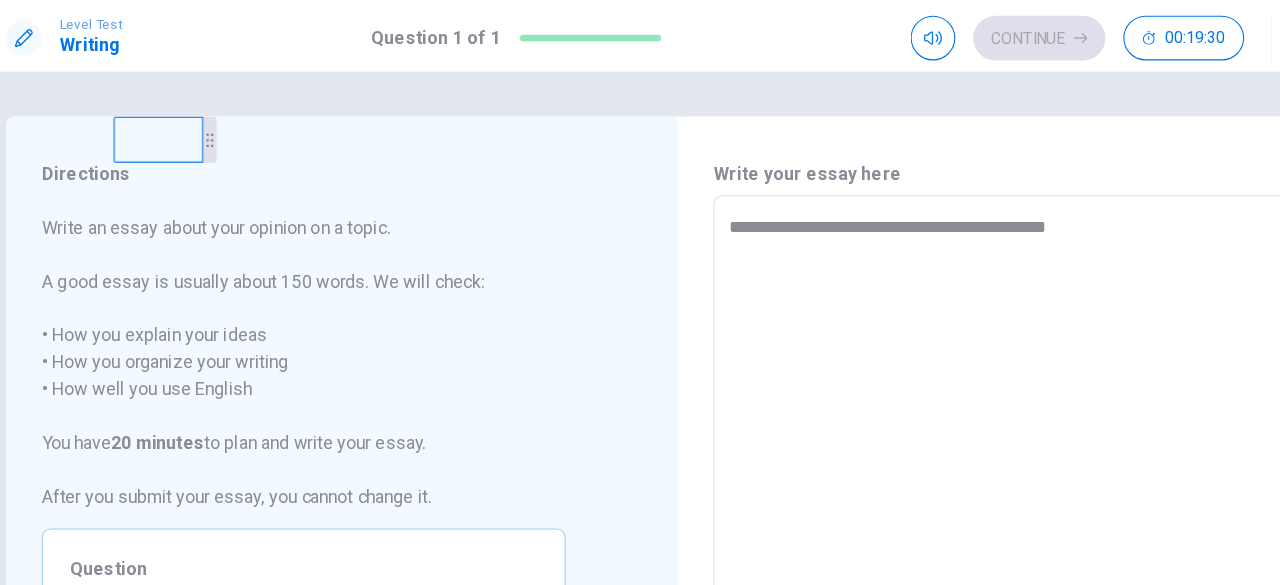 type on "*" 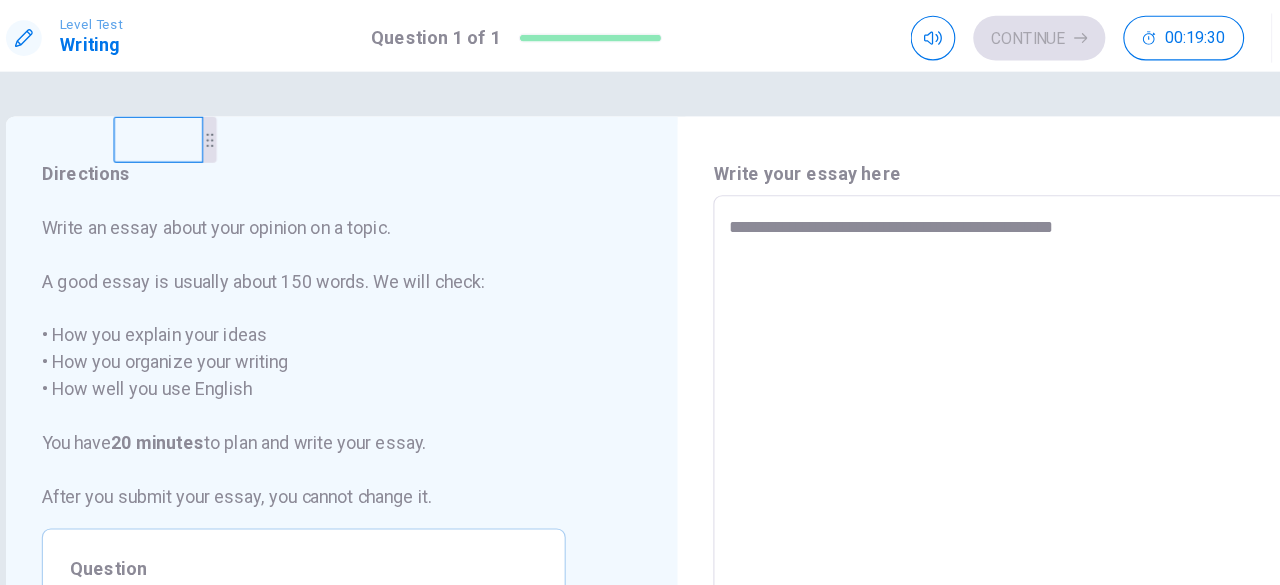 type on "*" 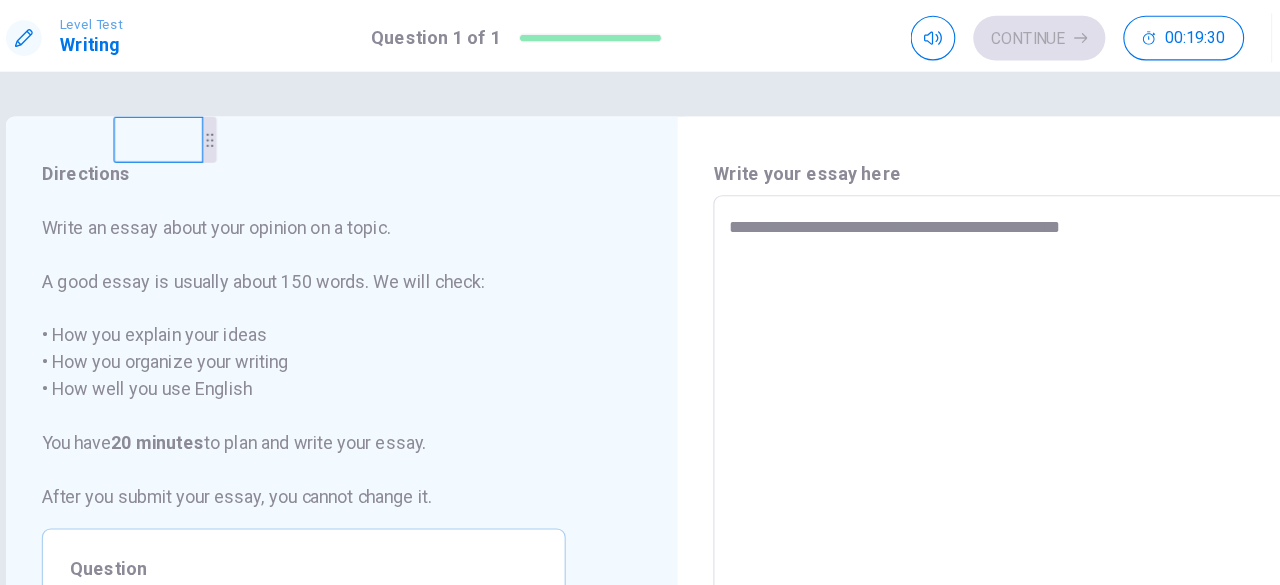 type on "*" 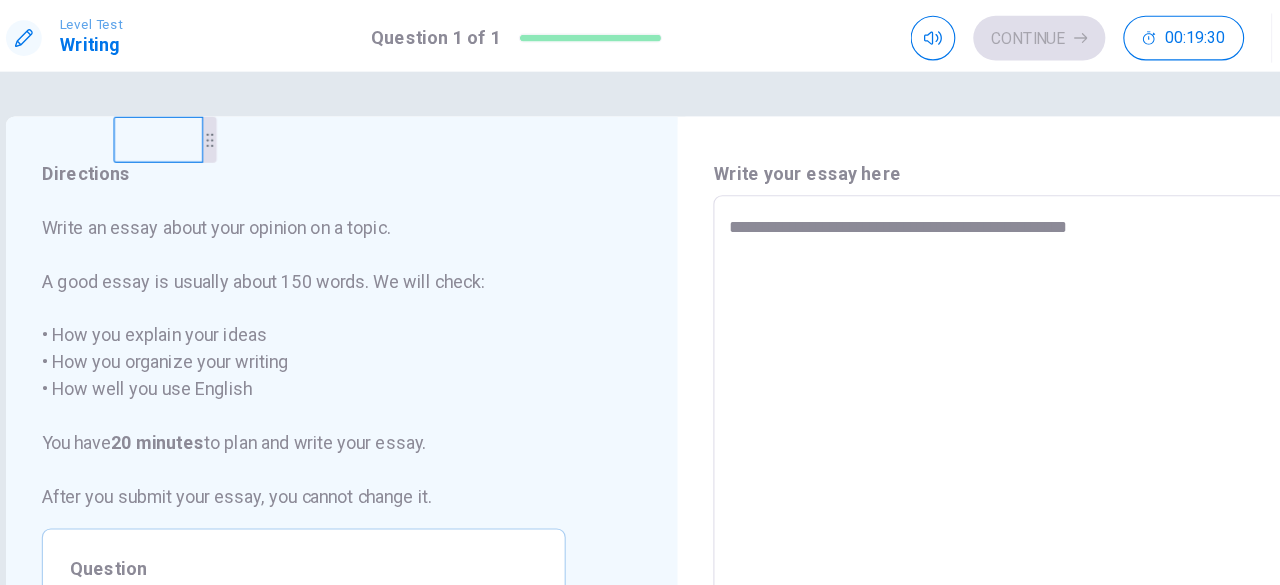 type on "*" 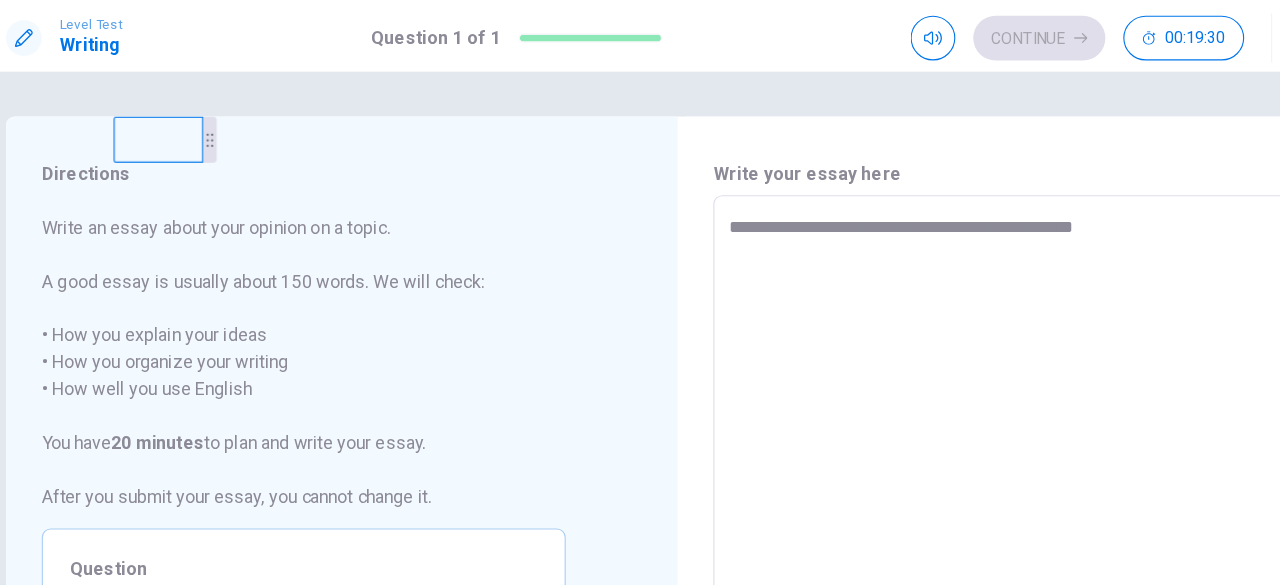 type on "*" 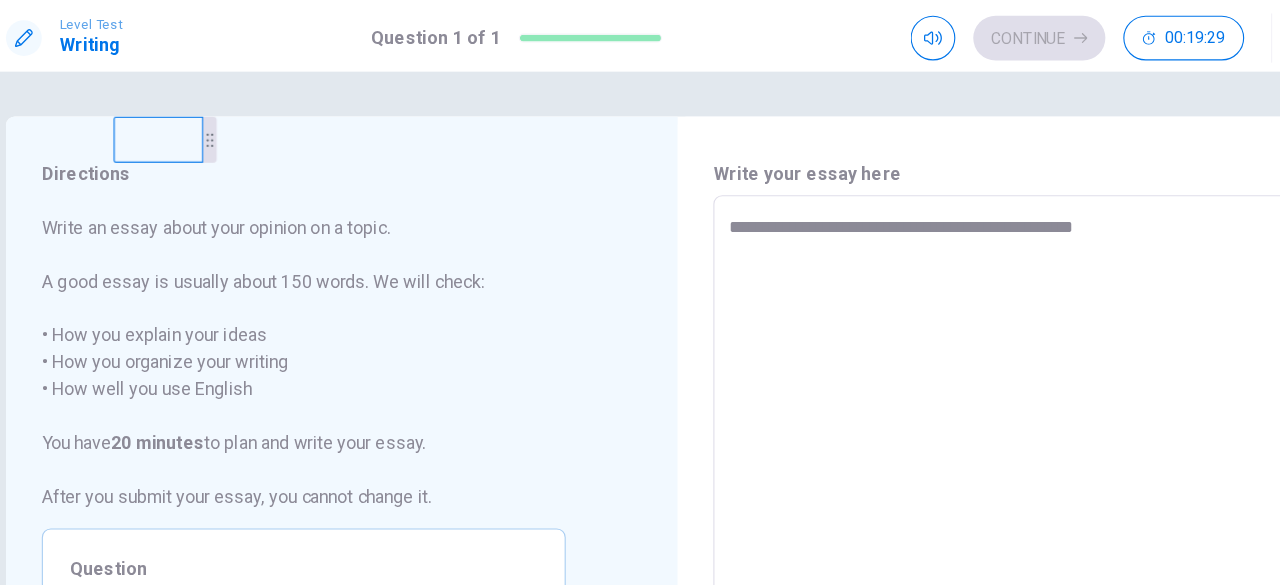 type on "**********" 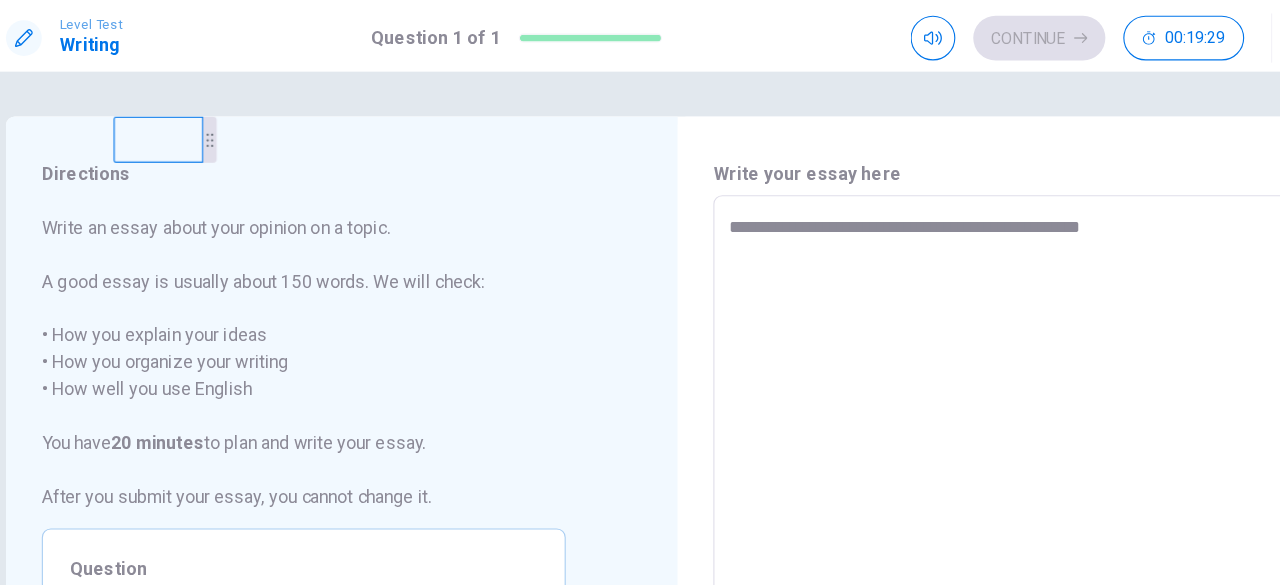 type on "*" 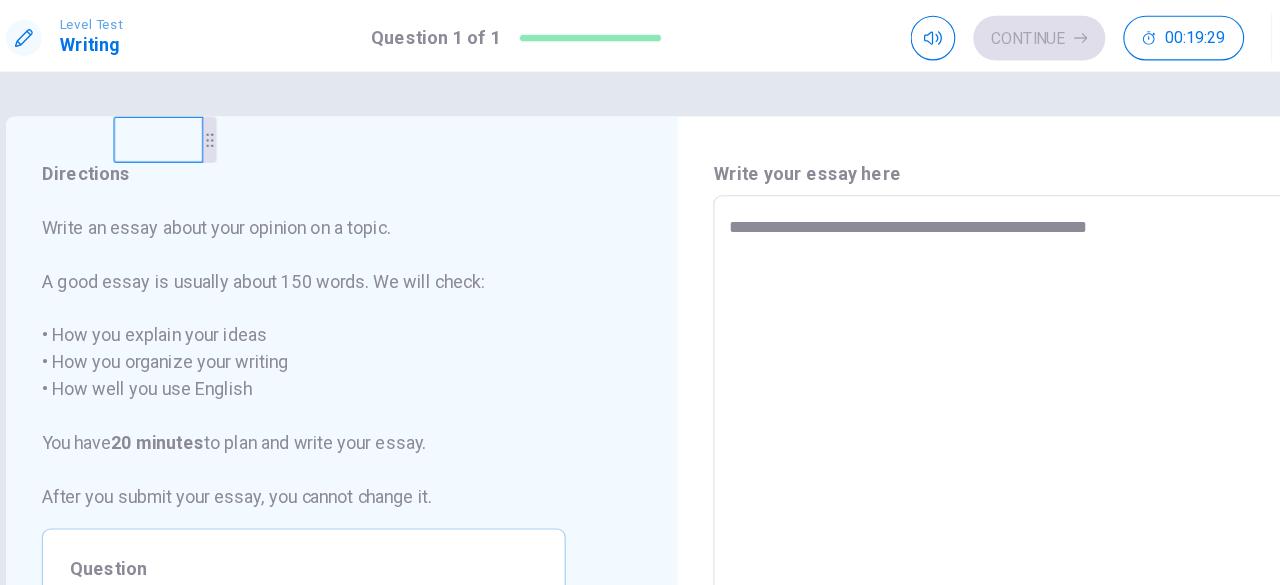 type on "*" 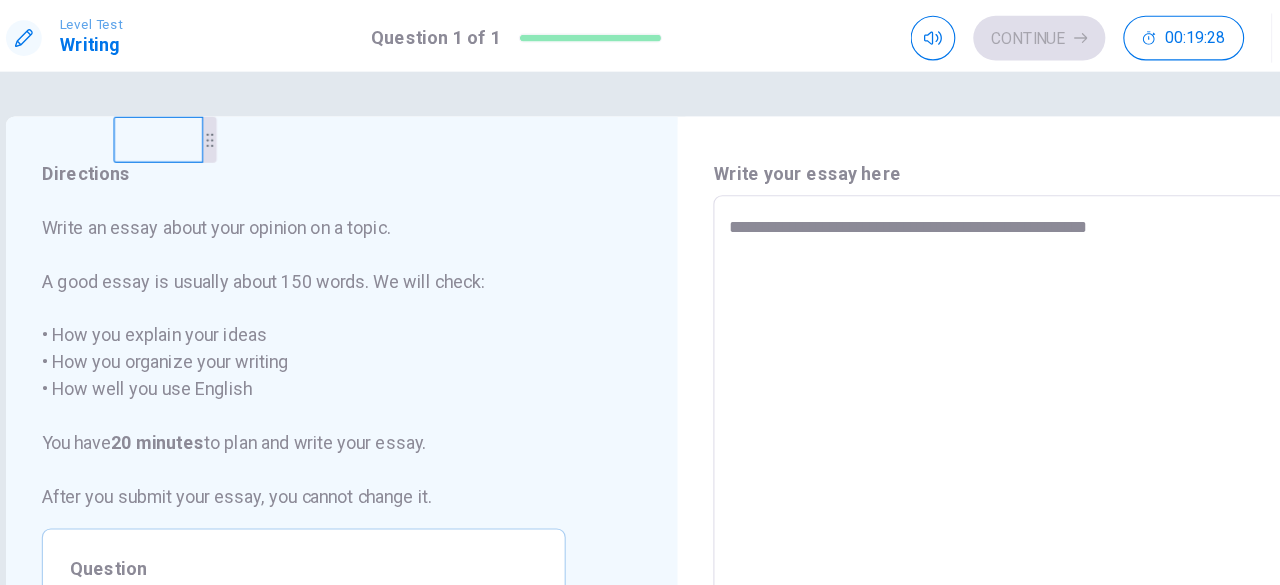 type on "**********" 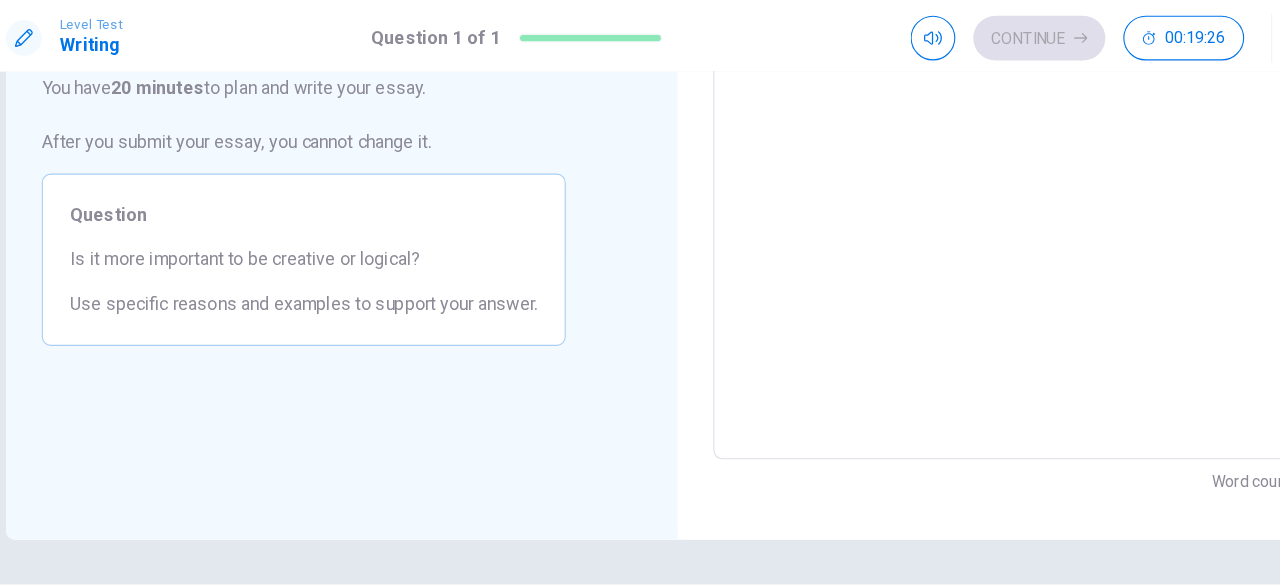 scroll, scrollTop: 0, scrollLeft: 0, axis: both 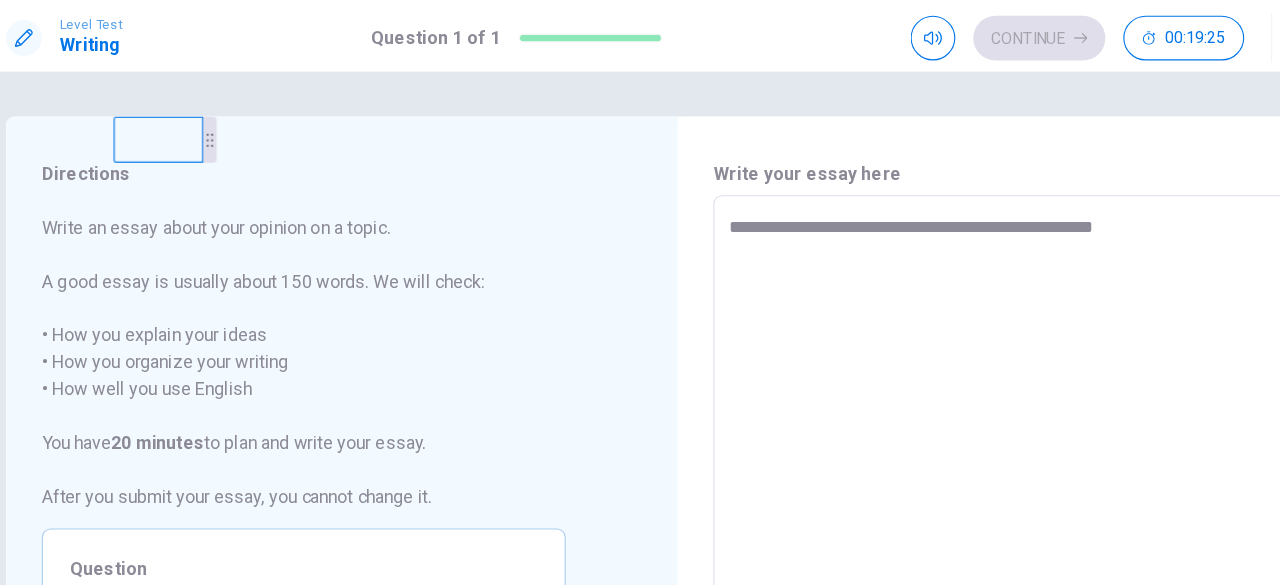 type on "*" 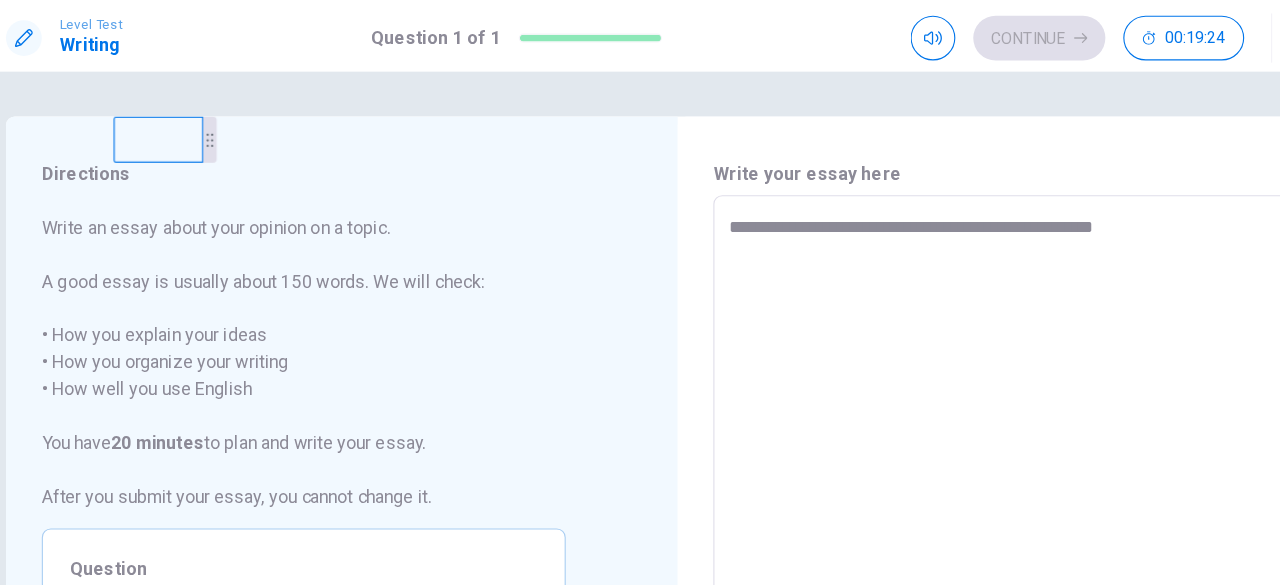 type on "**********" 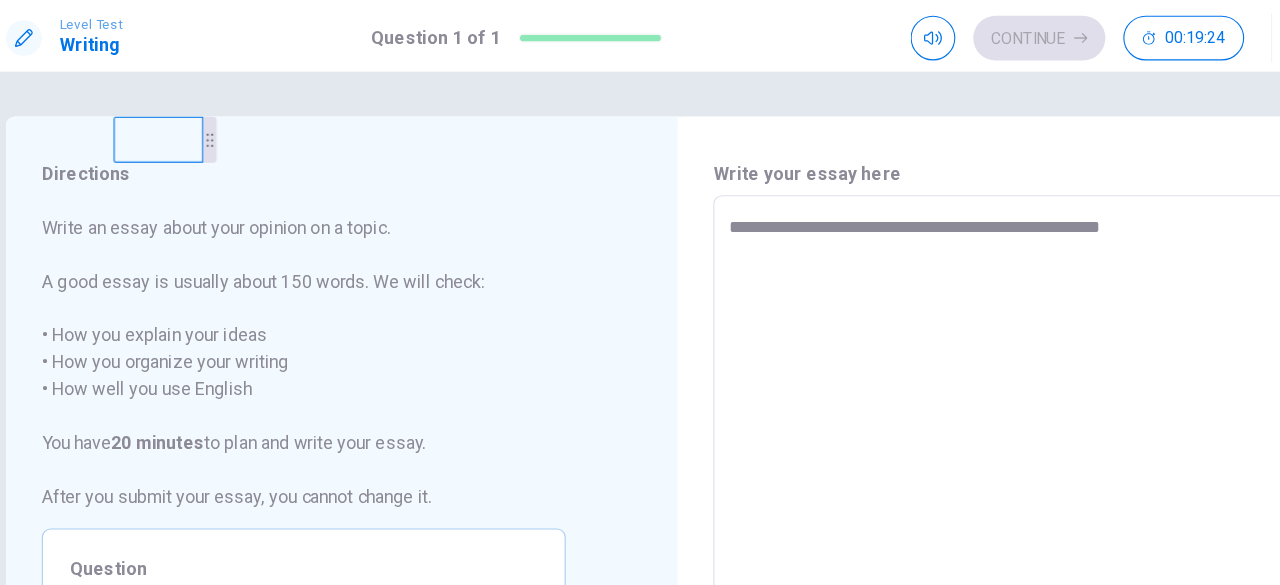 type on "*" 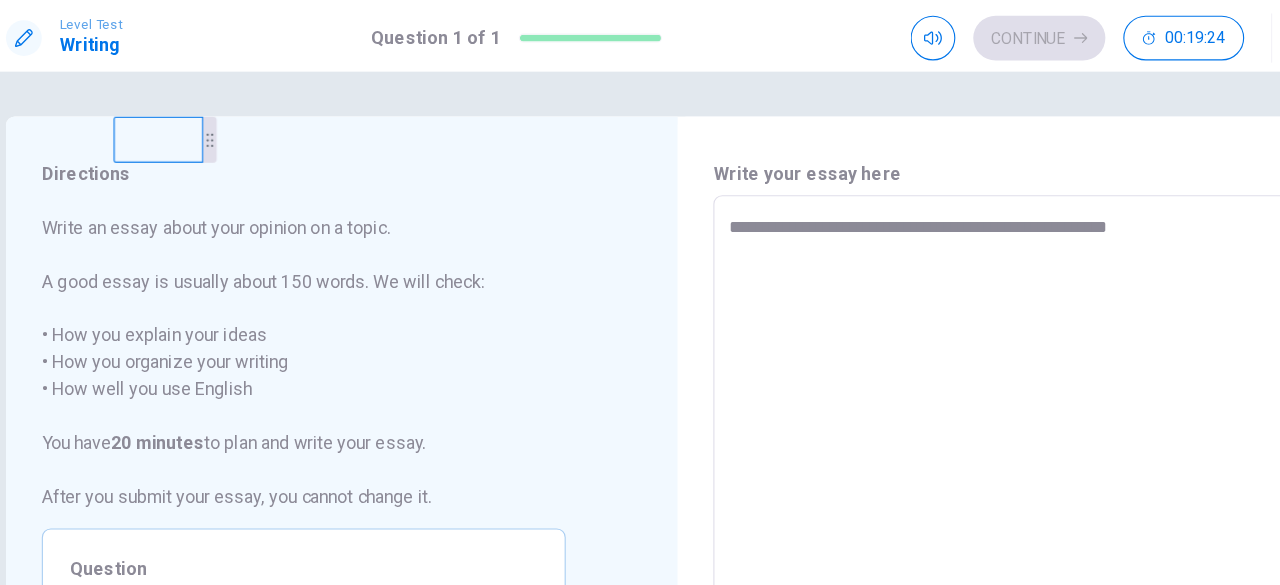 type on "*" 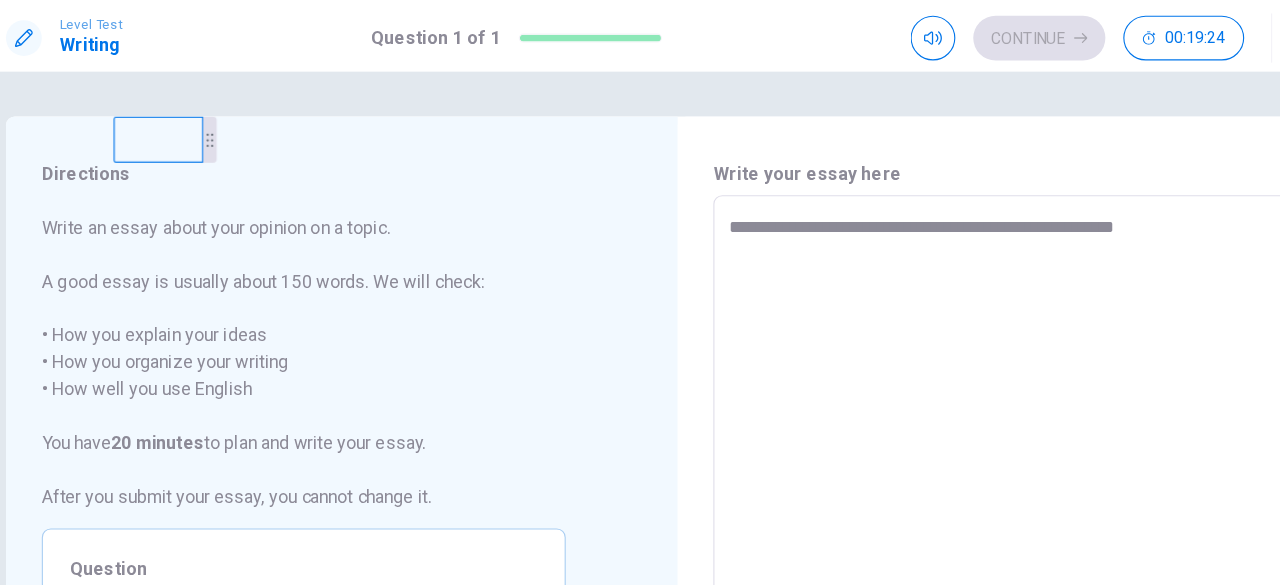 type on "*" 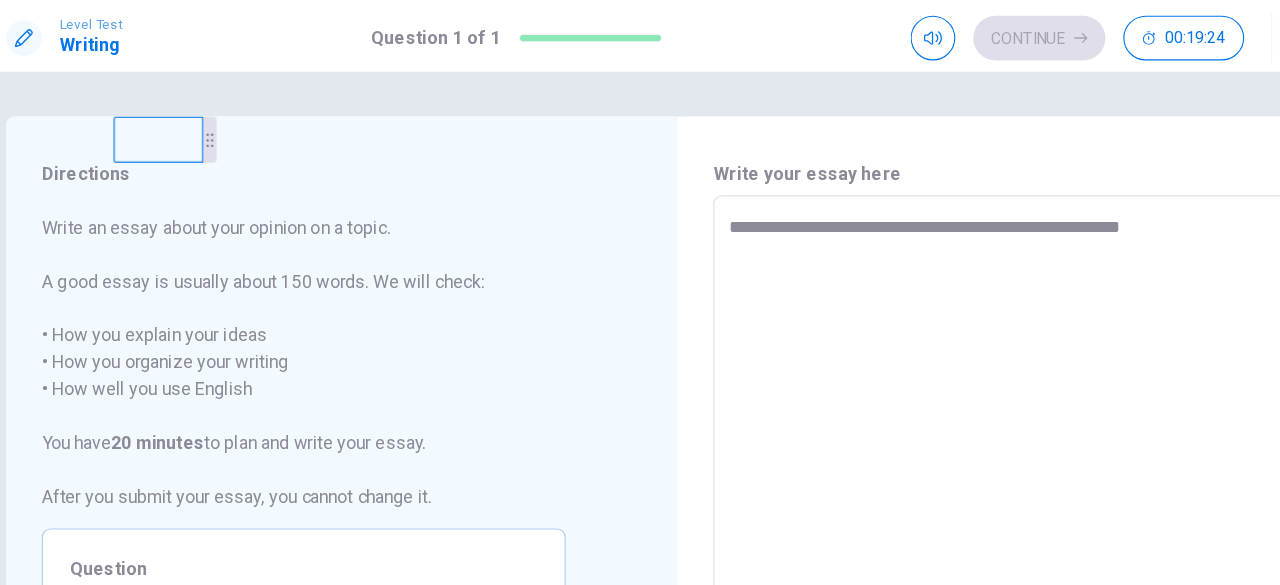 type on "*" 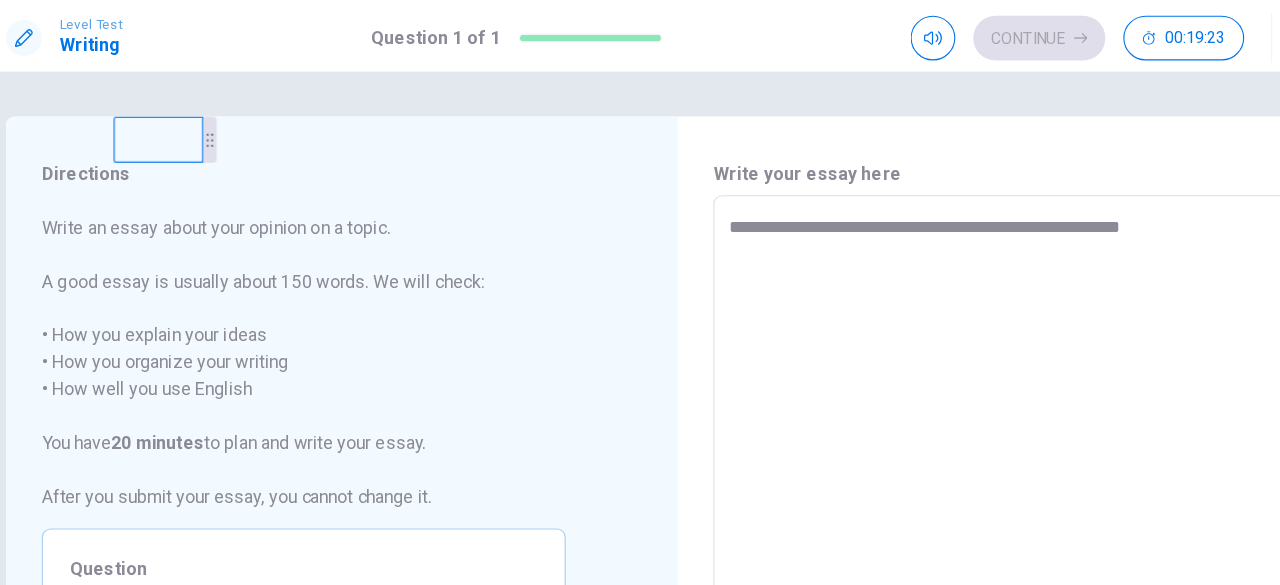 type on "**********" 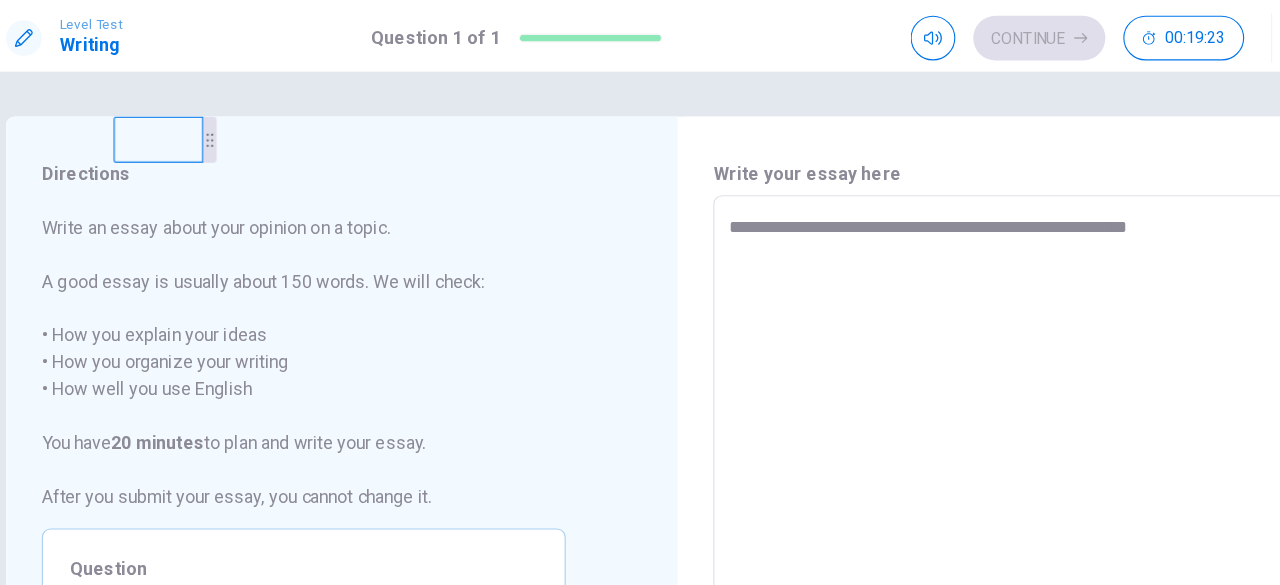 type on "*" 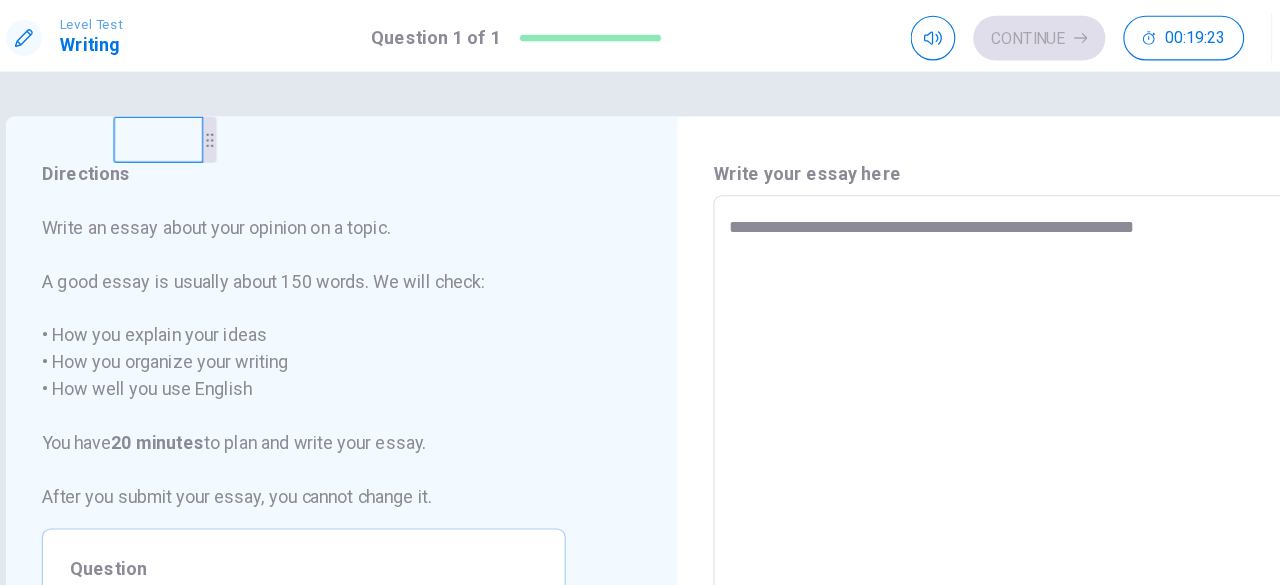 type on "*" 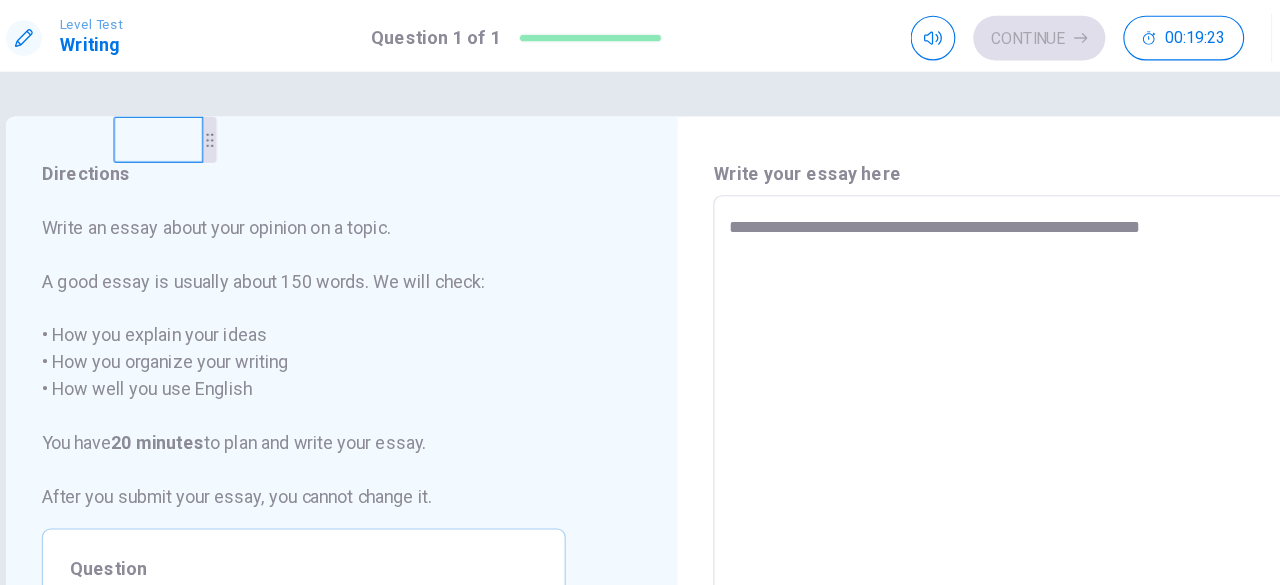 type on "*" 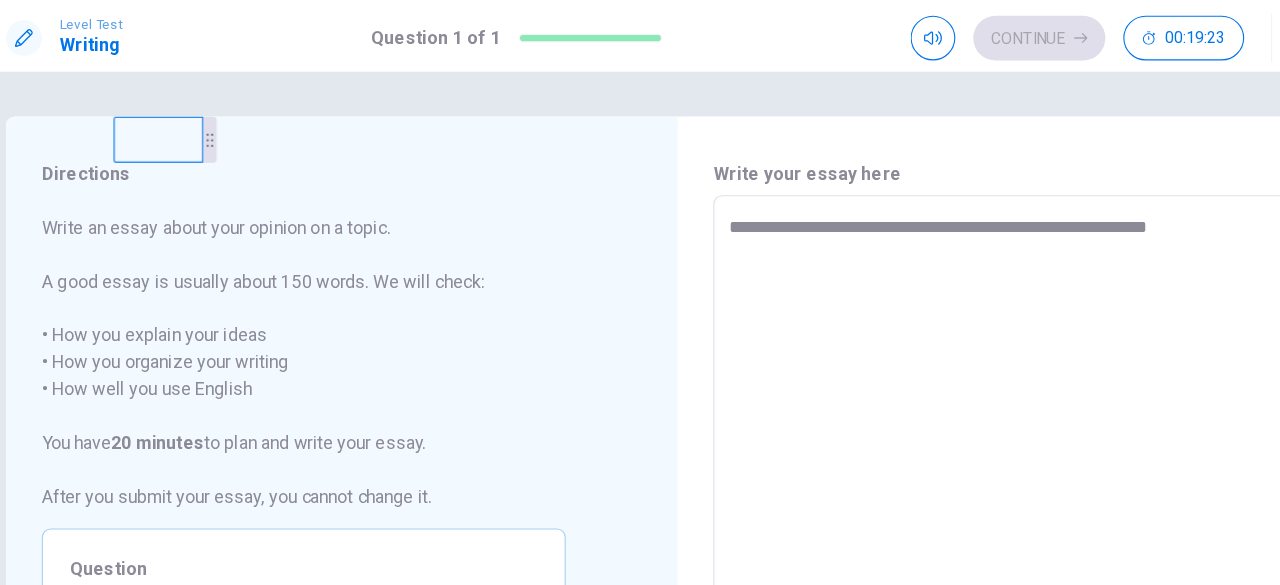type on "*" 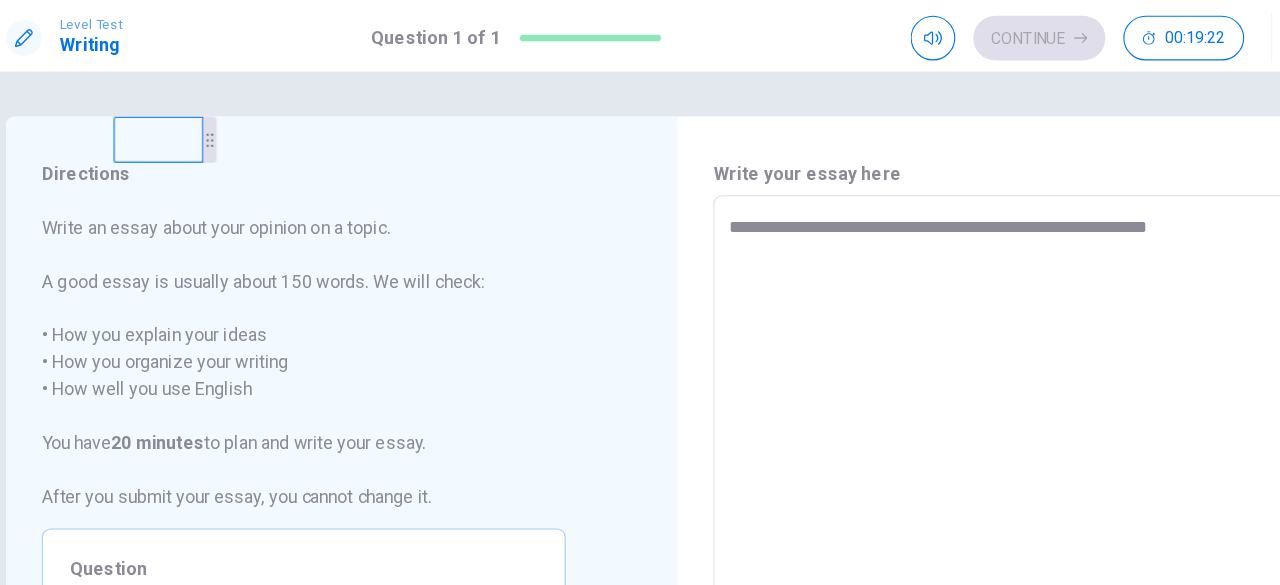 type on "**********" 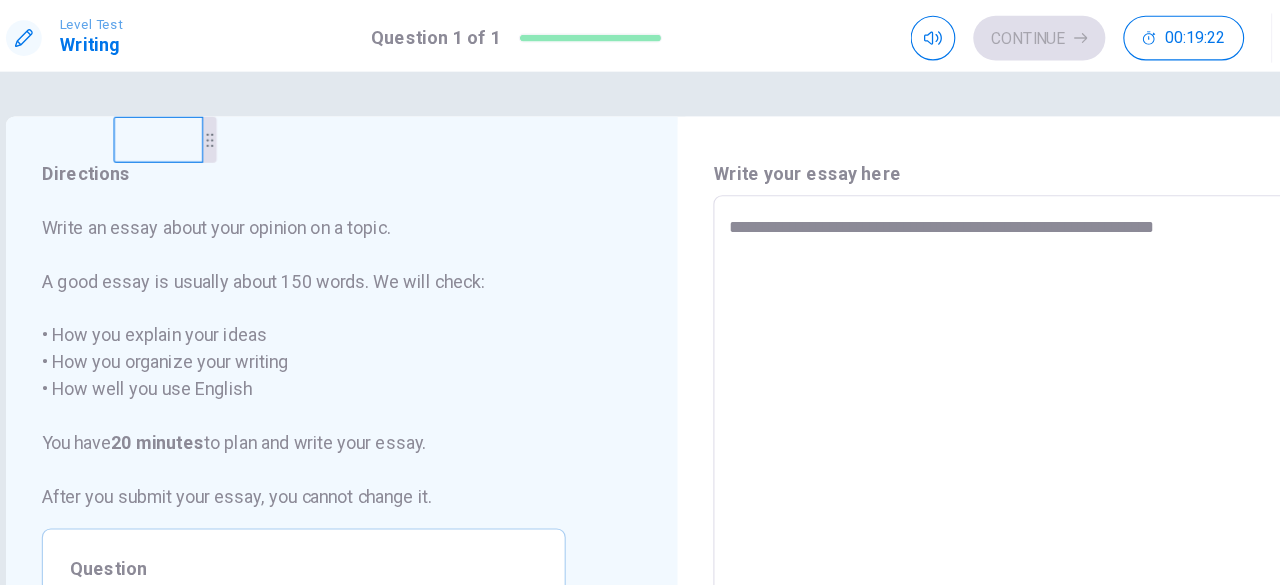 type on "*" 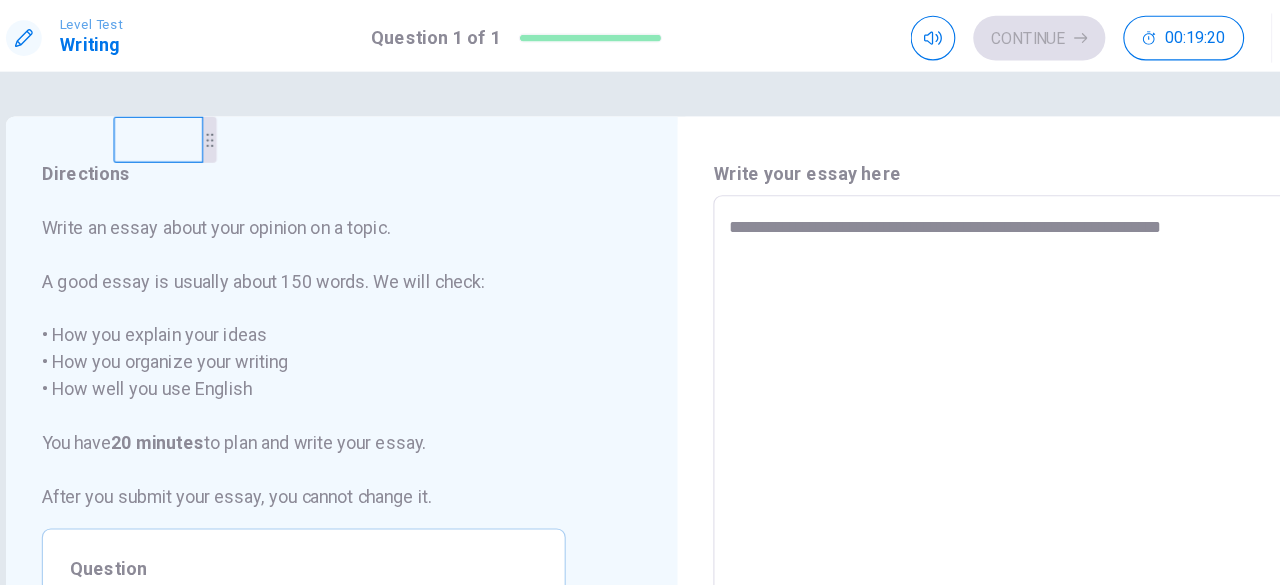 type on "*" 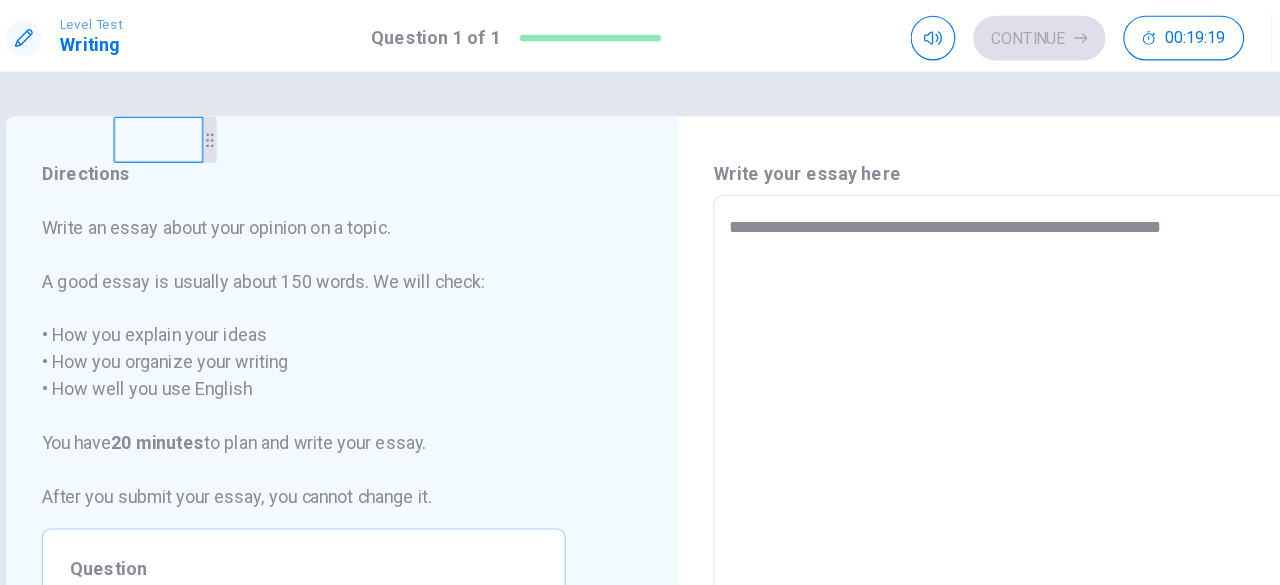 type on "**********" 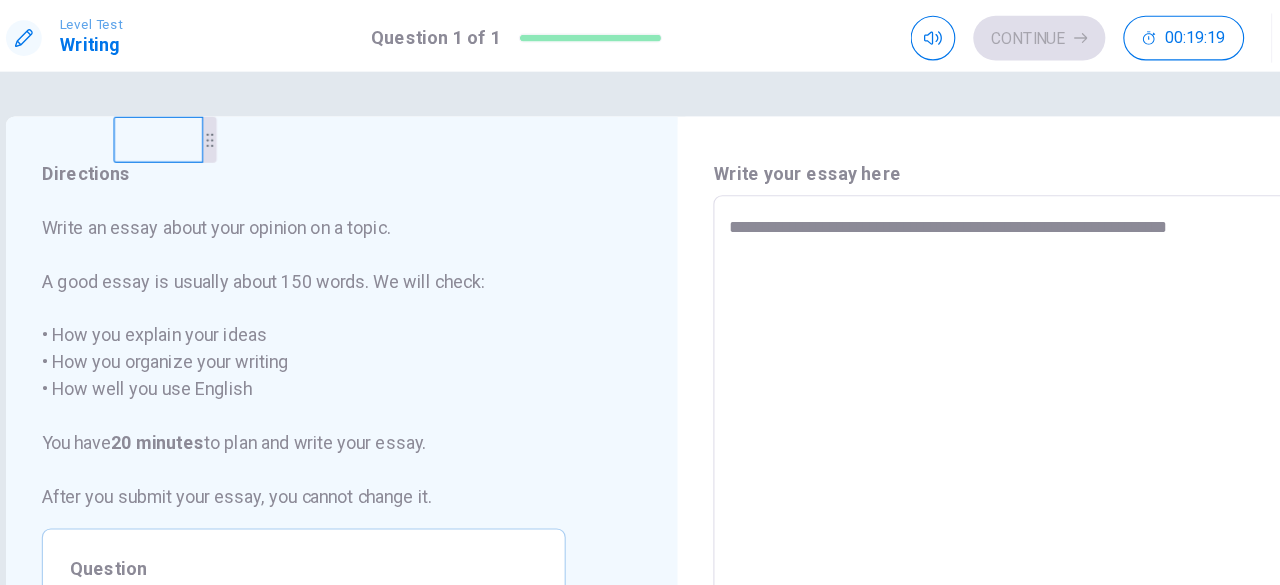 type on "*" 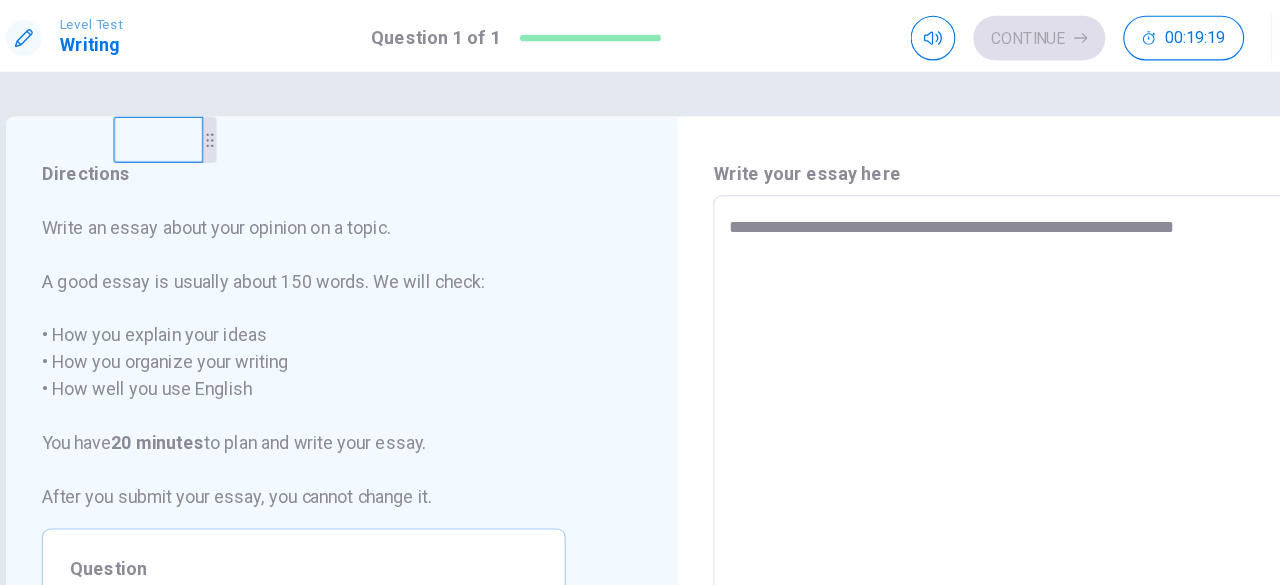 type on "*" 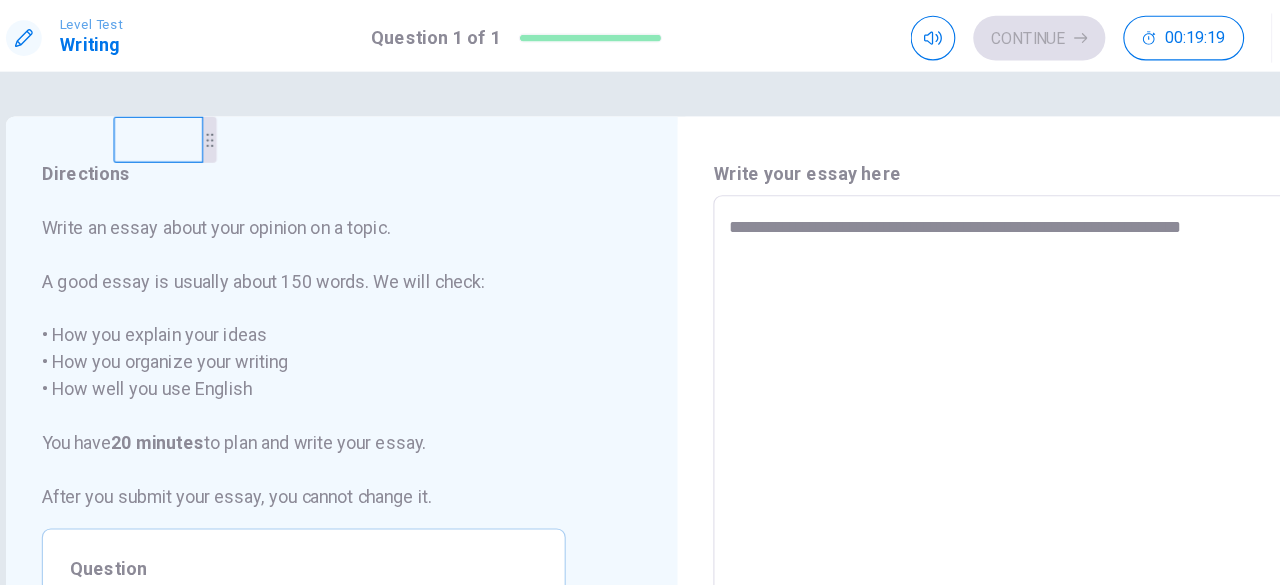 type on "*" 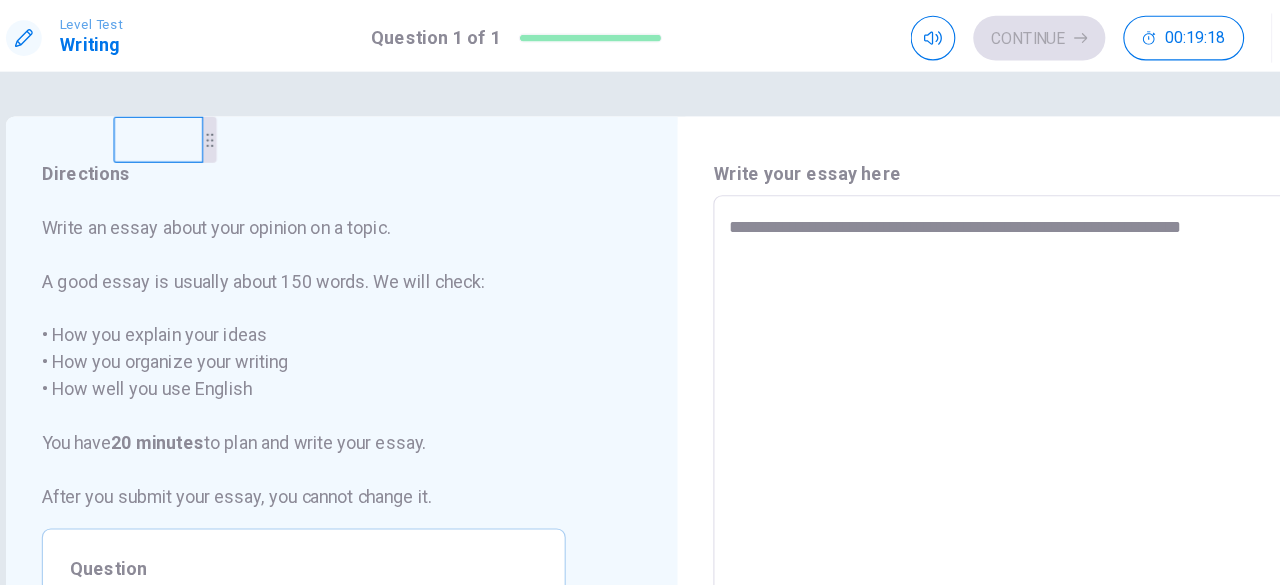 type on "**********" 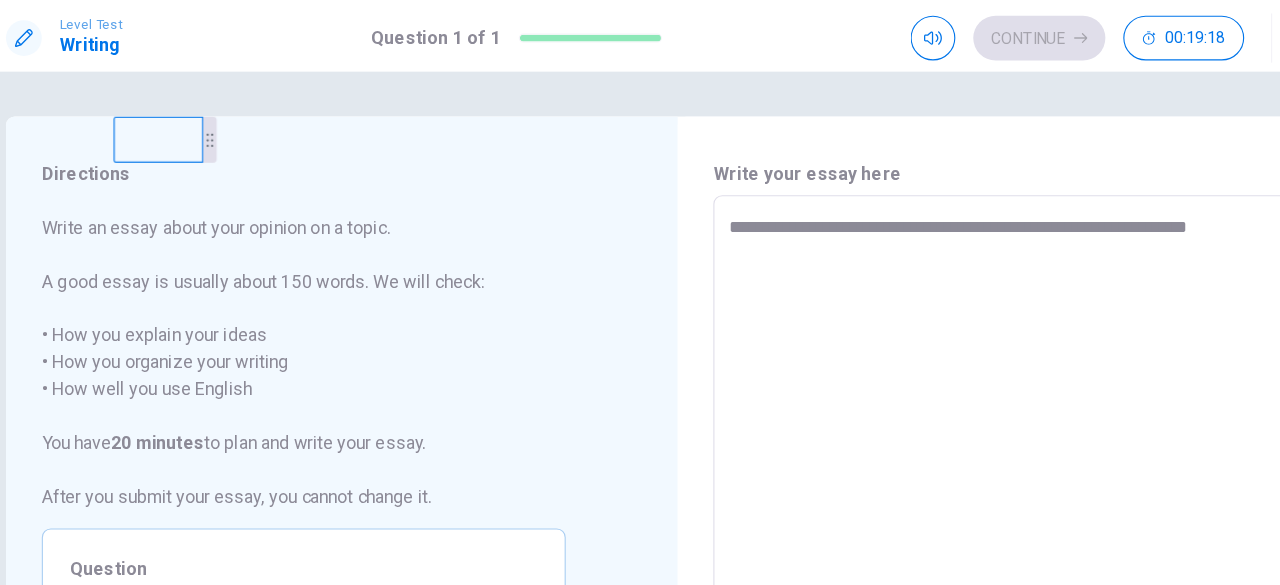 type on "*" 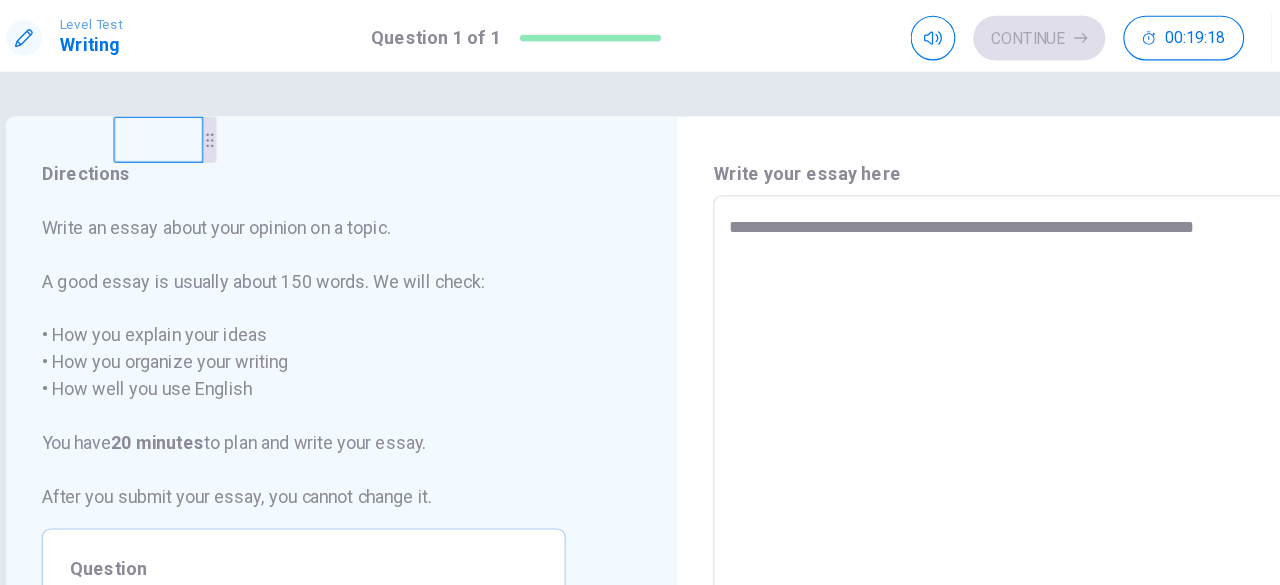 type on "*" 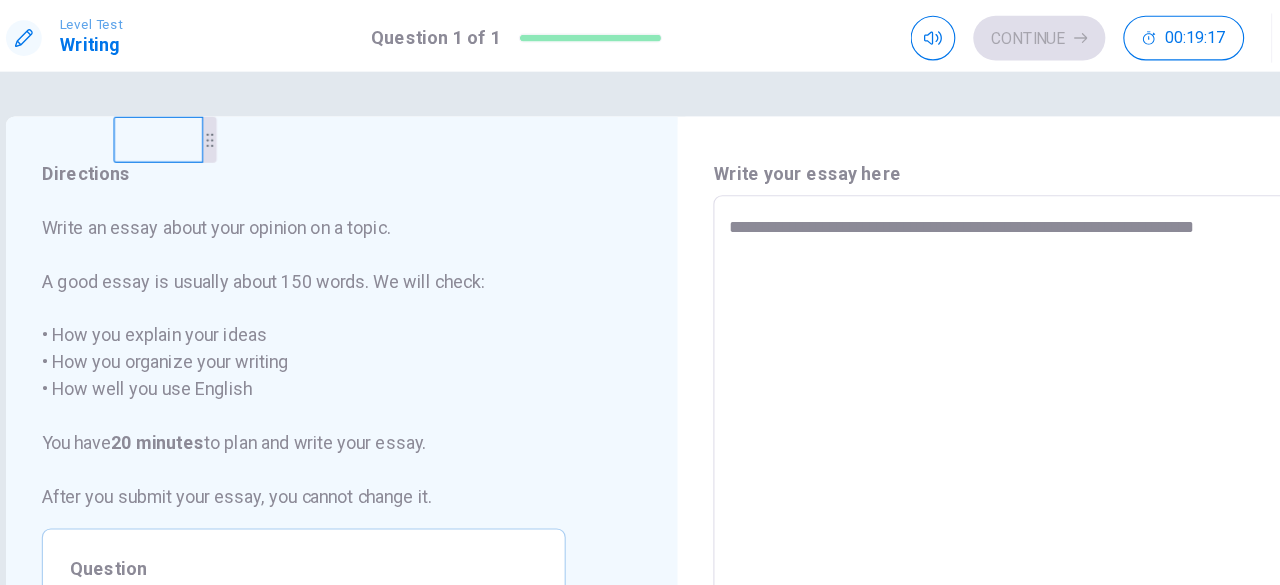 type on "**********" 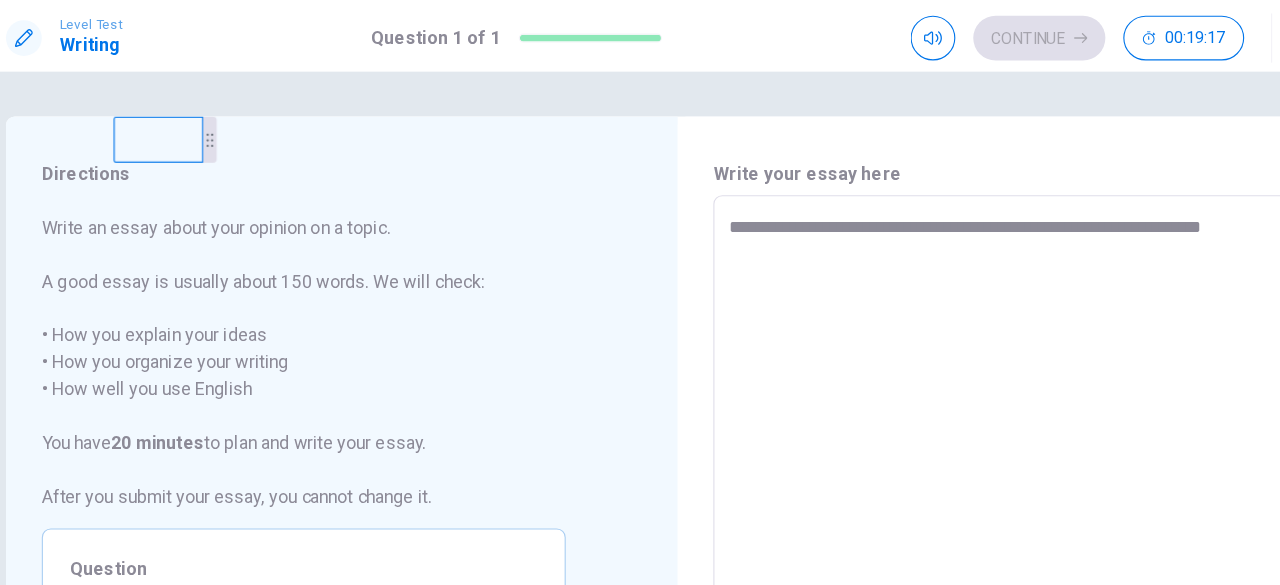 type on "*" 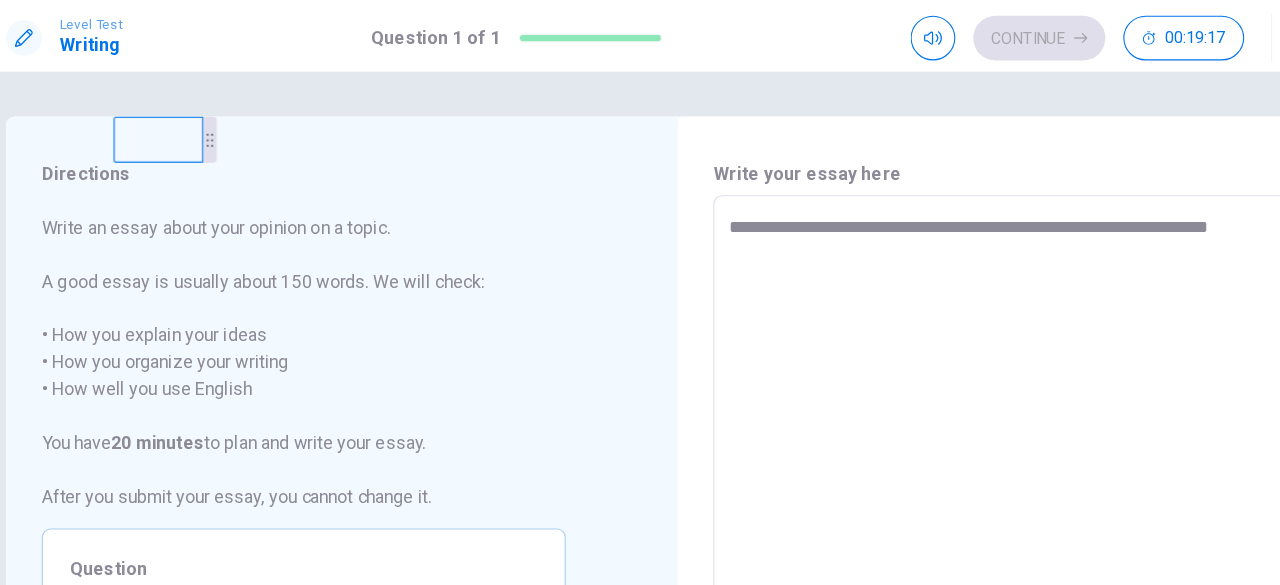 type on "**********" 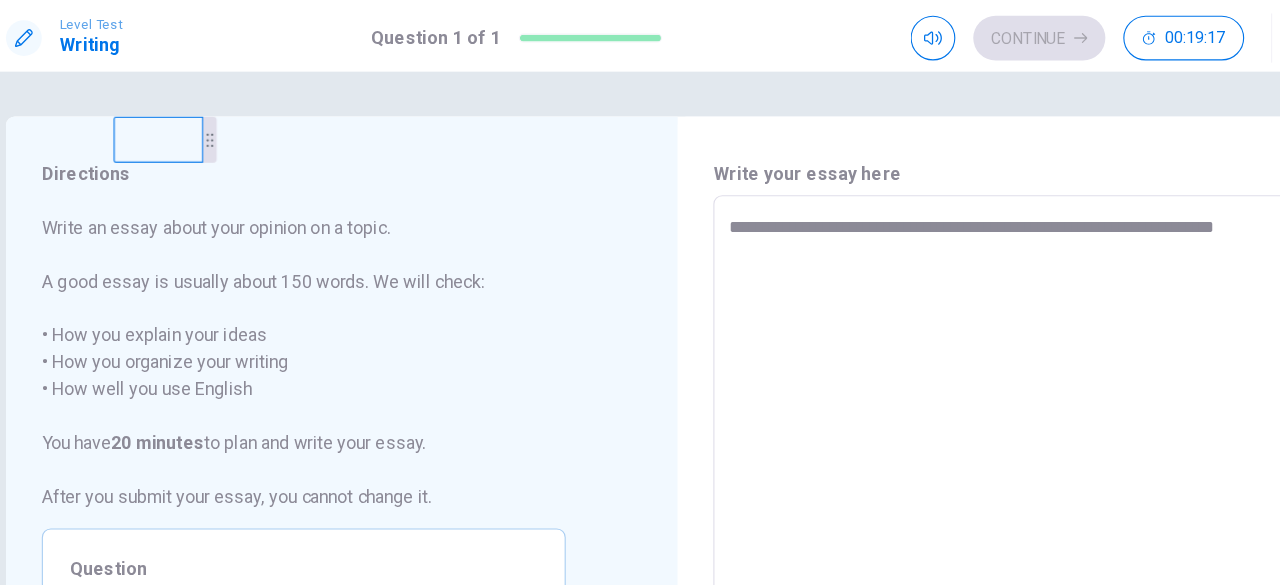 type on "*" 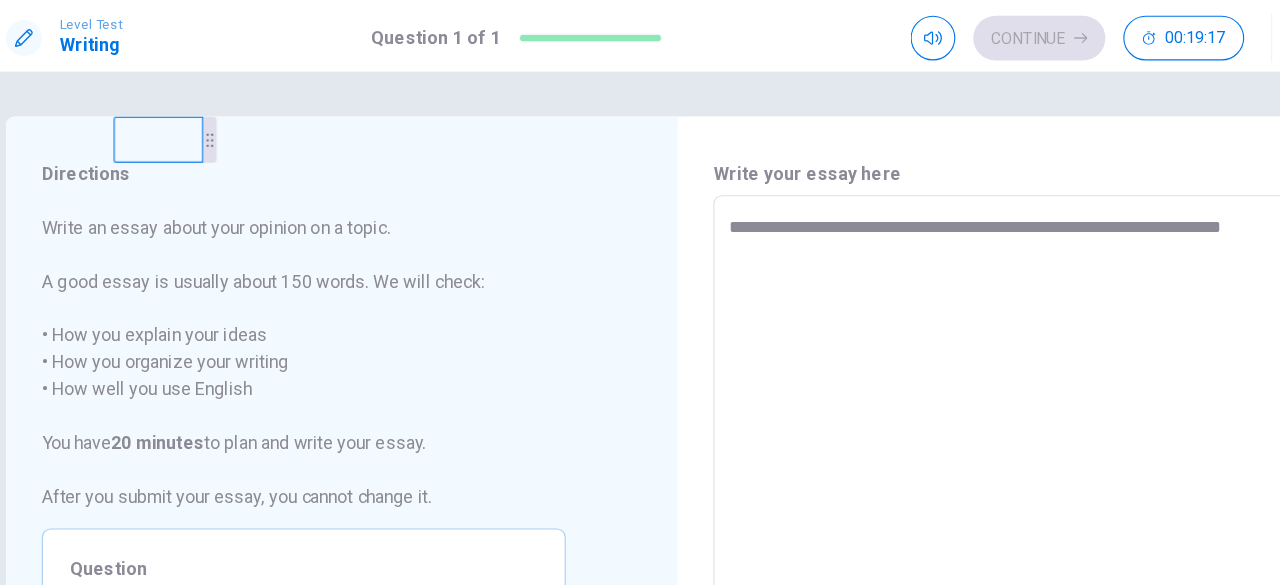 type on "*" 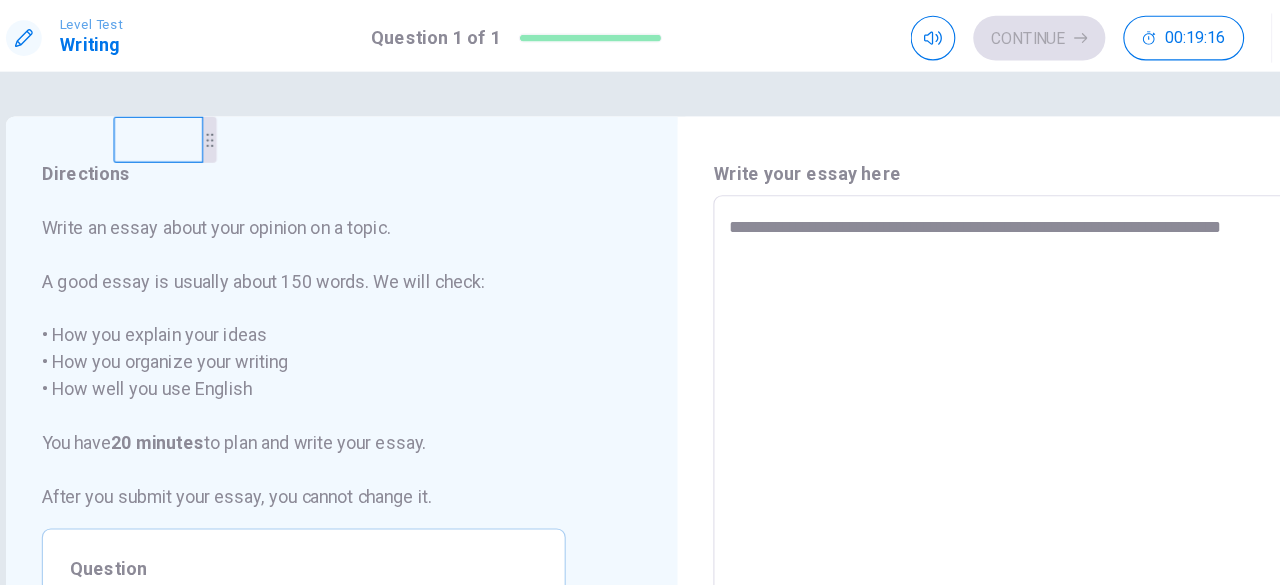 type on "**********" 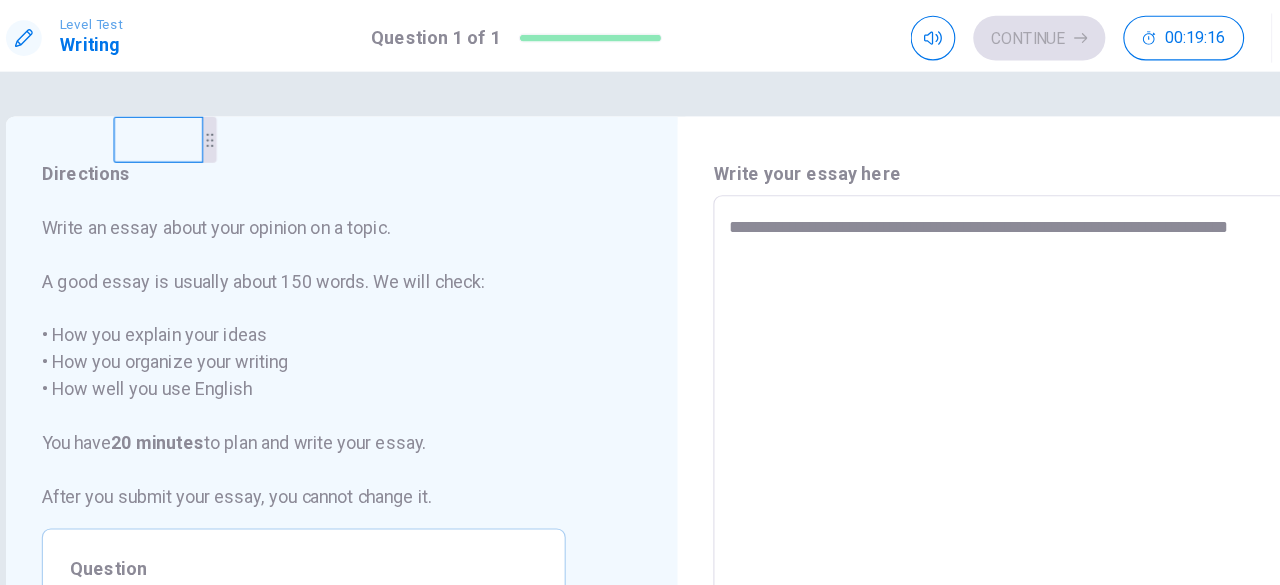type on "*" 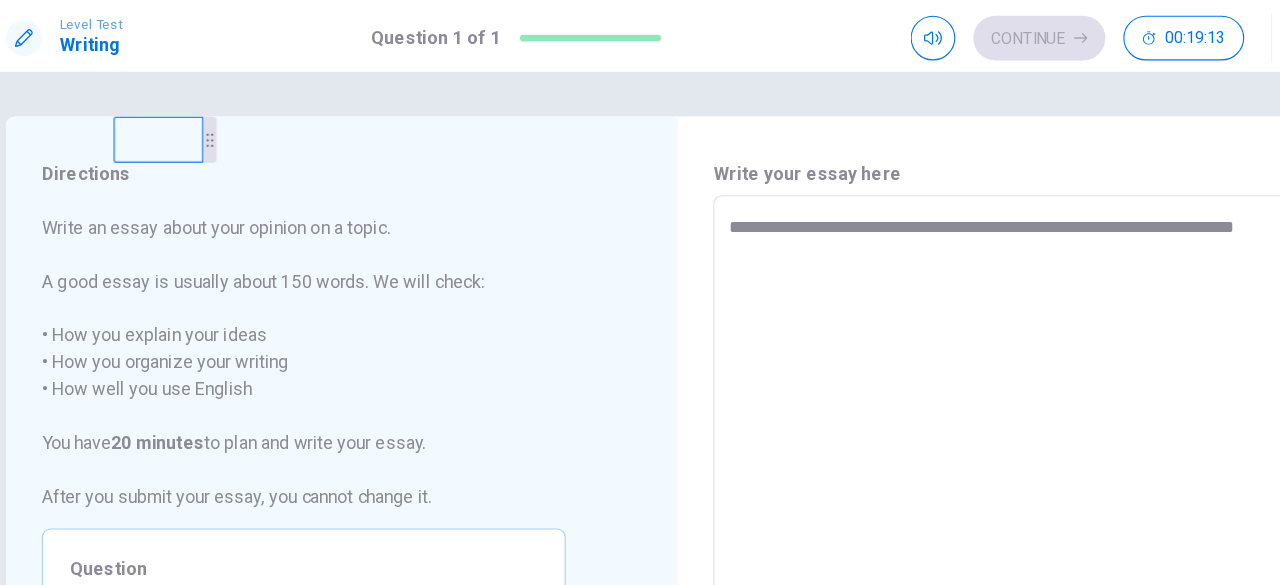 type on "*" 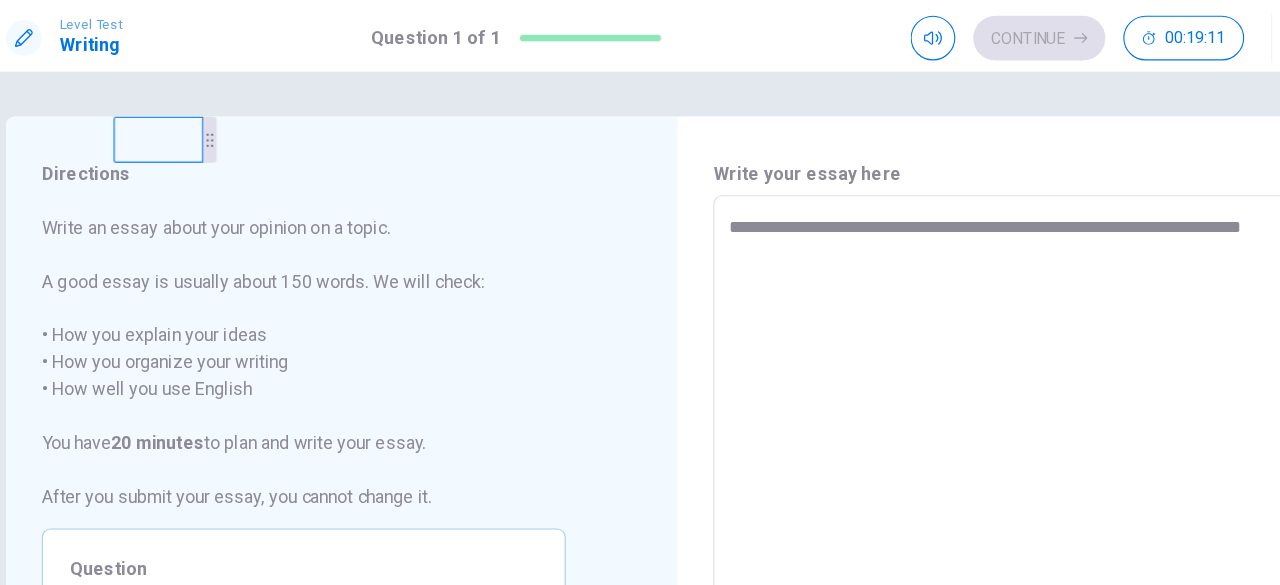 type on "*" 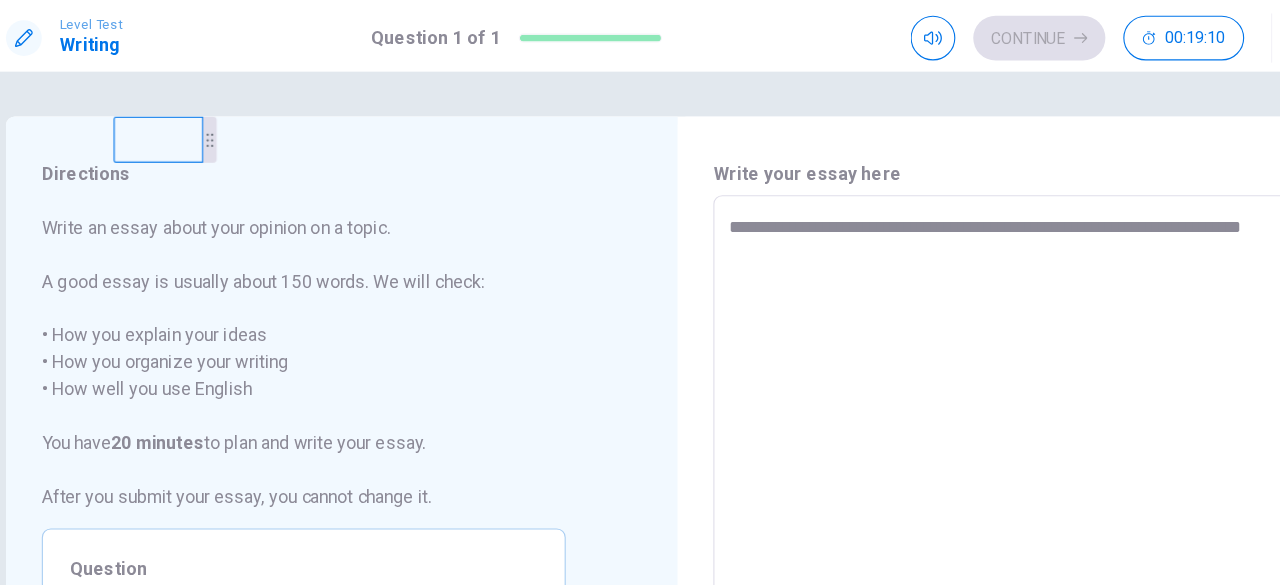type on "**********" 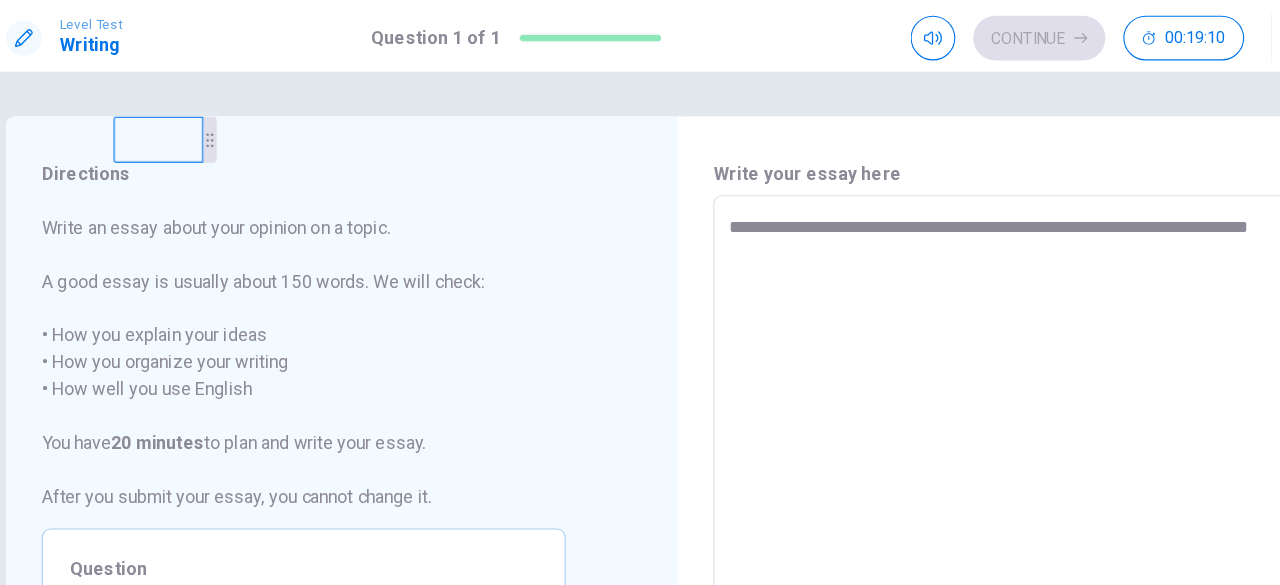 type on "*" 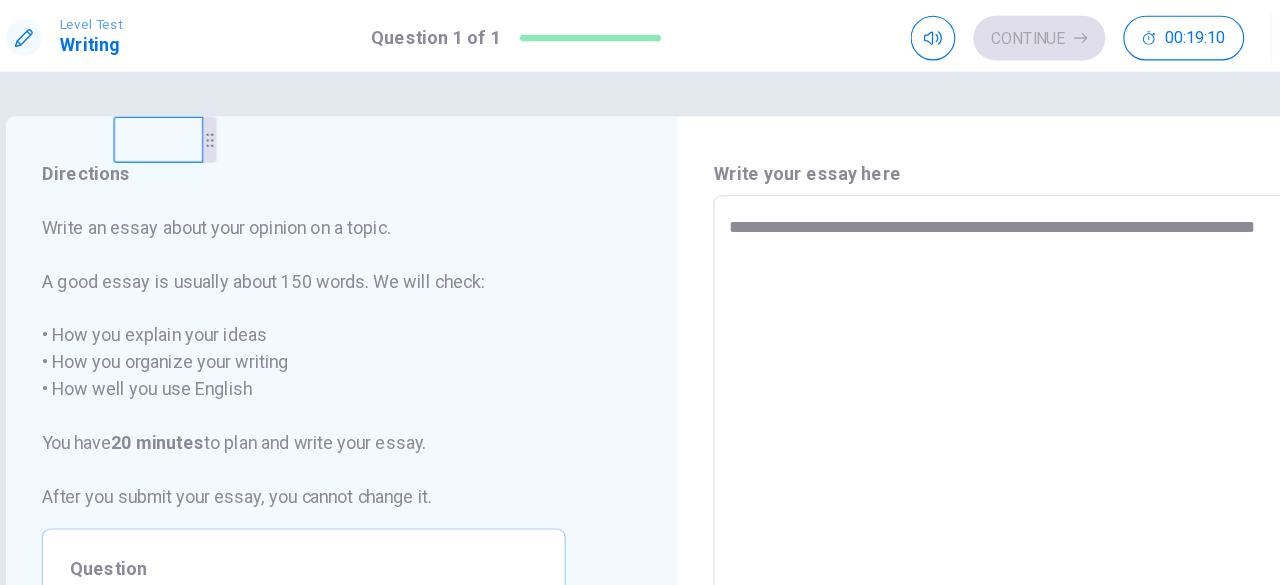 type on "*" 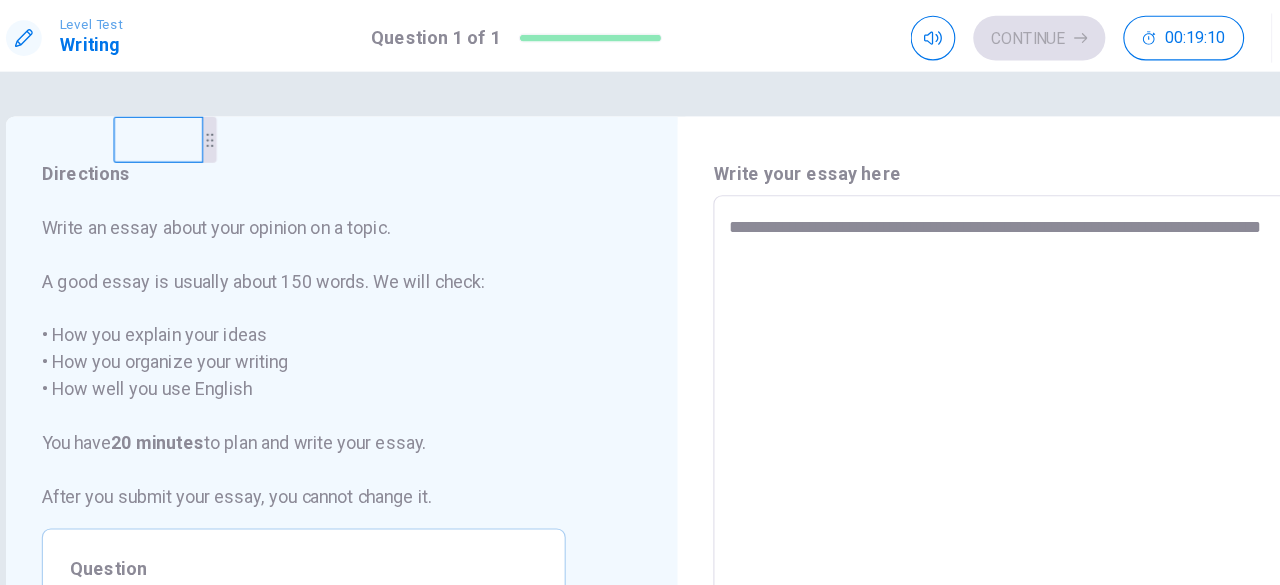 type on "*" 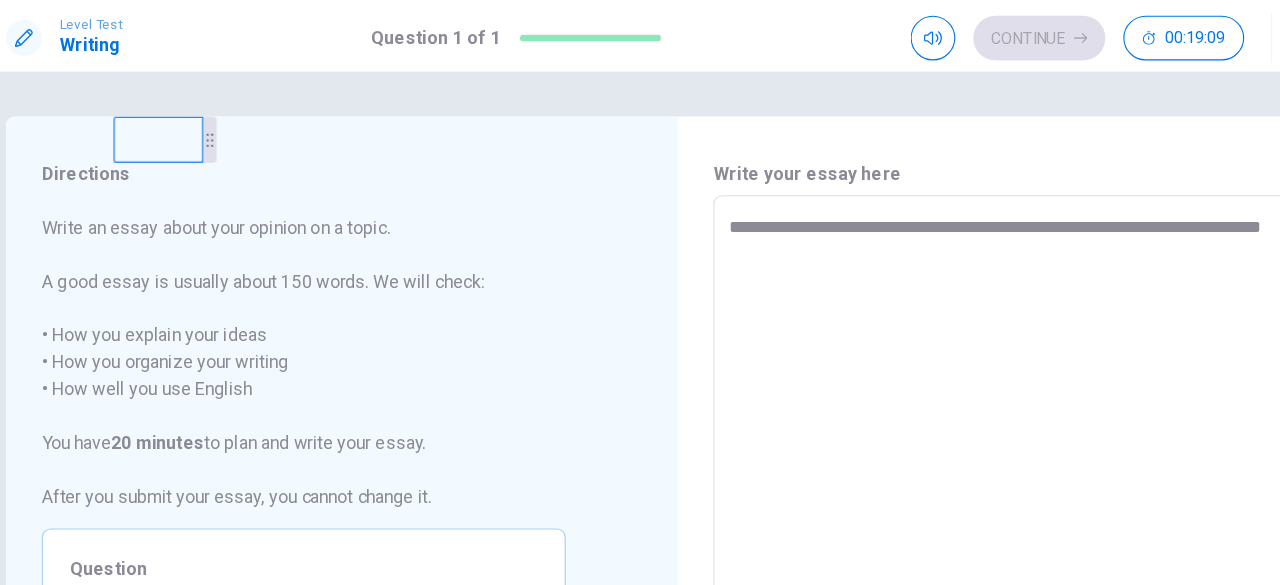 type on "**********" 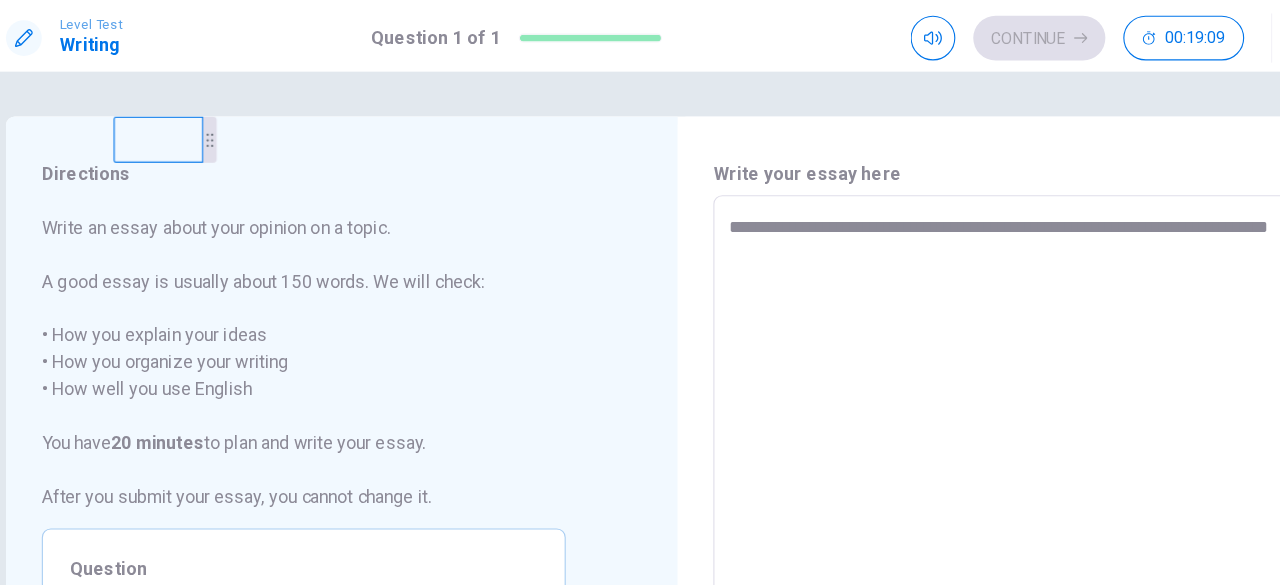 type on "*" 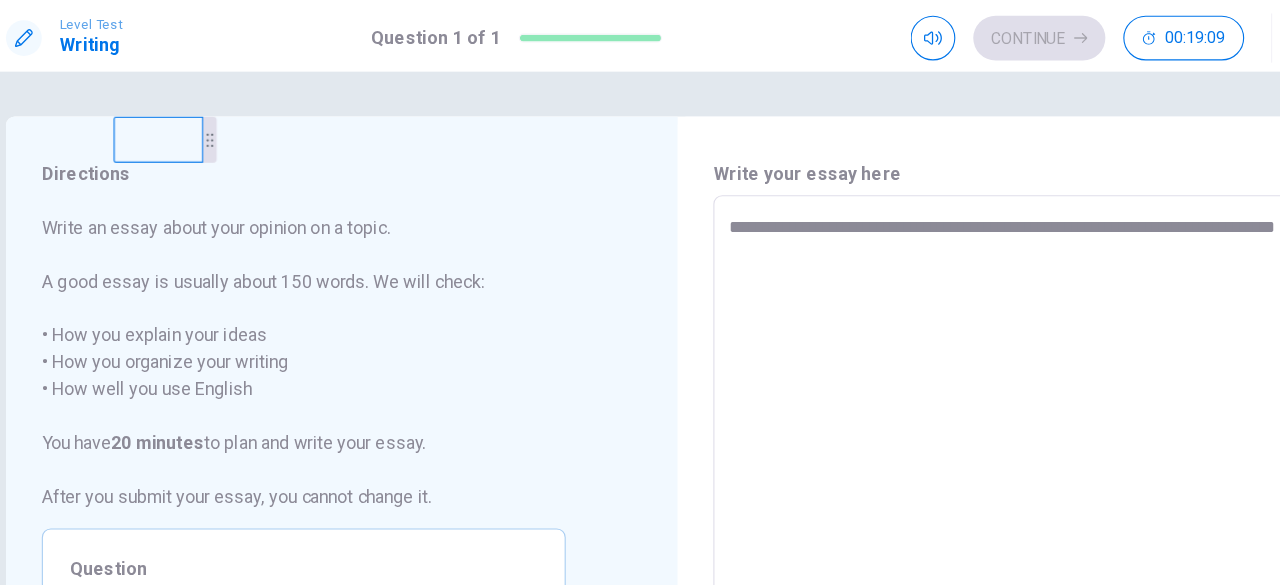 type on "*" 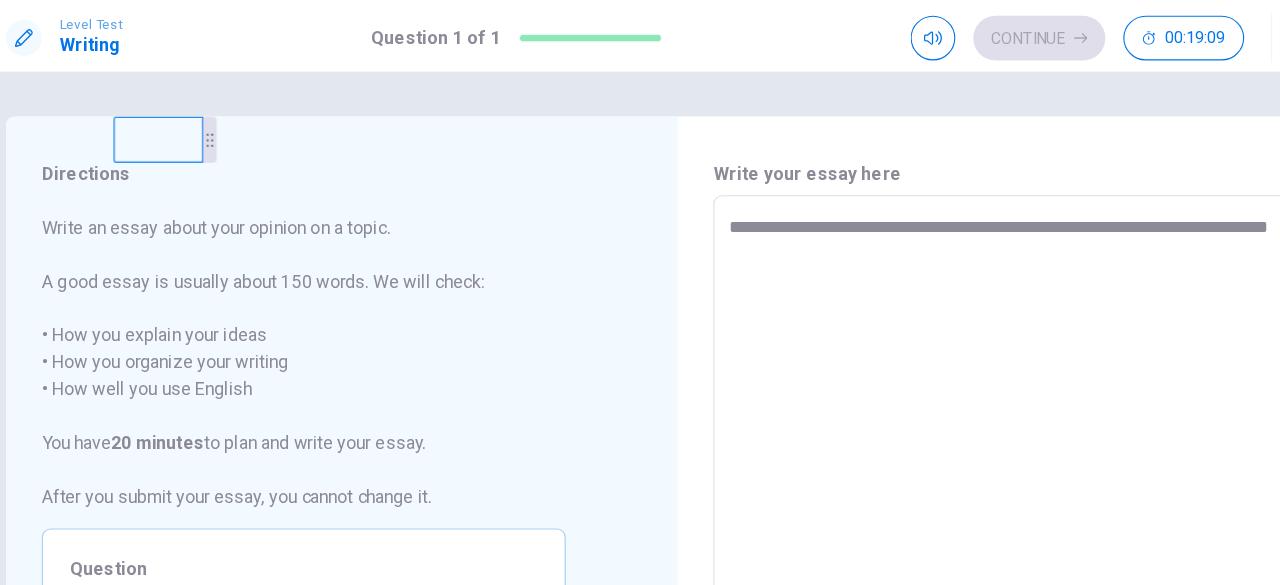 type on "*" 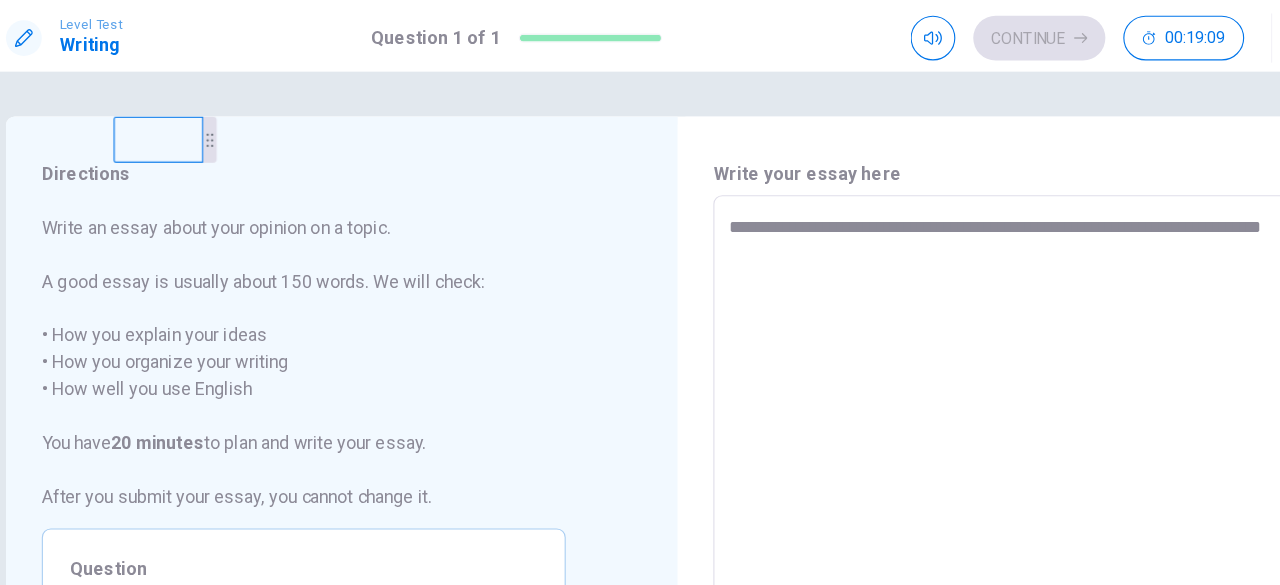 type on "*" 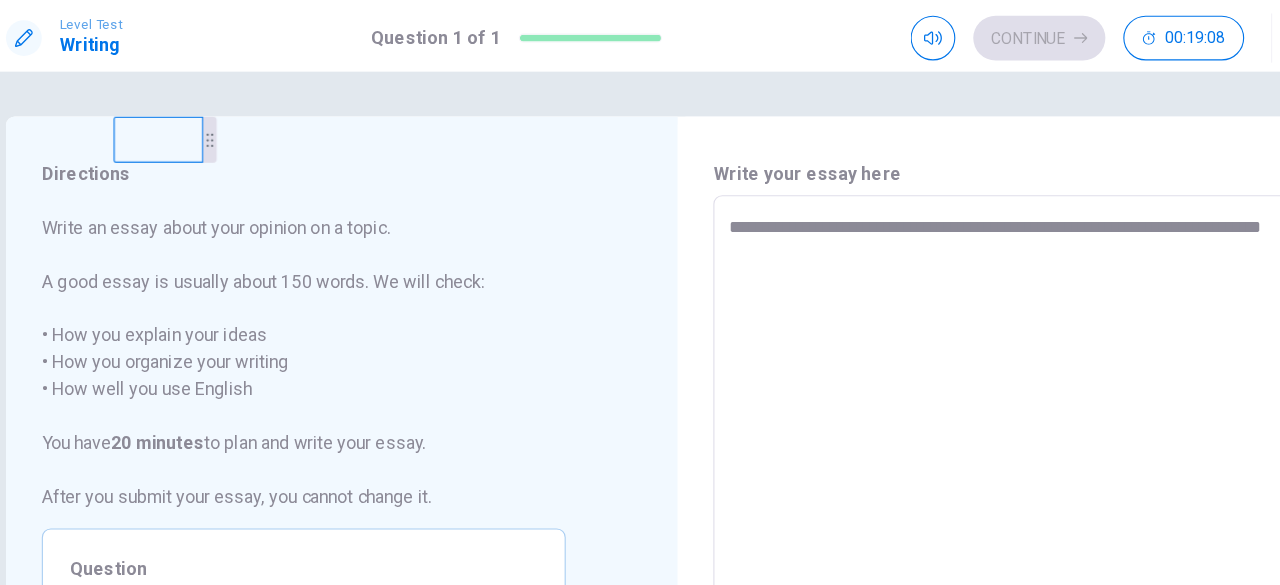 type on "**********" 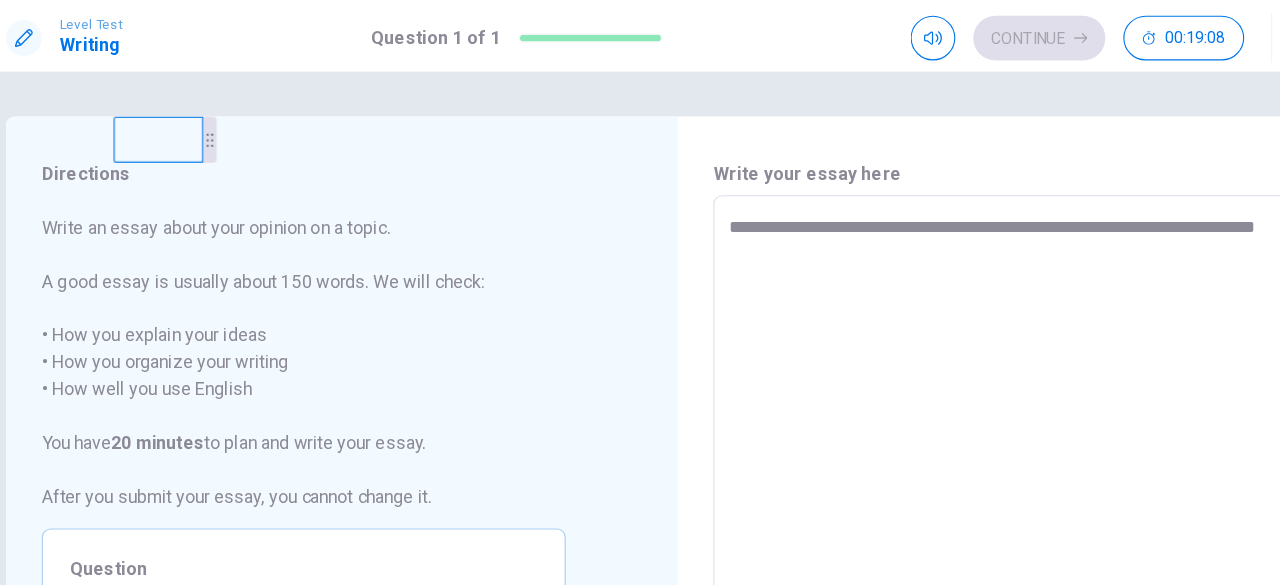 type on "*" 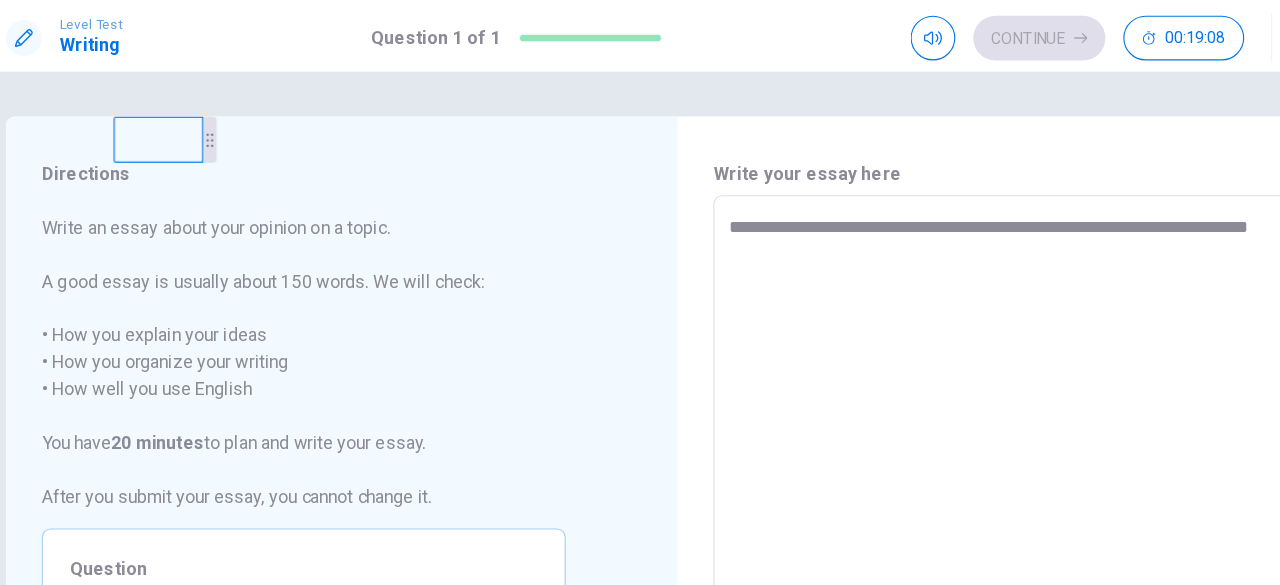 type on "*" 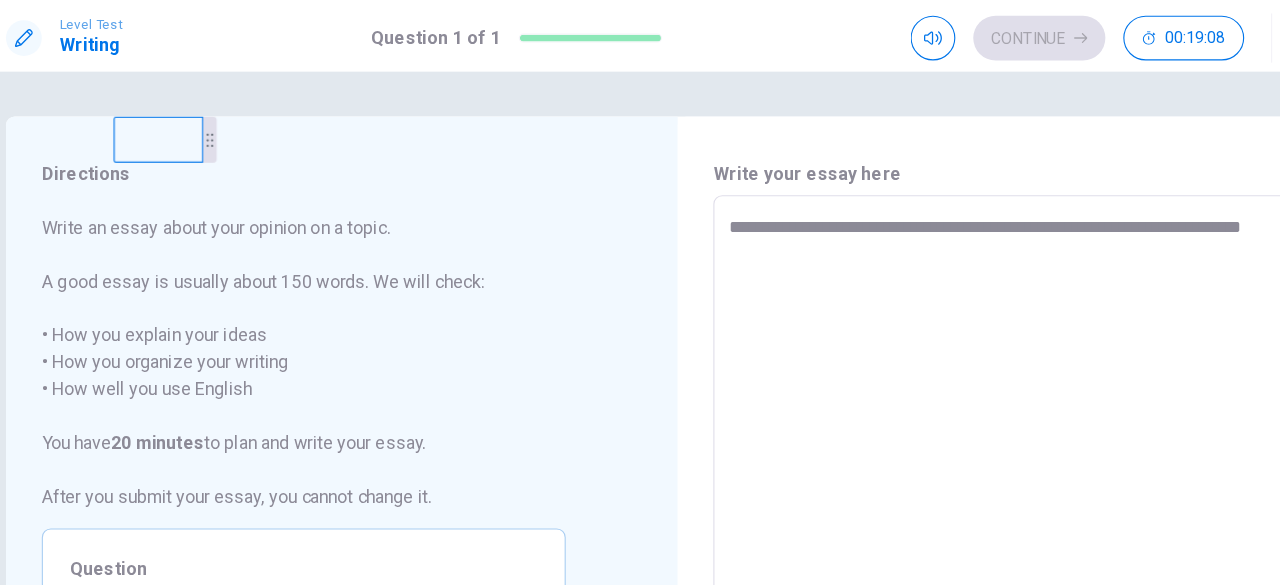 type on "*" 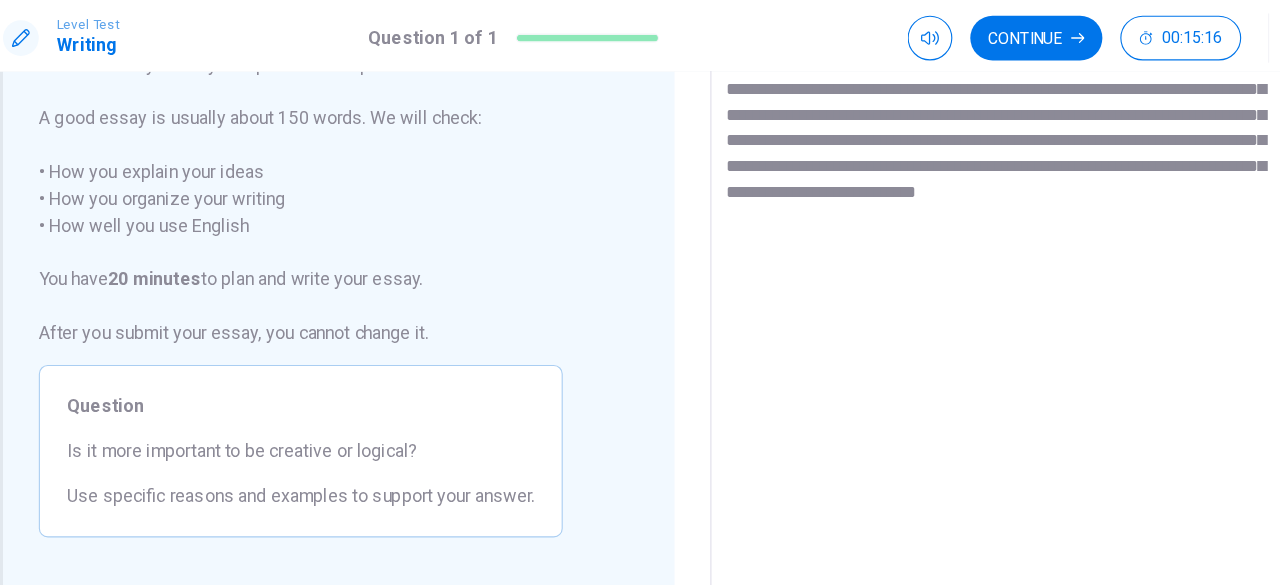 scroll, scrollTop: 318, scrollLeft: 0, axis: vertical 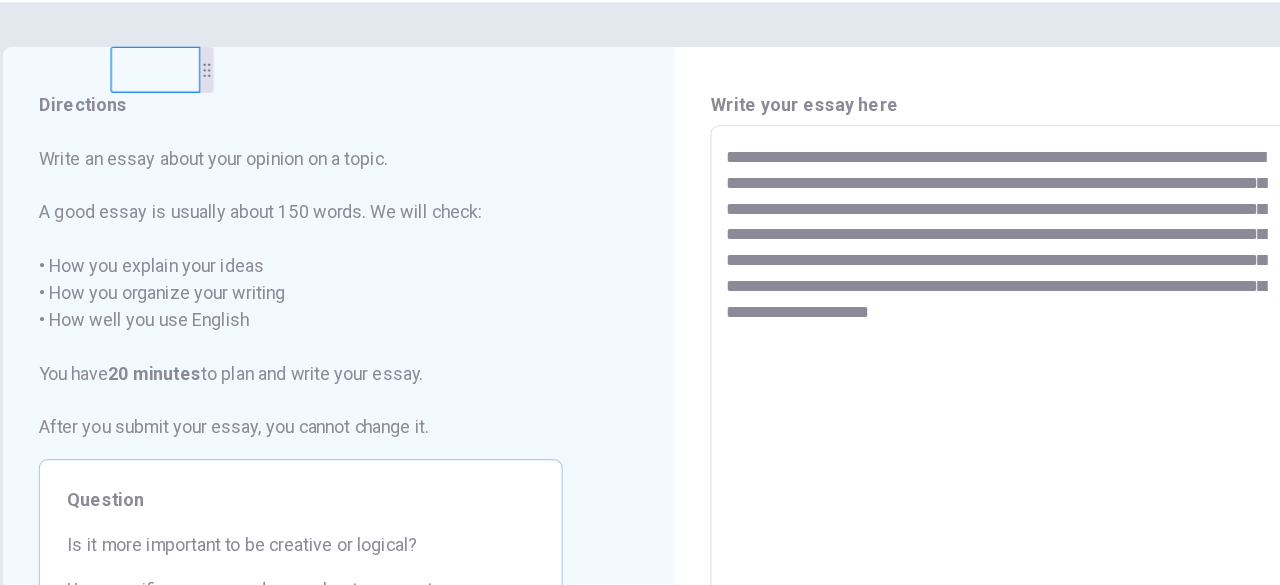 click on "**********" at bounding box center [940, 451] 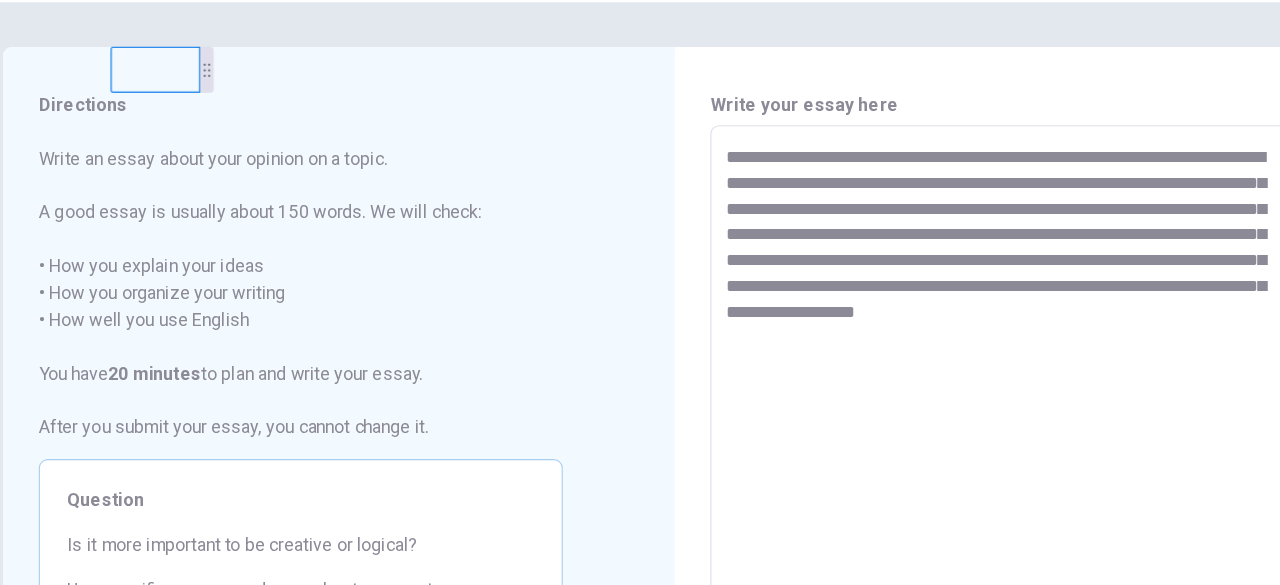 click on "**********" at bounding box center (940, 451) 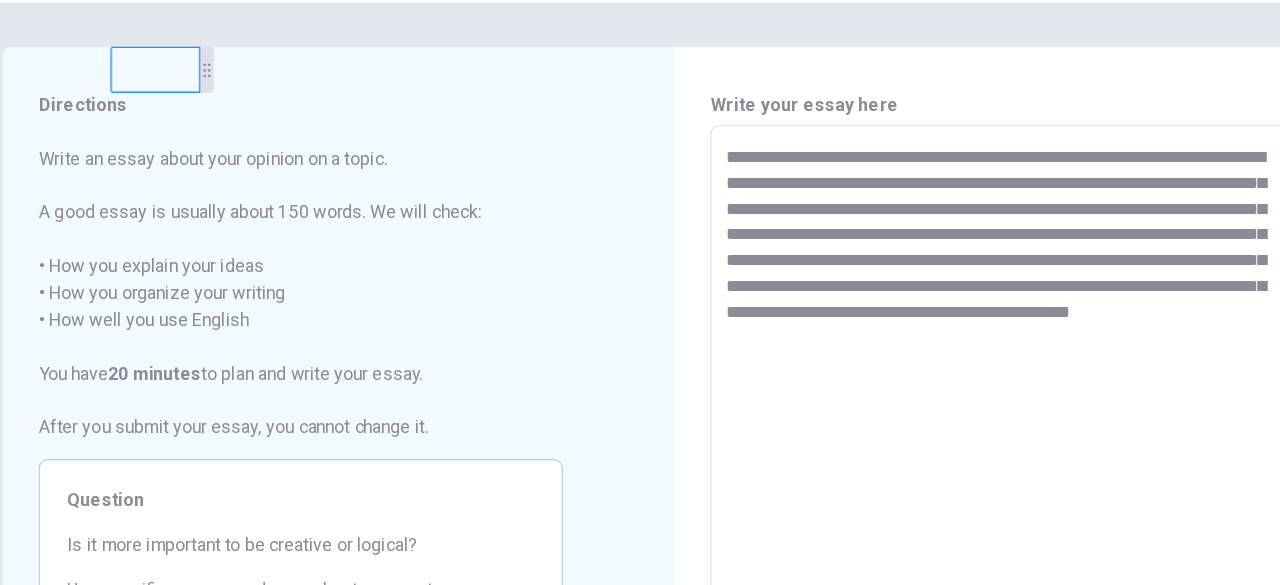 click on "**********" at bounding box center (940, 451) 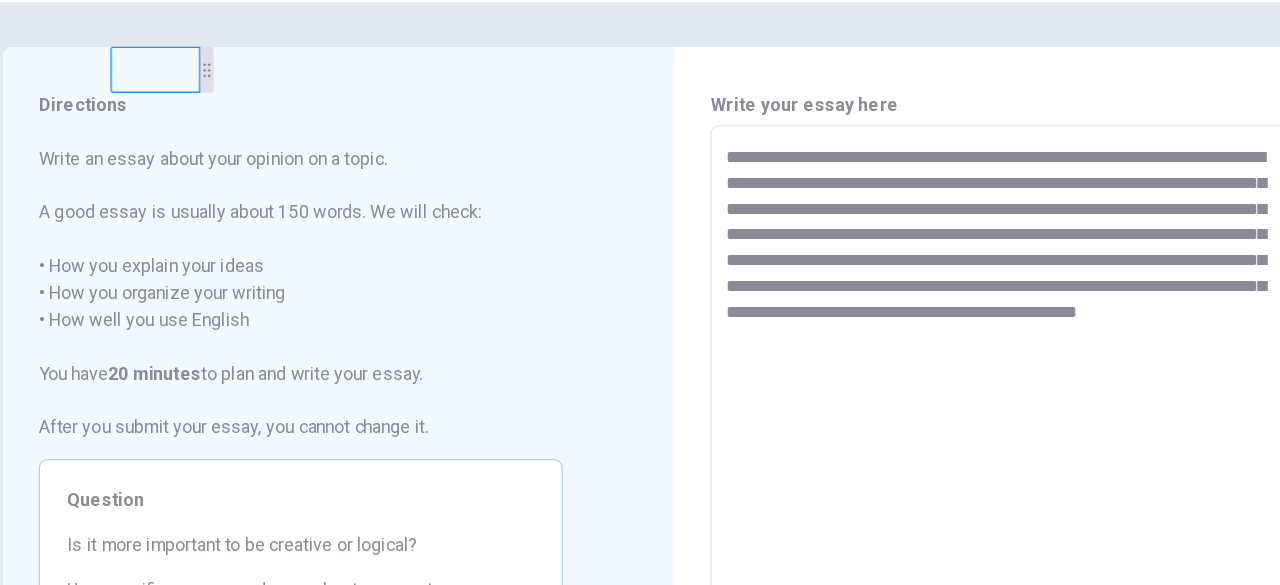 click on "**********" at bounding box center [940, 451] 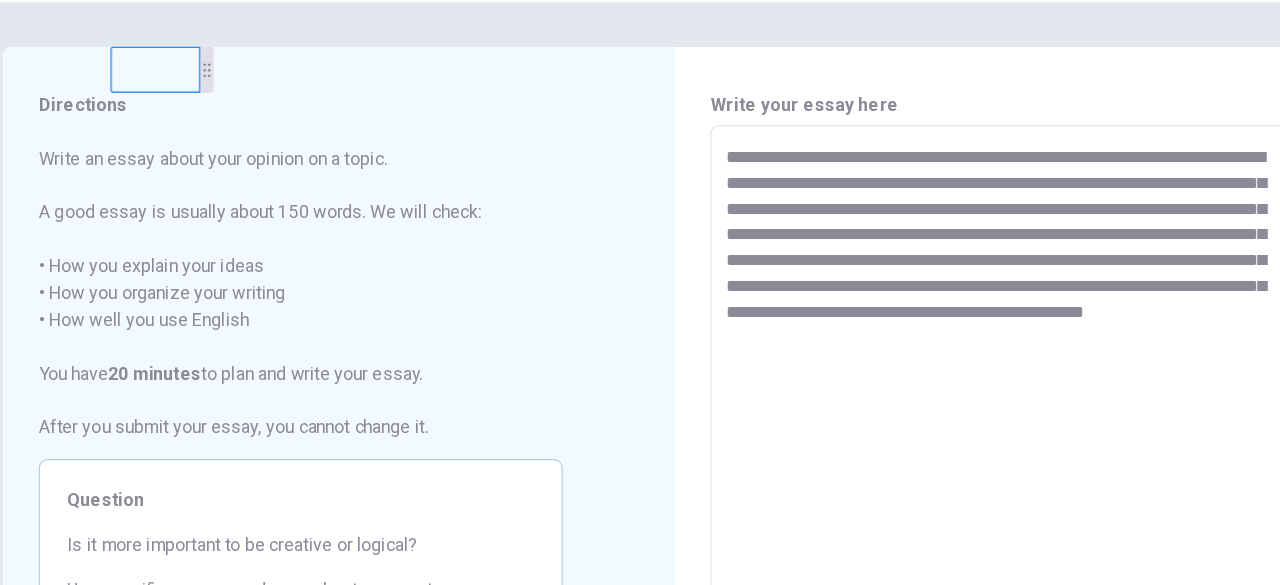 click on "**********" at bounding box center [940, 451] 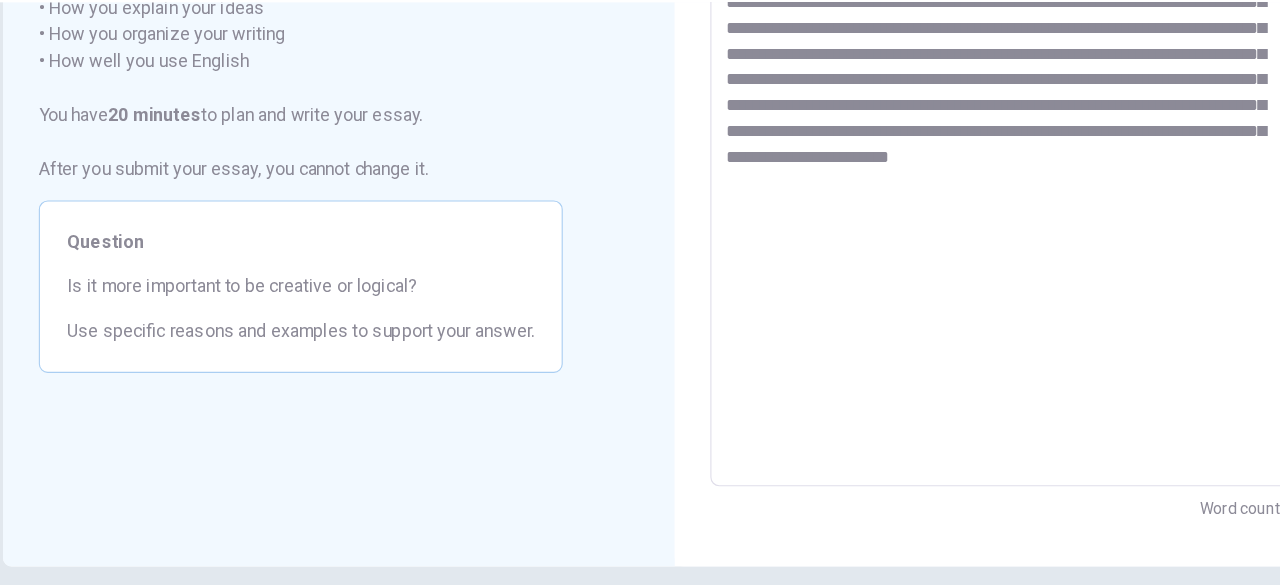 scroll, scrollTop: 271, scrollLeft: 0, axis: vertical 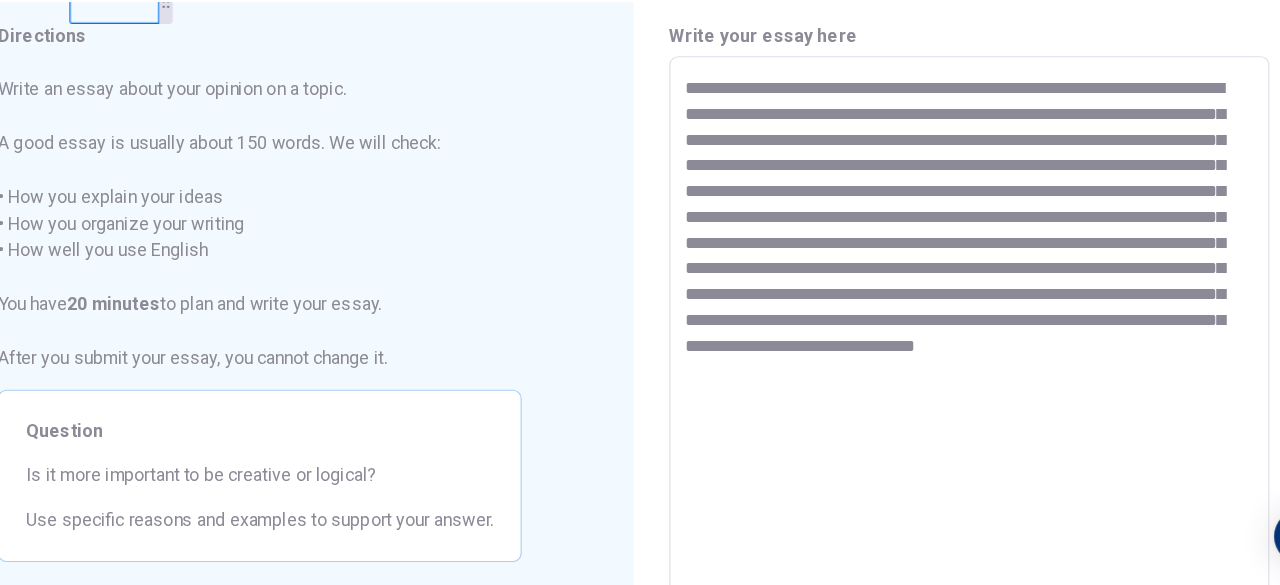 click on "**********" at bounding box center (940, 389) 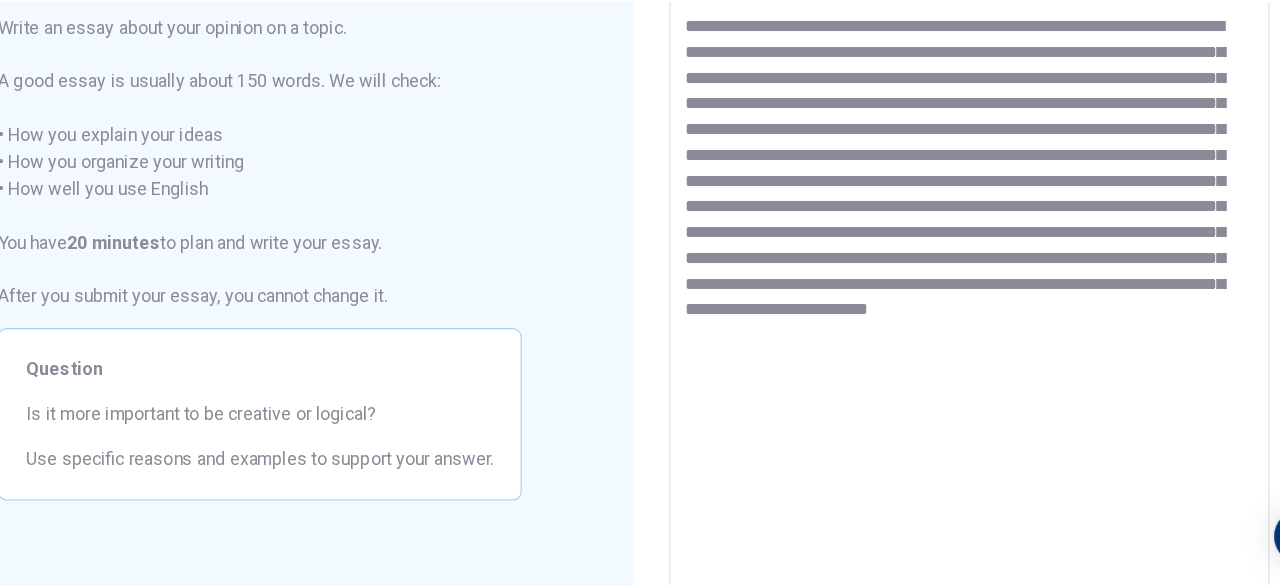 scroll, scrollTop: 116, scrollLeft: 0, axis: vertical 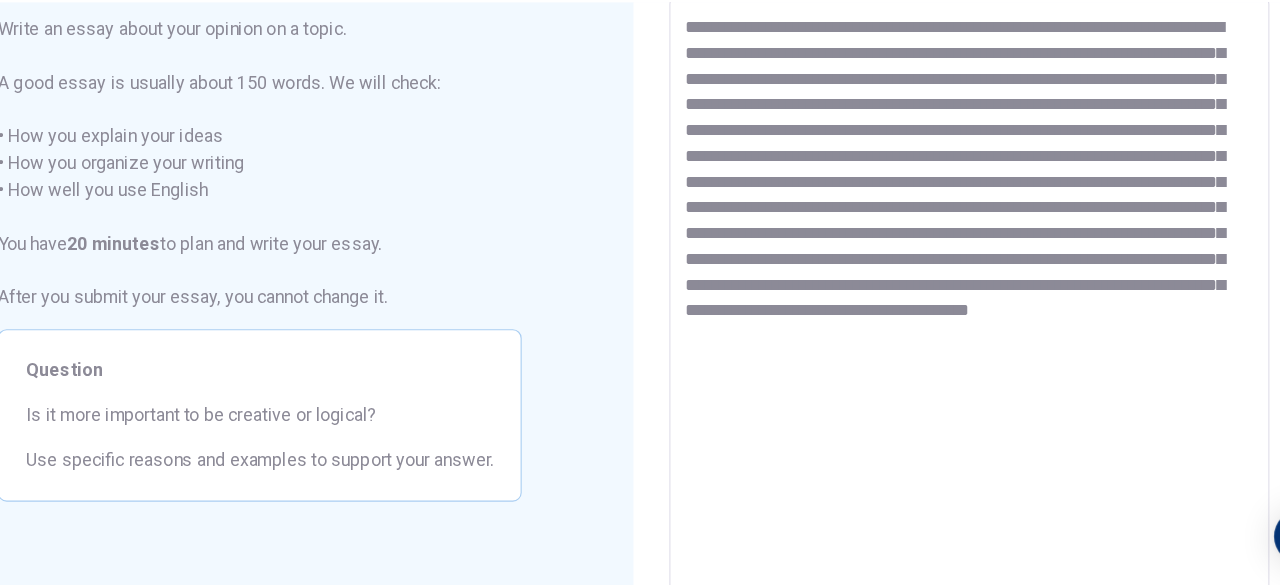 click on "**********" at bounding box center [940, 335] 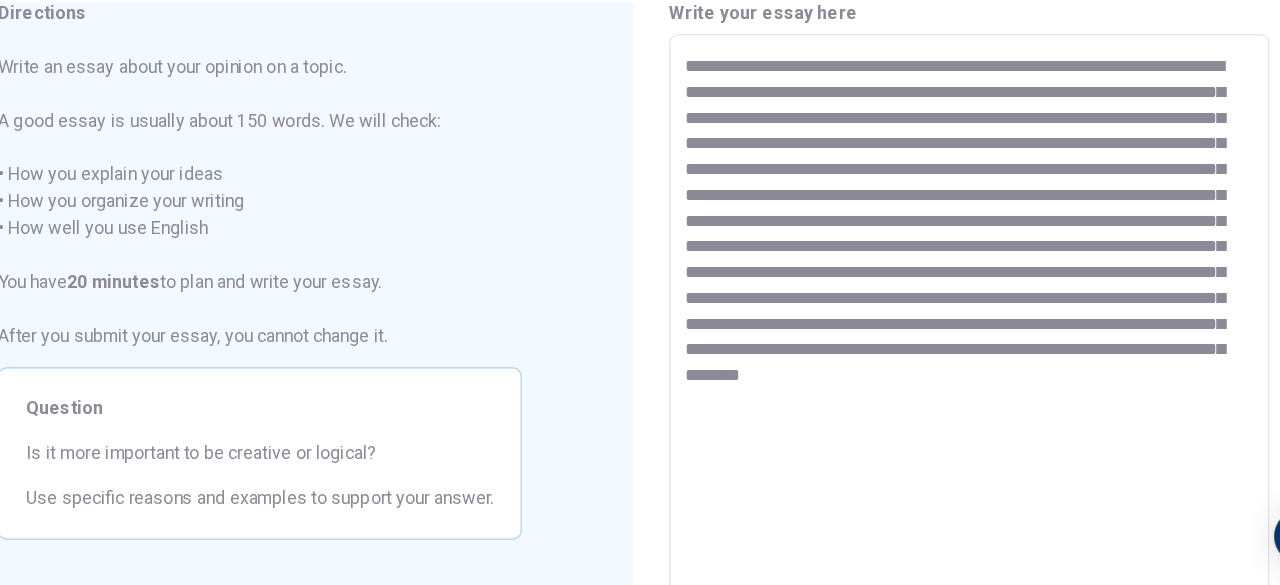 scroll, scrollTop: 81, scrollLeft: 0, axis: vertical 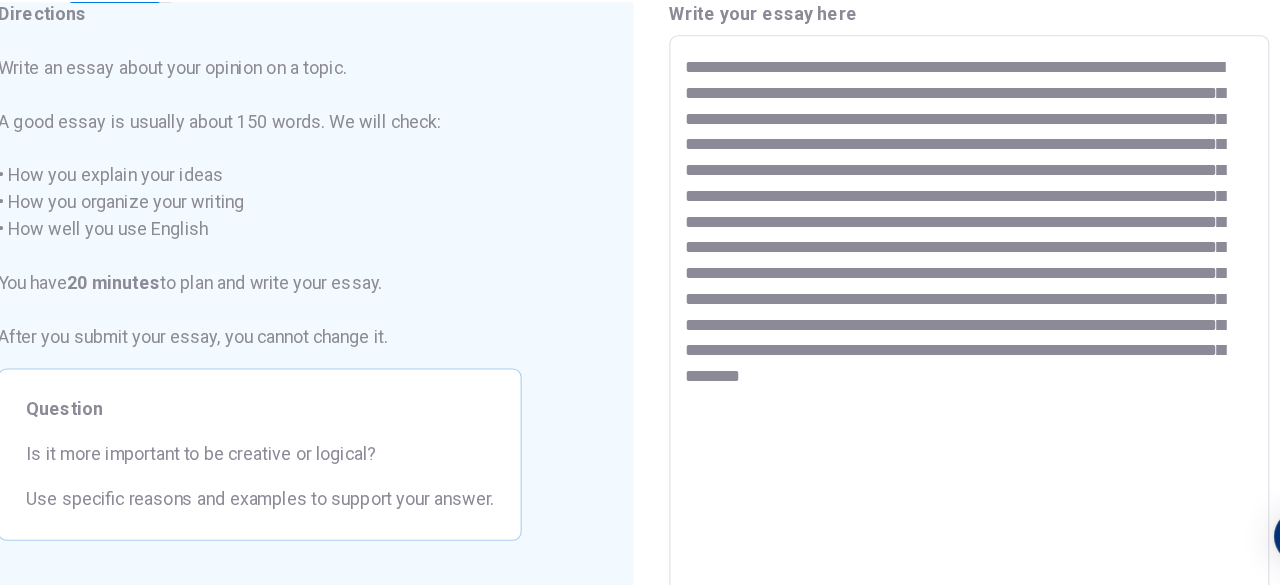 click on "**********" at bounding box center (940, 370) 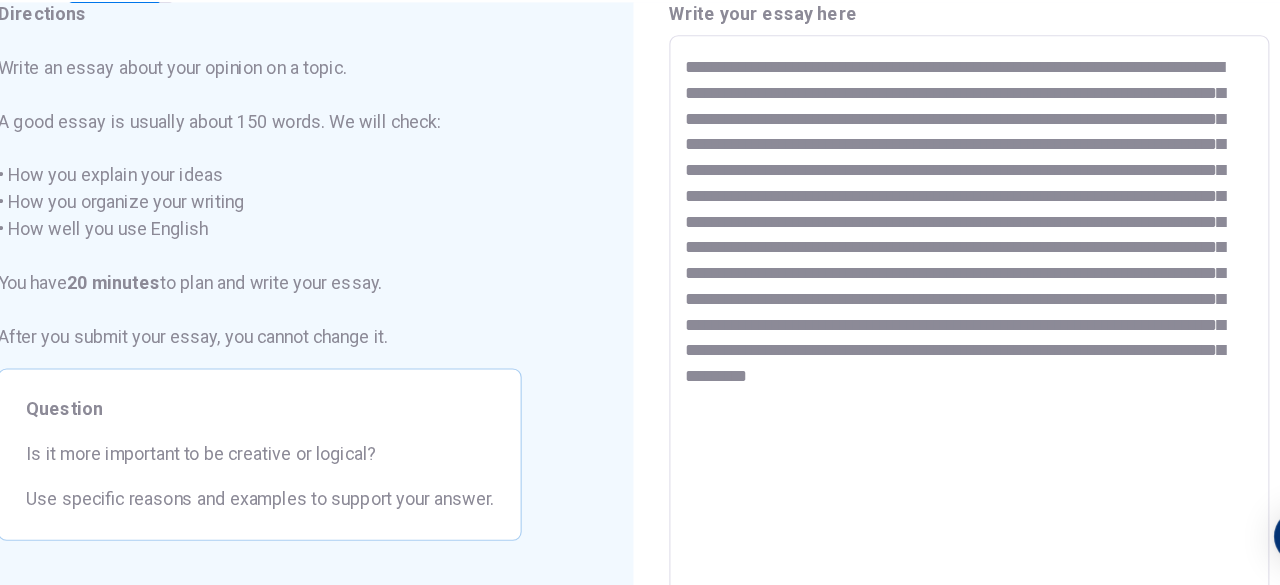 click on "**********" at bounding box center [940, 370] 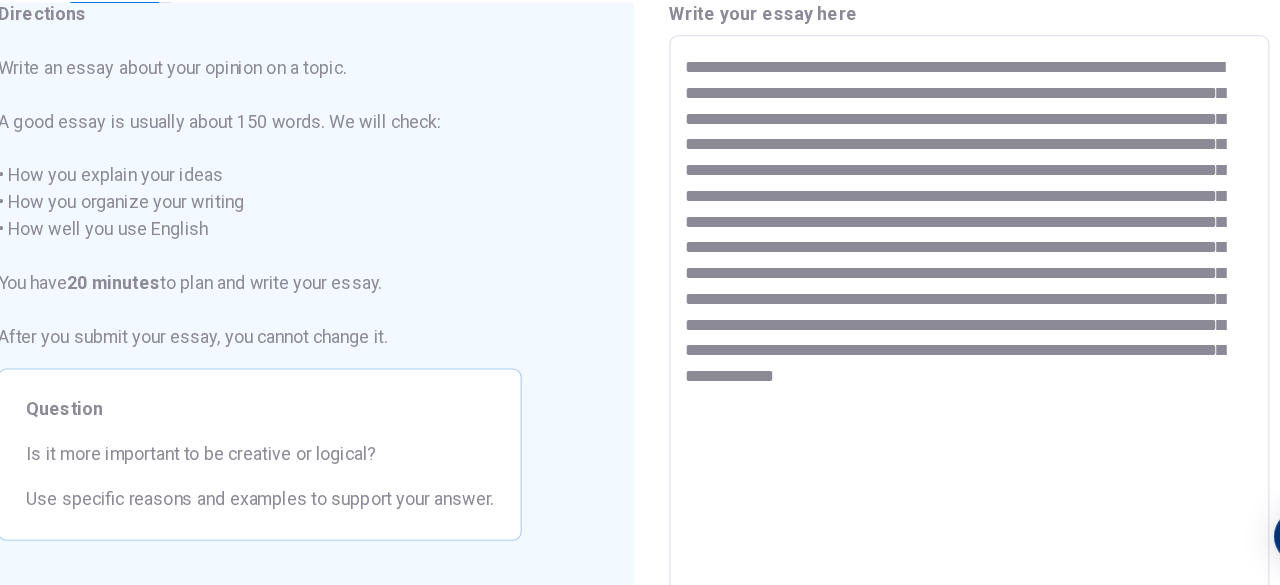 click on "**********" at bounding box center (940, 370) 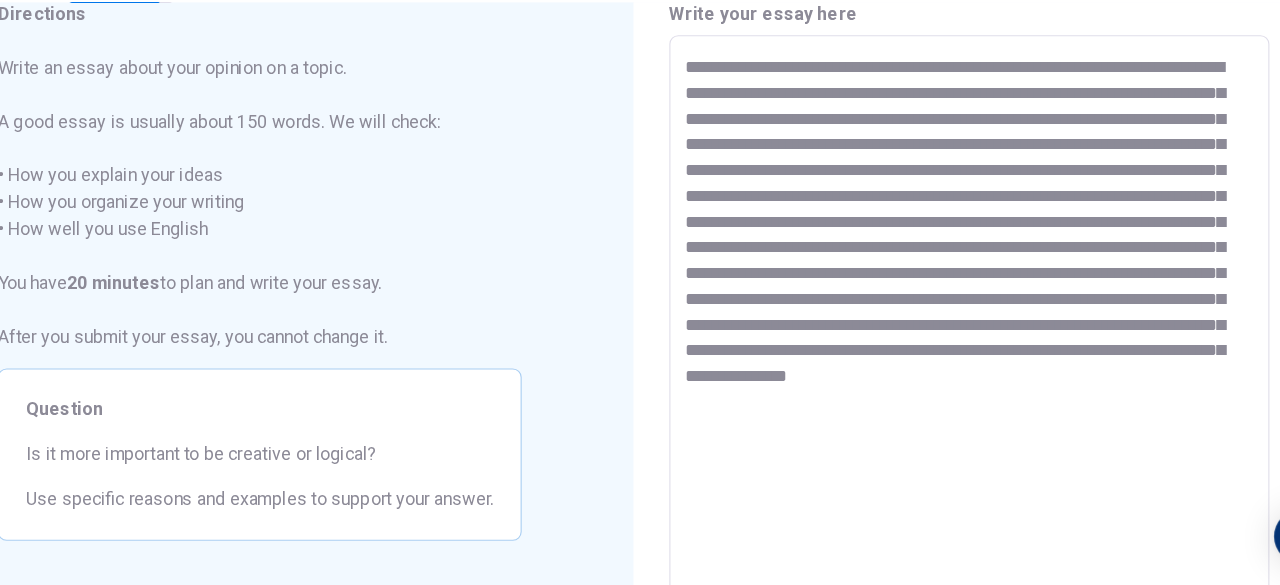 click on "**********" at bounding box center [940, 370] 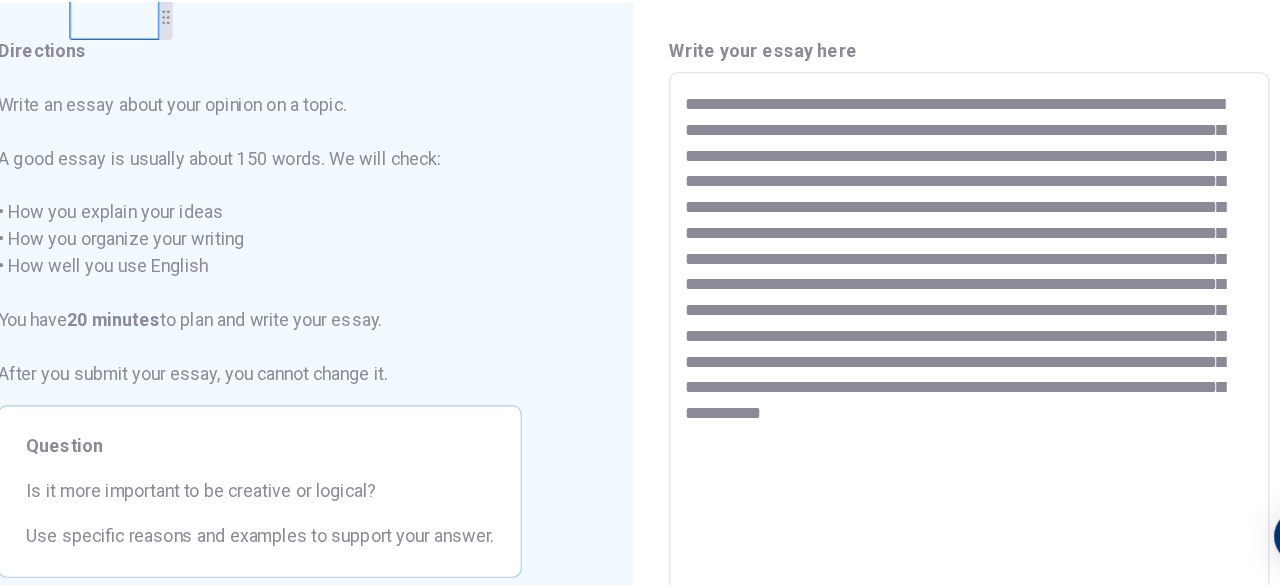scroll, scrollTop: 47, scrollLeft: 0, axis: vertical 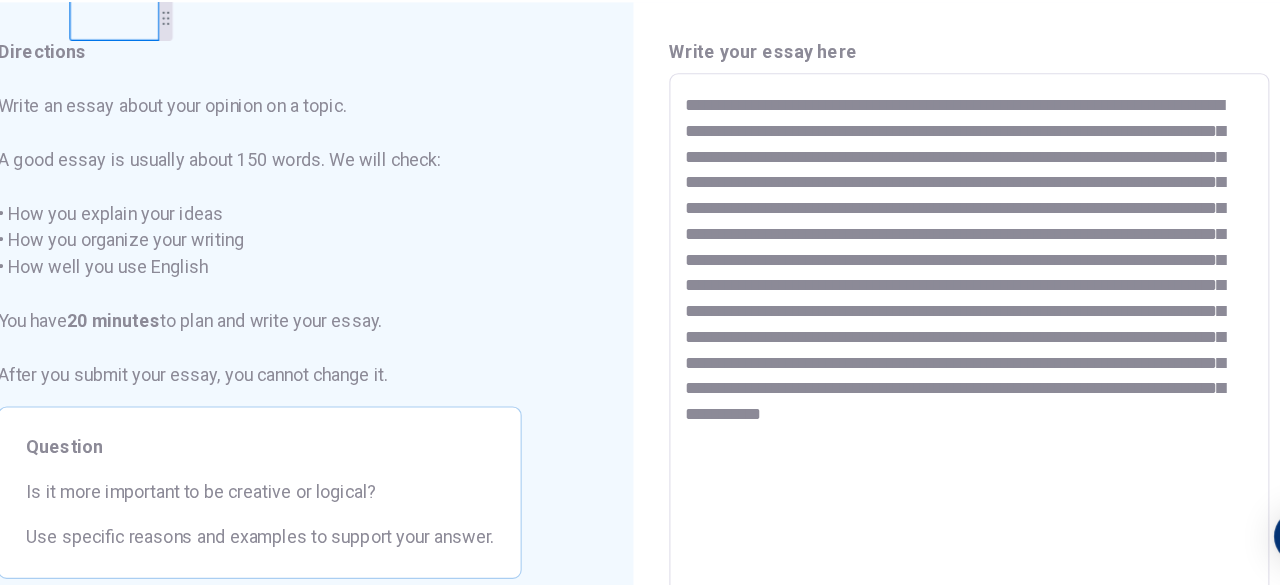 drag, startPoint x: 867, startPoint y: 480, endPoint x: 684, endPoint y: 123, distance: 401.17078 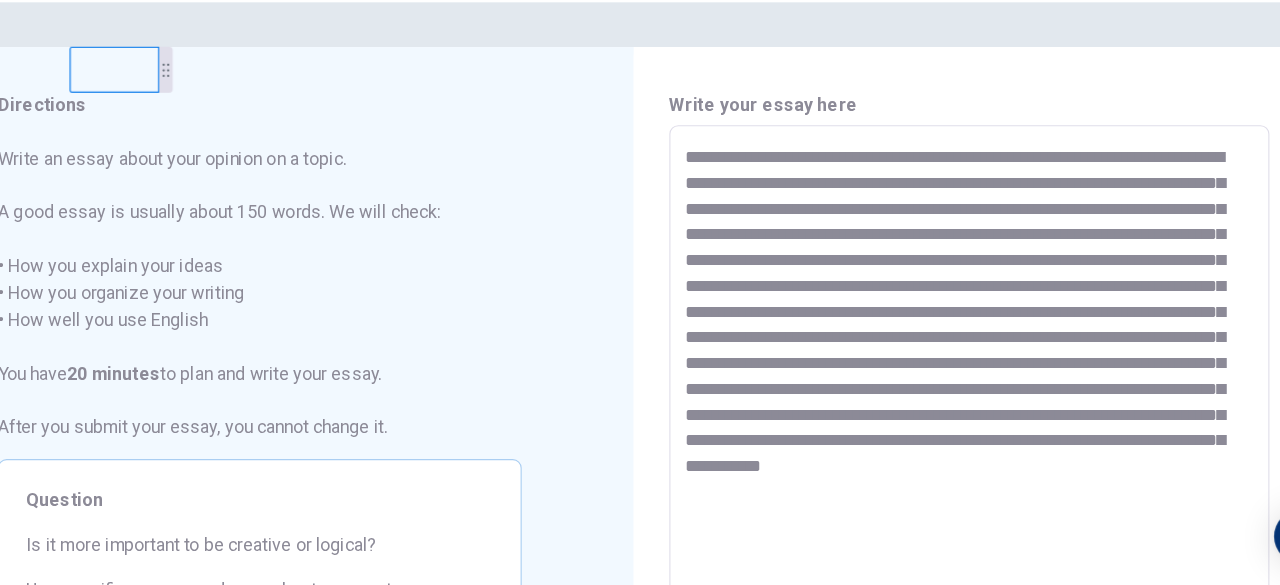 scroll, scrollTop: 0, scrollLeft: 0, axis: both 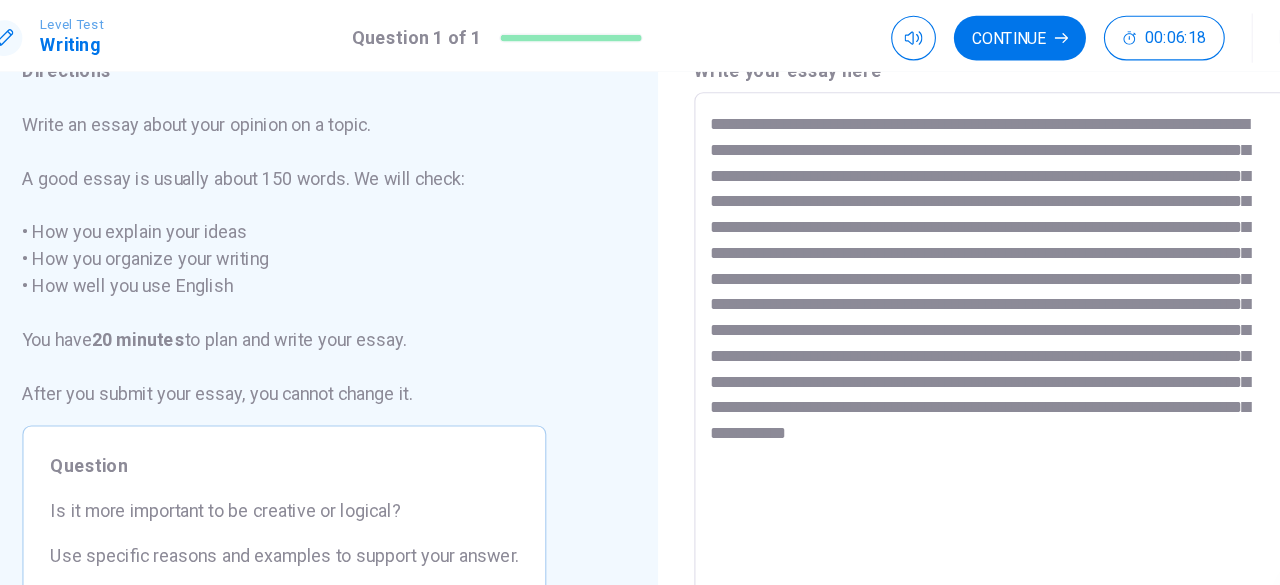 click on "**********" at bounding box center [940, 359] 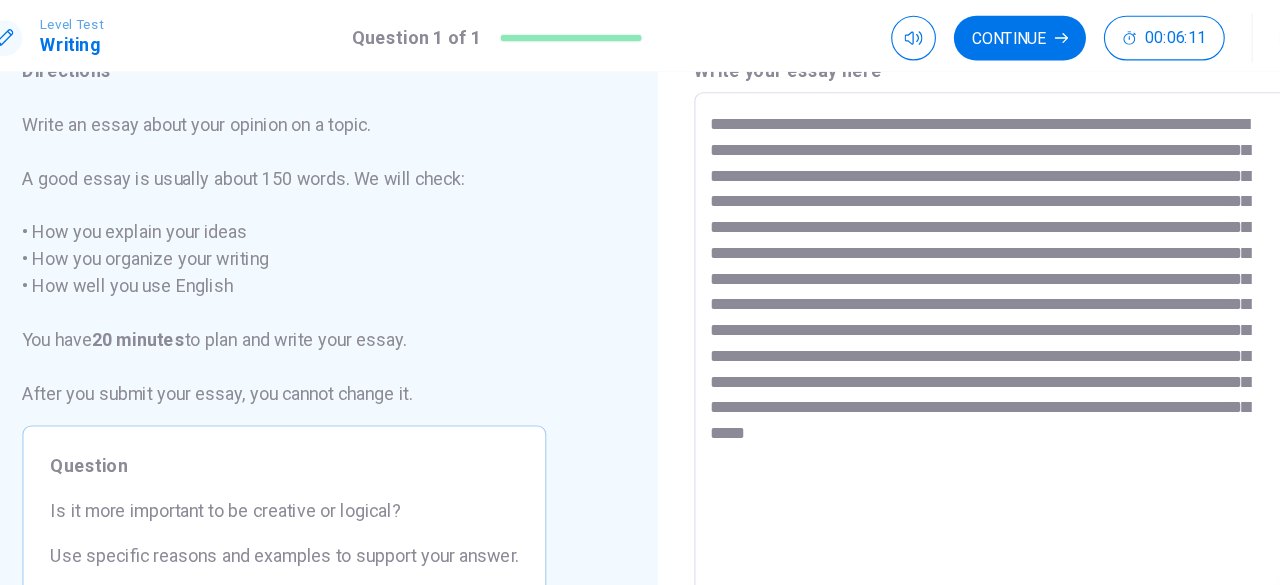 click on "**********" at bounding box center [940, 359] 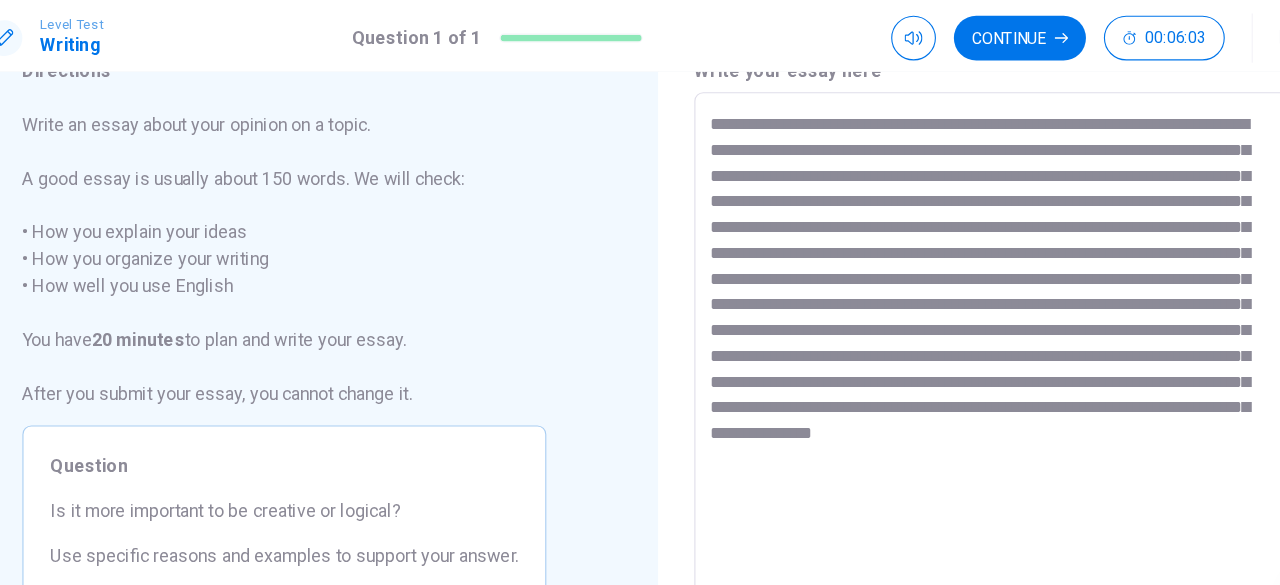 click on "**********" at bounding box center (940, 359) 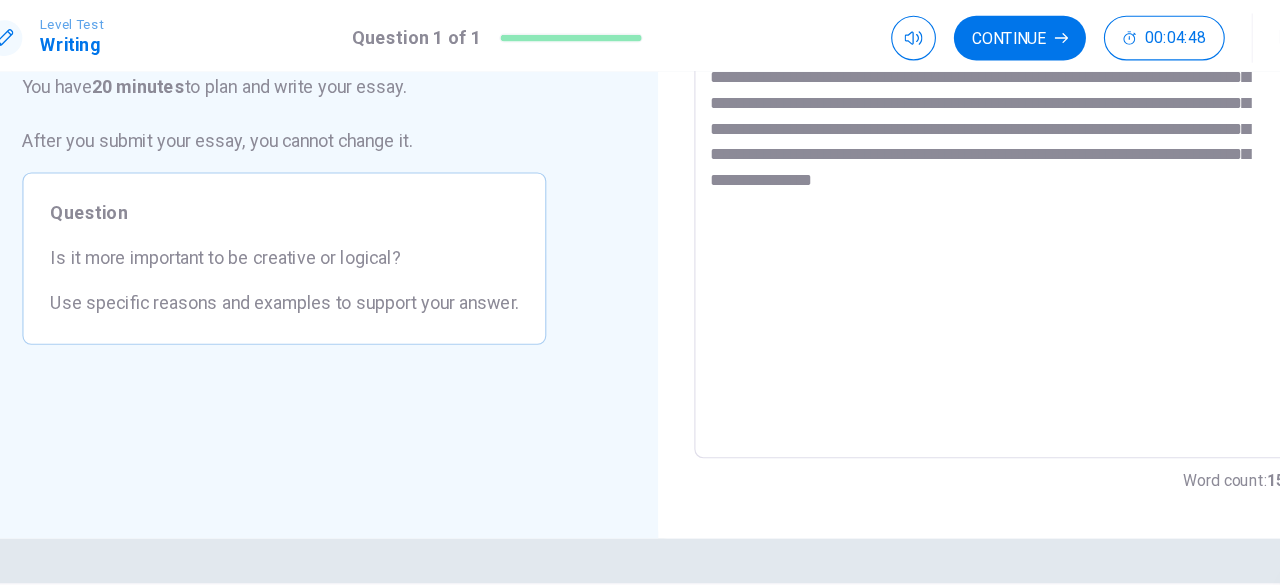 scroll, scrollTop: 0, scrollLeft: 0, axis: both 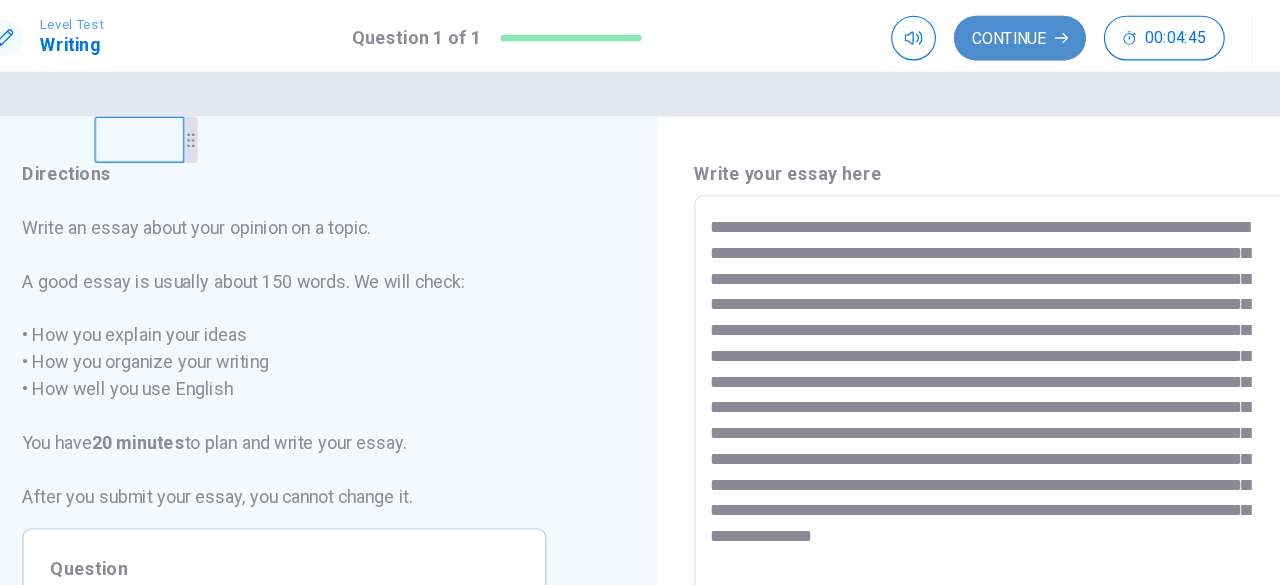 click on "Continue" at bounding box center [963, 34] 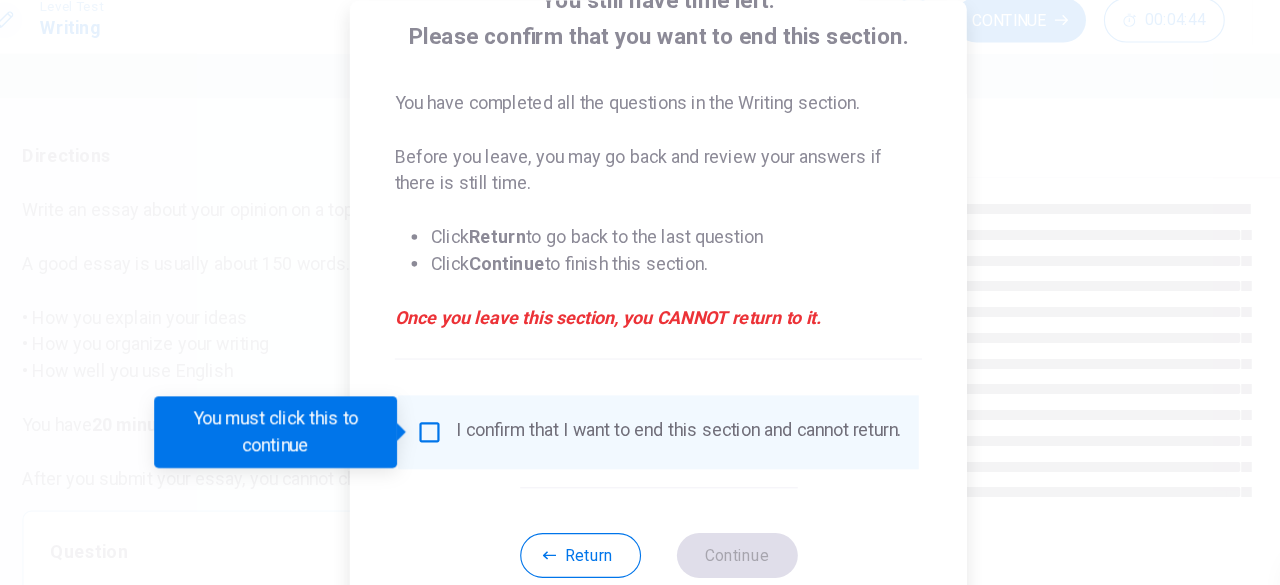 scroll, scrollTop: 160, scrollLeft: 0, axis: vertical 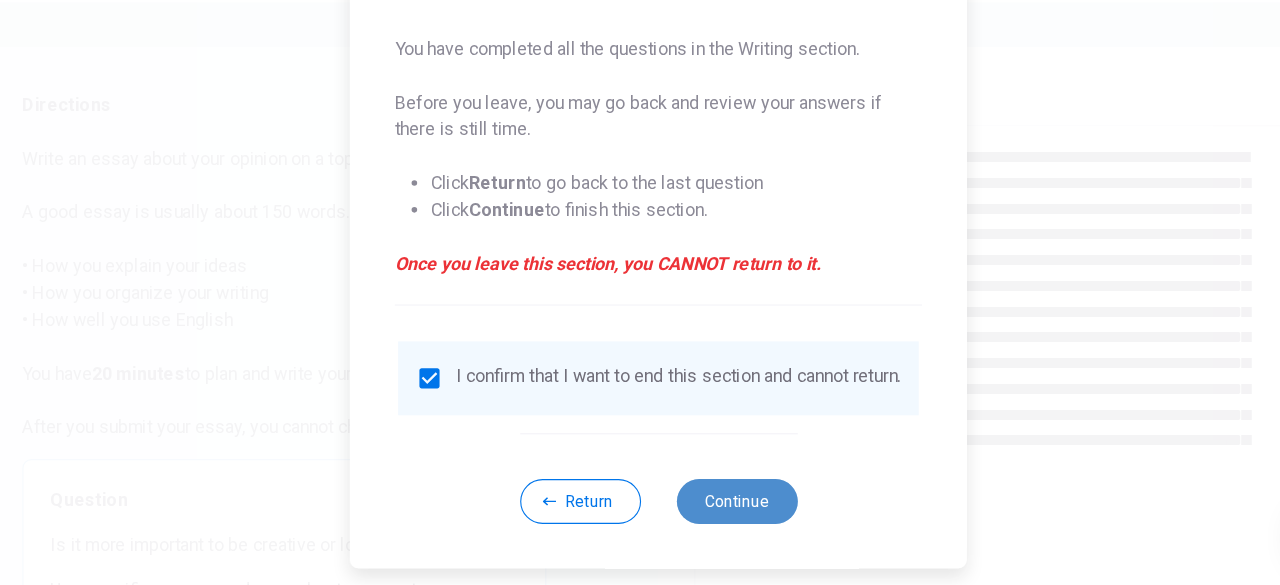 click on "Continue" at bounding box center [710, 509] 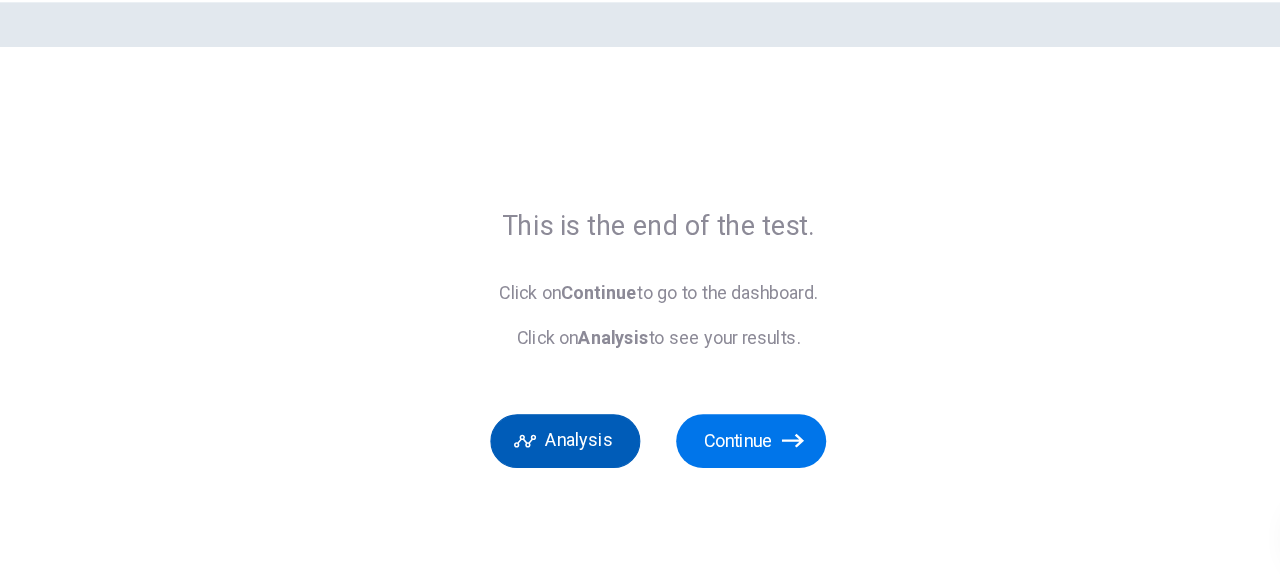 click on "Analysis" at bounding box center [557, 456] 